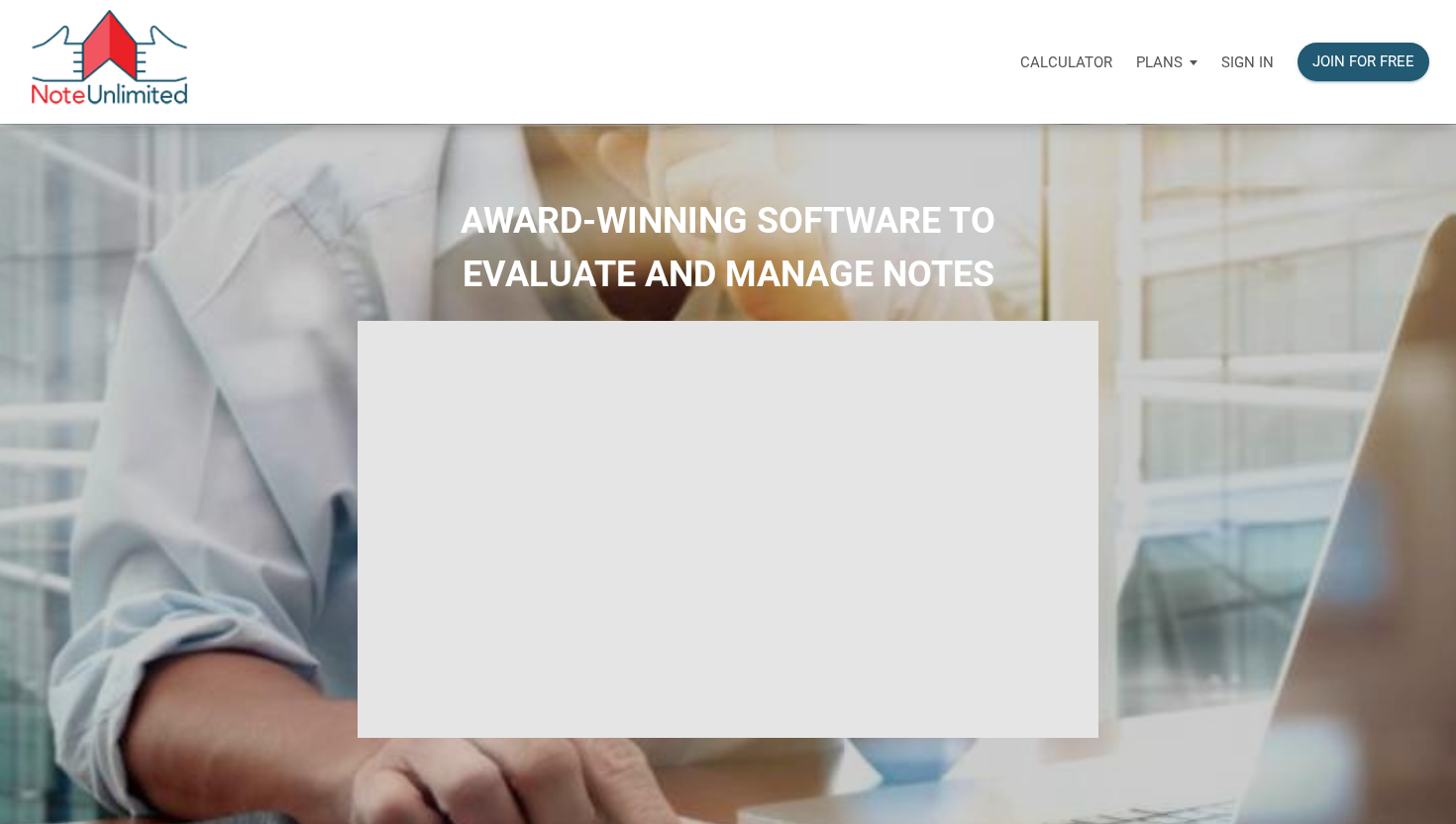 scroll, scrollTop: 0, scrollLeft: 0, axis: both 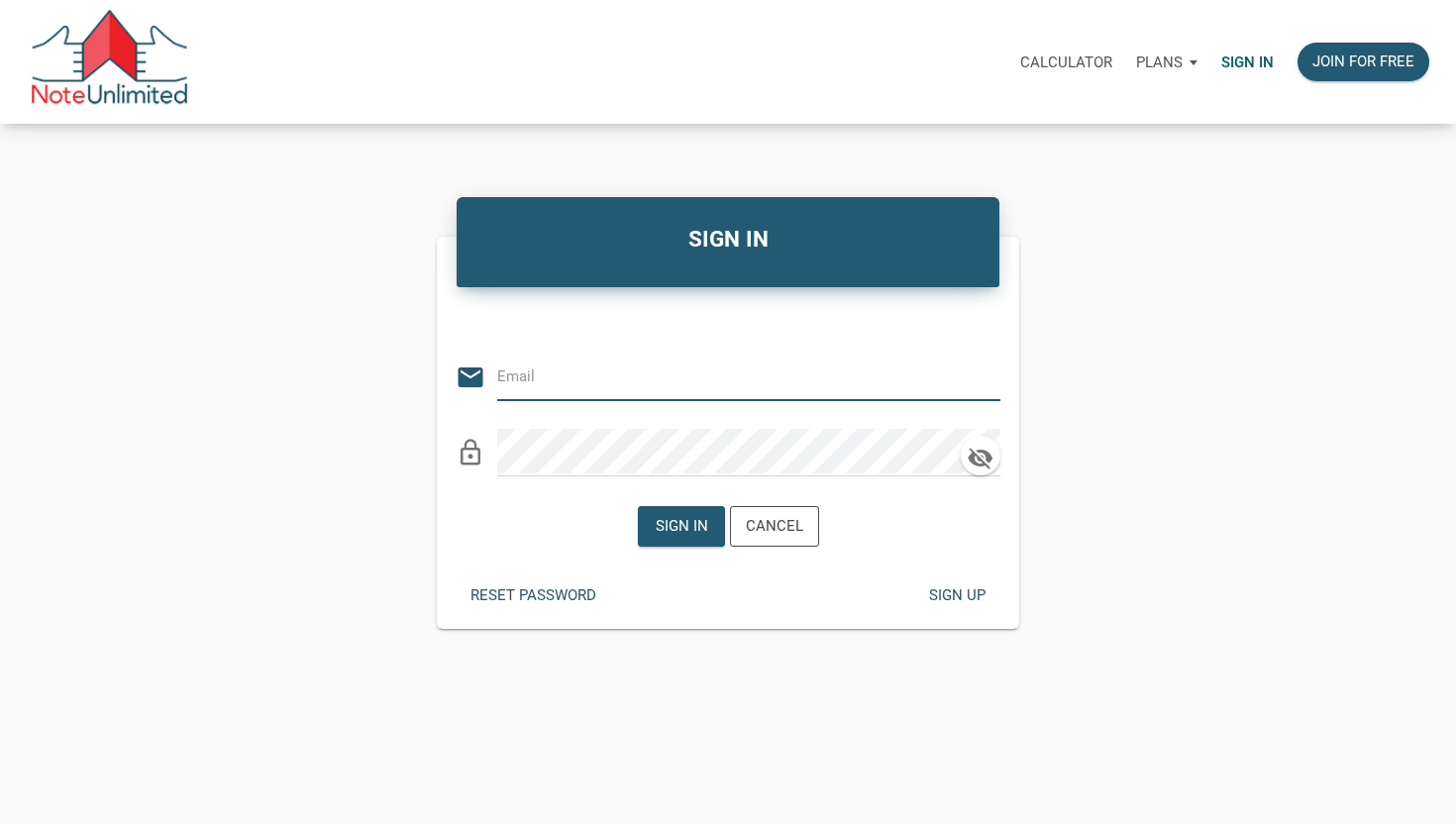 type on "bryan@tredwaycapital.com" 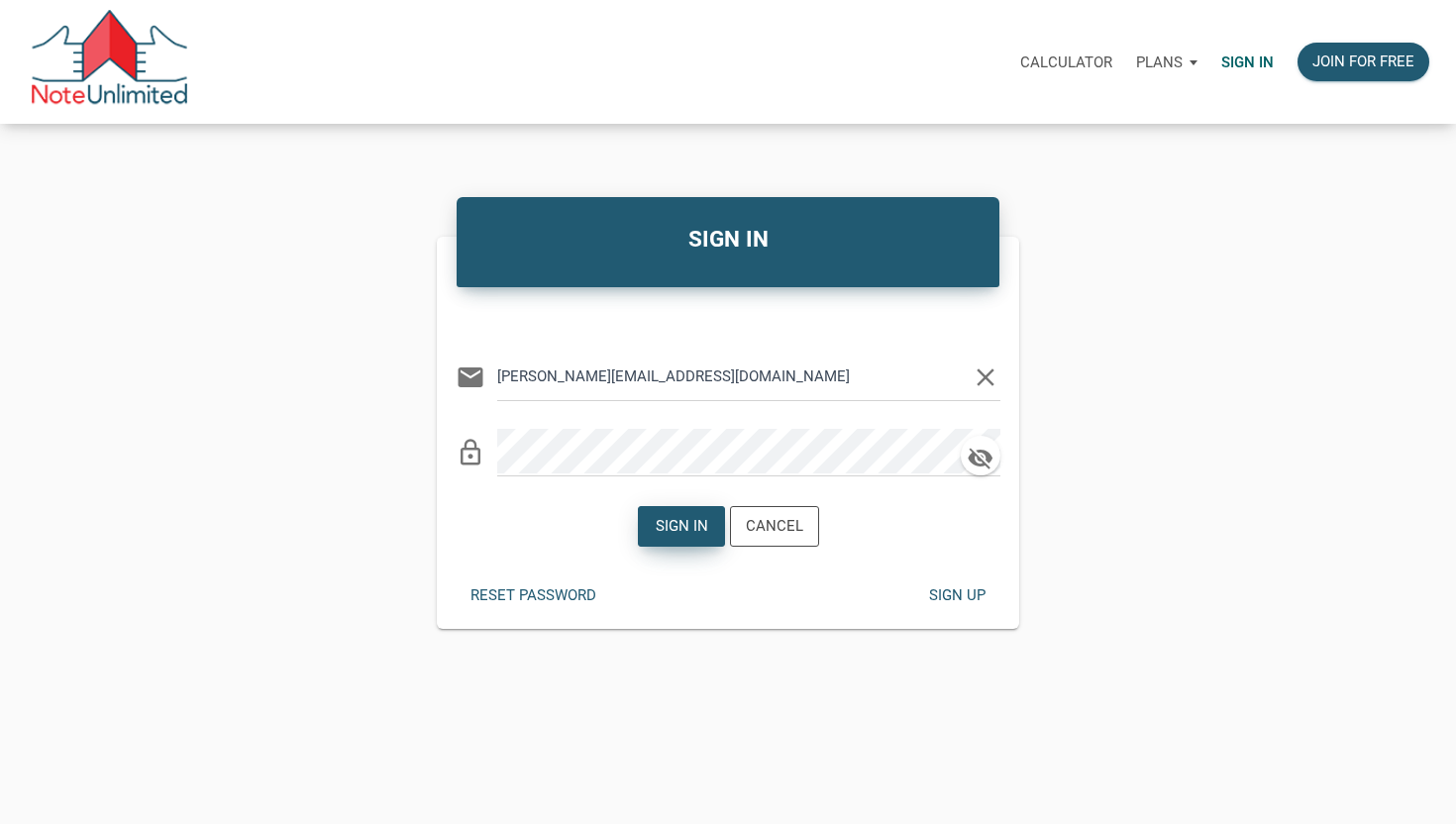 click on "Sign in" at bounding box center [680, 526] 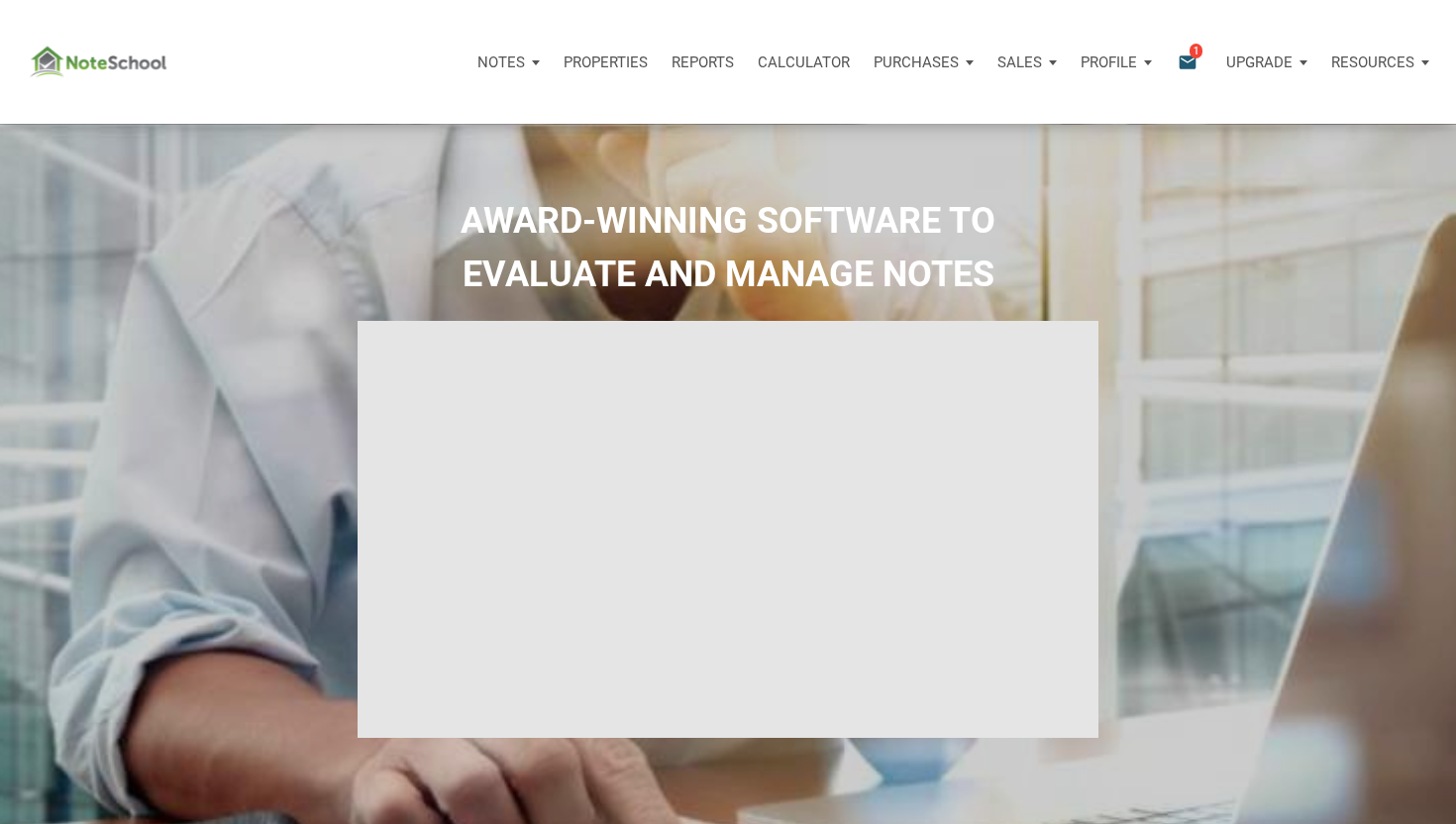 type on "Introduction to new features" 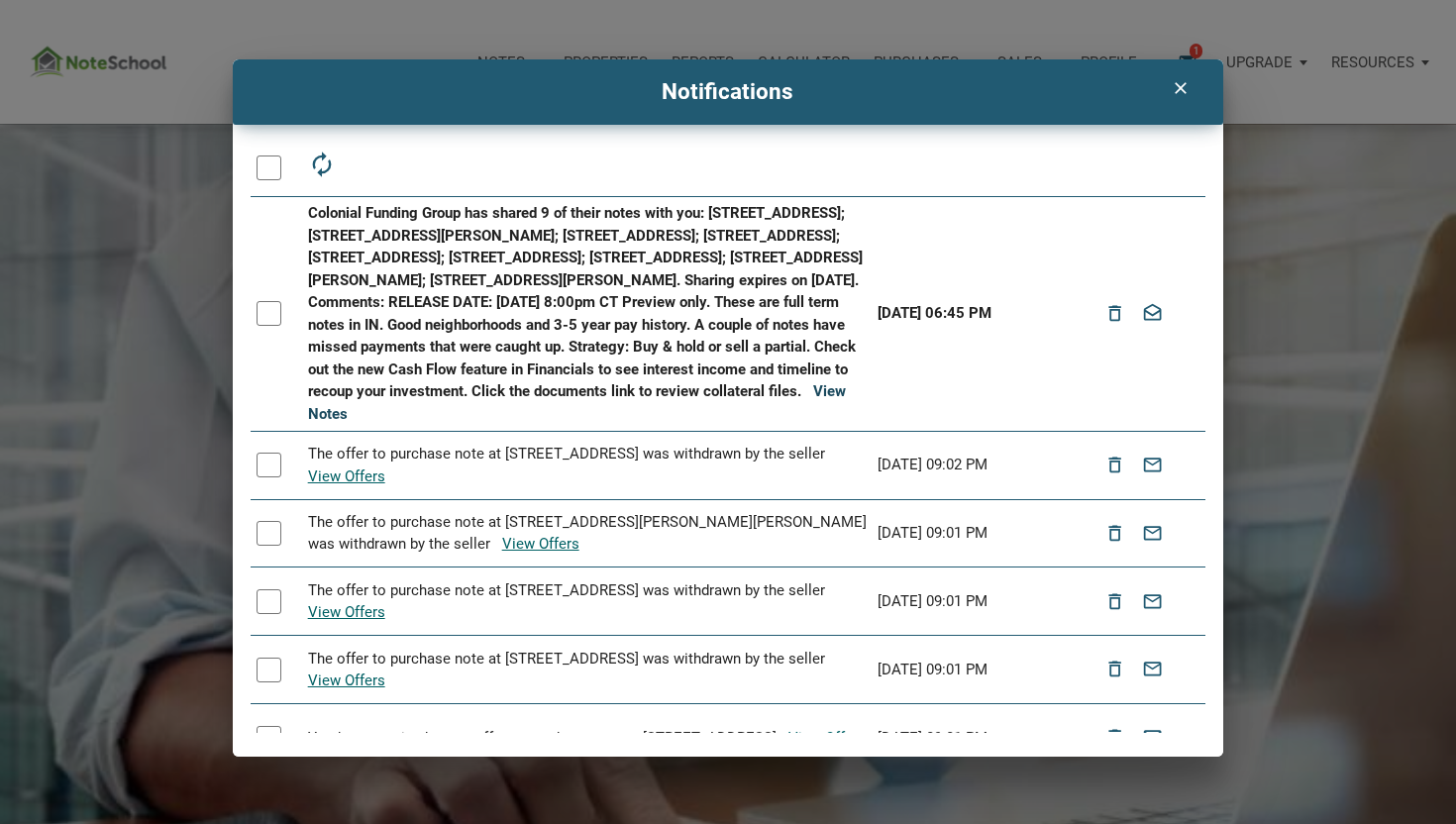 click on "View Notes" at bounding box center [576, 402] 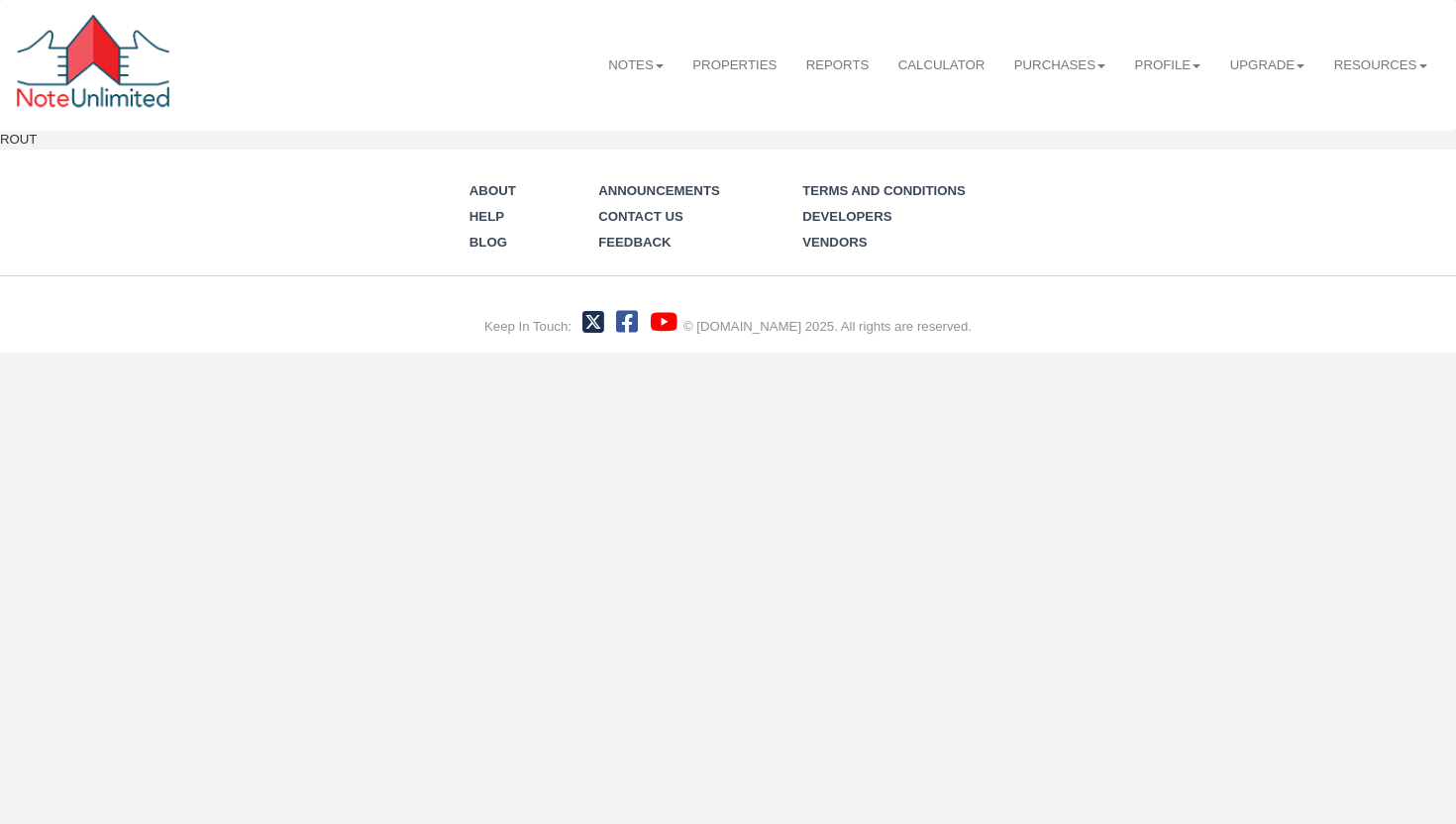 scroll, scrollTop: 0, scrollLeft: 0, axis: both 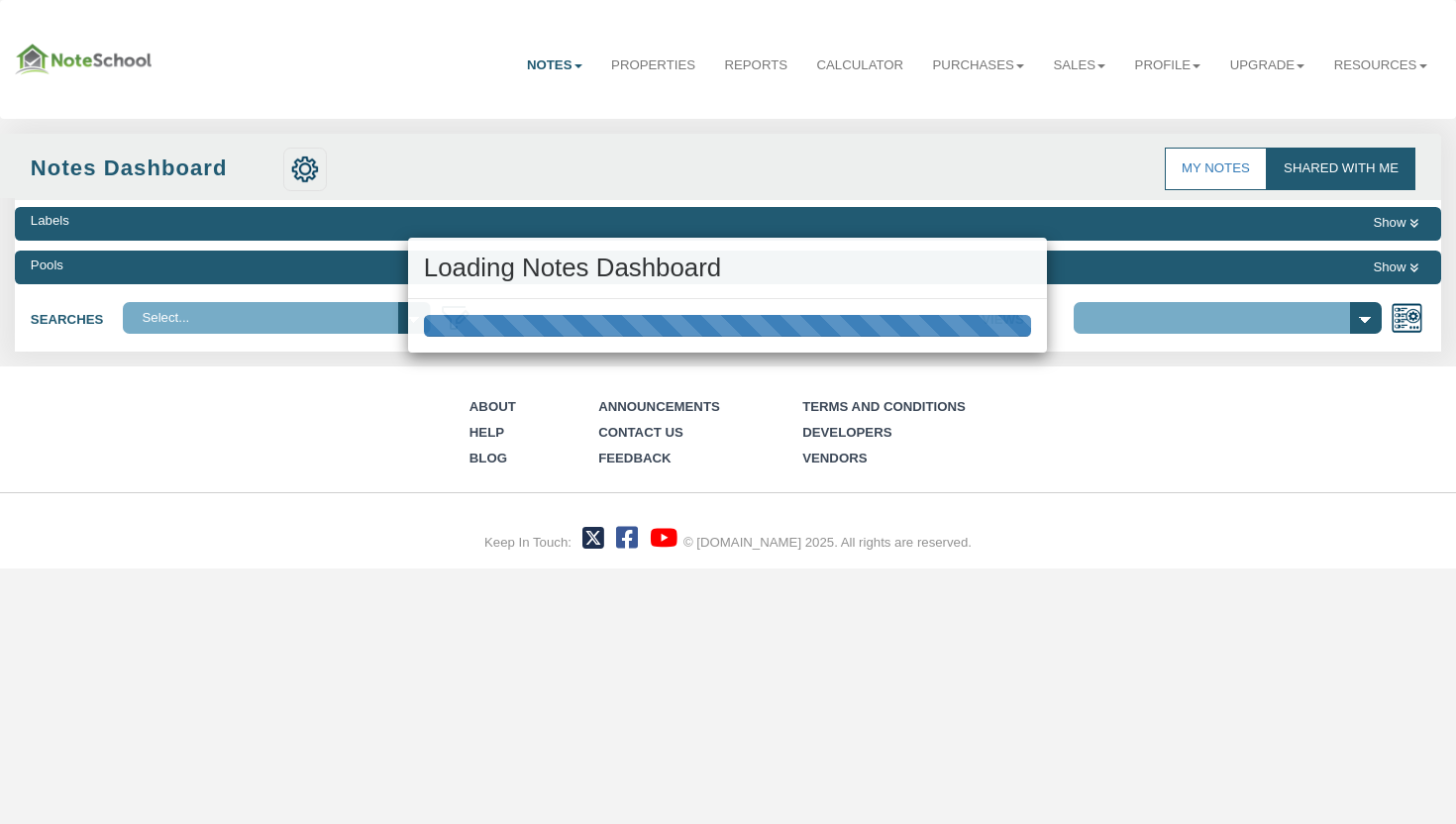 select on "316" 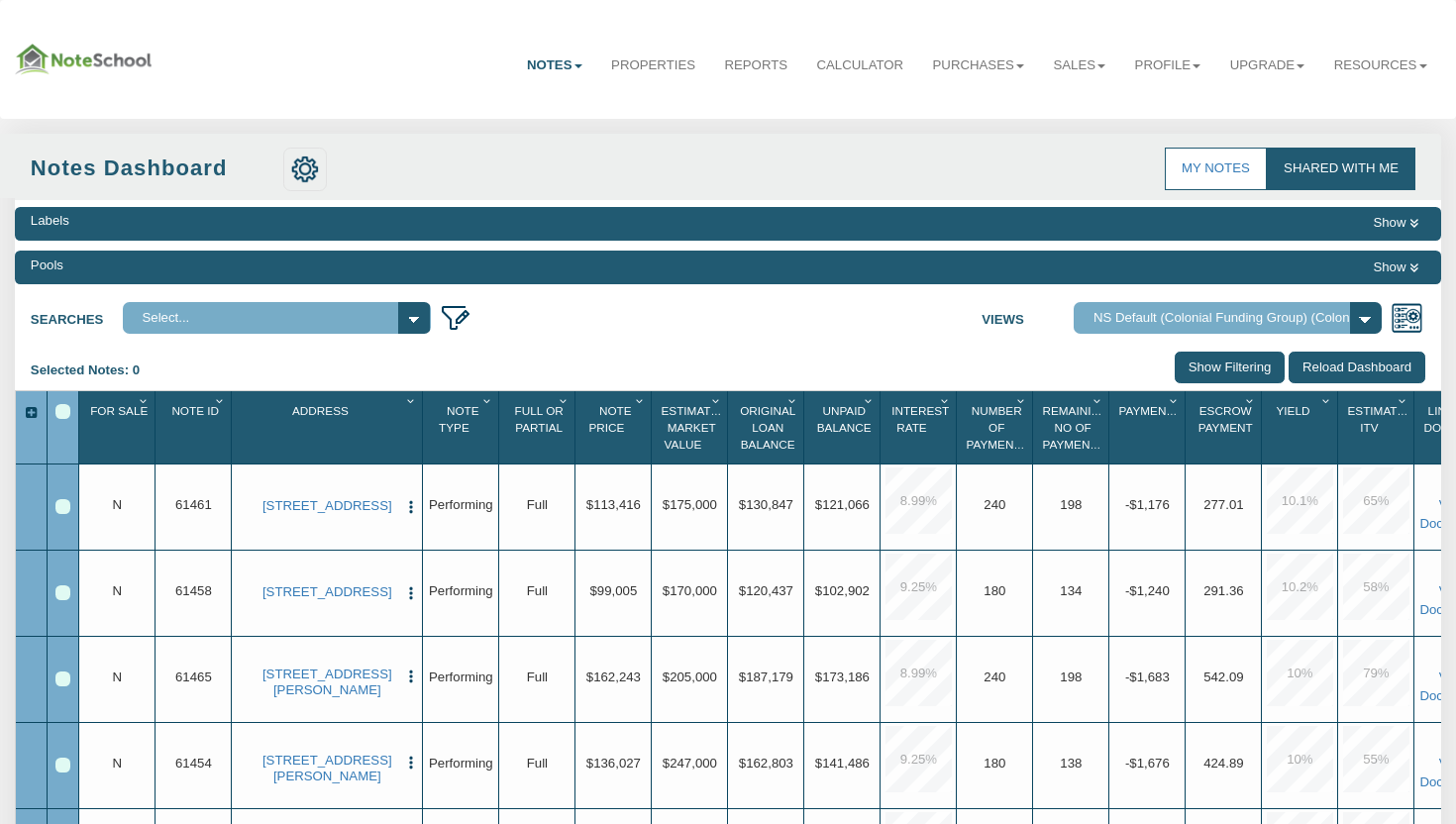 click at bounding box center [62, 411] 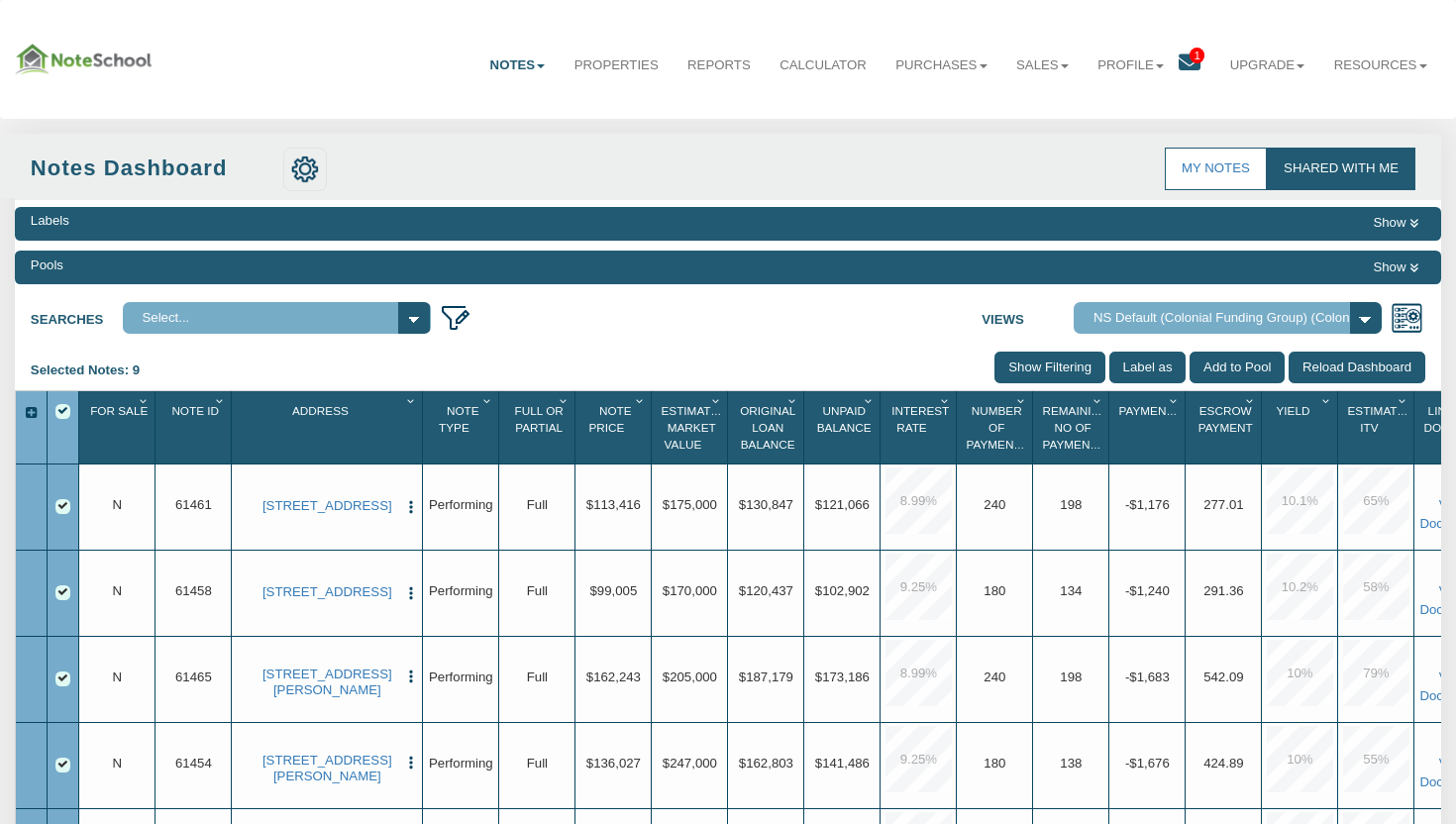 click on "Add to Pool" at bounding box center [1237, 367] 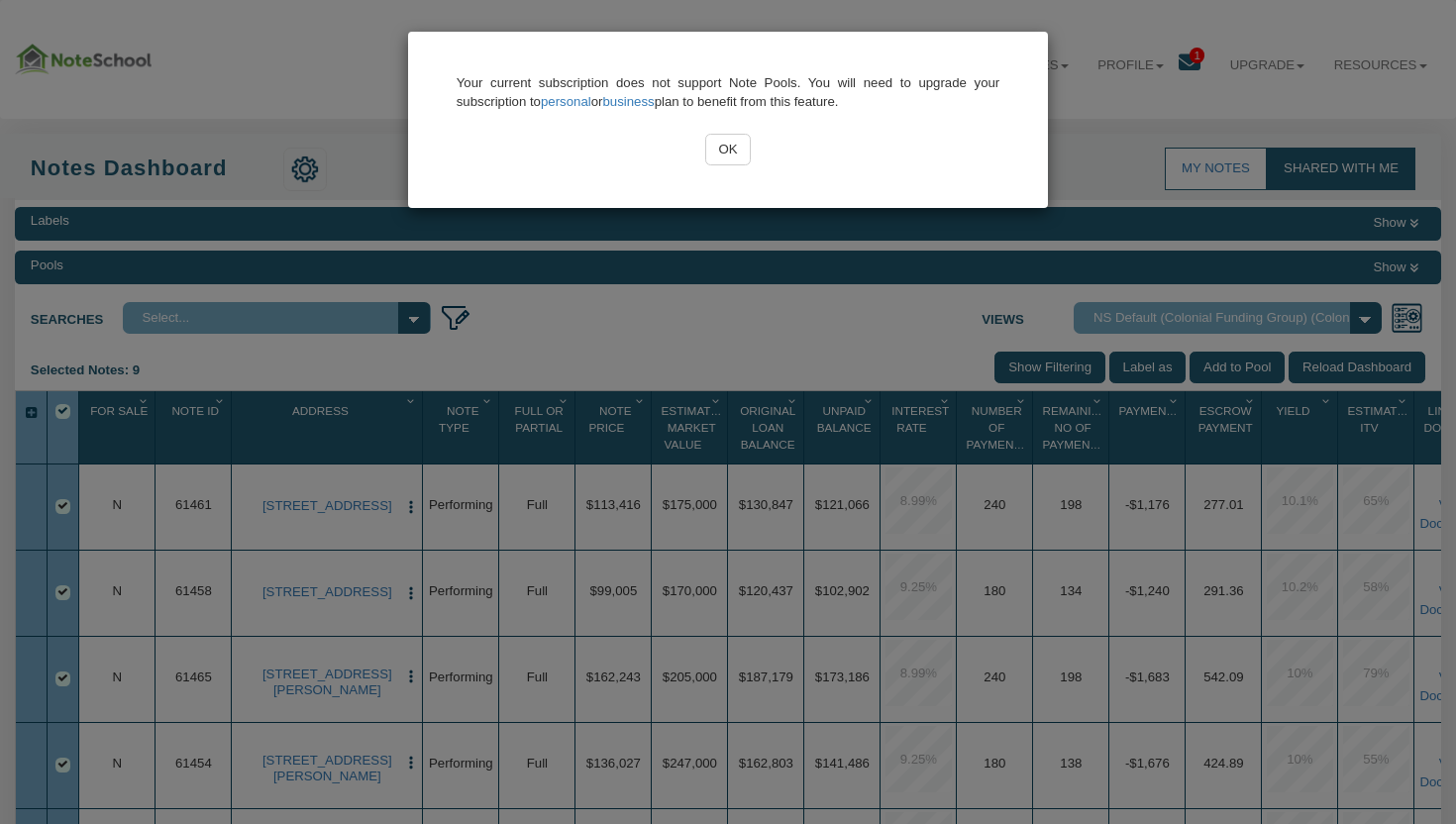 click on "OK" at bounding box center [728, 150] 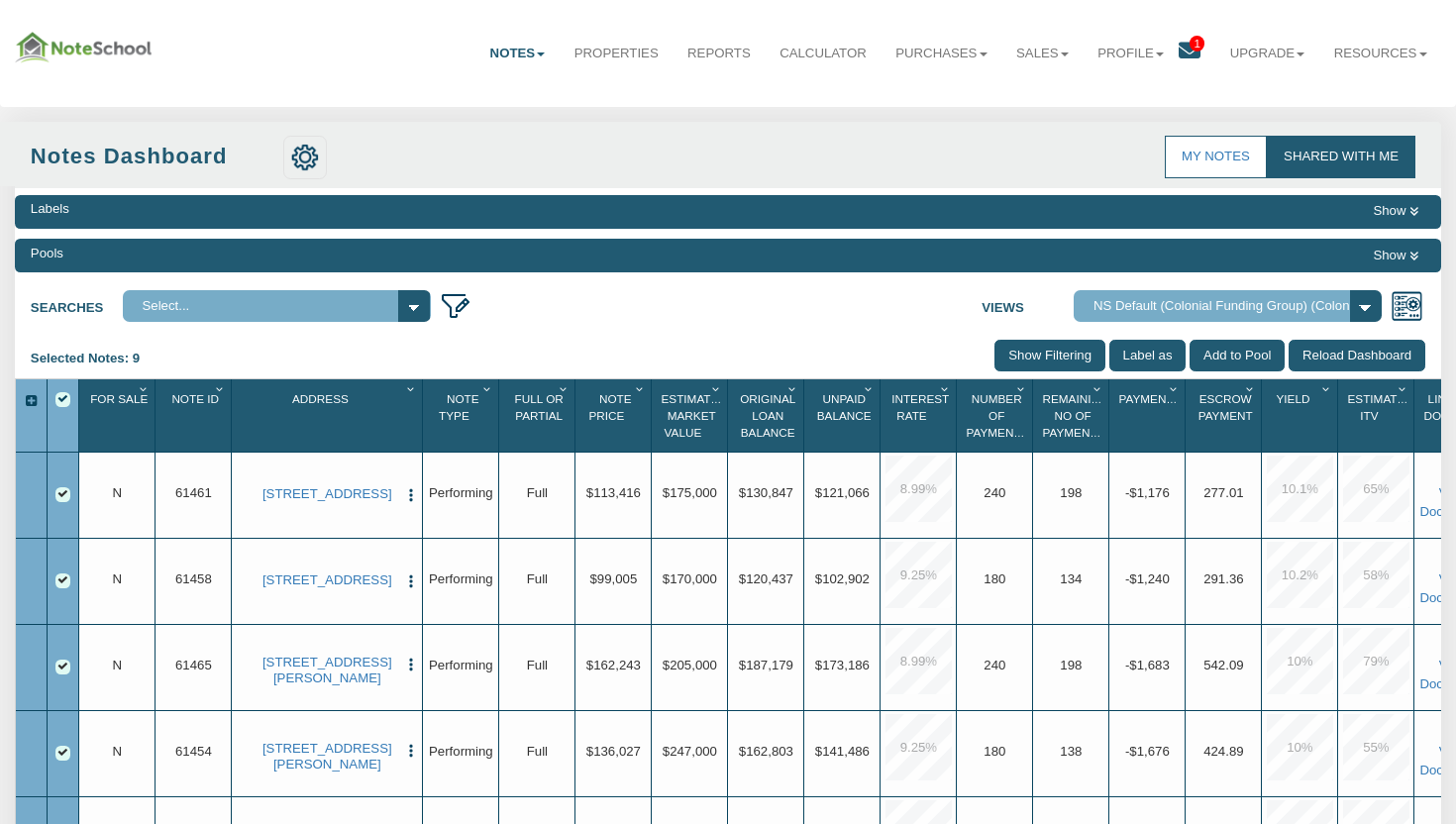 scroll, scrollTop: 17, scrollLeft: 0, axis: vertical 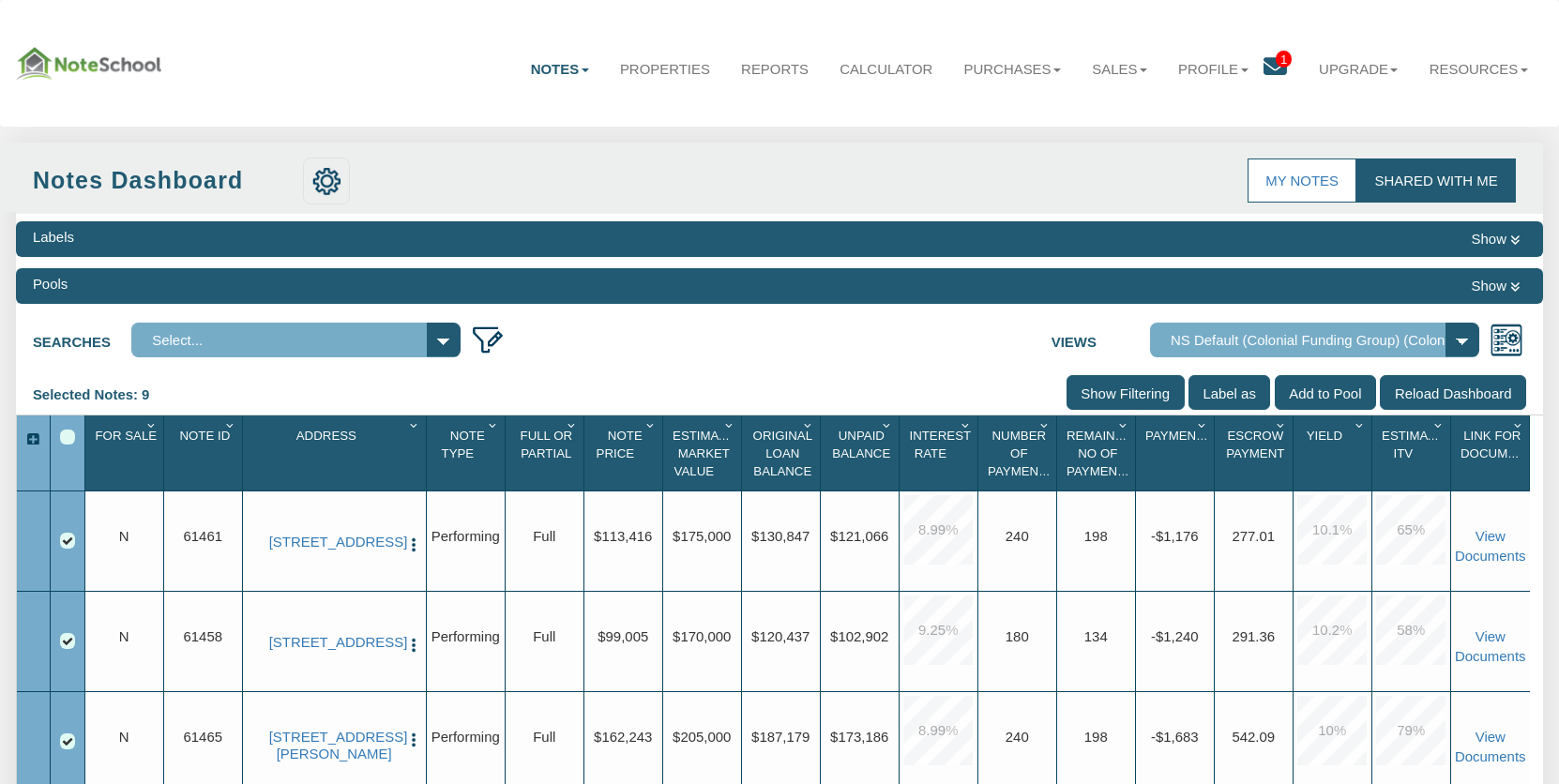 drag, startPoint x: 311, startPoint y: 51, endPoint x: 580, endPoint y: 16, distance: 271.2674 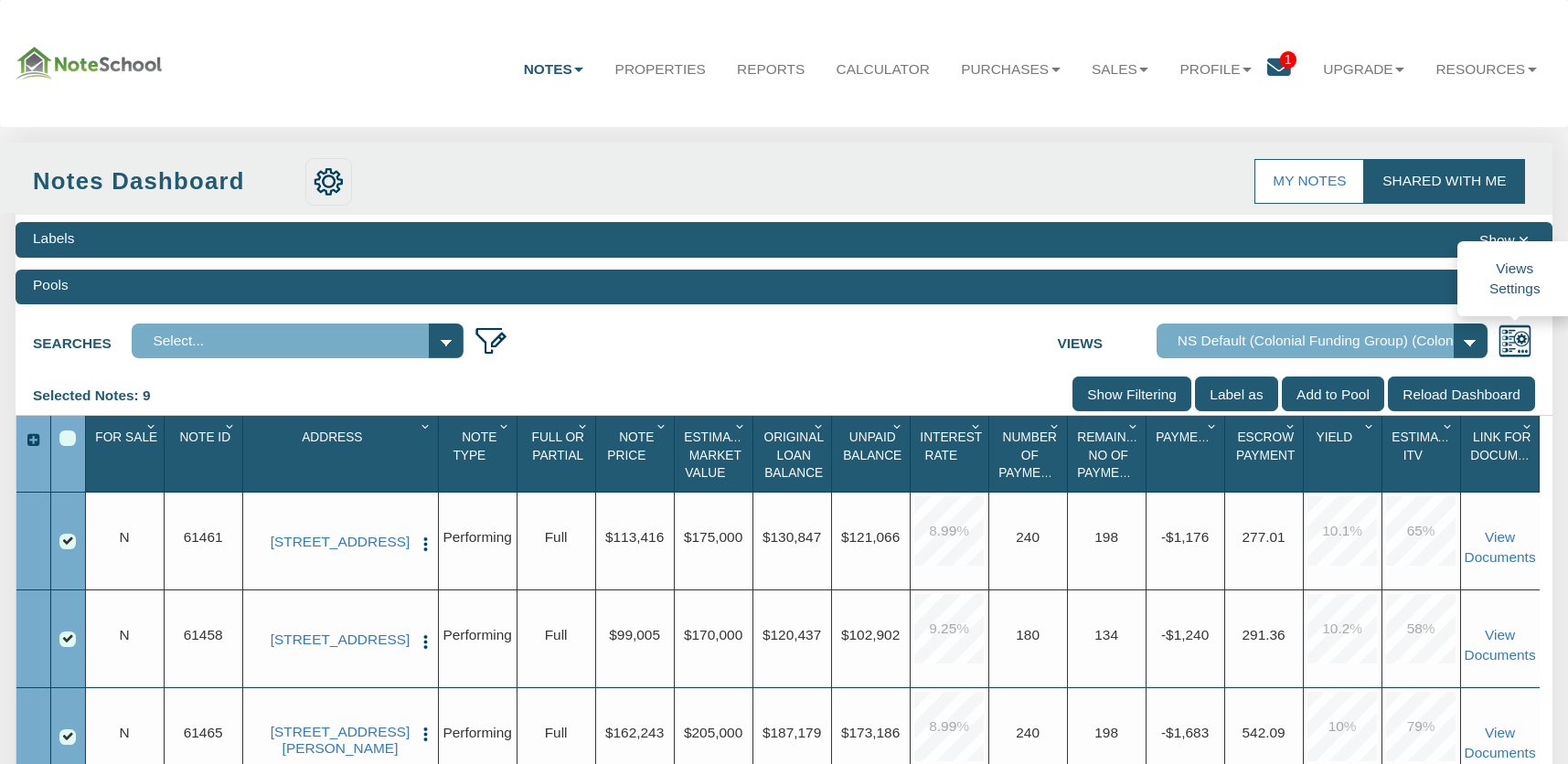 click at bounding box center (1515, 341) 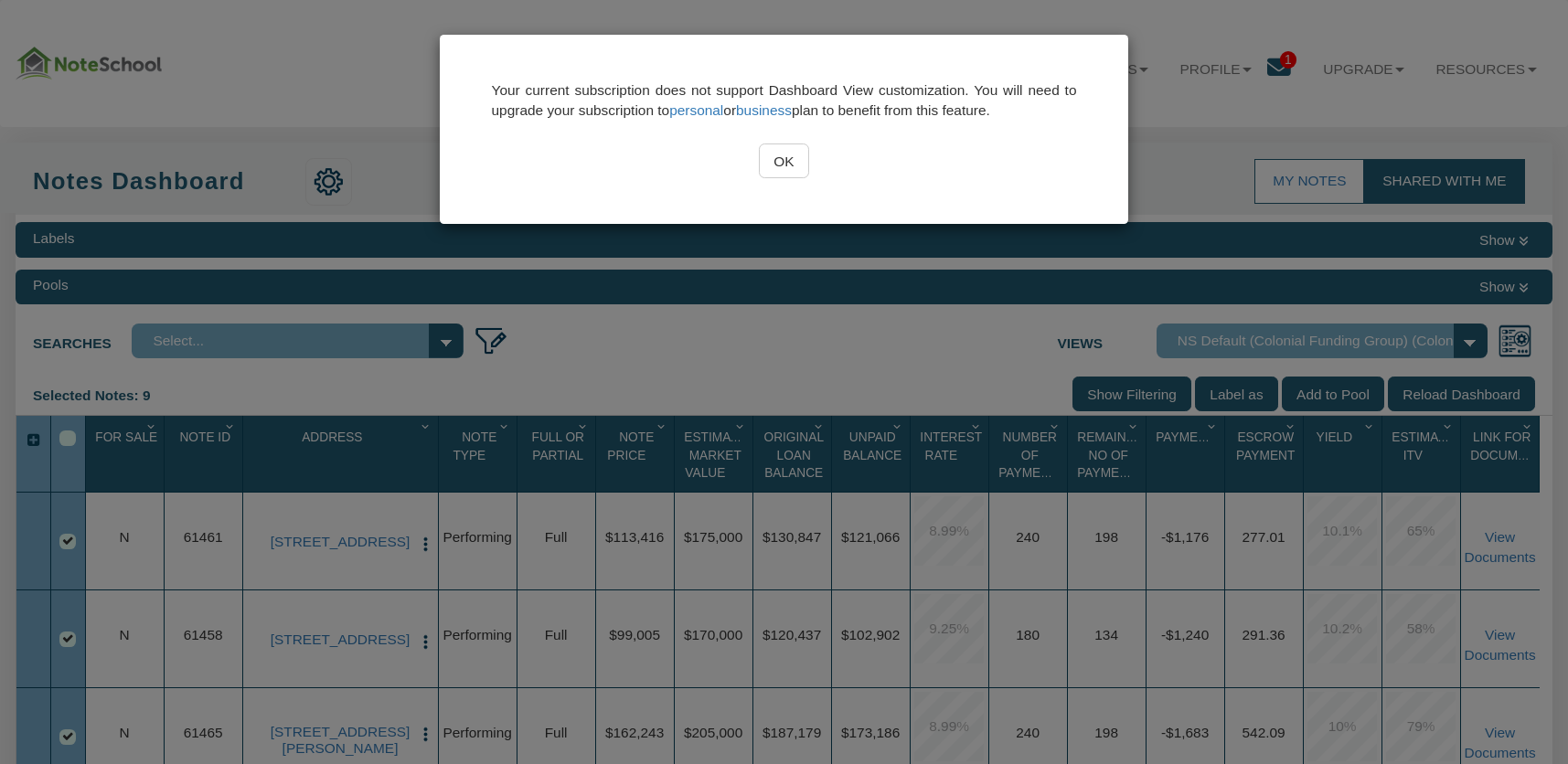 click on "OK" at bounding box center (784, 161) 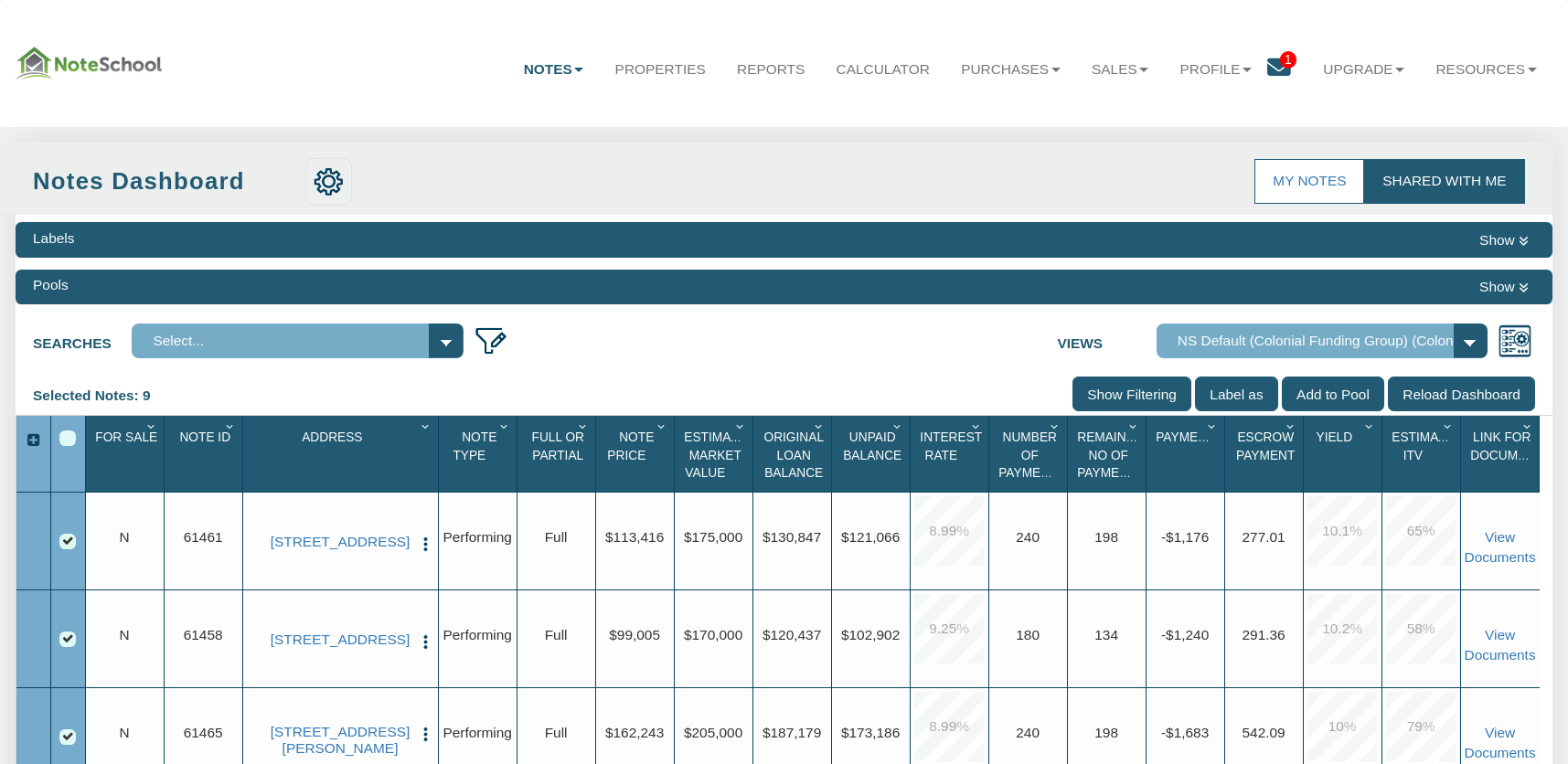 scroll, scrollTop: 69, scrollLeft: 0, axis: vertical 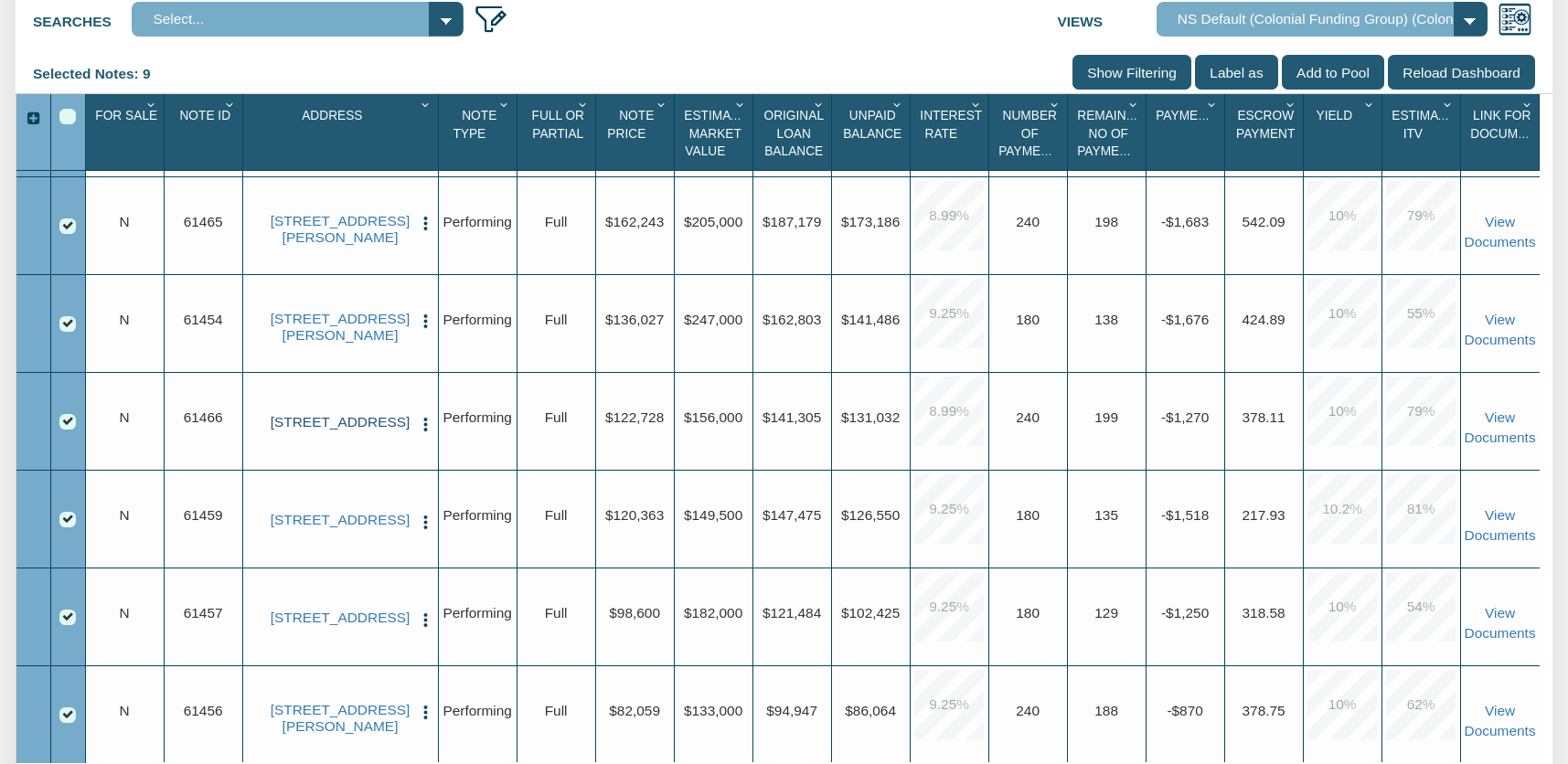 click on "[STREET_ADDRESS]" at bounding box center (339, 422) 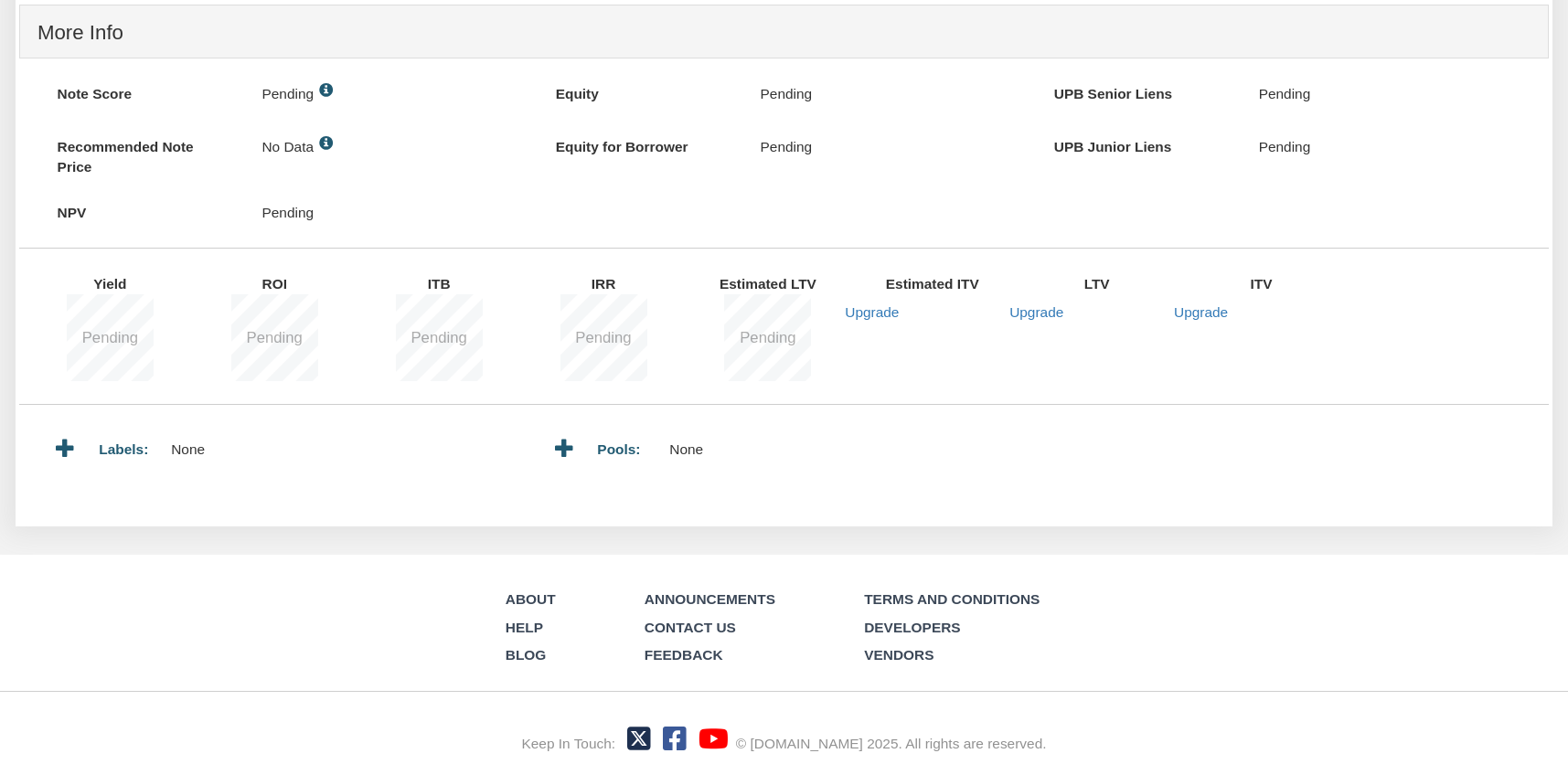 scroll, scrollTop: 0, scrollLeft: 0, axis: both 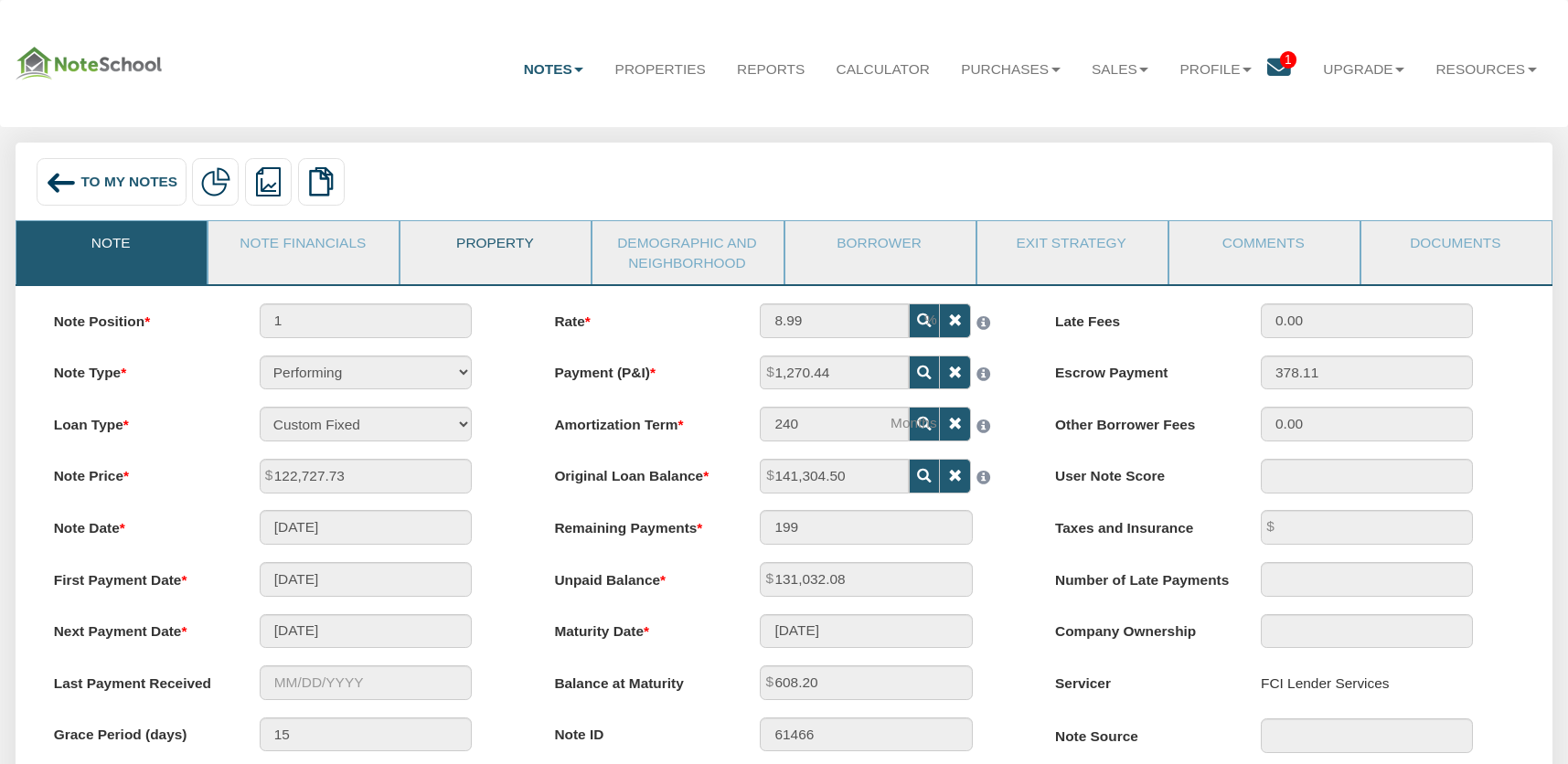 click on "Property" at bounding box center [495, 244] 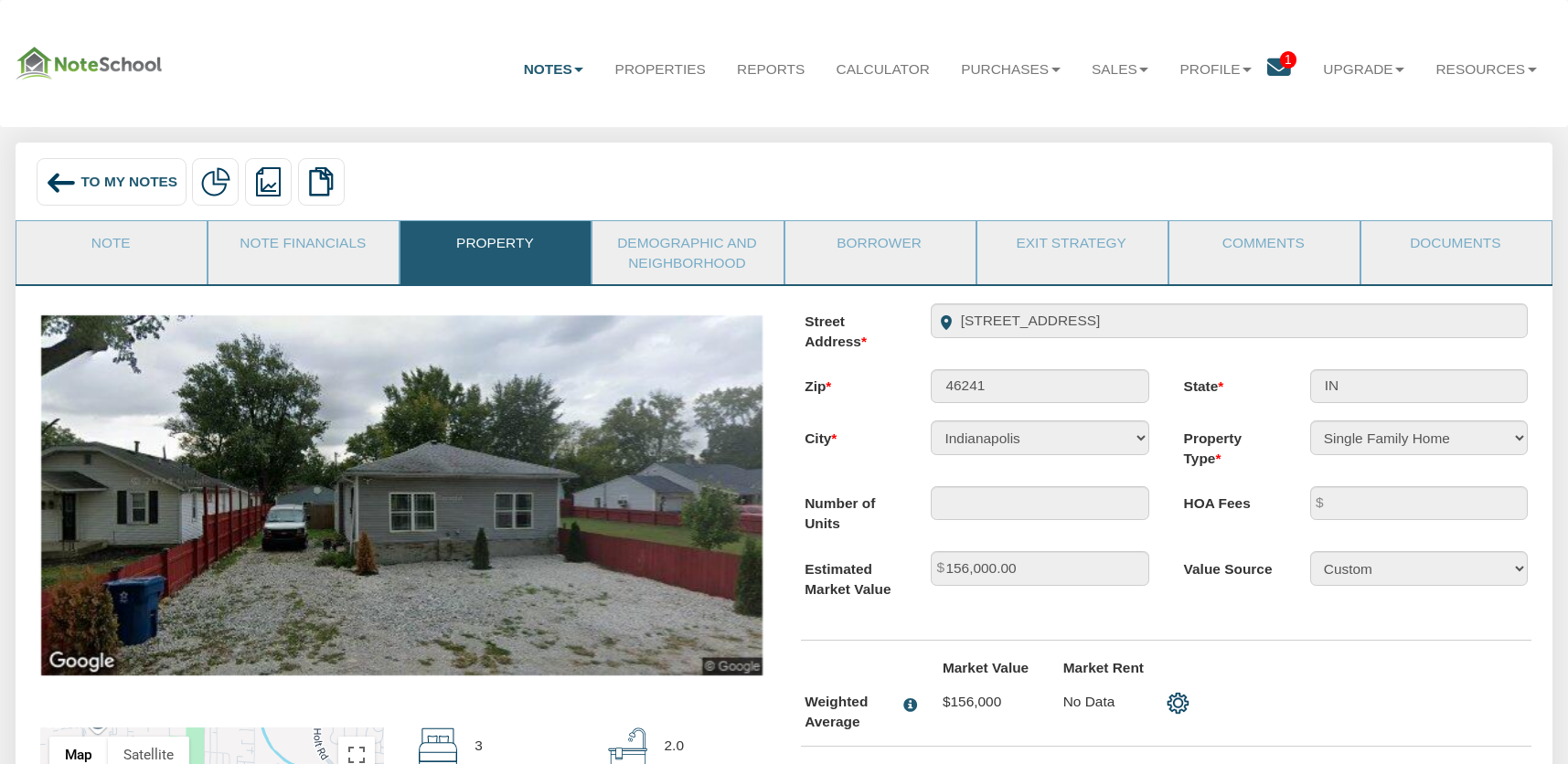 click on "Street Address
[STREET_ADDRESS]" at bounding box center (1166, 327) 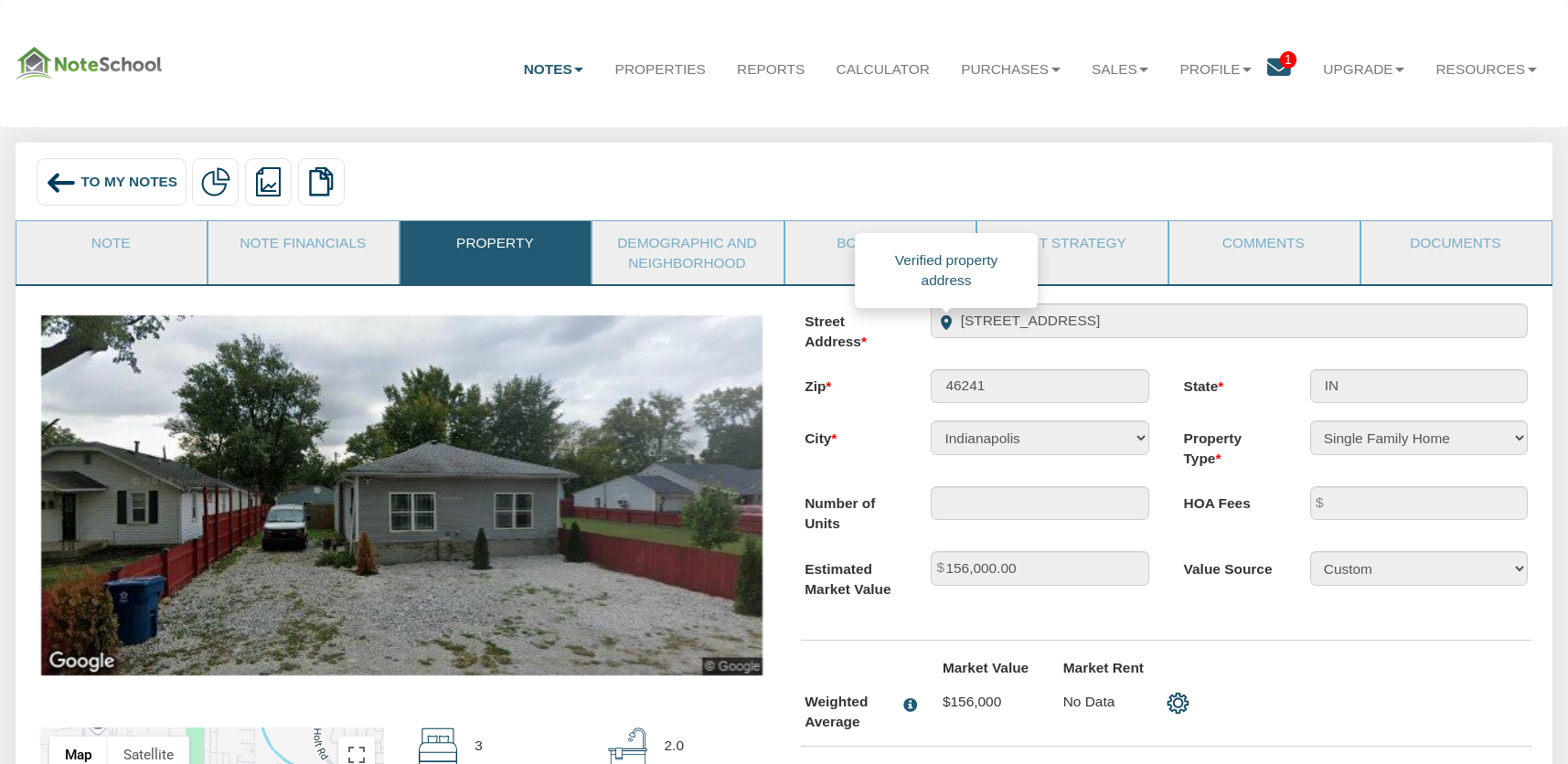 click on "[STREET_ADDRESS]" at bounding box center [1229, 321] 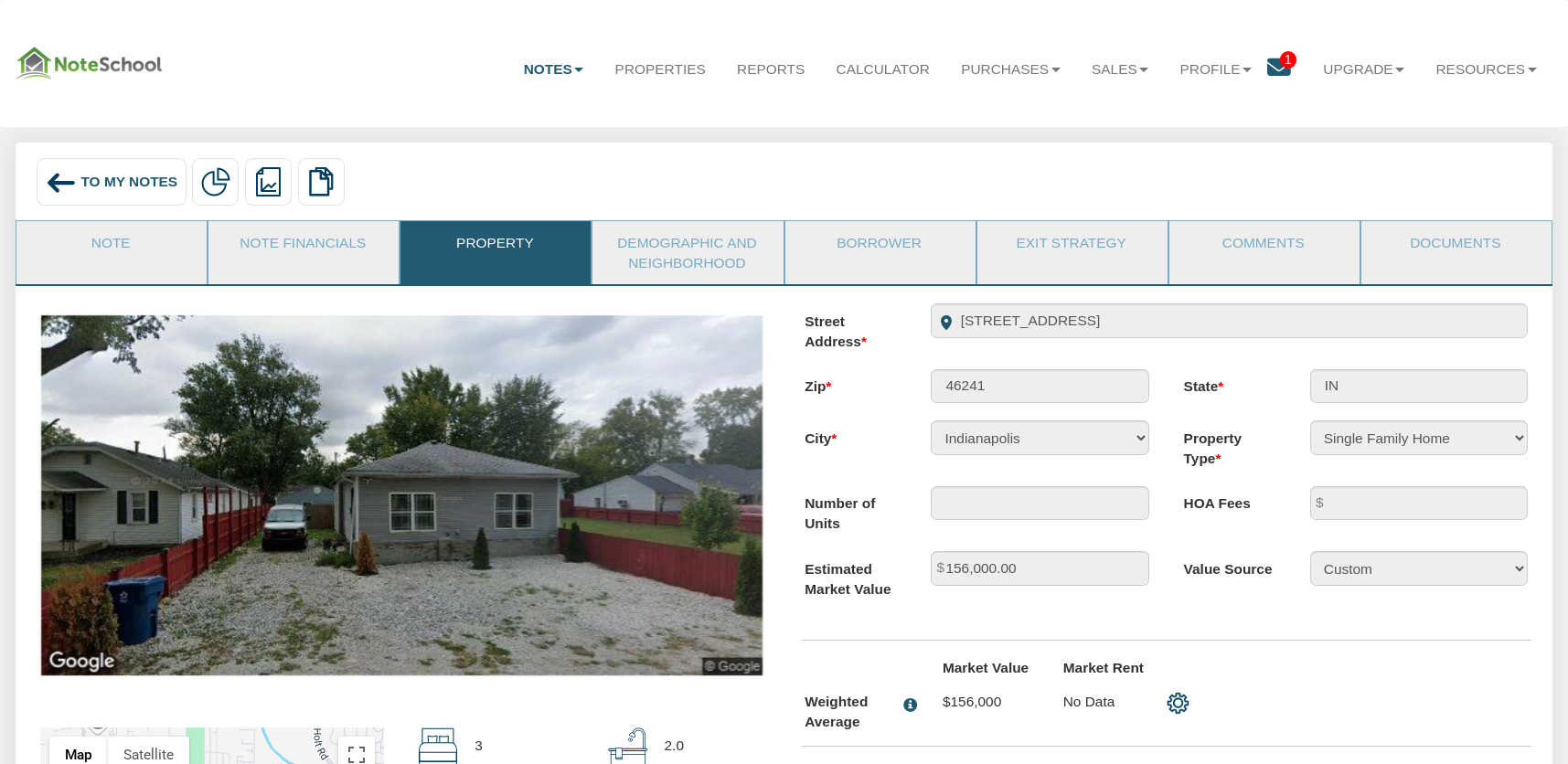 click on "To My Notes" at bounding box center [129, 181] 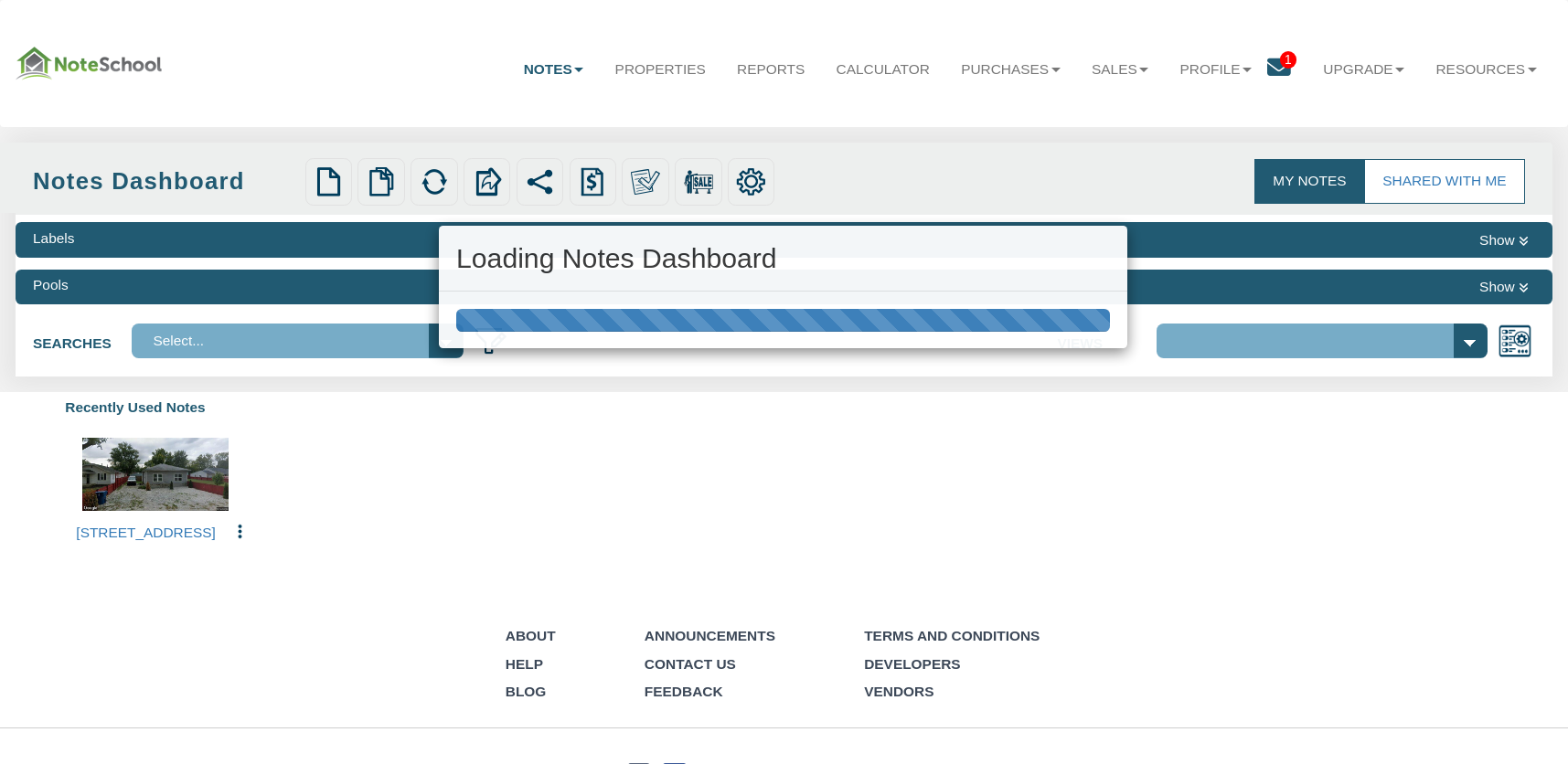 select on "316" 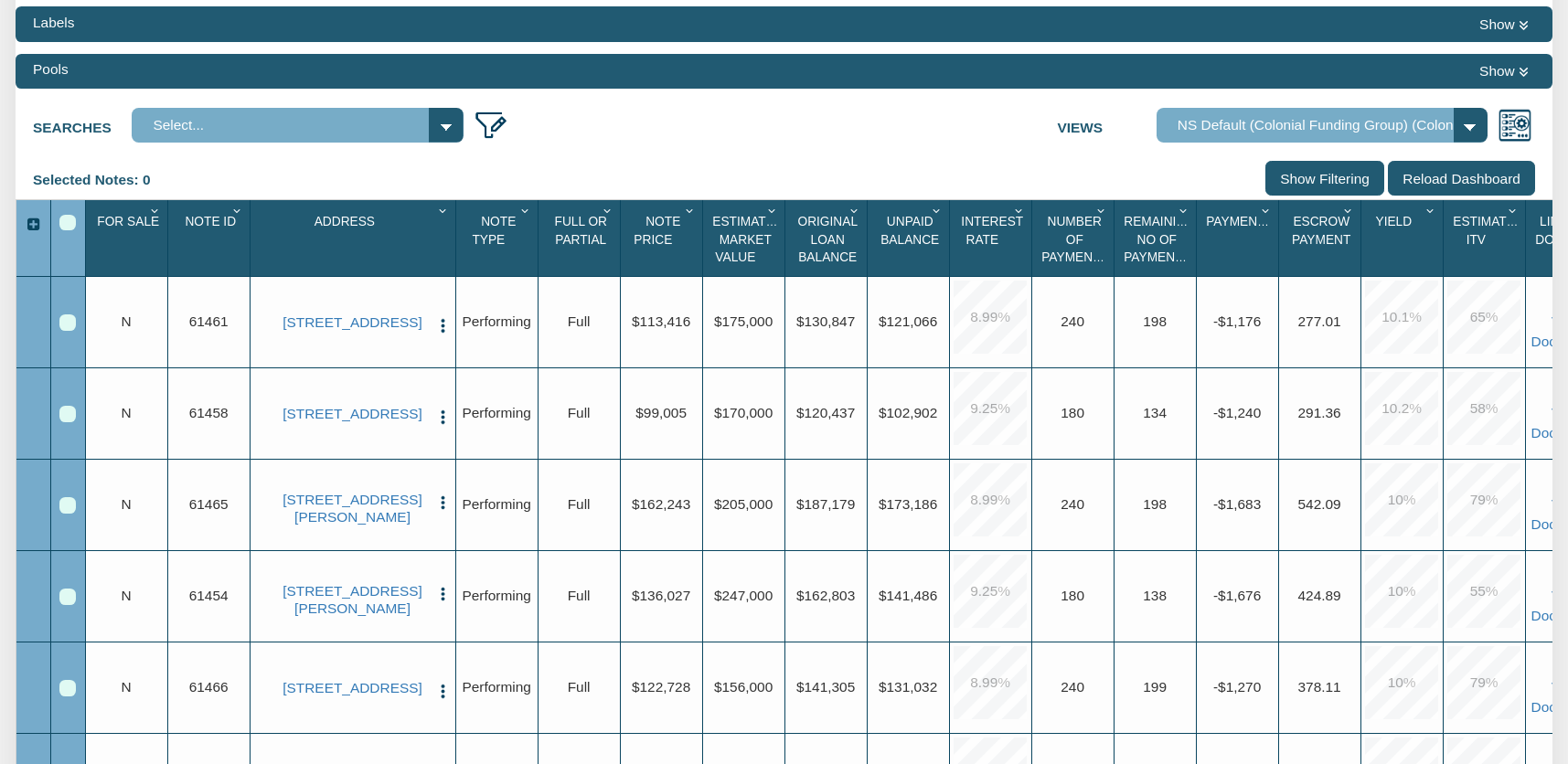 scroll, scrollTop: 222, scrollLeft: 0, axis: vertical 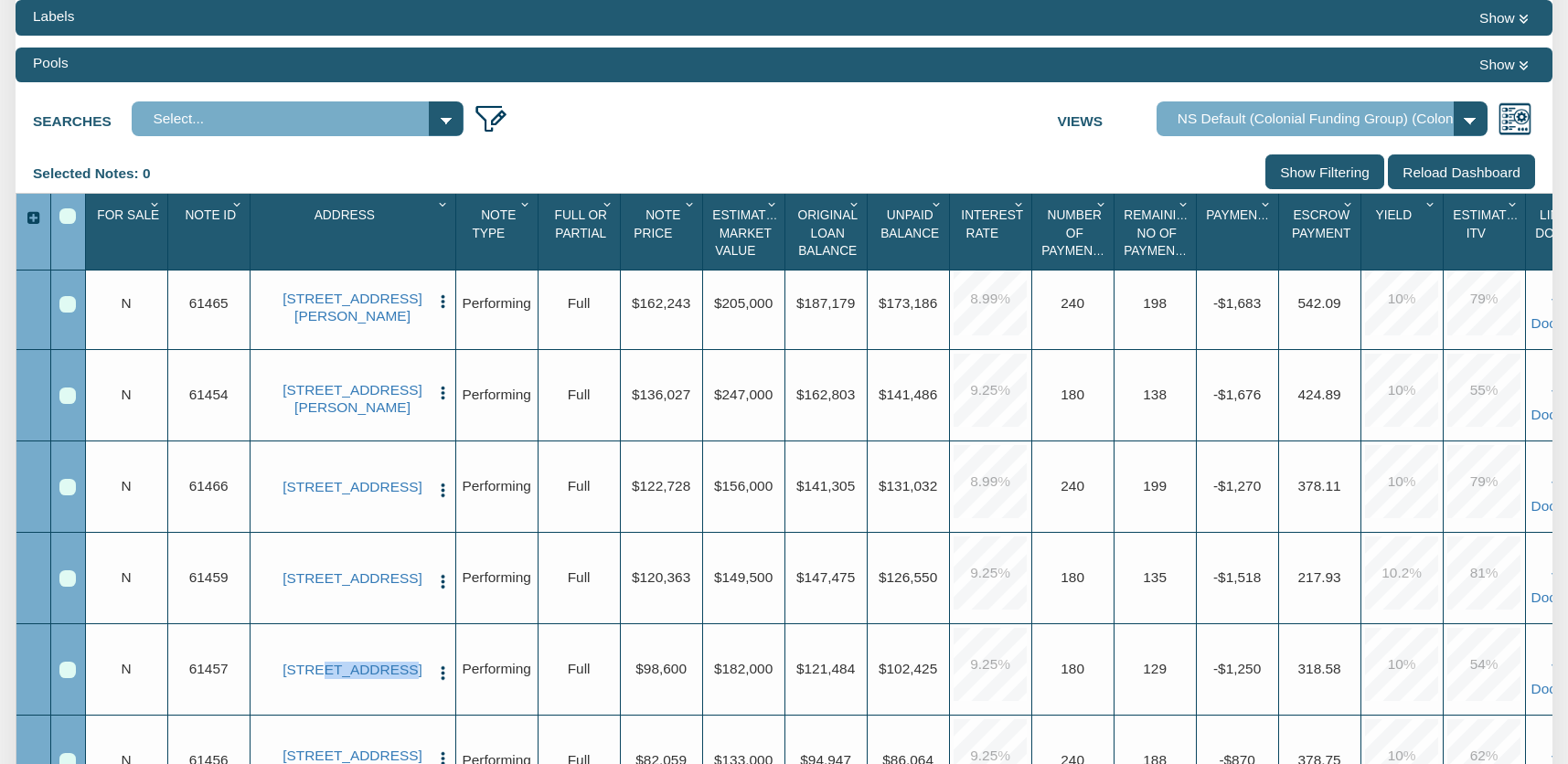 drag, startPoint x: 422, startPoint y: 683, endPoint x: 273, endPoint y: 667, distance: 149.8566 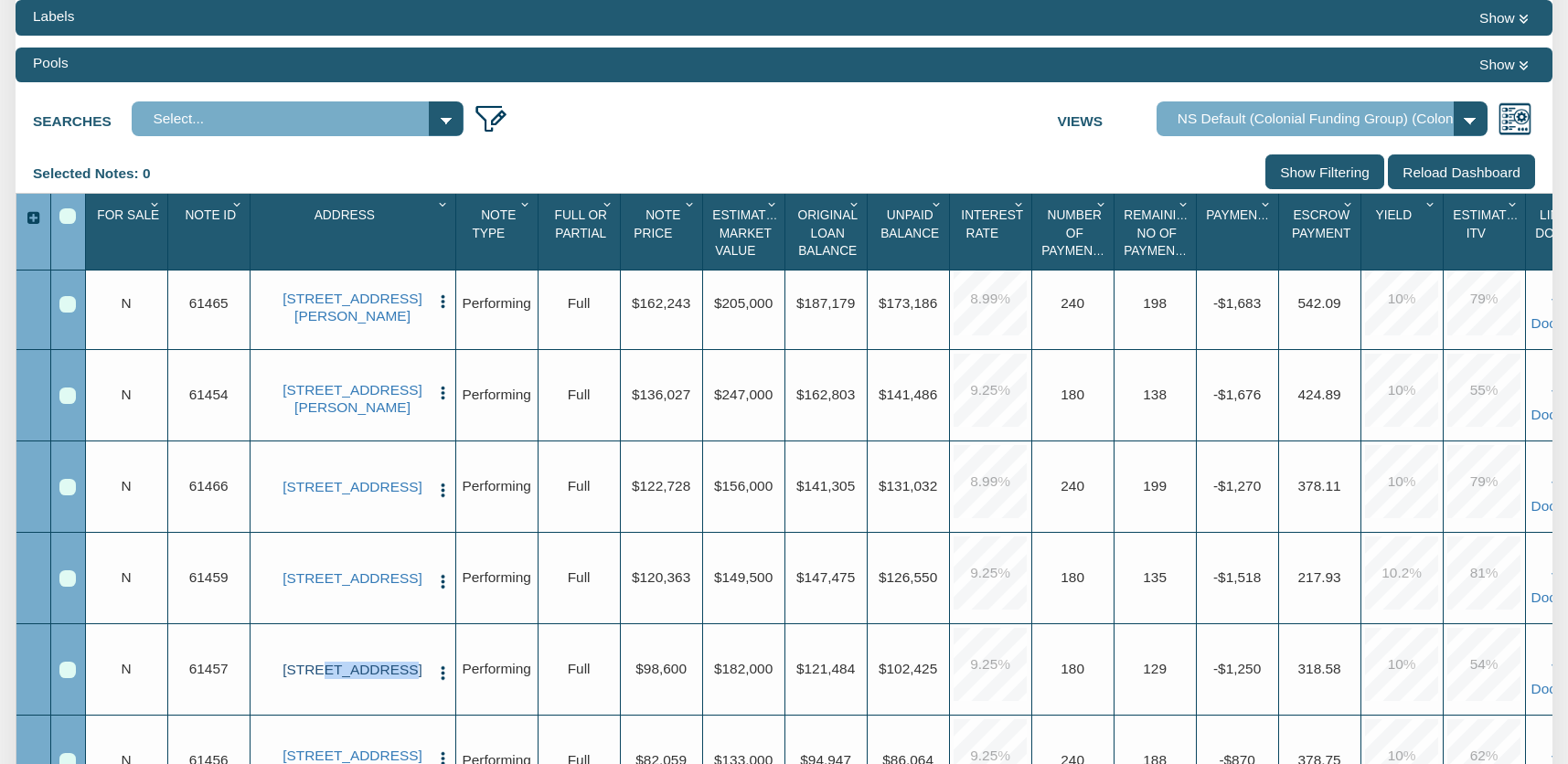 scroll, scrollTop: 231, scrollLeft: 0, axis: vertical 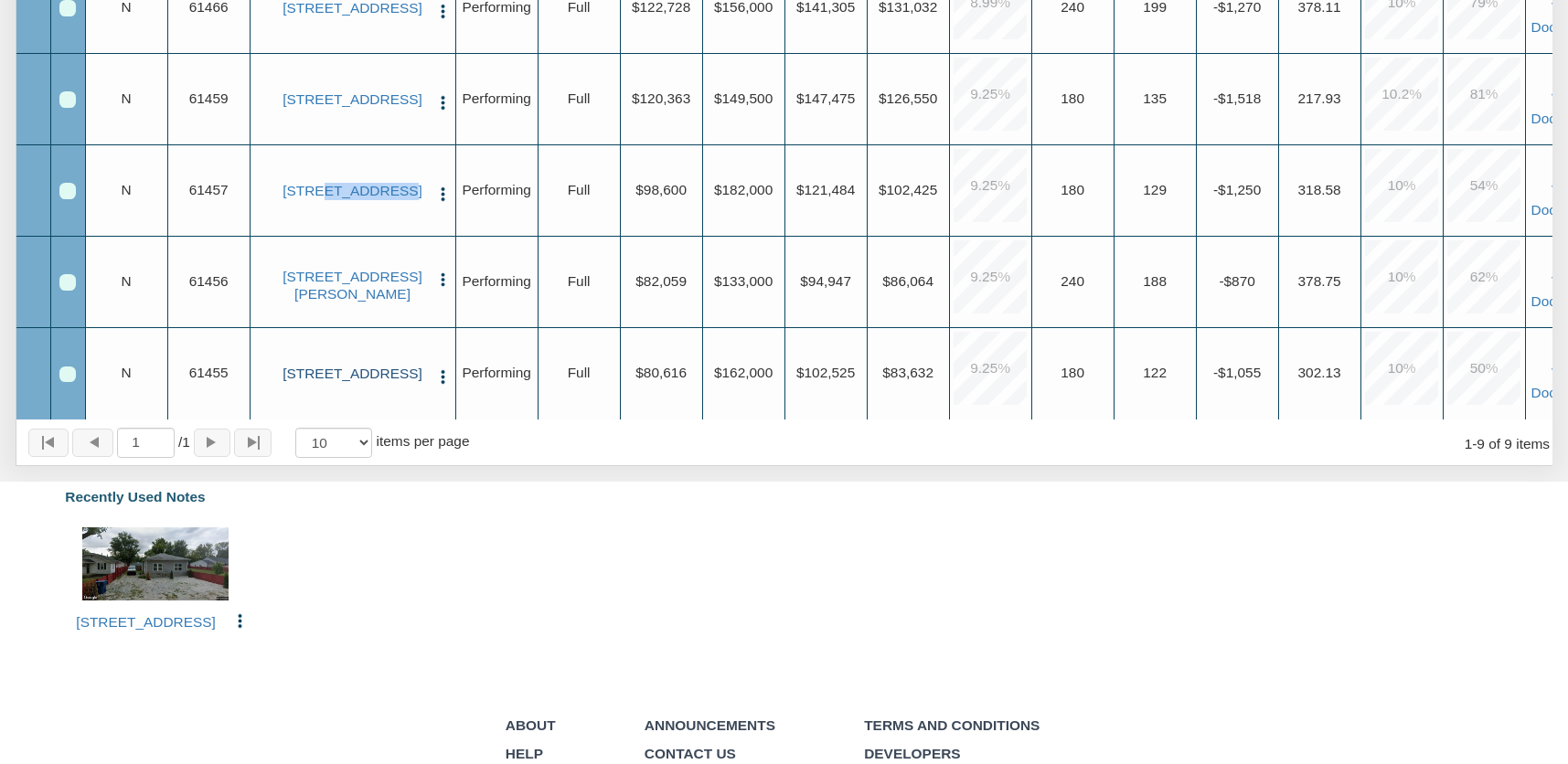 drag, startPoint x: 431, startPoint y: 387, endPoint x: 298, endPoint y: 383, distance: 133.06014 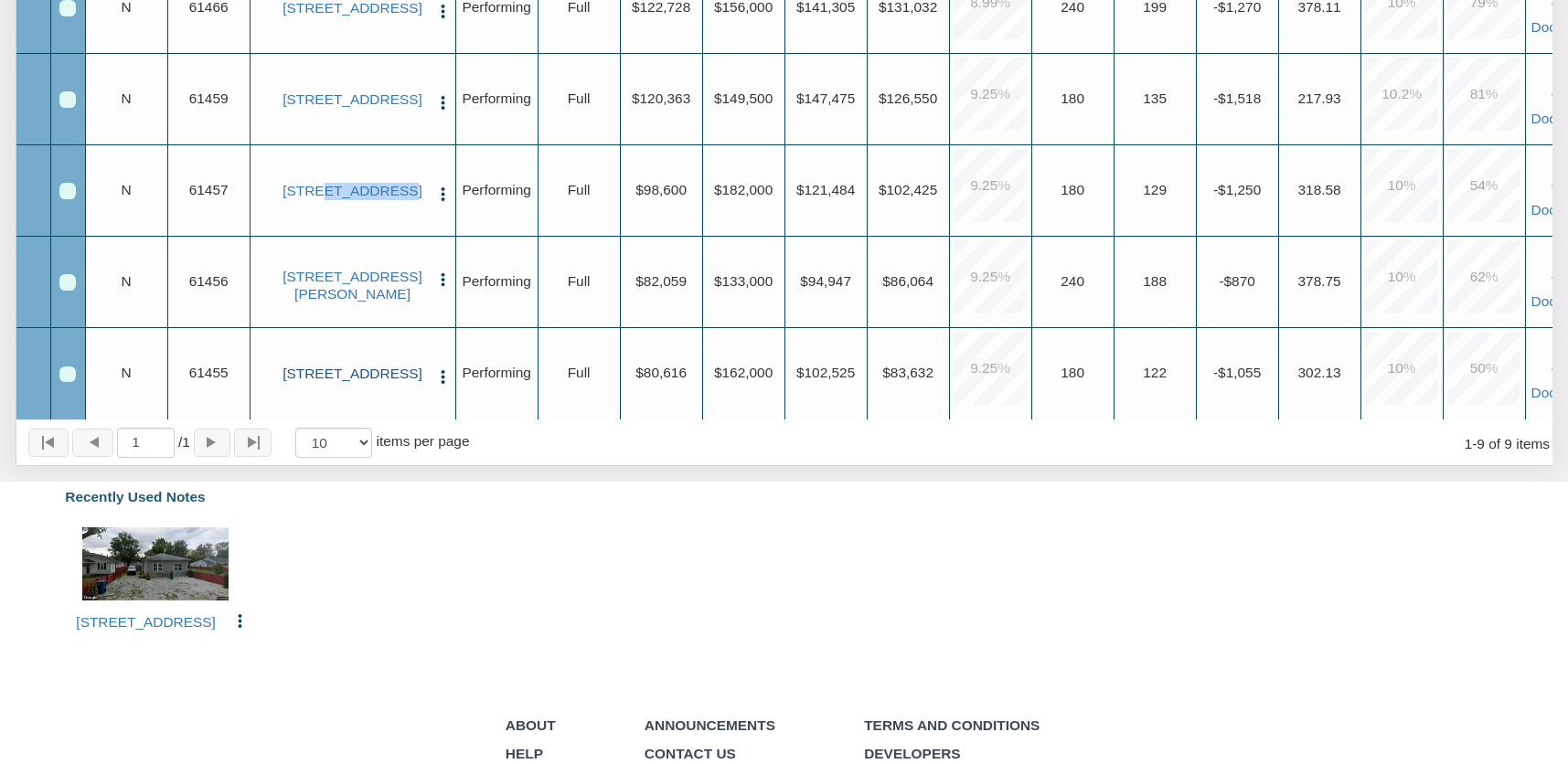 drag, startPoint x: 428, startPoint y: 390, endPoint x: 281, endPoint y: 370, distance: 148.35431 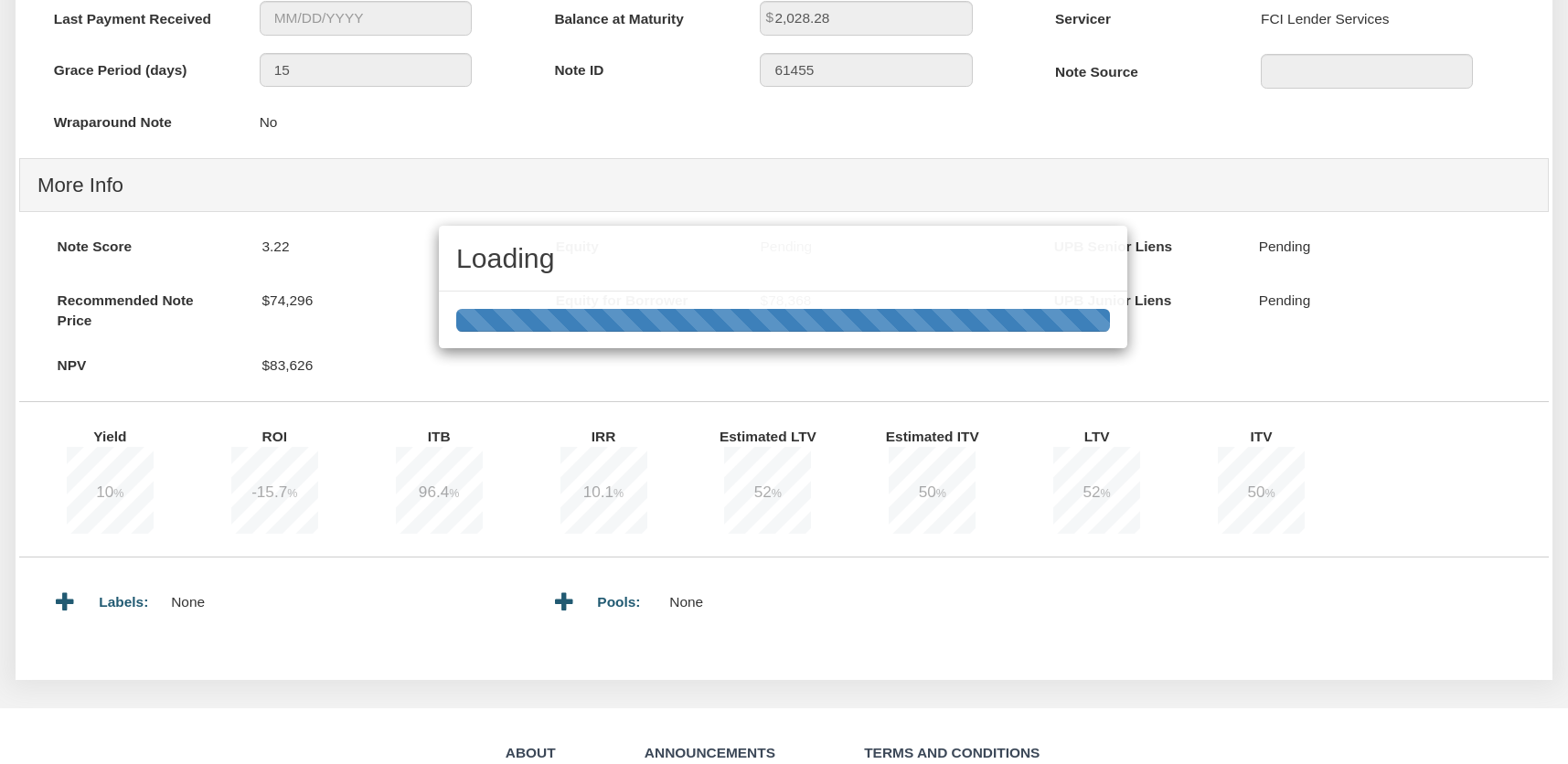 scroll, scrollTop: 0, scrollLeft: 0, axis: both 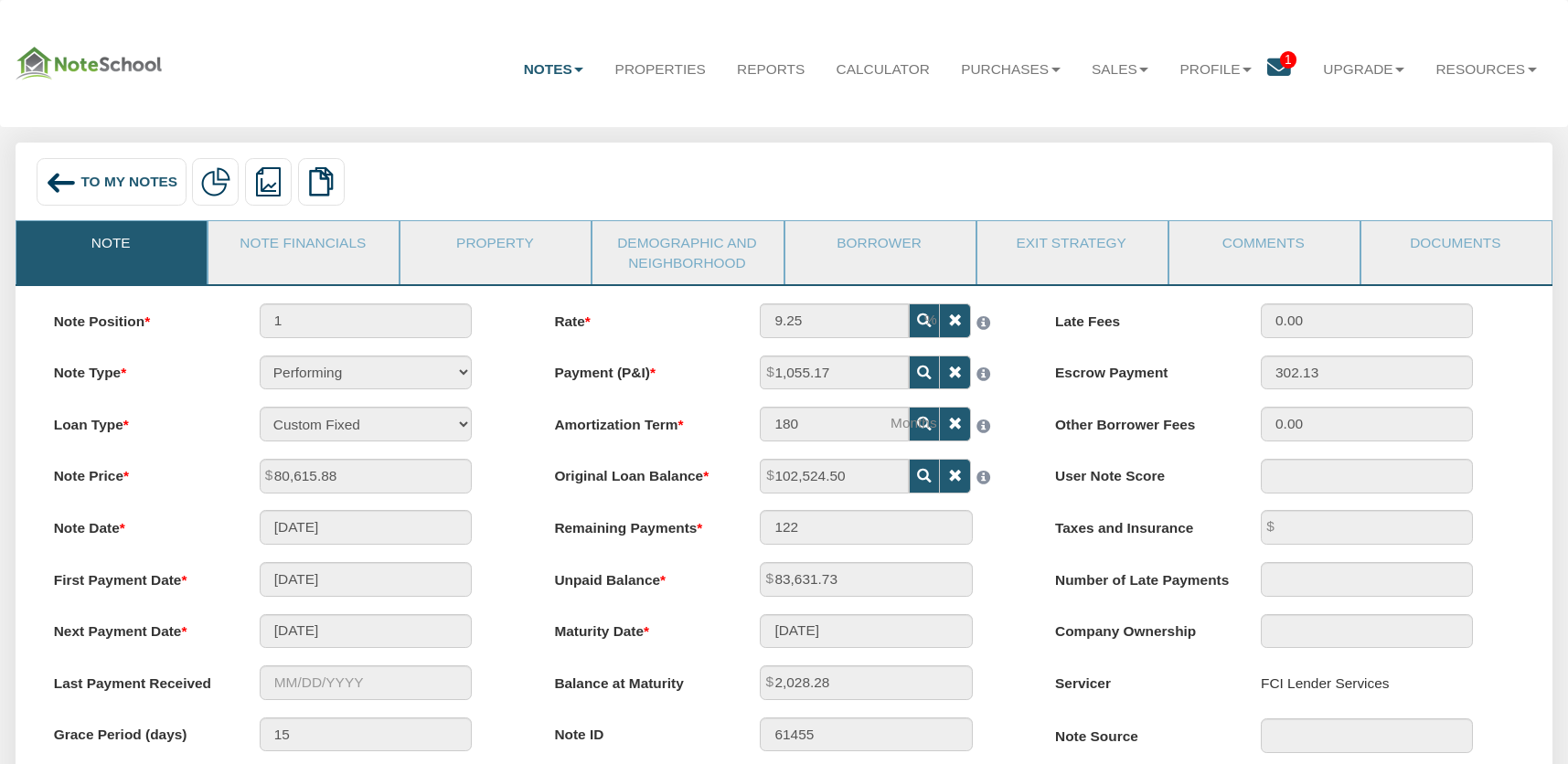 click at bounding box center [61, 183] 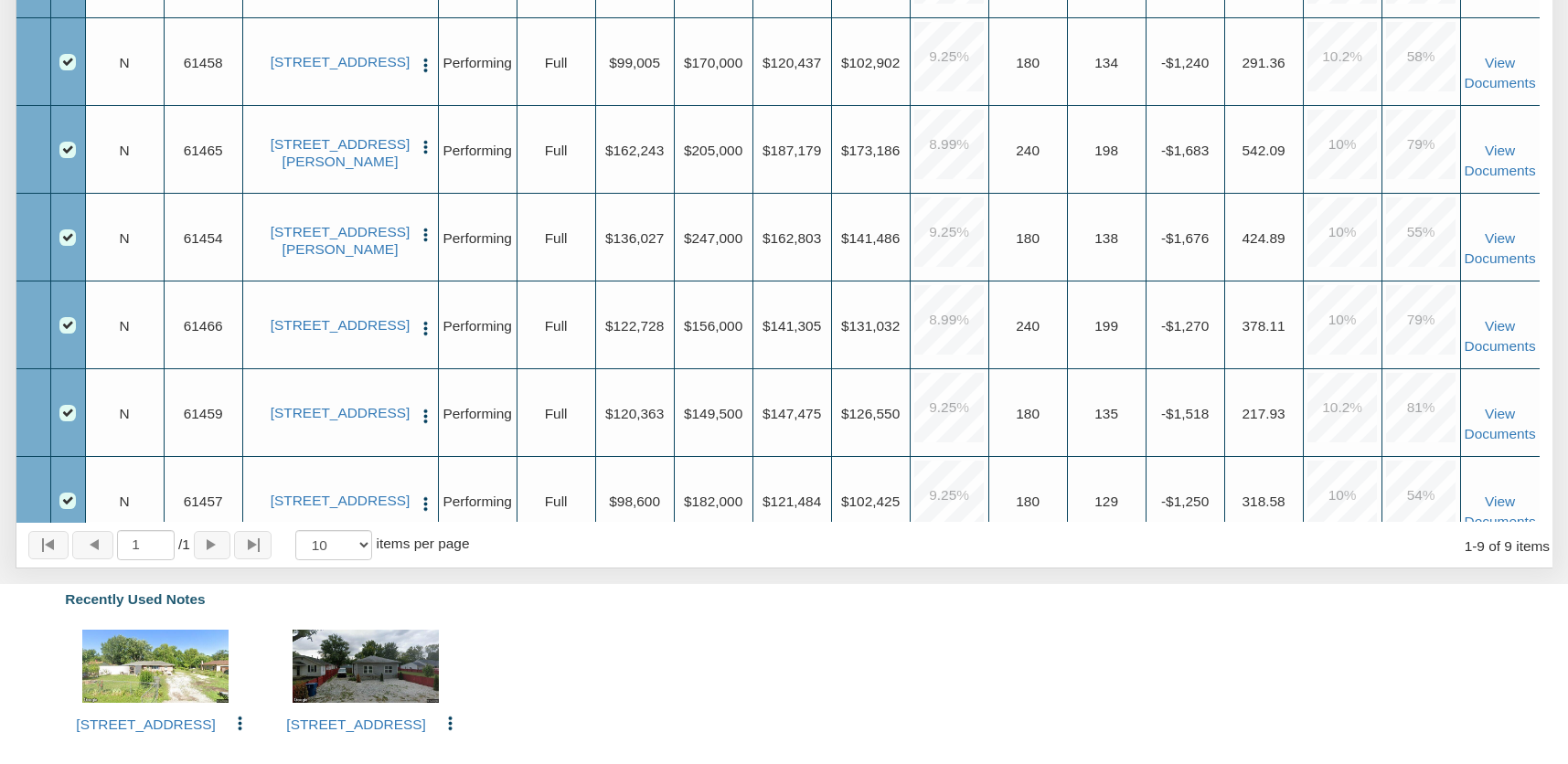 scroll, scrollTop: 538, scrollLeft: 0, axis: vertical 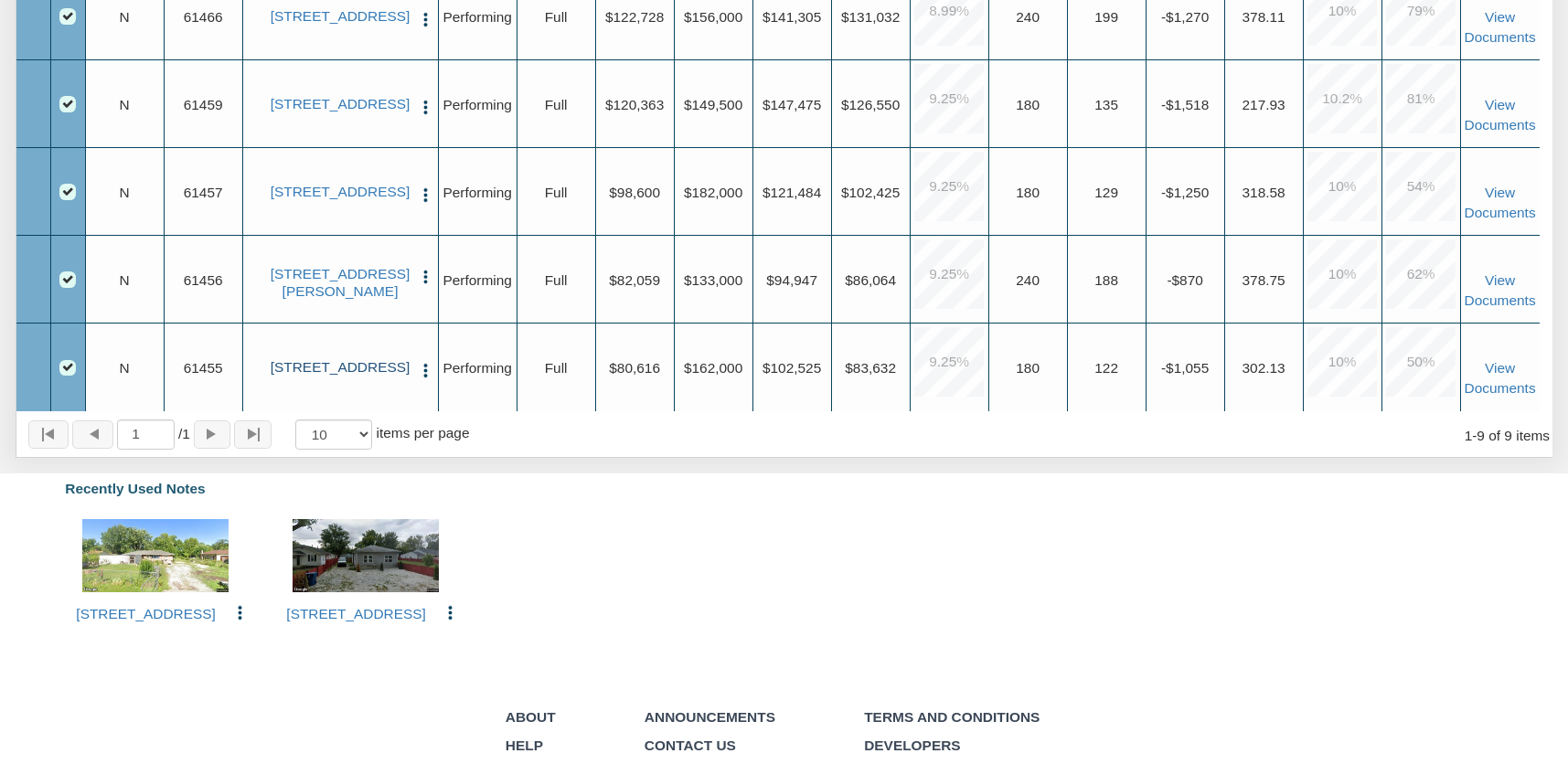 drag, startPoint x: 377, startPoint y: 391, endPoint x: 285, endPoint y: 353, distance: 99.538937 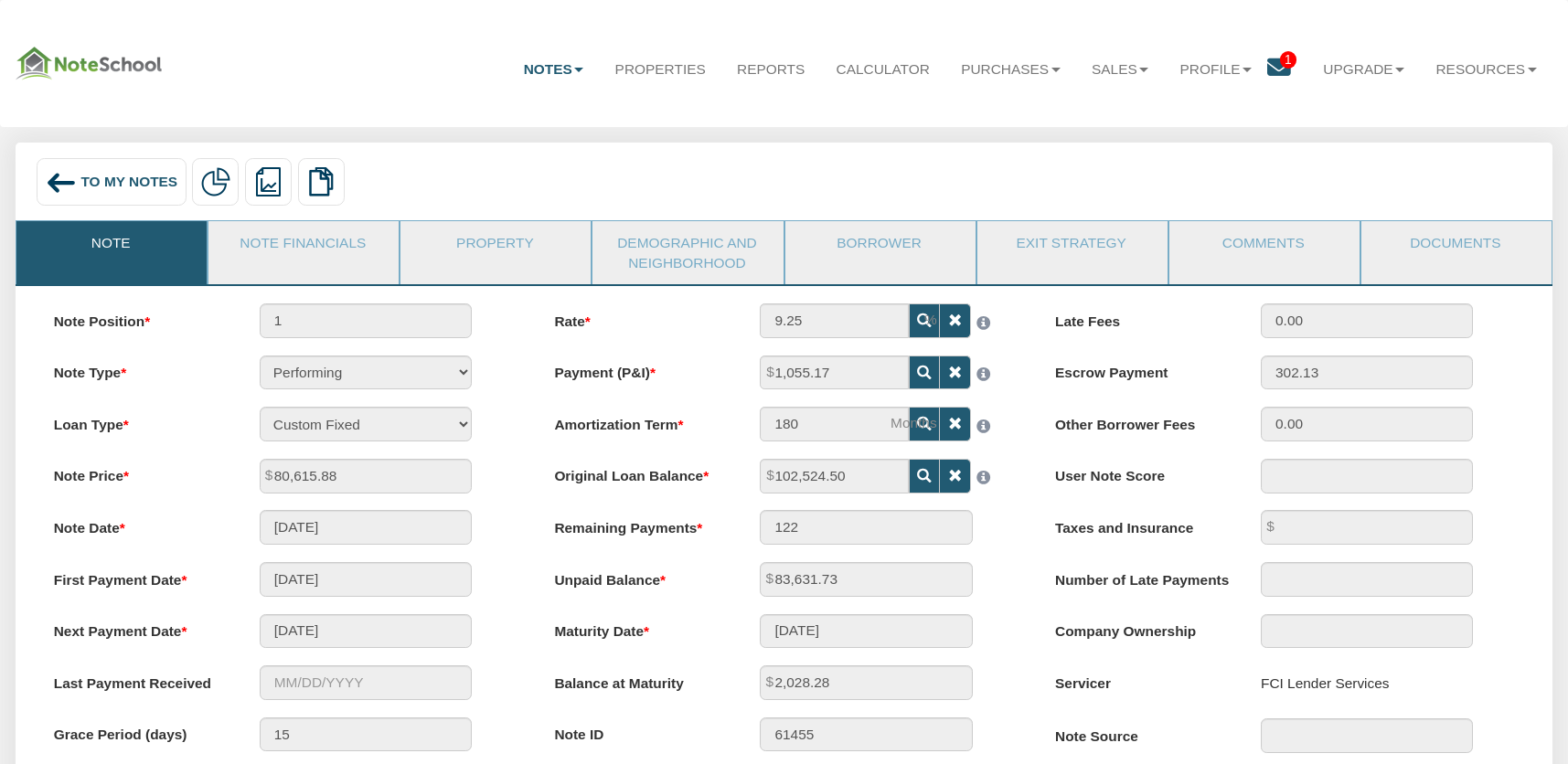 click at bounding box center (61, 183) 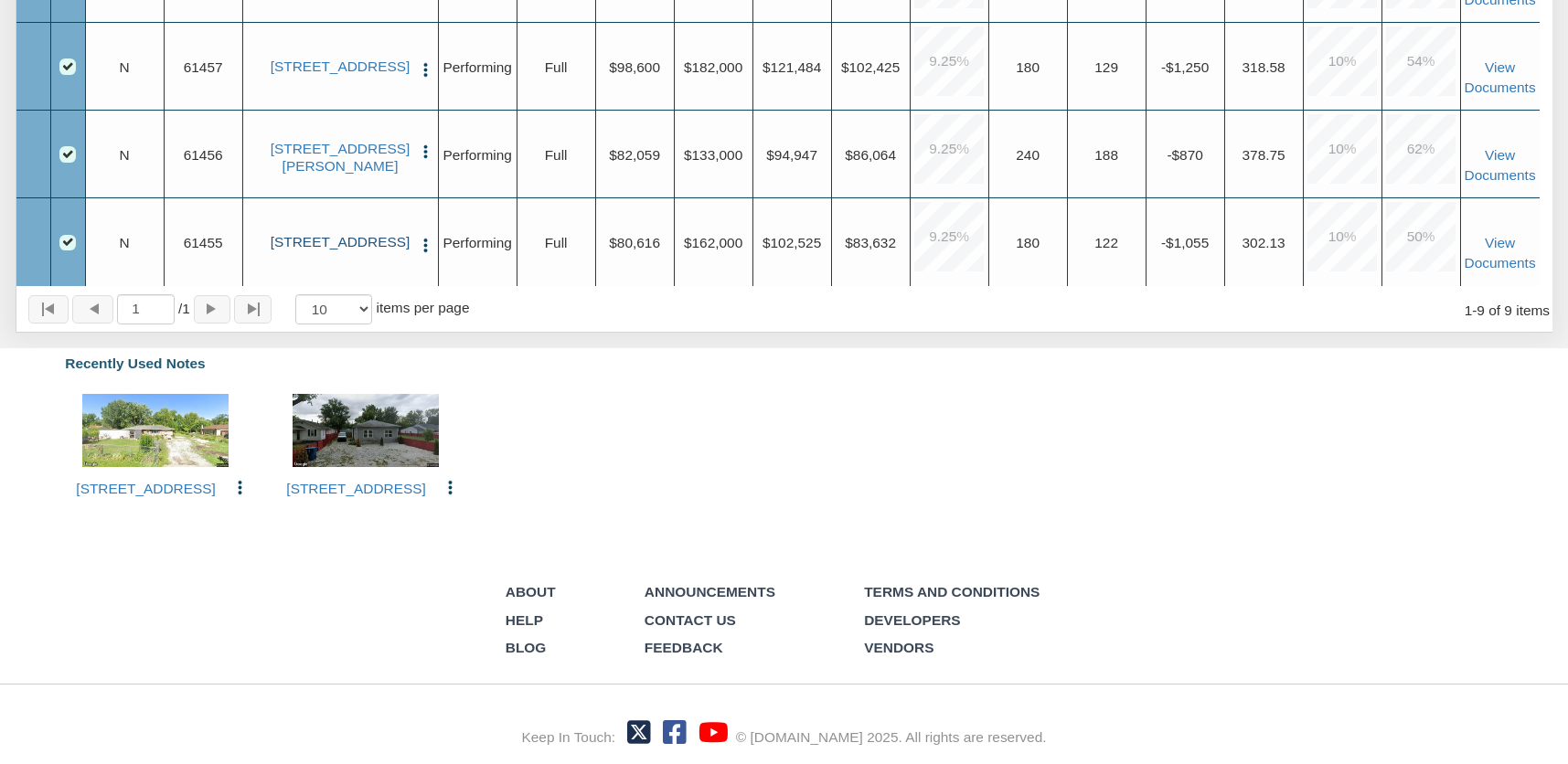 drag, startPoint x: 277, startPoint y: 209, endPoint x: 357, endPoint y: 247, distance: 88.566359 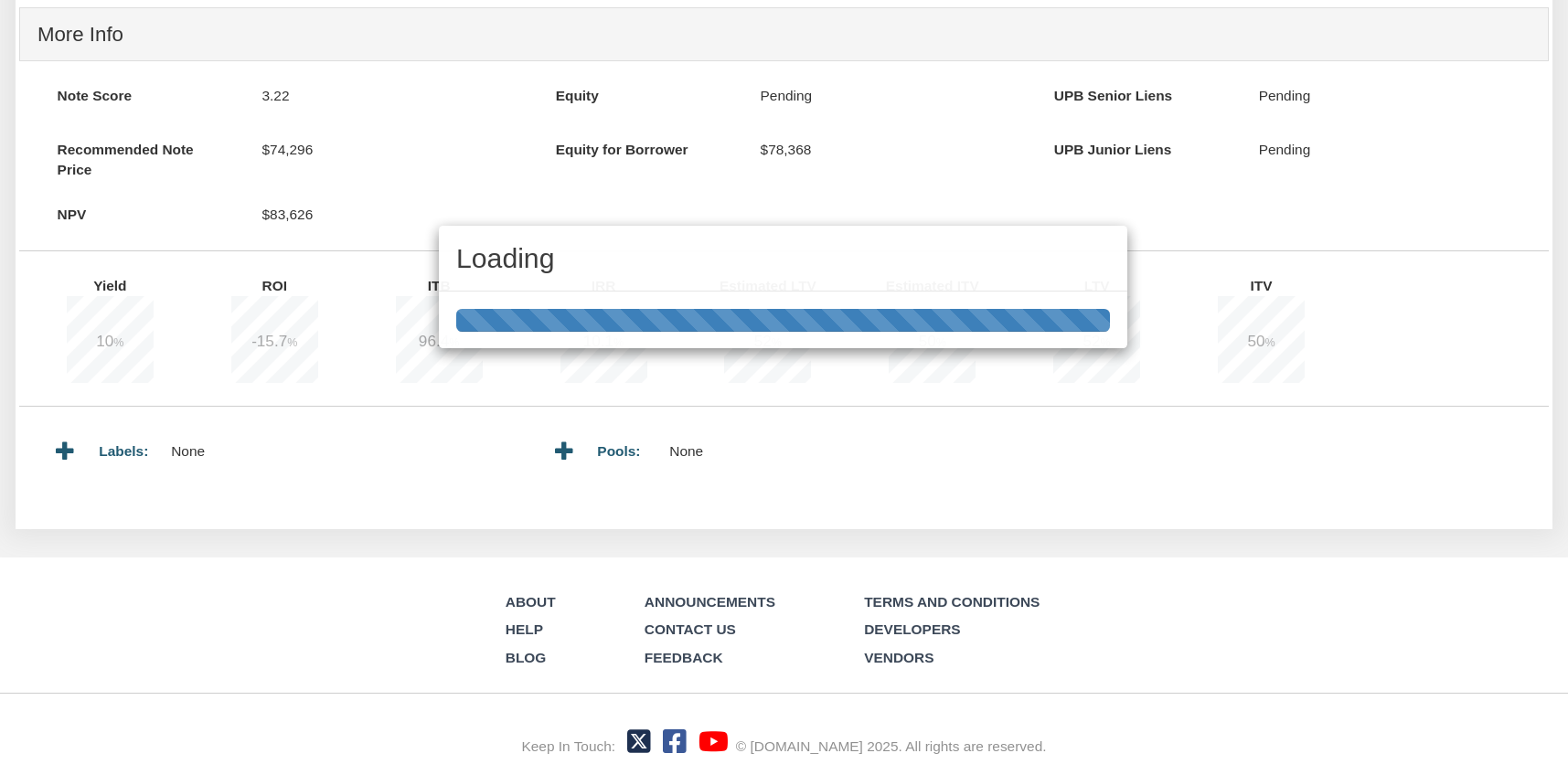 scroll, scrollTop: 0, scrollLeft: 0, axis: both 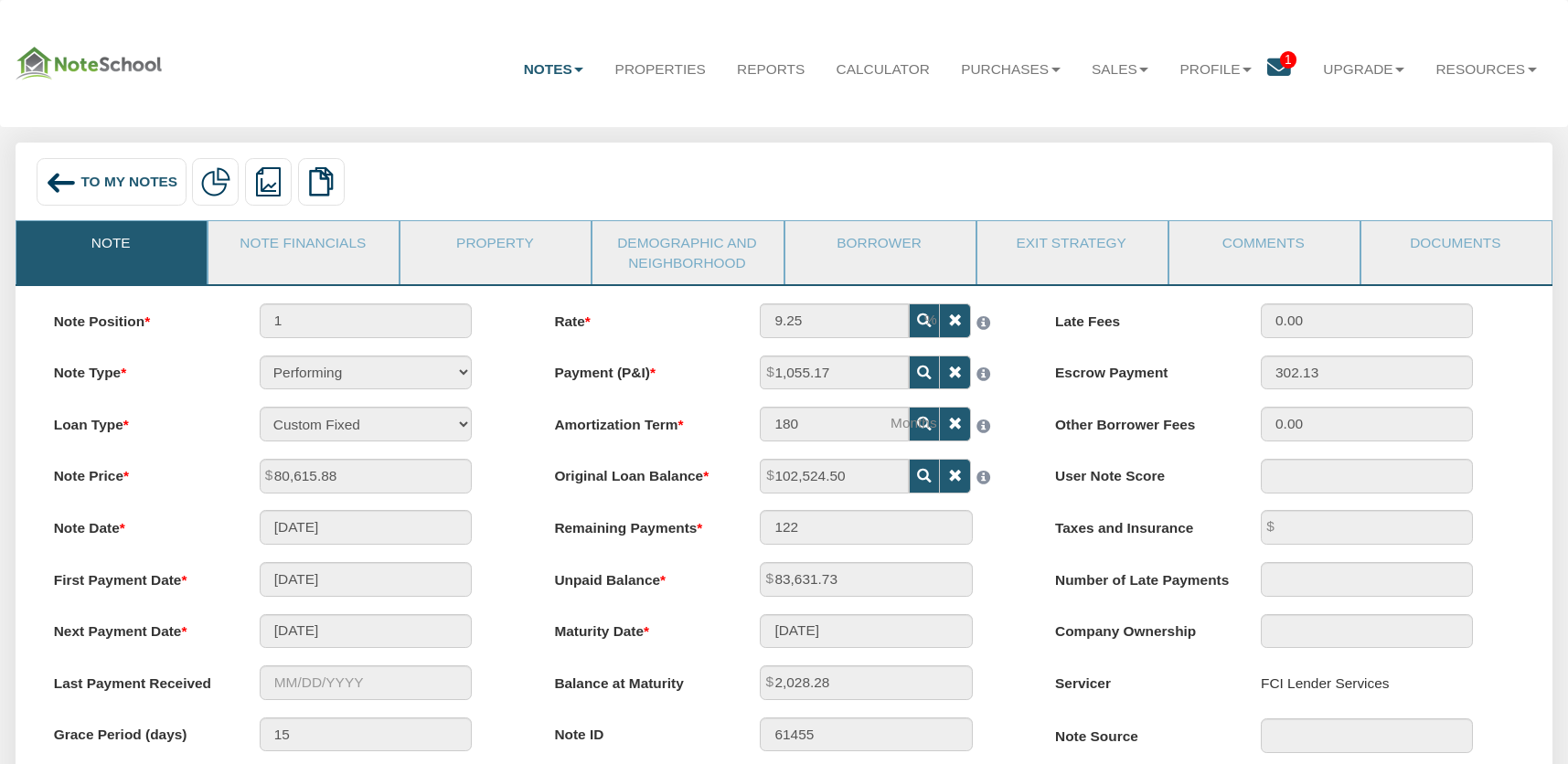 click at bounding box center (61, 183) 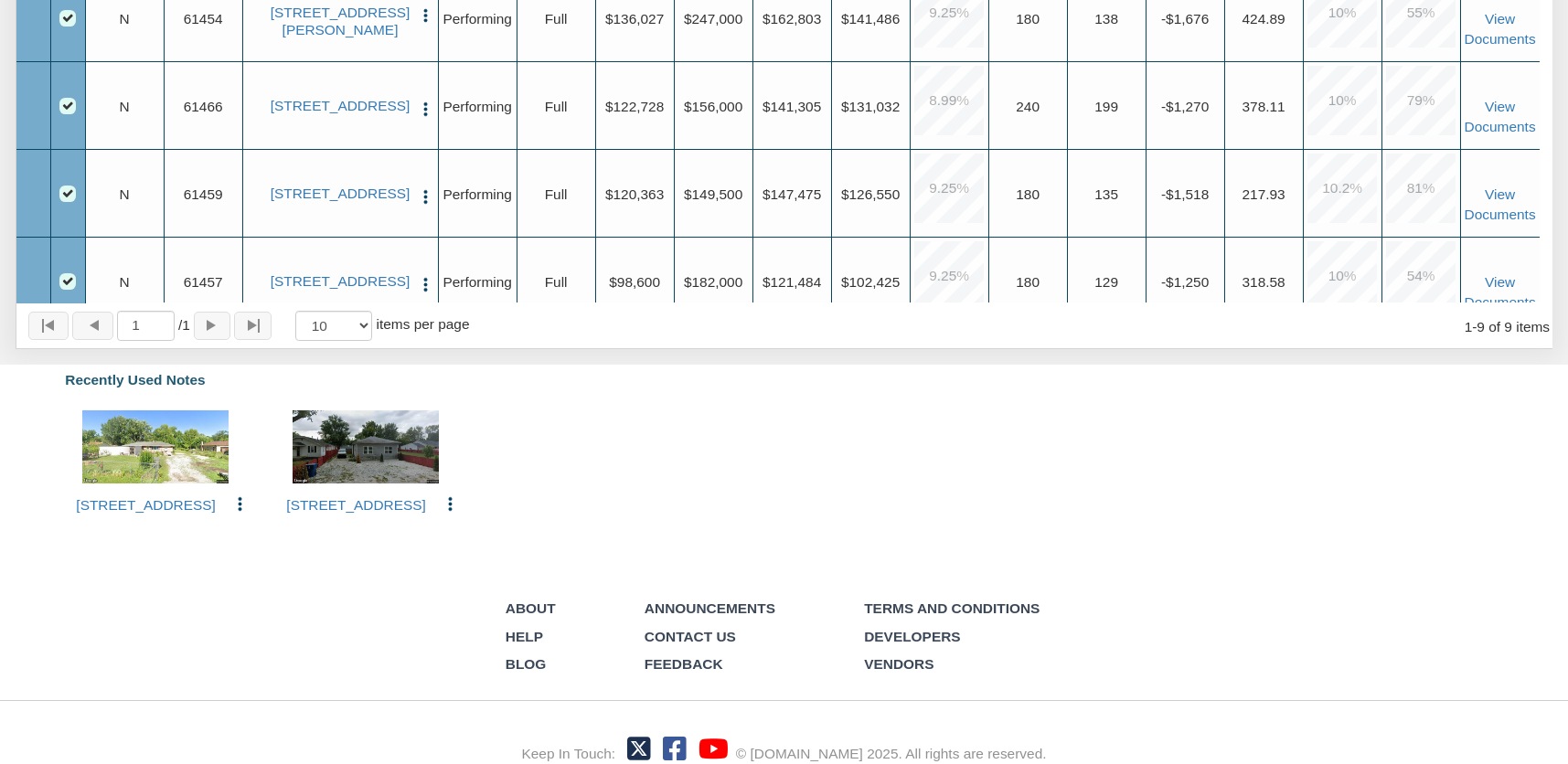 scroll, scrollTop: 815, scrollLeft: 0, axis: vertical 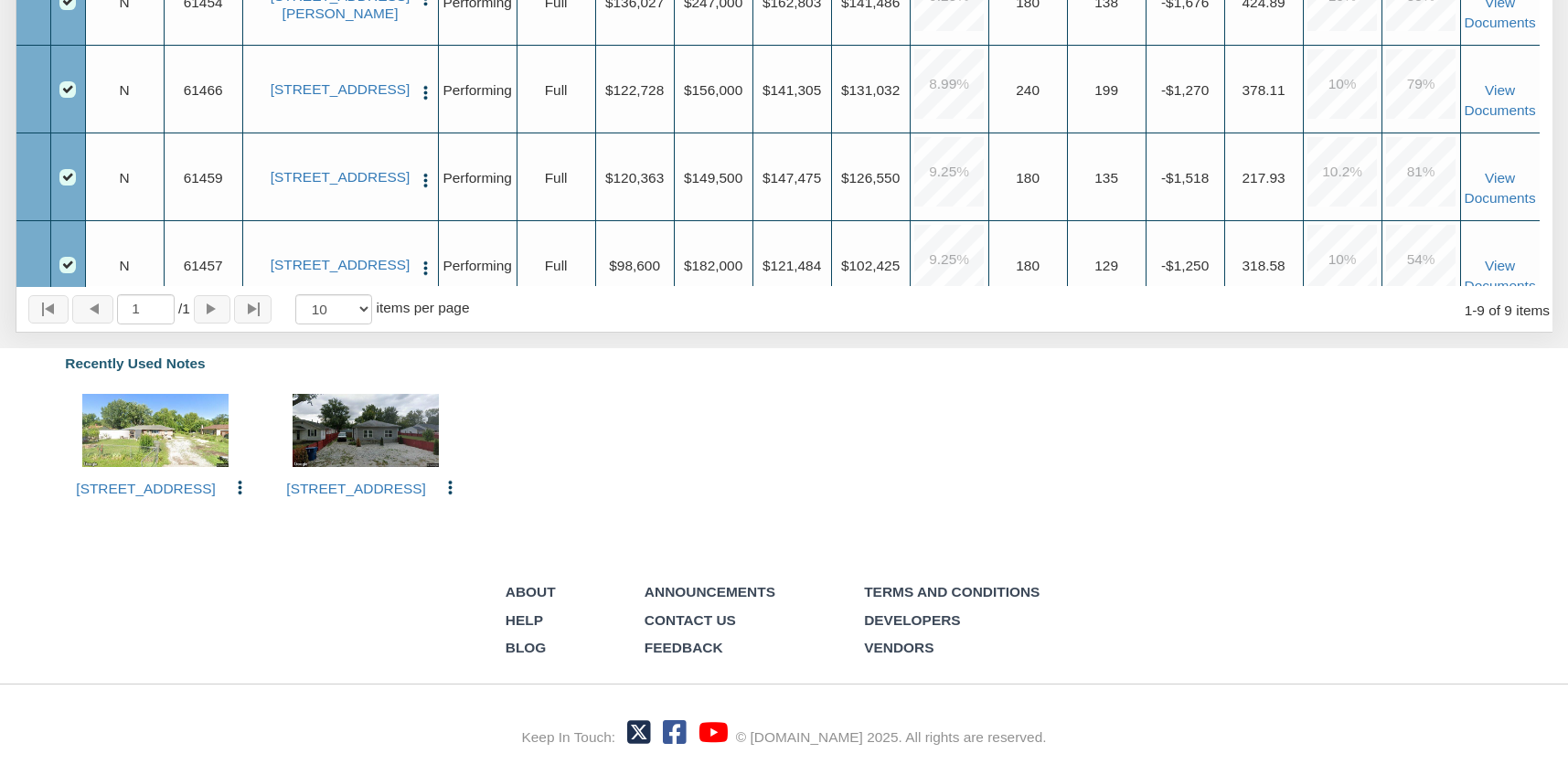 drag, startPoint x: 339, startPoint y: 251, endPoint x: 347, endPoint y: 269, distance: 19.697716 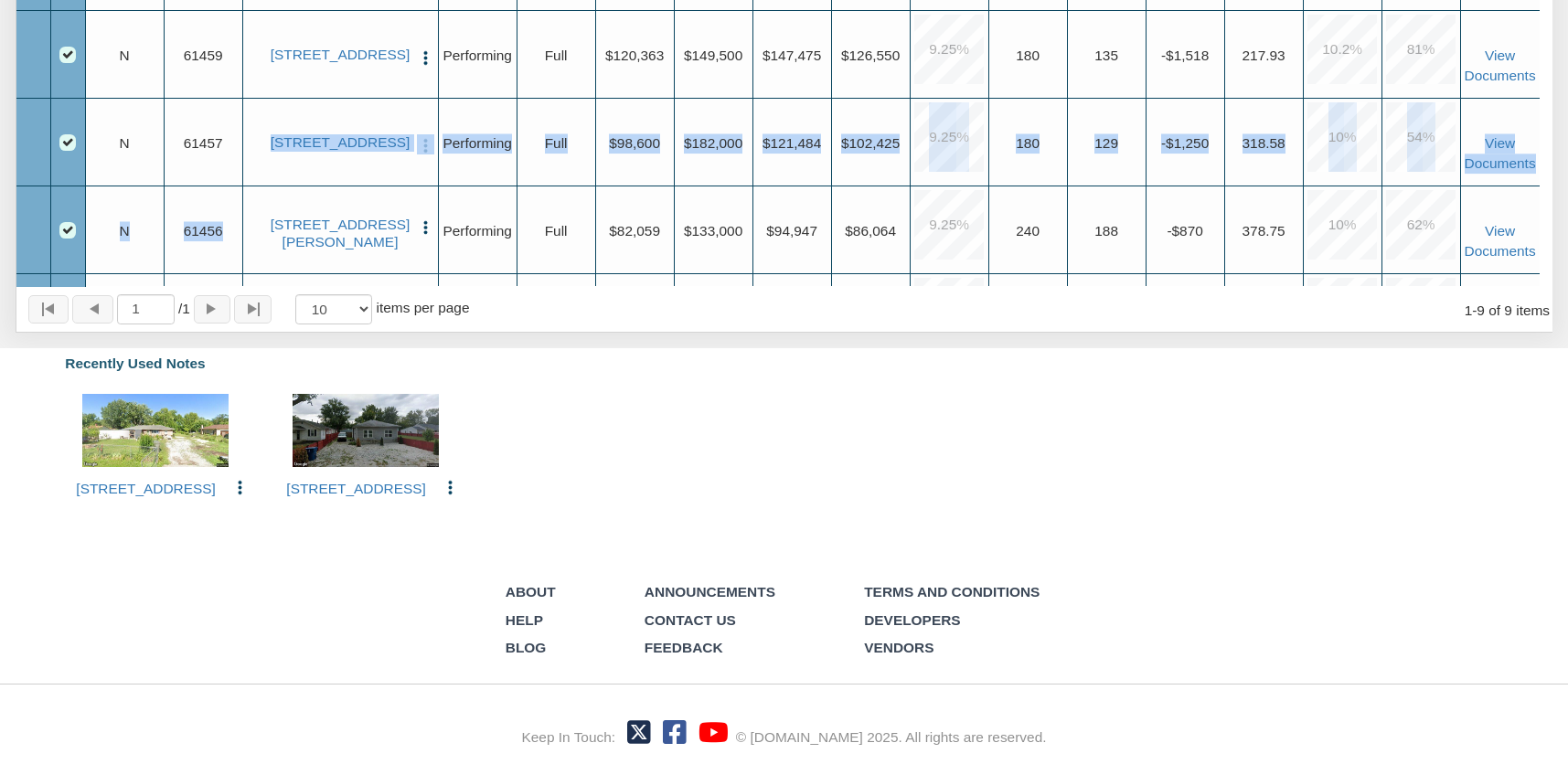scroll, scrollTop: 198, scrollLeft: 0, axis: vertical 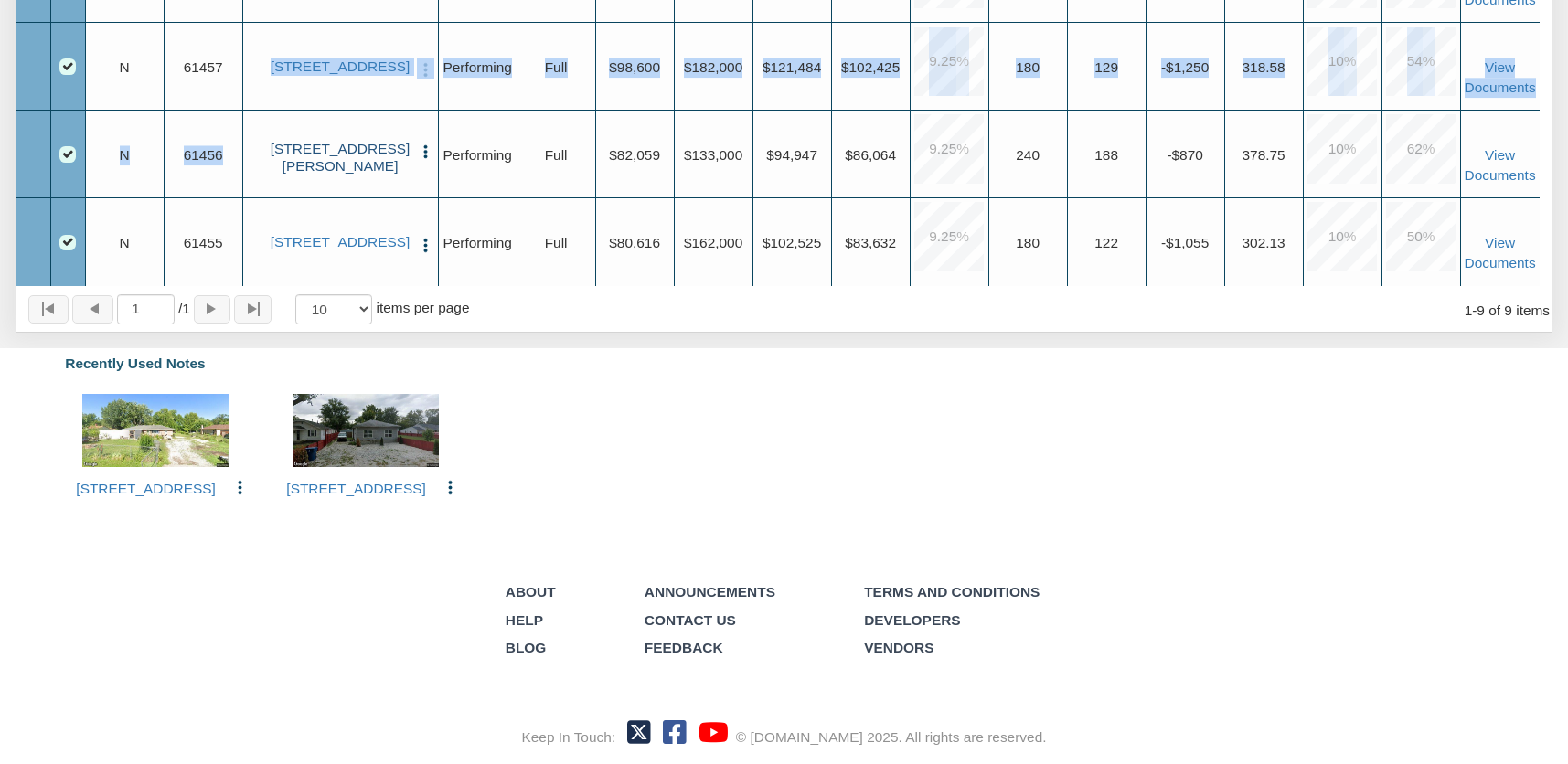 drag, startPoint x: 287, startPoint y: 231, endPoint x: 372, endPoint y: 155, distance: 114.02193 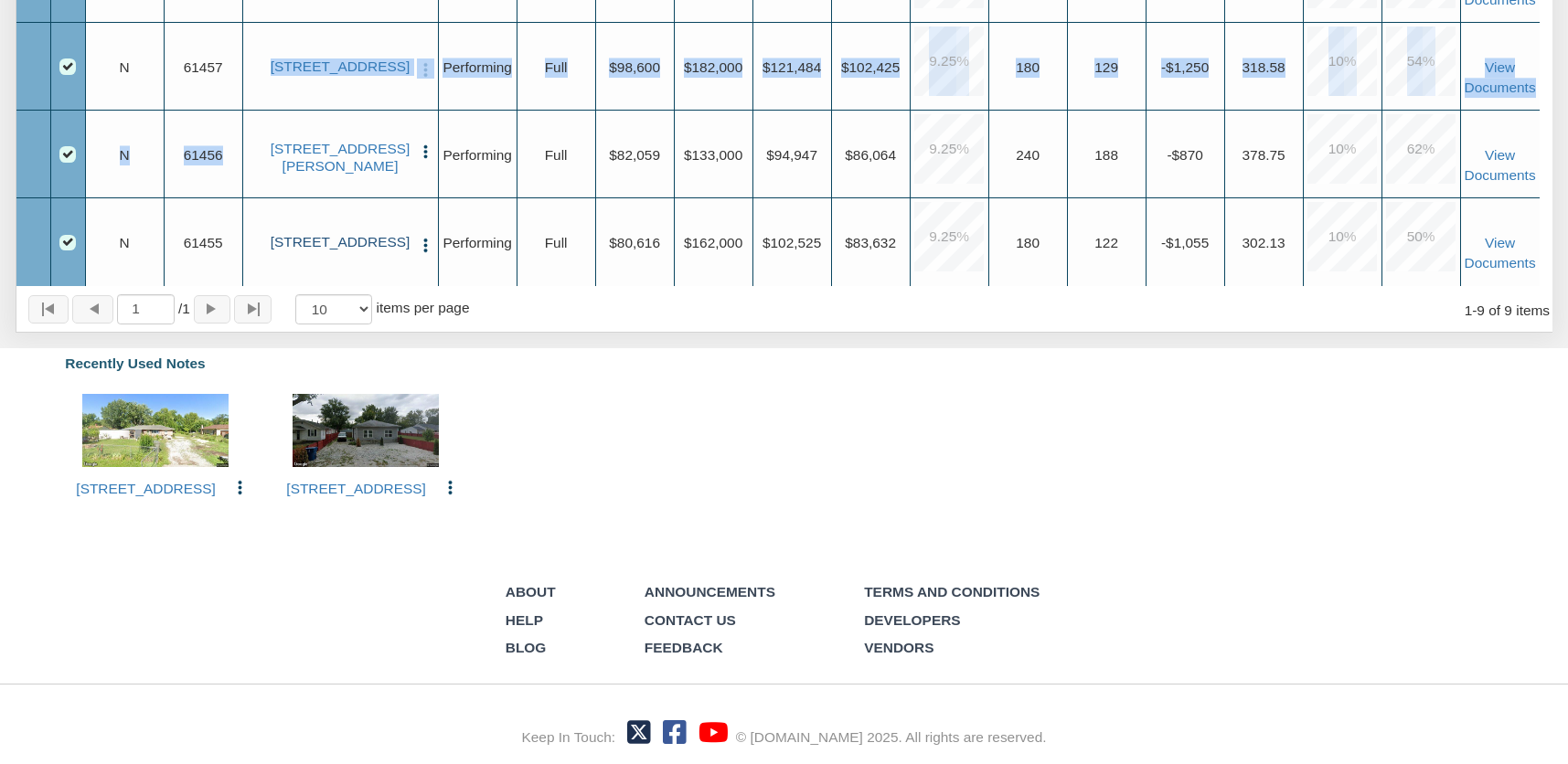drag, startPoint x: 281, startPoint y: 207, endPoint x: 361, endPoint y: 244, distance: 88.14193 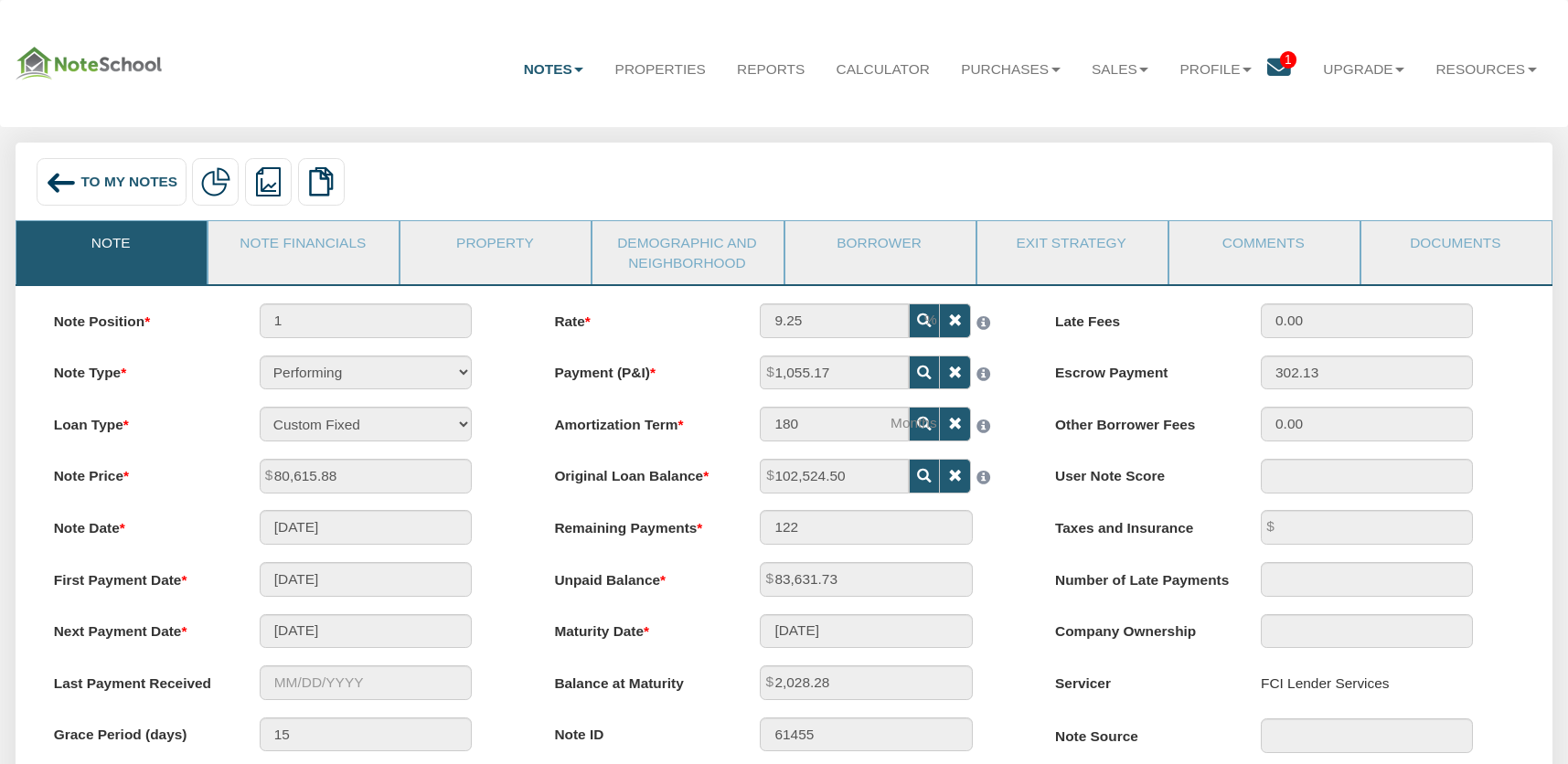 click at bounding box center [61, 183] 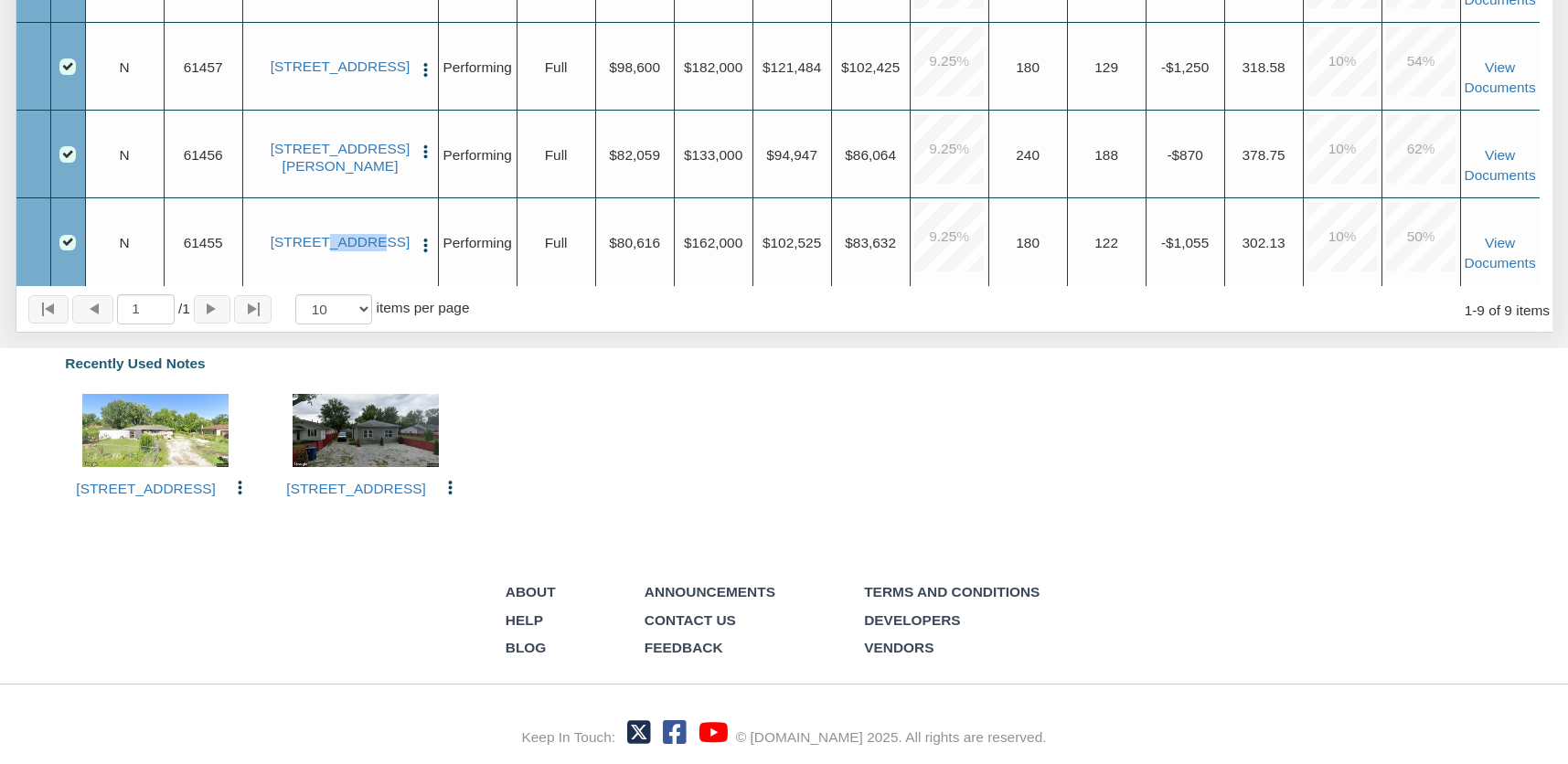 drag, startPoint x: 358, startPoint y: 214, endPoint x: 363, endPoint y: 256, distance: 42.296572 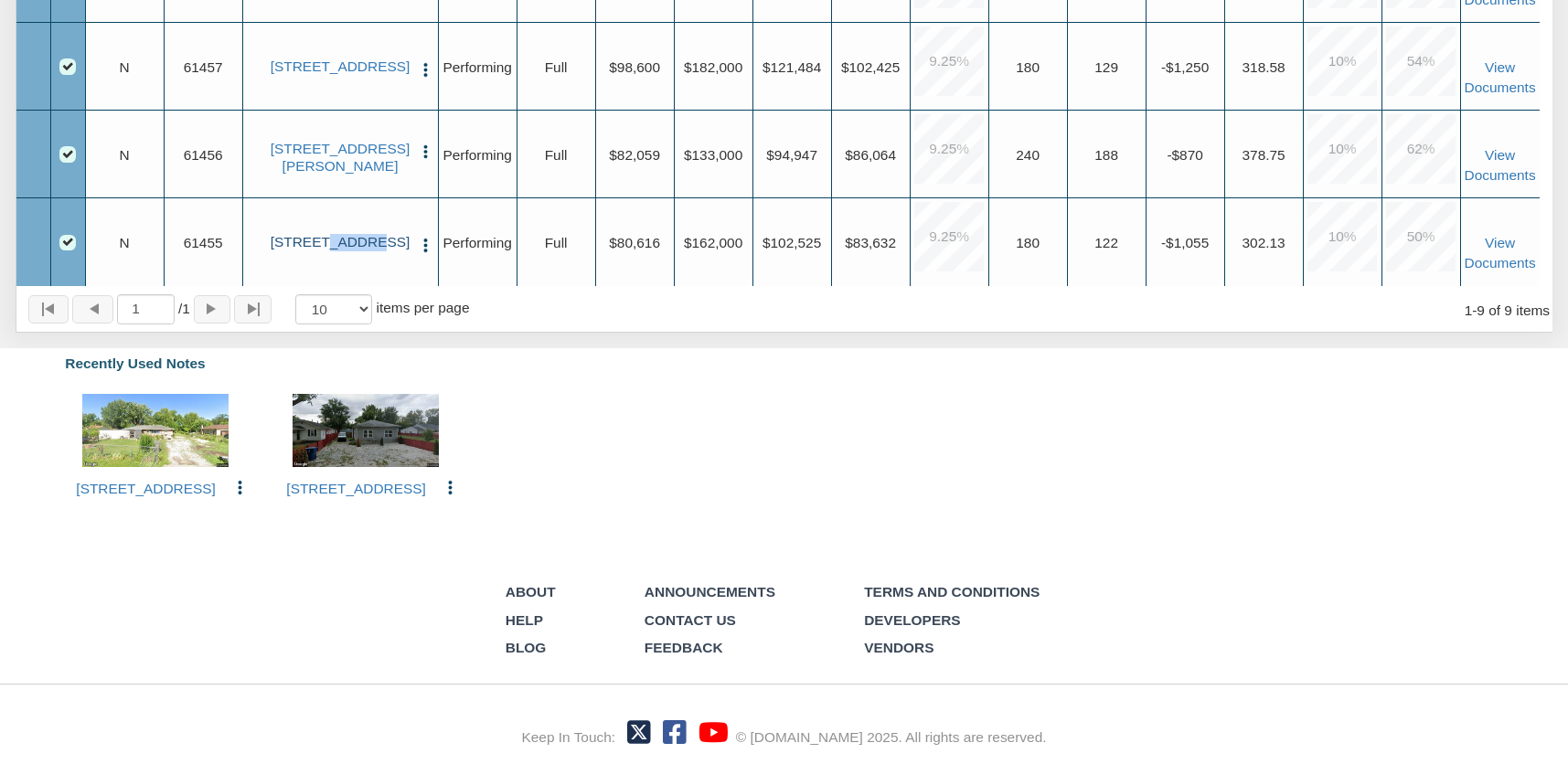 drag, startPoint x: 285, startPoint y: 213, endPoint x: 392, endPoint y: 232, distance: 108.673824 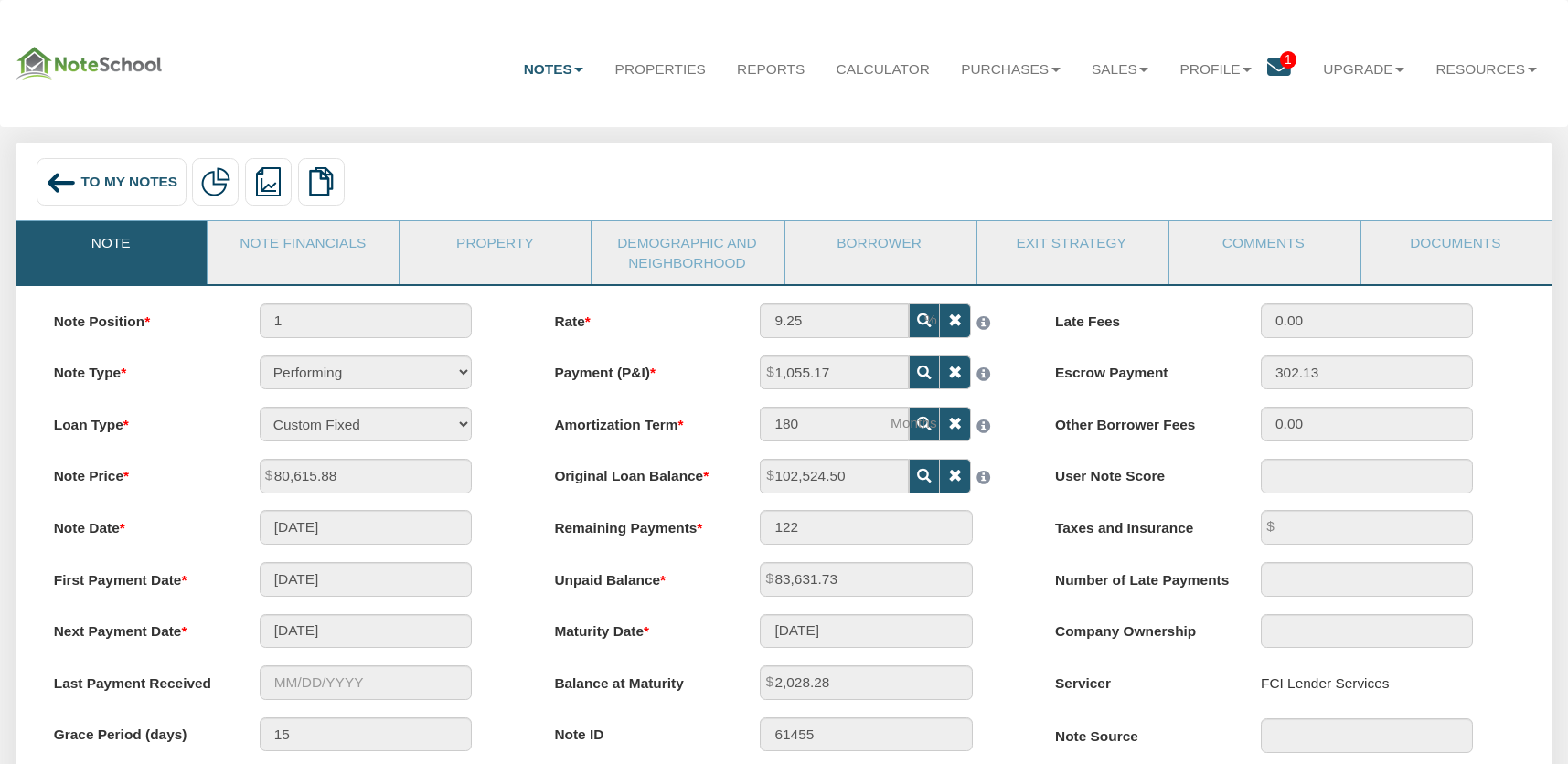 click at bounding box center (61, 183) 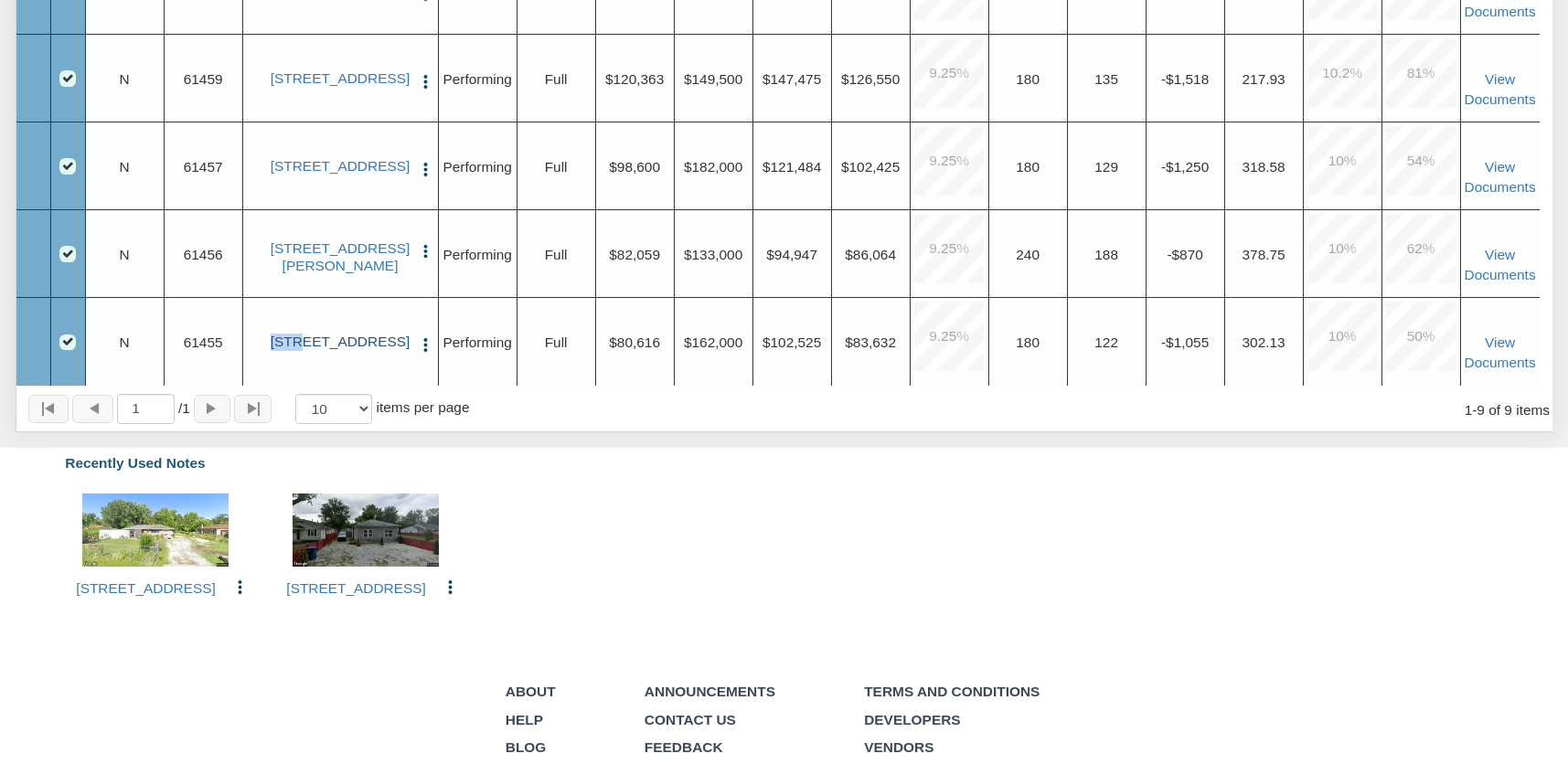click on "[STREET_ADDRESS]" at bounding box center [339, 342] 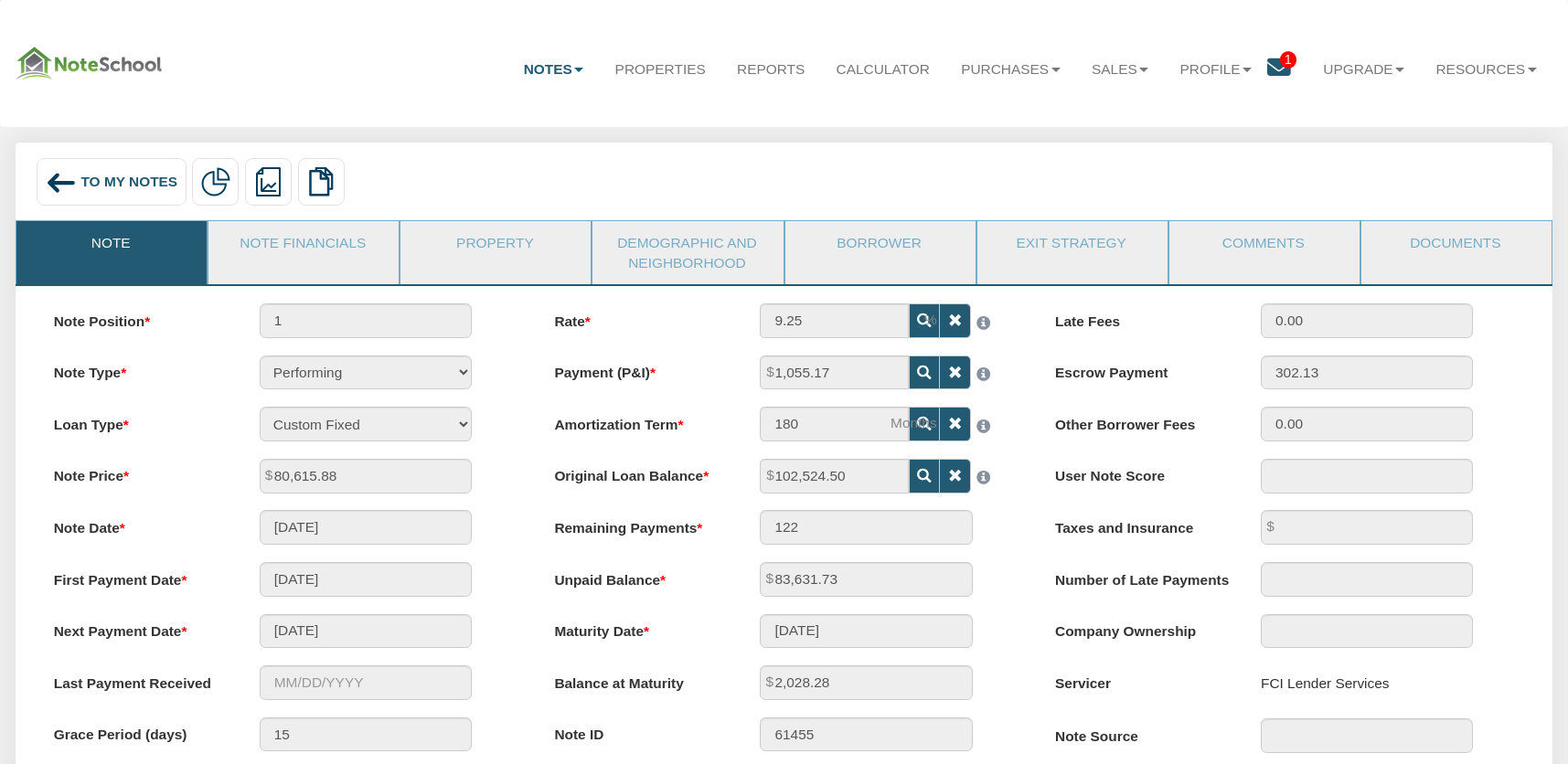 click at bounding box center (61, 183) 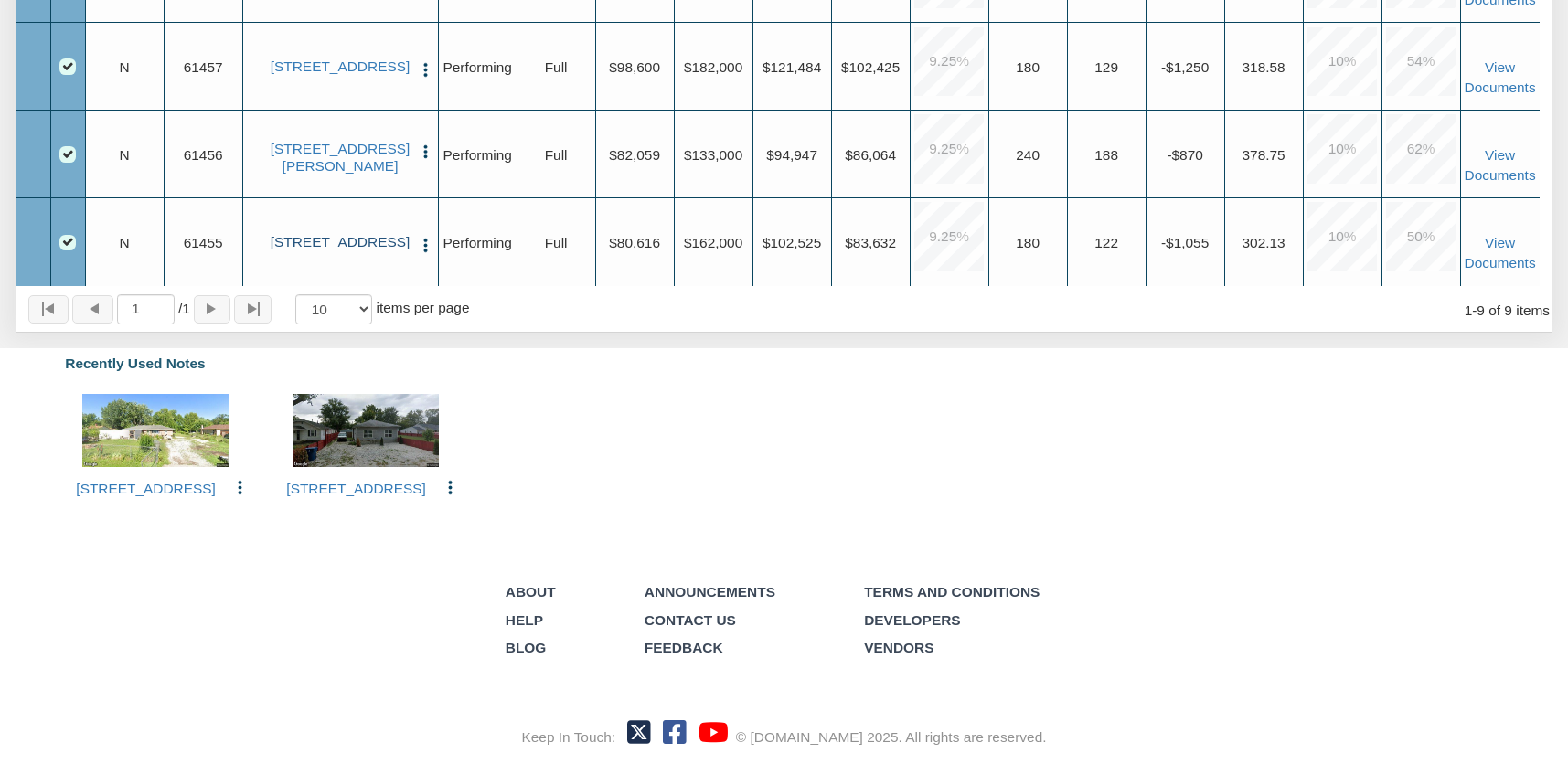 drag, startPoint x: 275, startPoint y: 213, endPoint x: 393, endPoint y: 228, distance: 118.94957 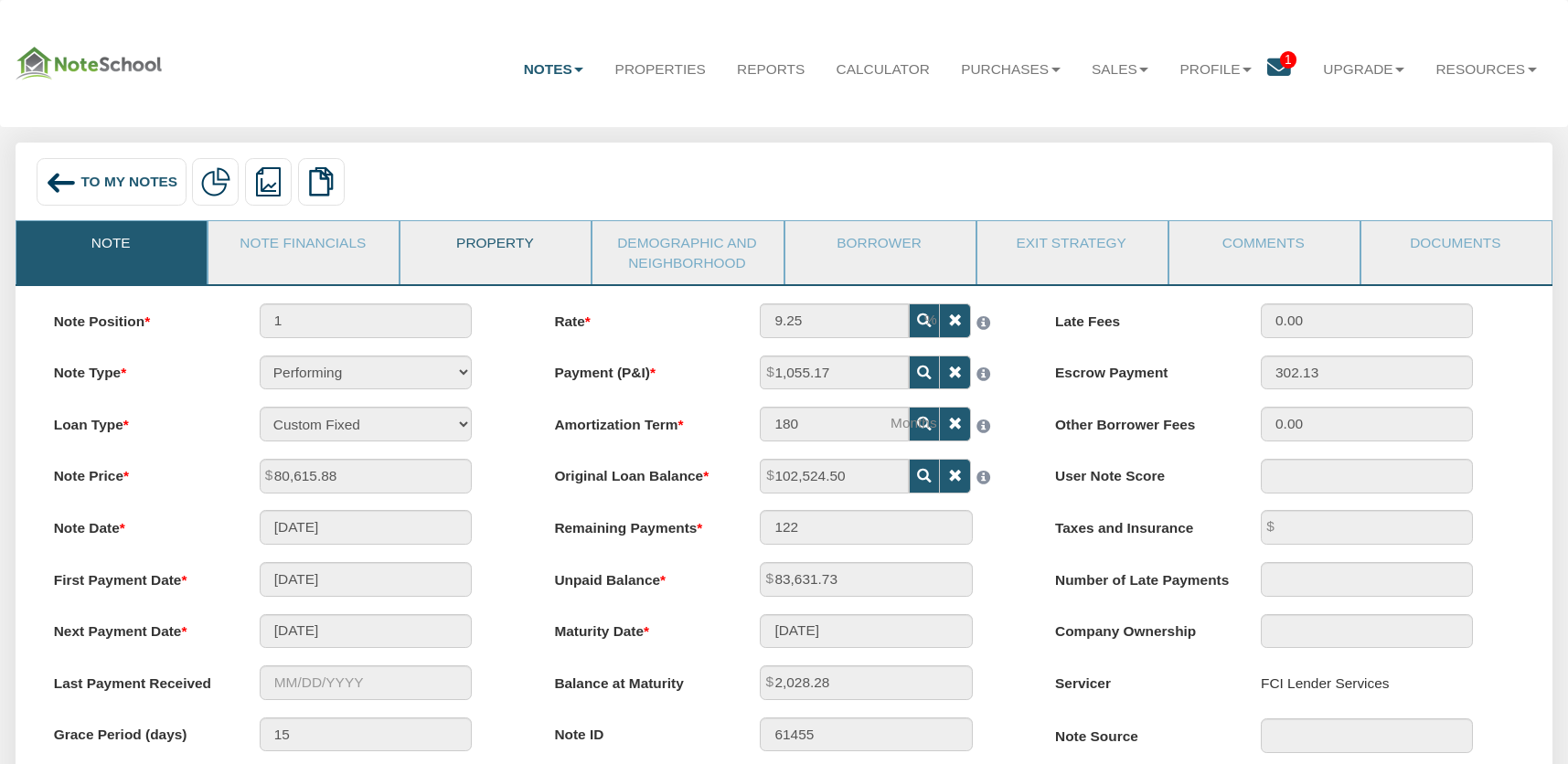click on "Property" at bounding box center (495, 244) 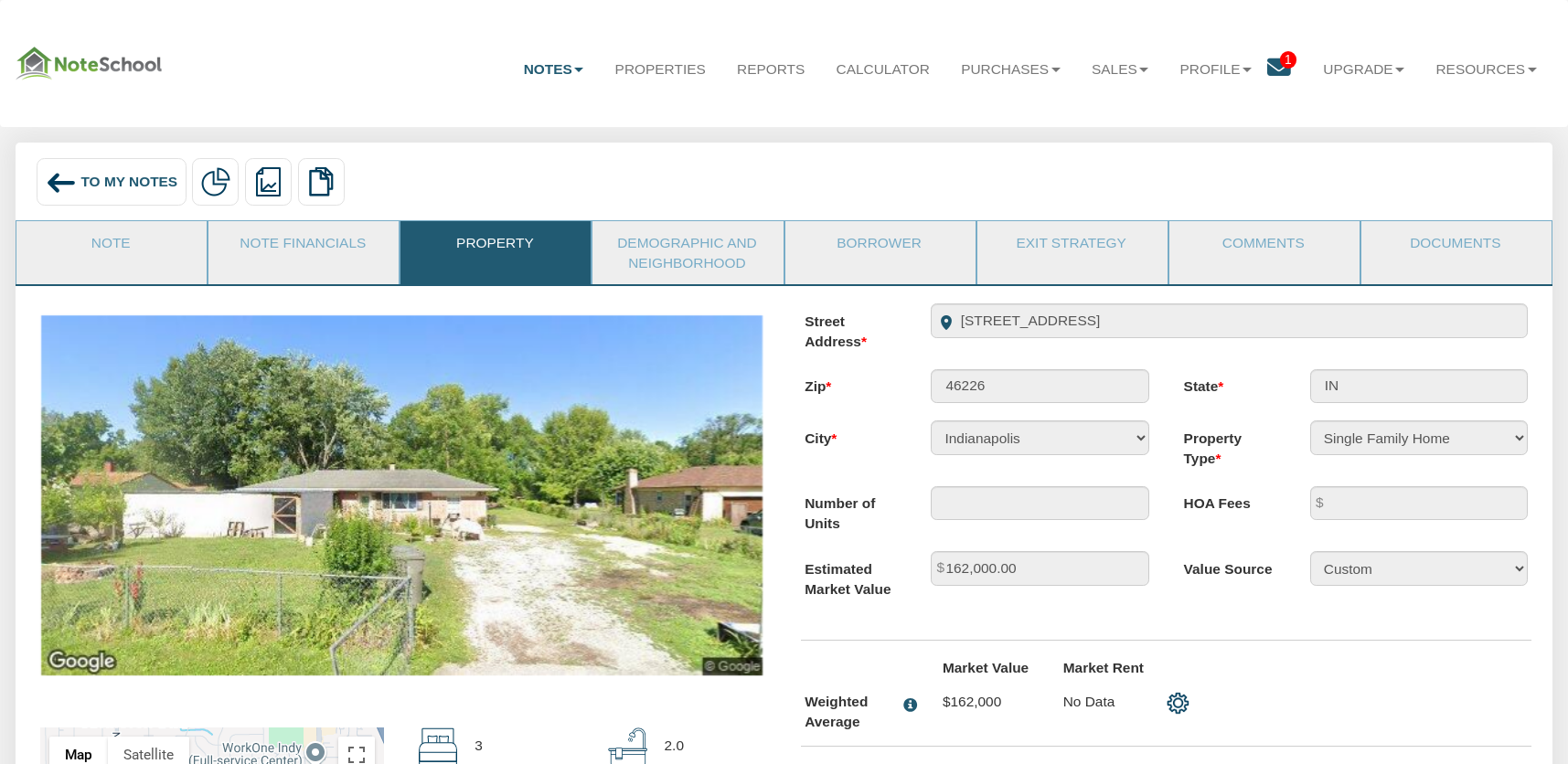 click on "Street Address
[STREET_ADDRESS]" at bounding box center [1166, 327] 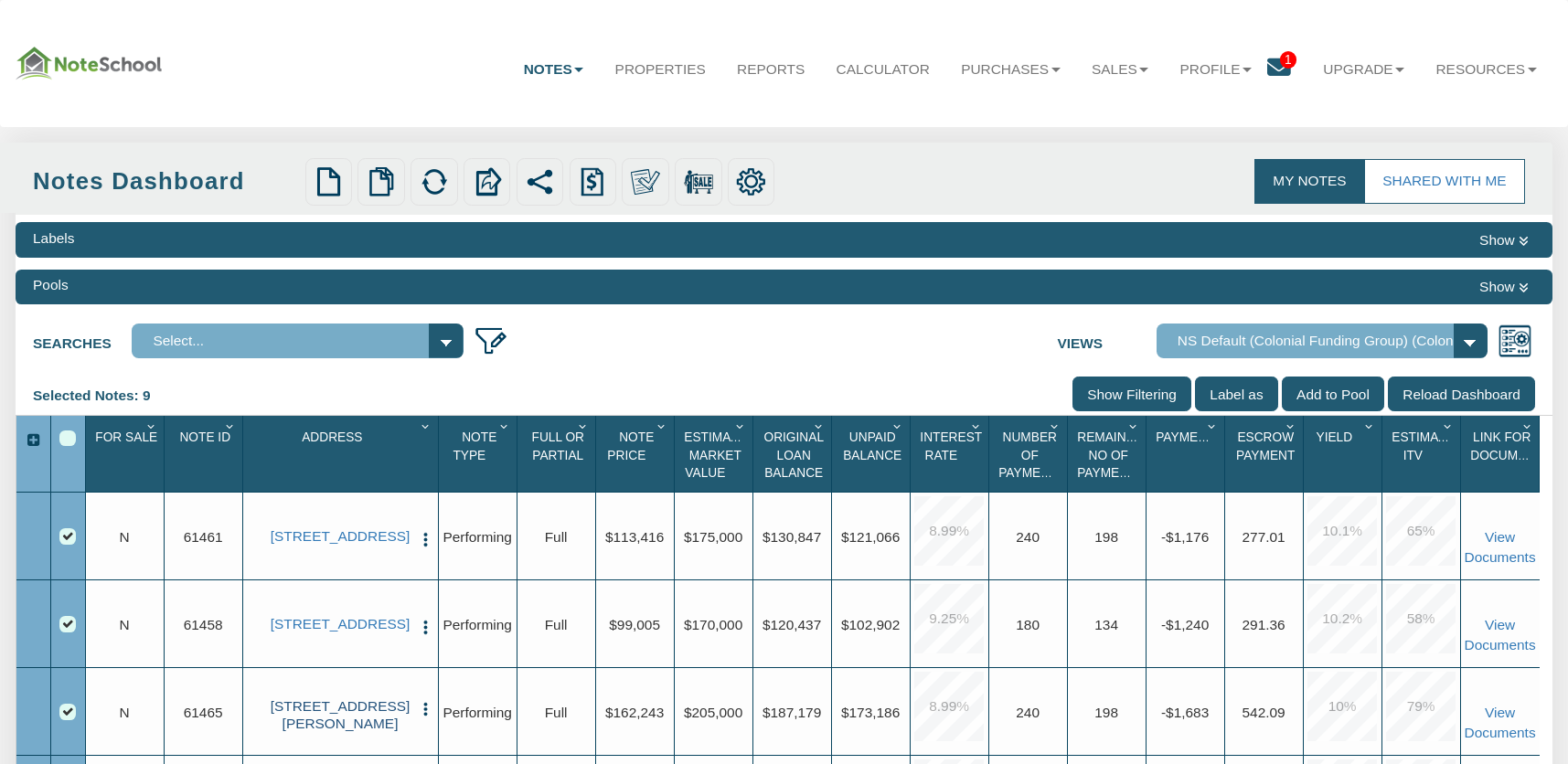 click on "[STREET_ADDRESS][PERSON_NAME]" at bounding box center [339, 715] 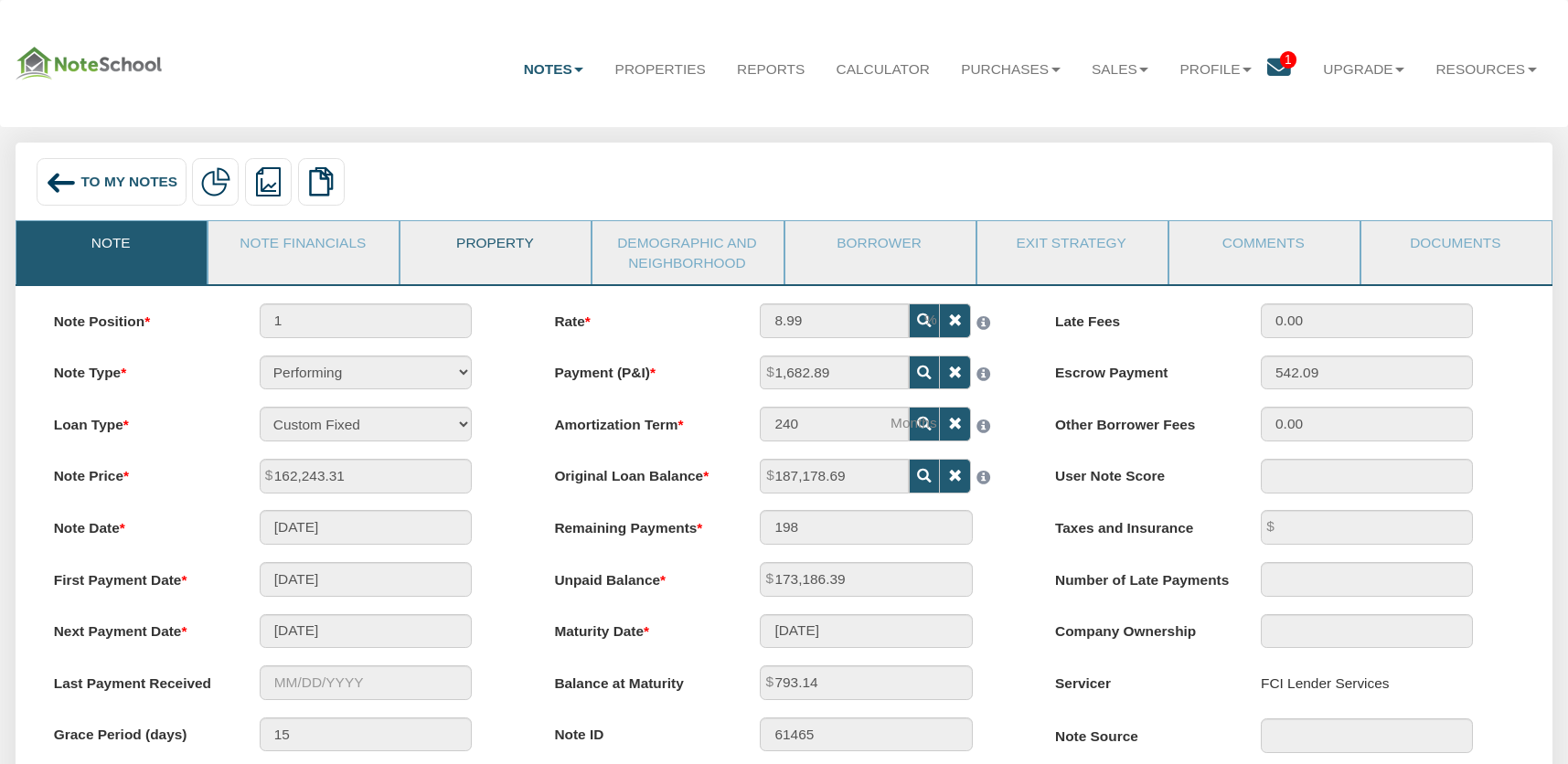 click on "Property" at bounding box center [495, 244] 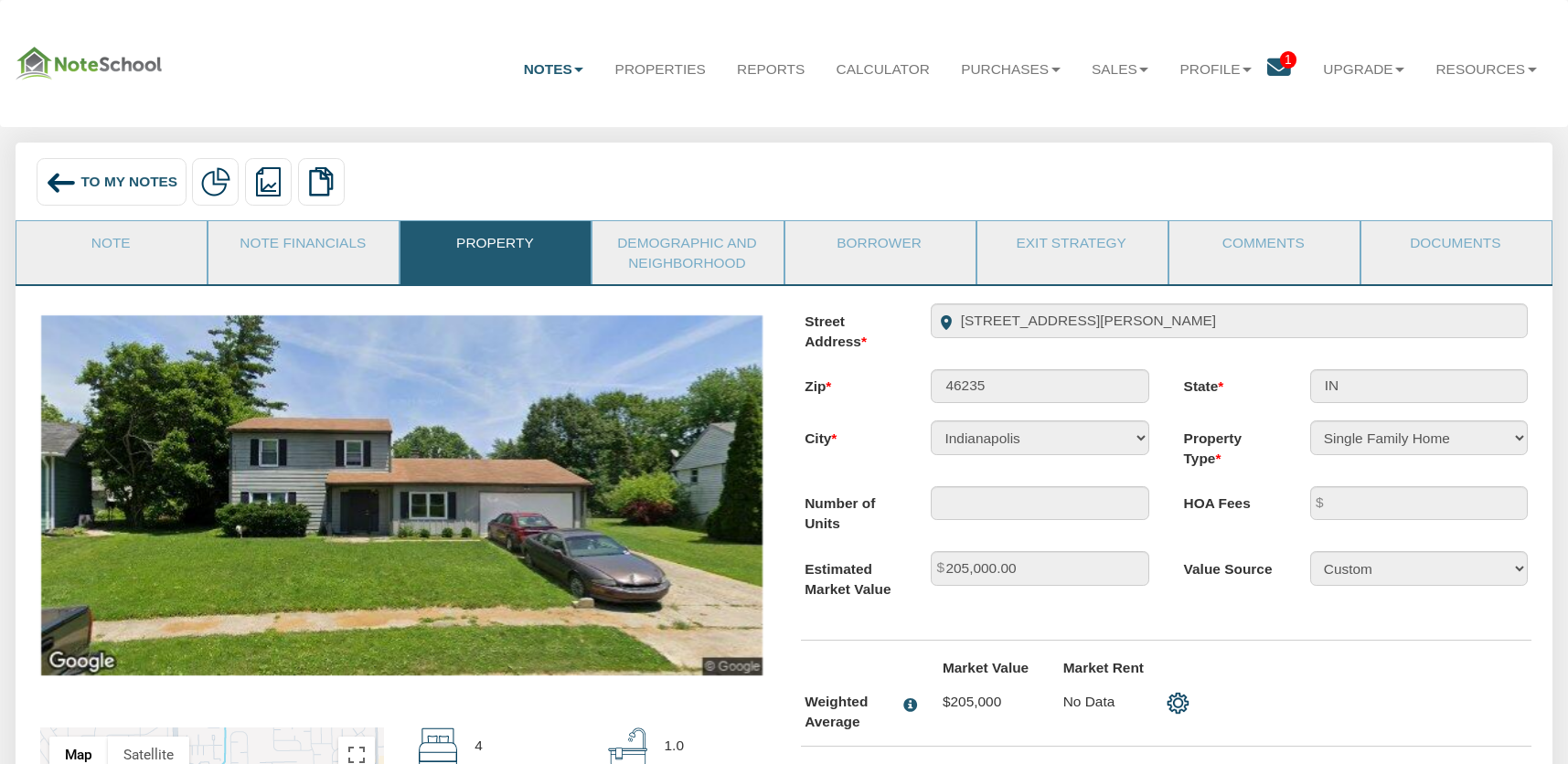 click on "Street Address
[STREET_ADDRESS][PERSON_NAME]" at bounding box center [1166, 327] 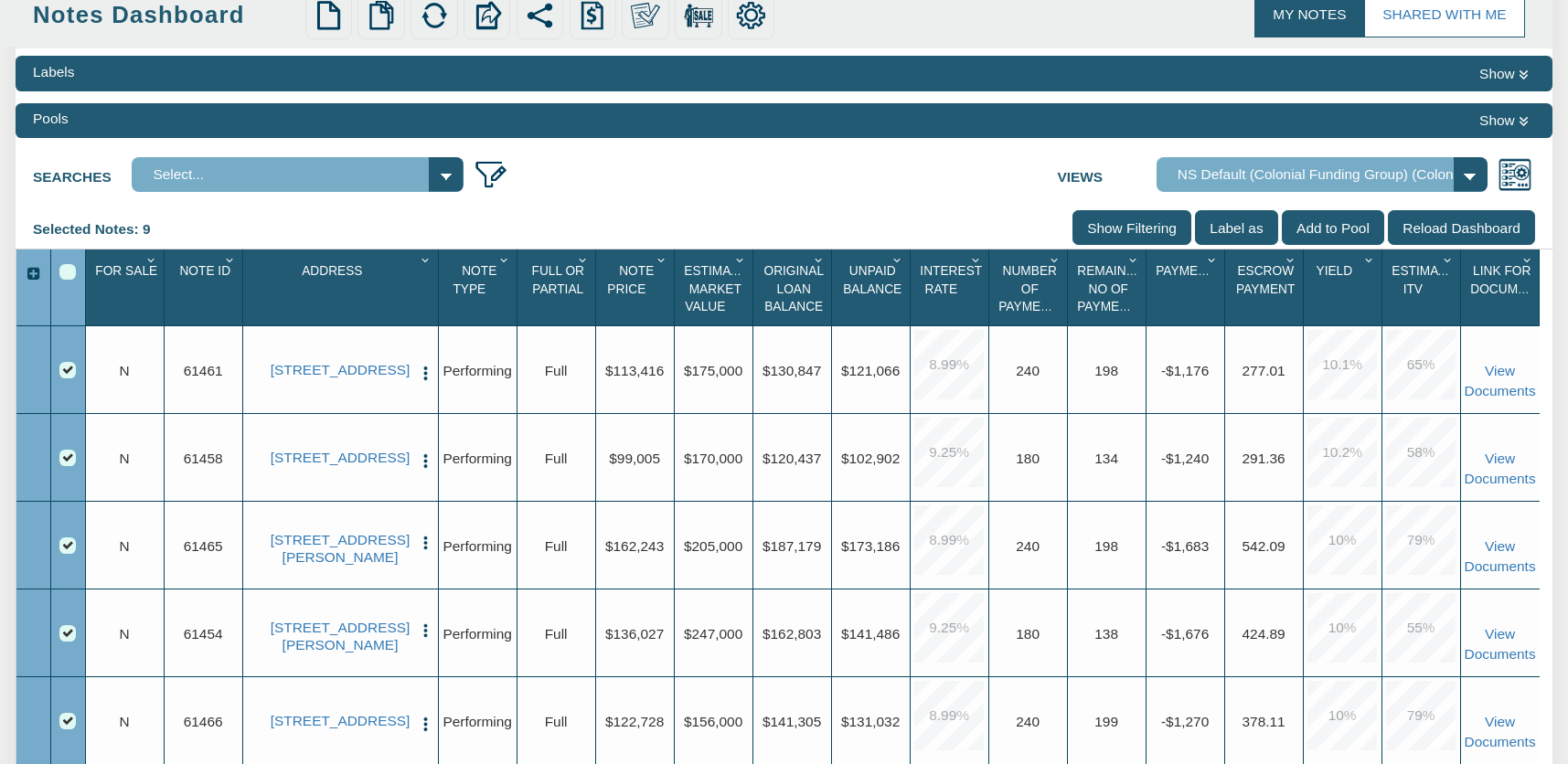 scroll, scrollTop: 228, scrollLeft: 0, axis: vertical 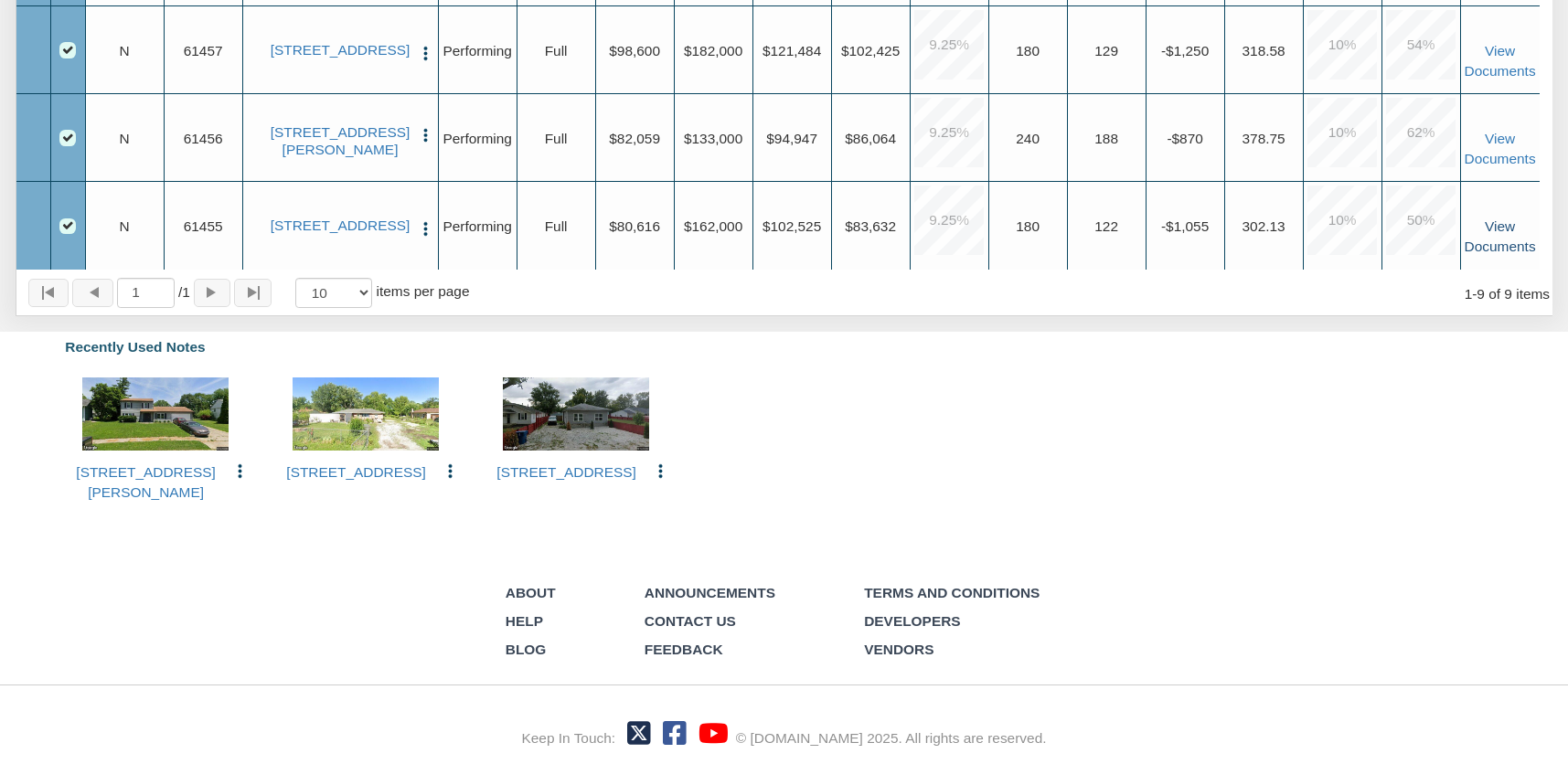 click on "View Documents" at bounding box center [1500, 236] 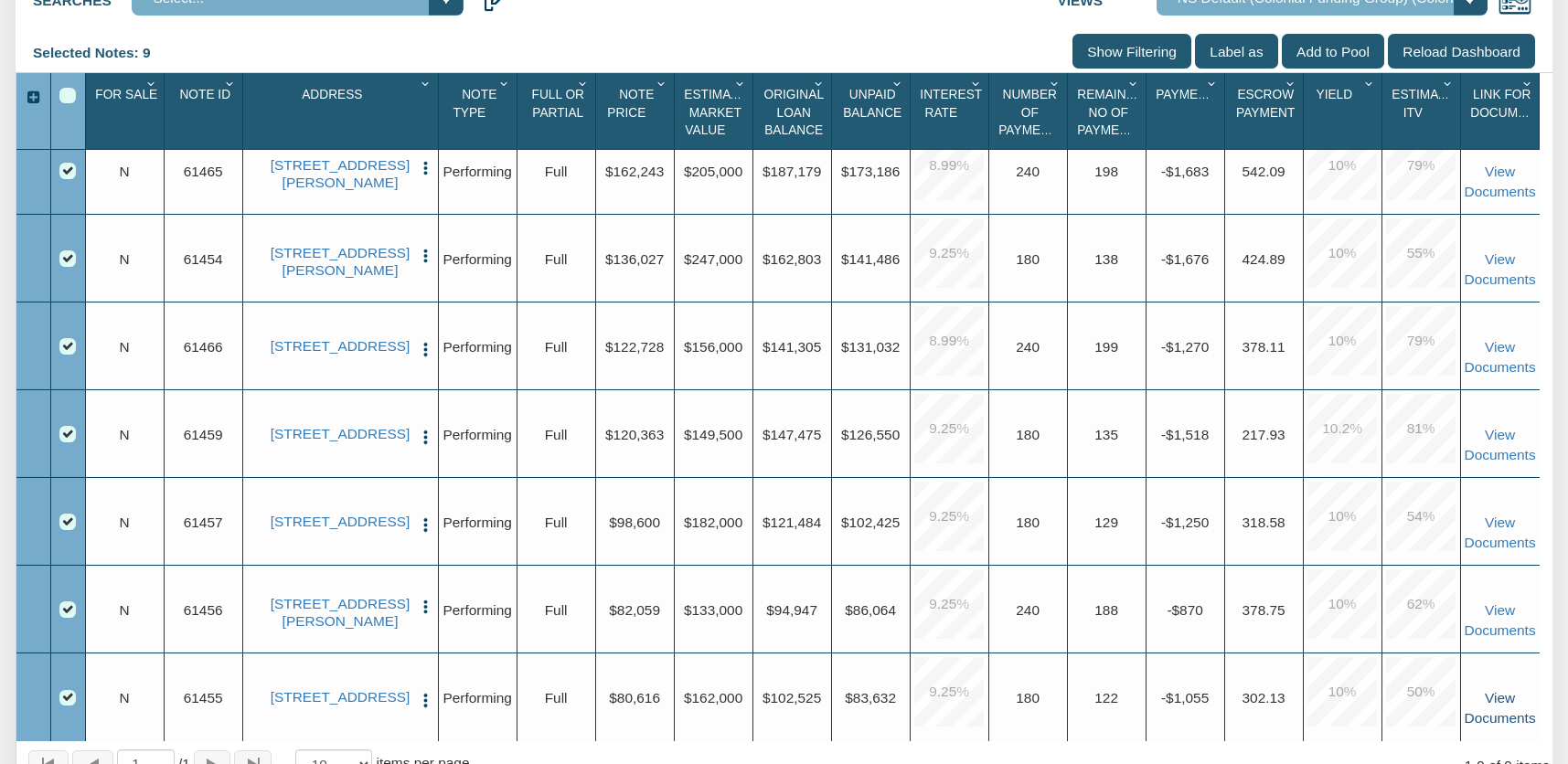 scroll, scrollTop: 0, scrollLeft: 0, axis: both 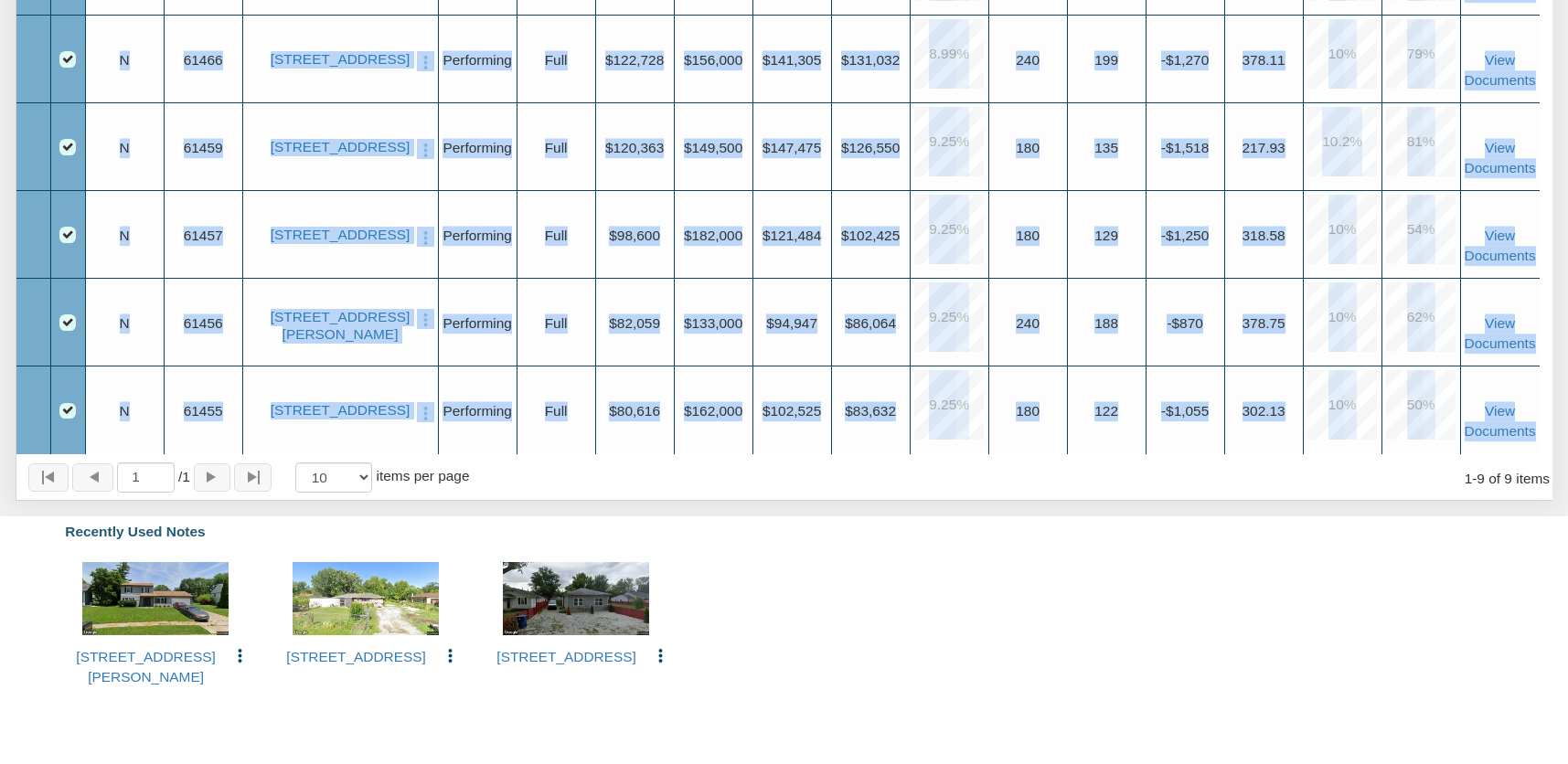 drag, startPoint x: 115, startPoint y: 525, endPoint x: 1527, endPoint y: 447, distance: 1414.1527 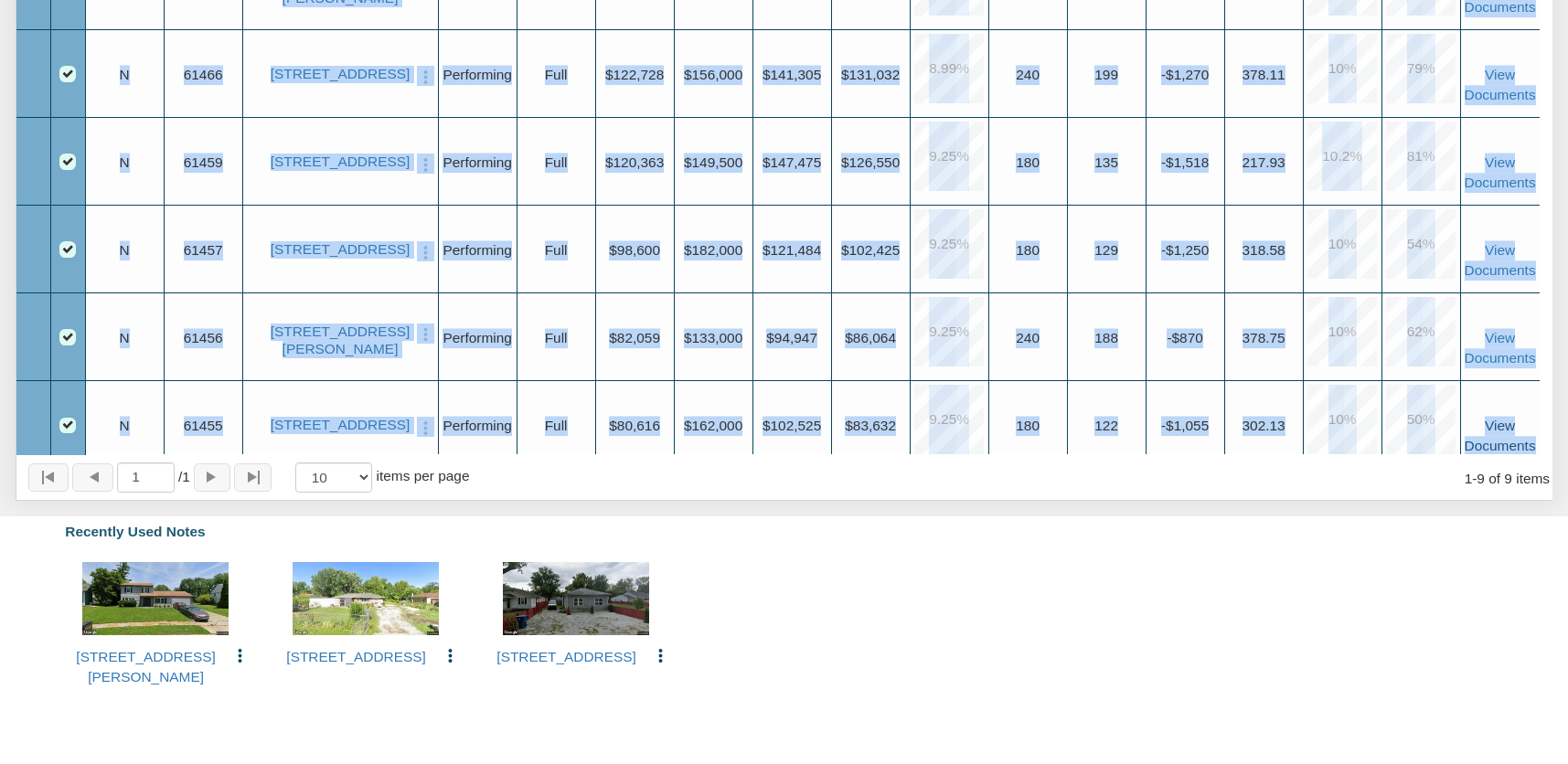 copy on "Upgrade 61461 [STREET_ADDRESS] Edit Delete Exit Strategy Payments Payment History Payments Overview Reports Redeeming And Non-Redeeming Summary Note Mark as Owned Loan Modification Record Purchase List for Sale   Upgrade  Performing Upgrade Full Upgrade $113,416 Upgrade $175,000 Upgrade $130,847 Upgrade $121,066 8.99 % Upgrade 240 Upgrade 198 Upgrade -$1,176 Upgrade 277.01 10.1 % 65 % View Documents Upgrade N Upgrade 61458 [STREET_ADDRESS] Edit Delete Exit Strategy Payments Payment History Payments Overview Reports Redeeming And Non-Redeeming Summary Note Mark as Owned Loan Modification Record Purchase List for Sale   Upgrade  Performing Upgrade Full Upgrade $99,005 Upgrade $170,000 Upgrade $120,437 Upgrade $102,902 9.25 % Upgrade 180 Upgrade 134 Upgrade -$1,240 Upgrade 291.36 10.2 % 58 % View Documents Upgrade N Upgrade 61465 [STREET_ADDRESS][PERSON_NAME] Edit Delete Exit Strategy Payments Payment History Payments Overview Reports Redee..." 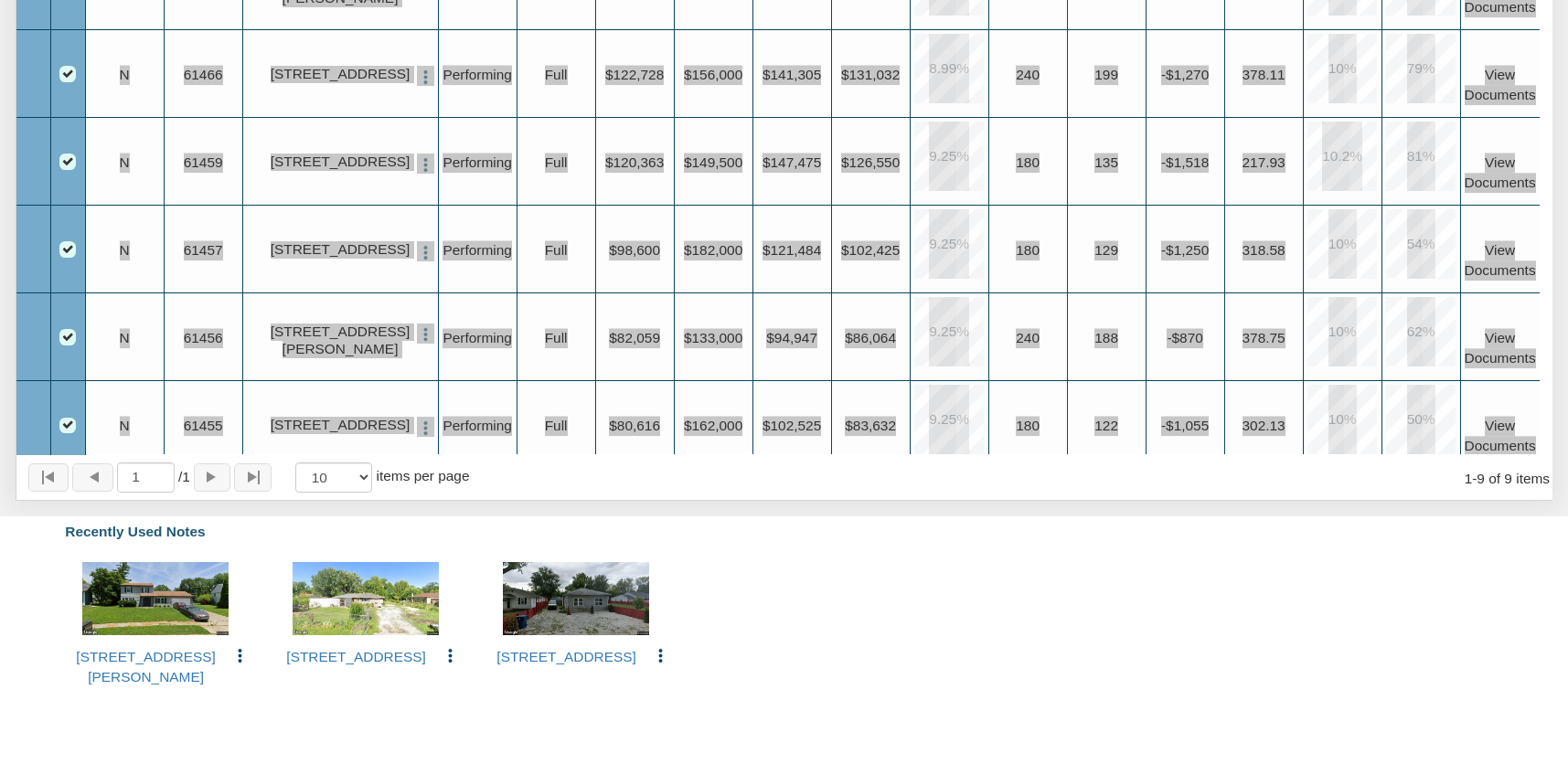 scroll, scrollTop: 0, scrollLeft: 0, axis: both 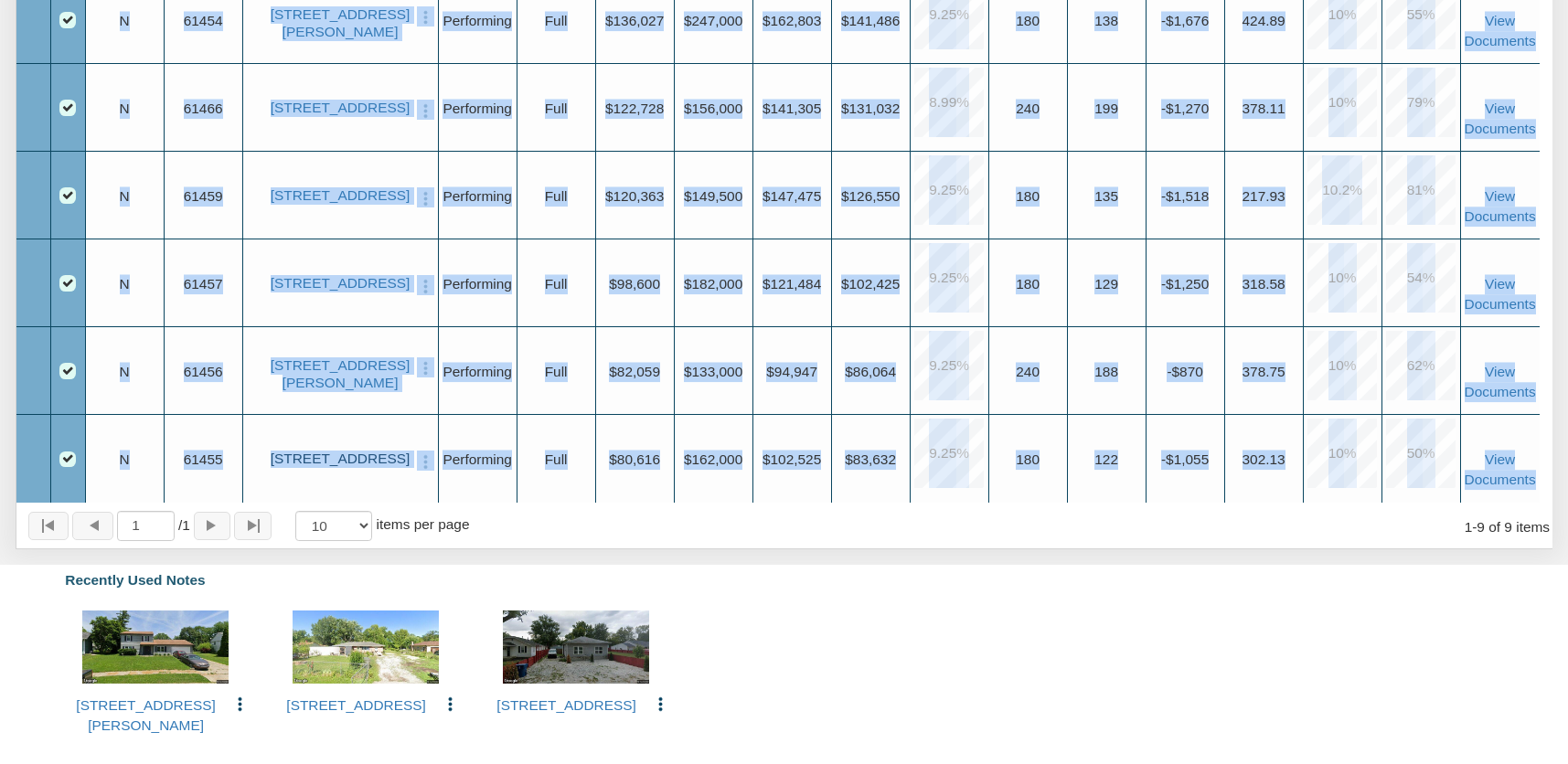 click on "[STREET_ADDRESS]" at bounding box center [339, 459] 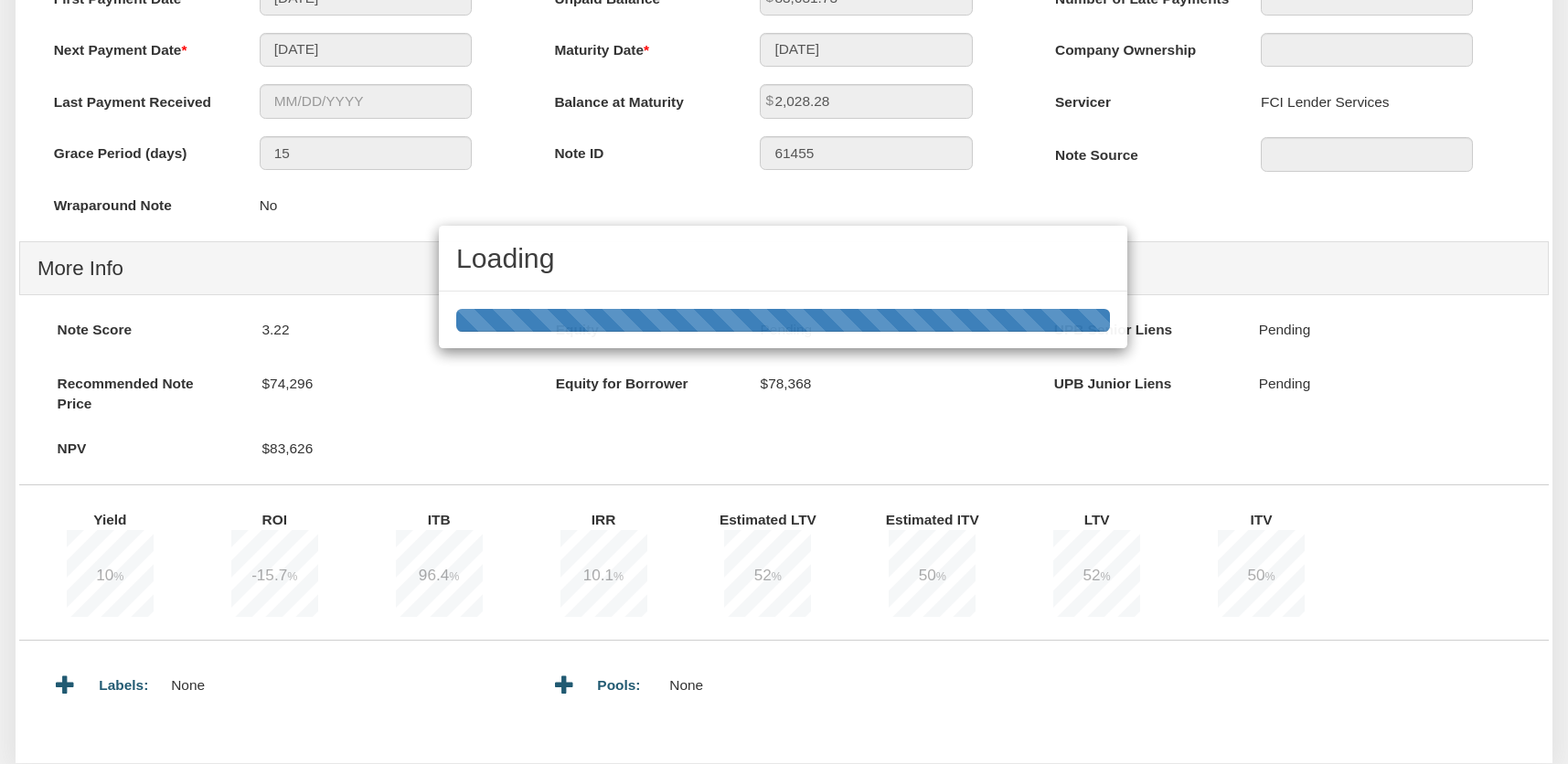 scroll, scrollTop: 0, scrollLeft: 0, axis: both 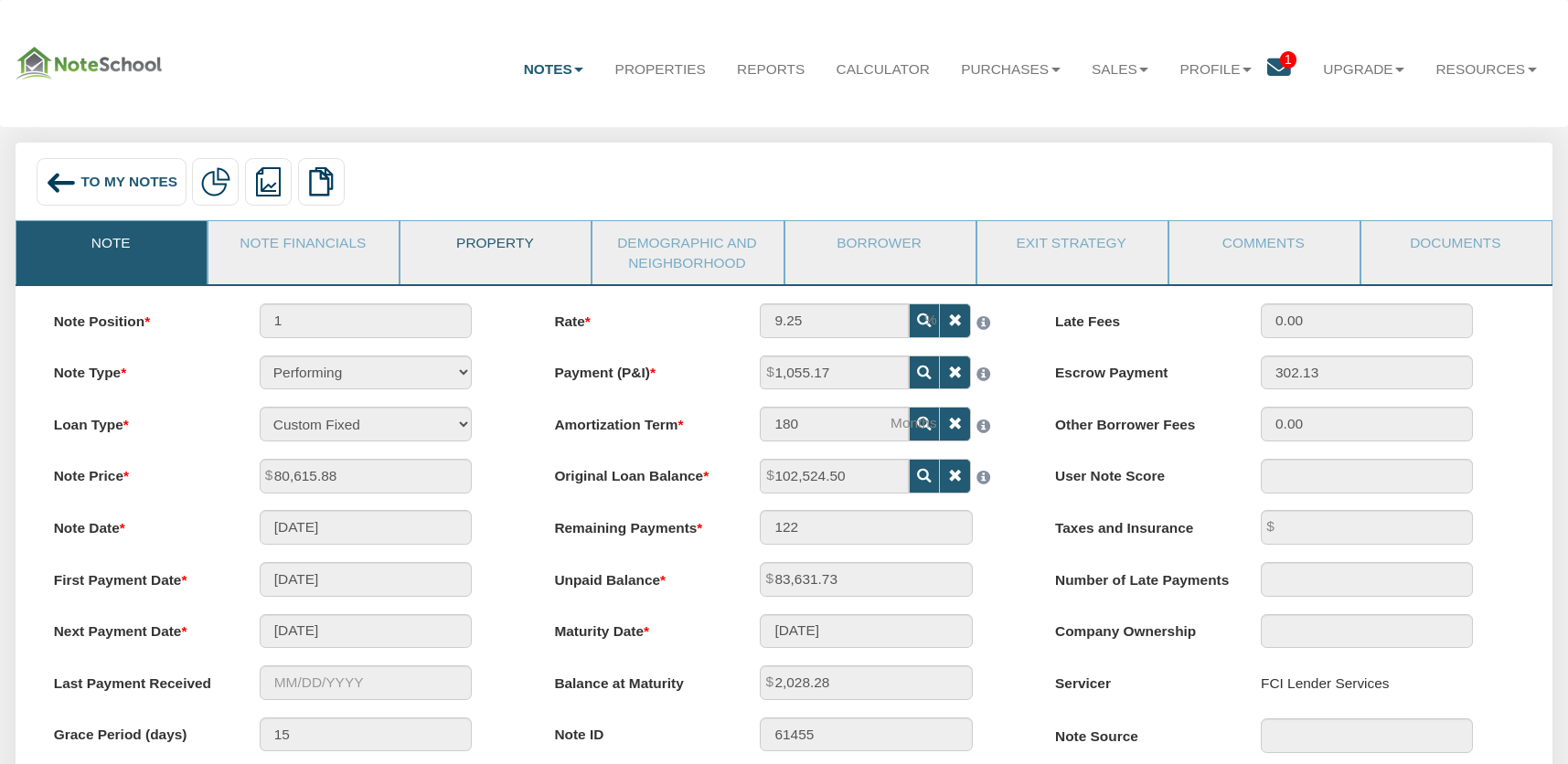 click on "Property" at bounding box center (495, 244) 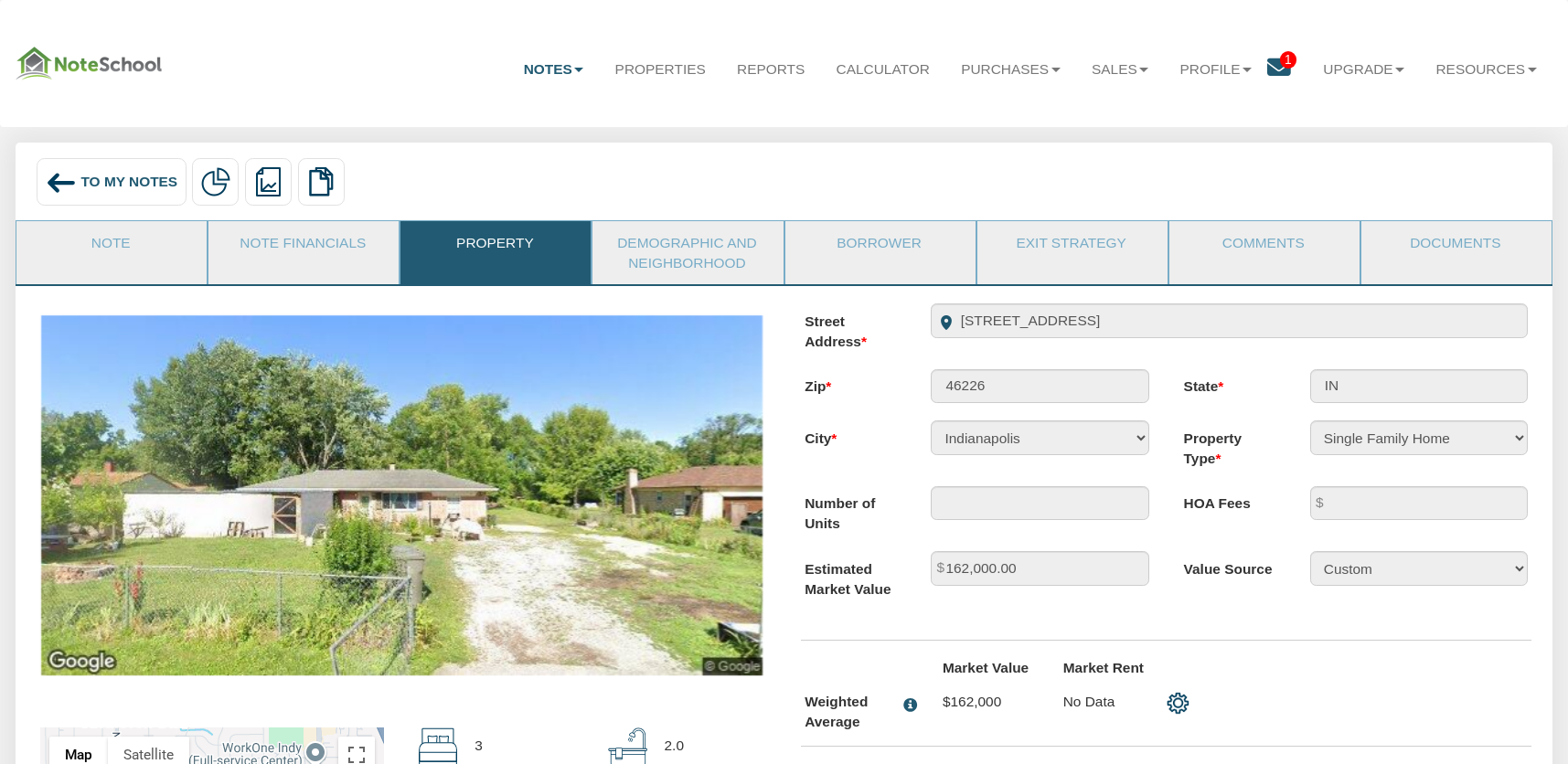 click on "To My Notes" at bounding box center [129, 181] 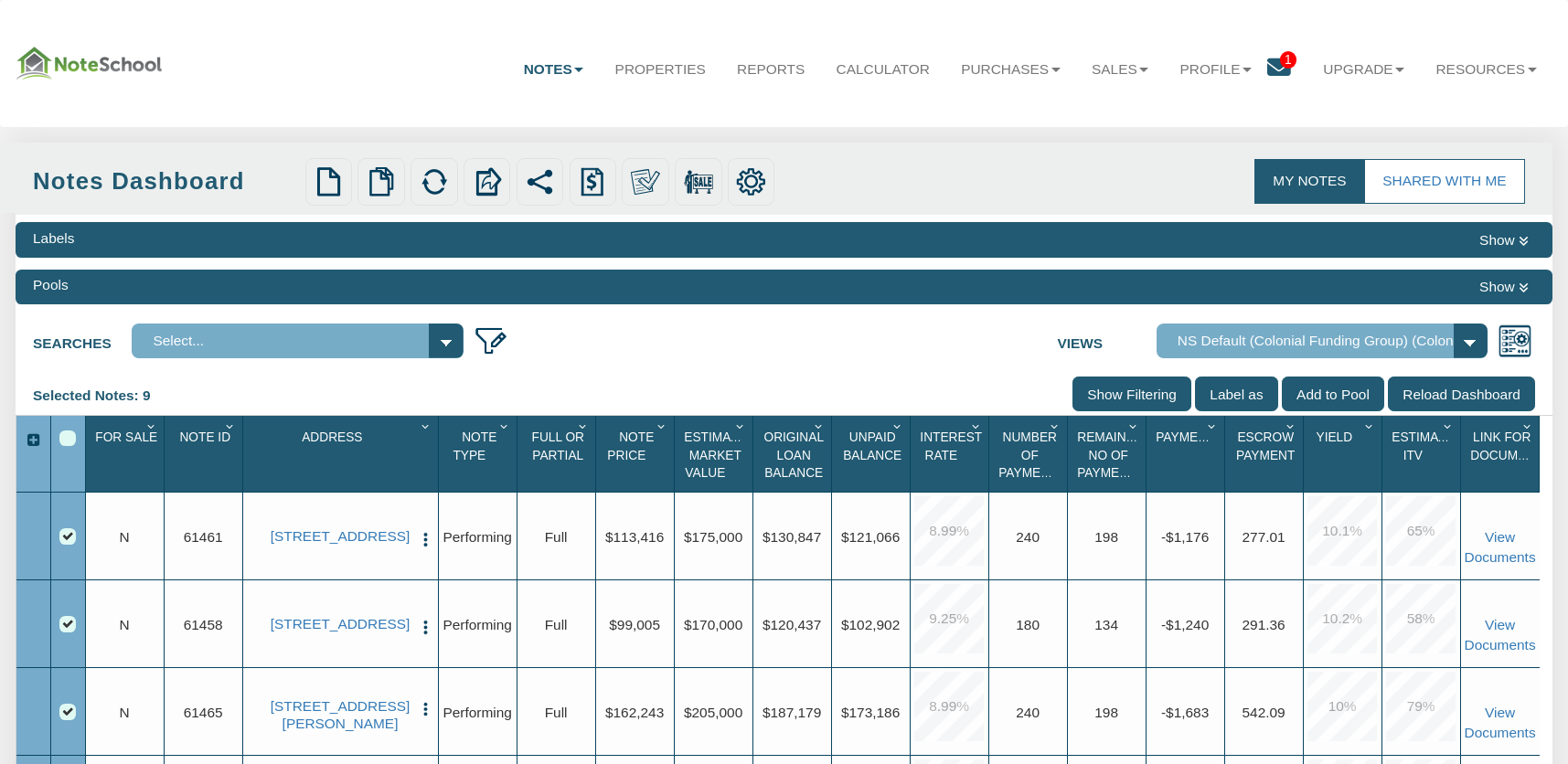 scroll, scrollTop: 198, scrollLeft: 0, axis: vertical 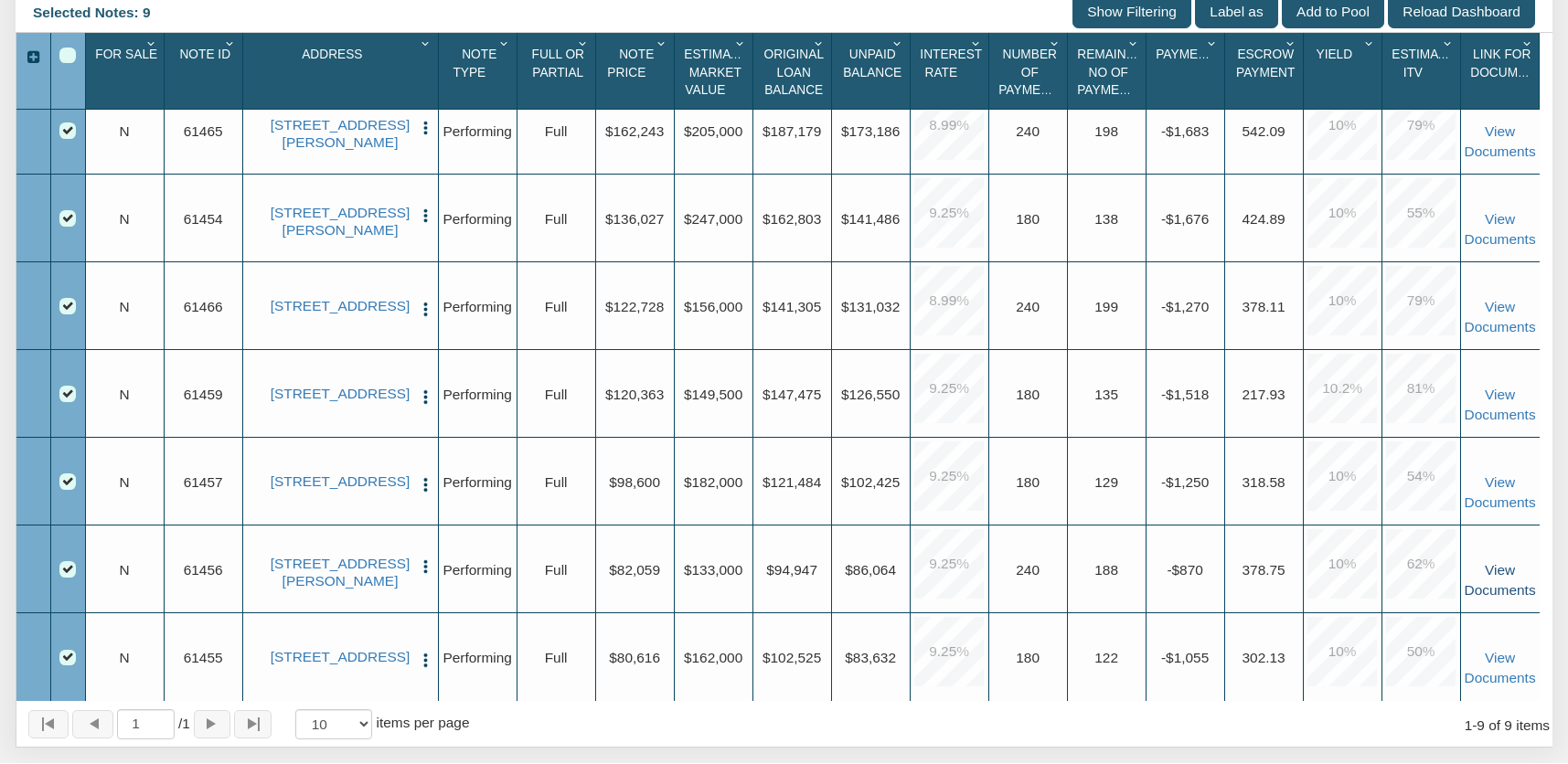 click on "View Documents" at bounding box center [1500, 579] 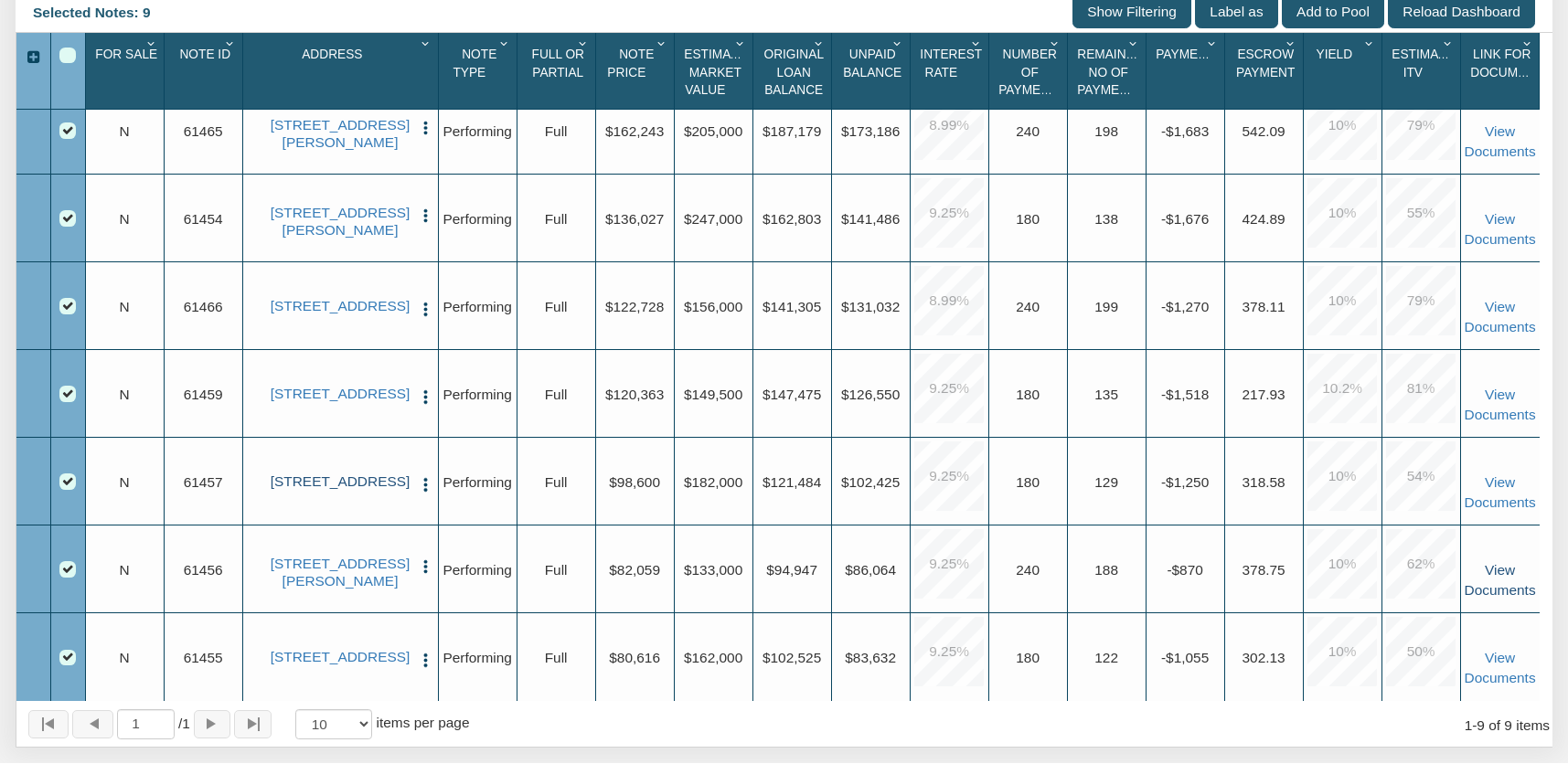 scroll, scrollTop: 194, scrollLeft: 0, axis: vertical 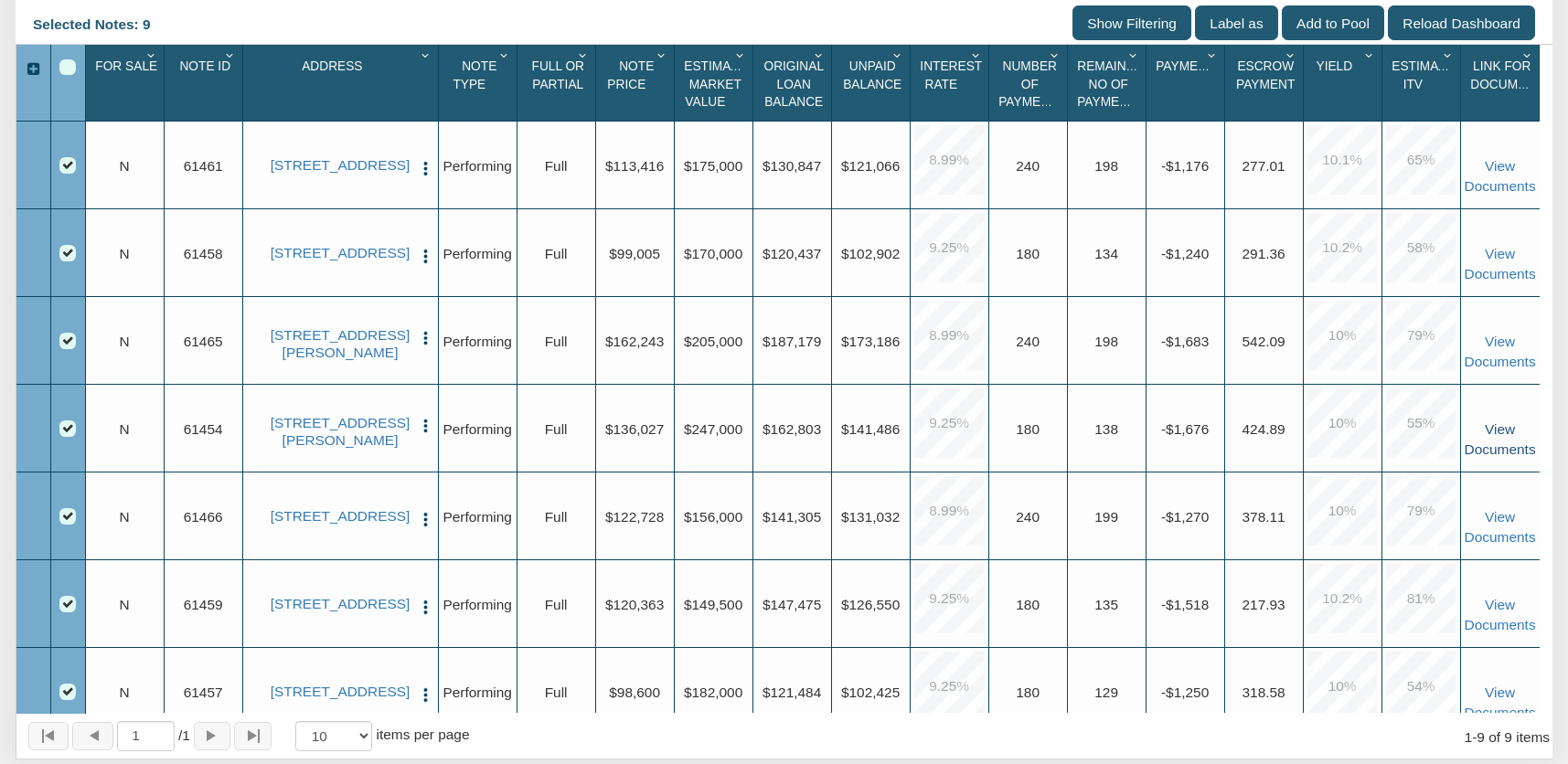 click on "View Documents" at bounding box center [1500, 439] 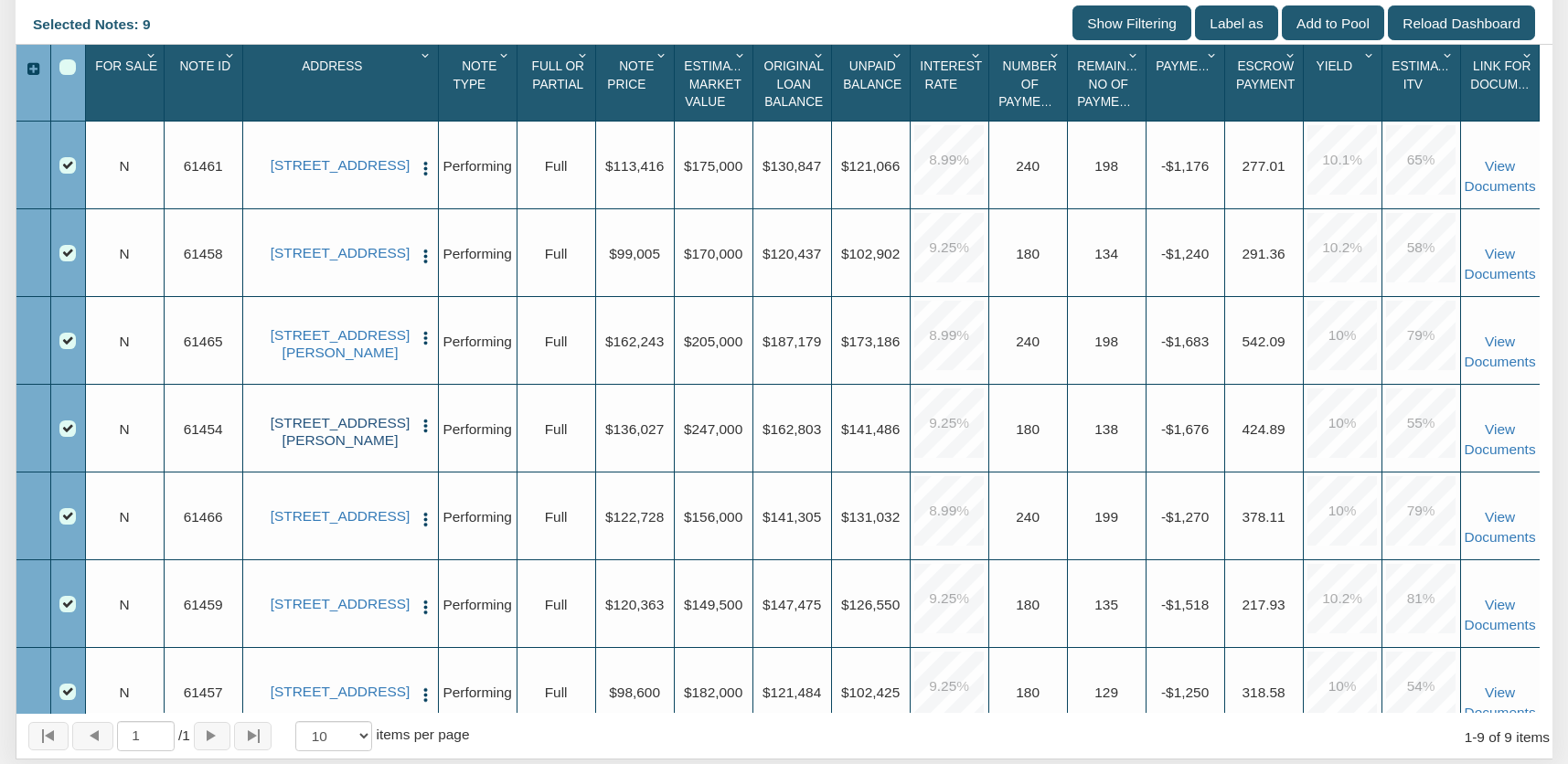 click on "[STREET_ADDRESS][PERSON_NAME]" at bounding box center (339, 431) 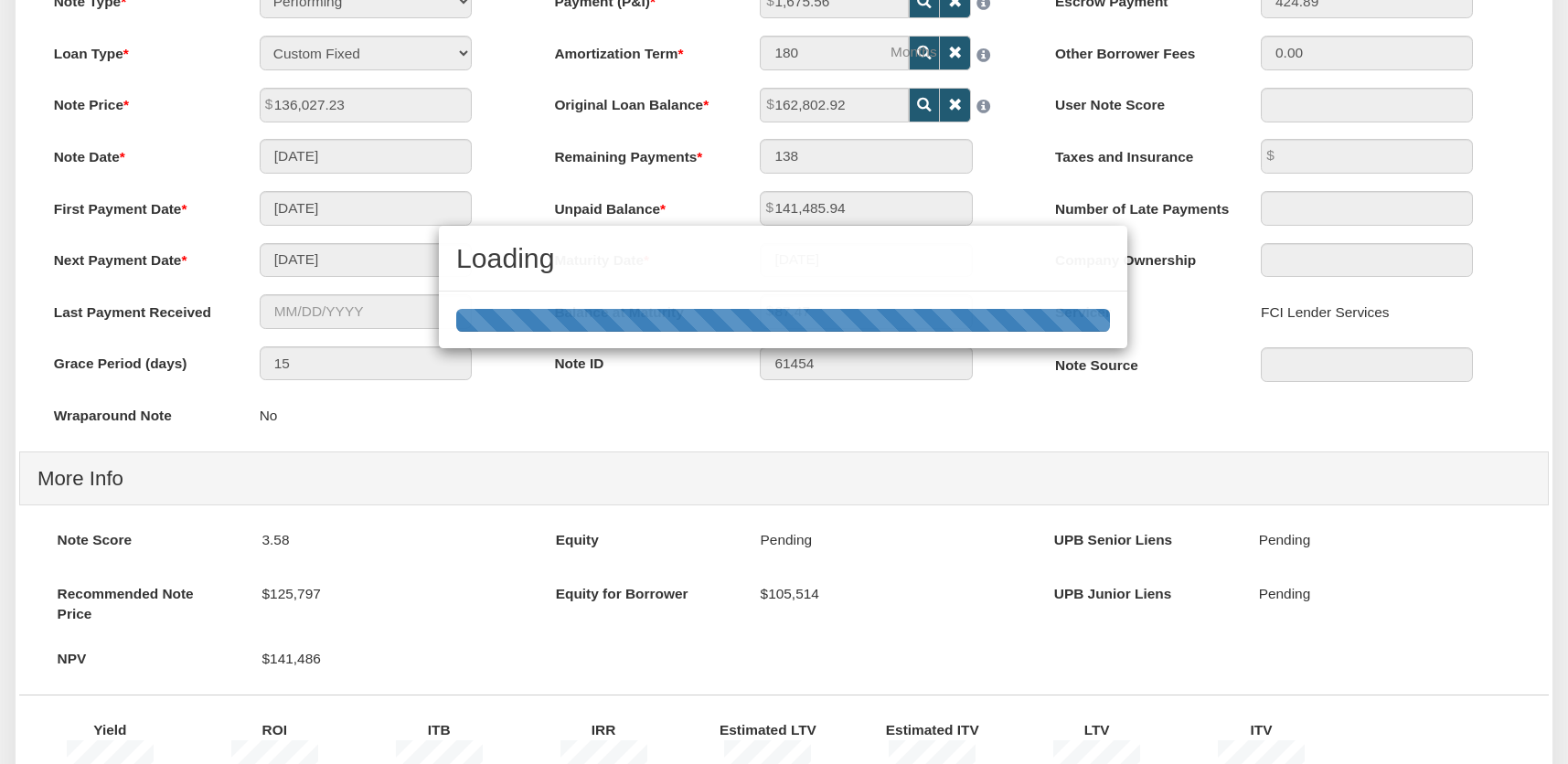 scroll, scrollTop: 0, scrollLeft: 0, axis: both 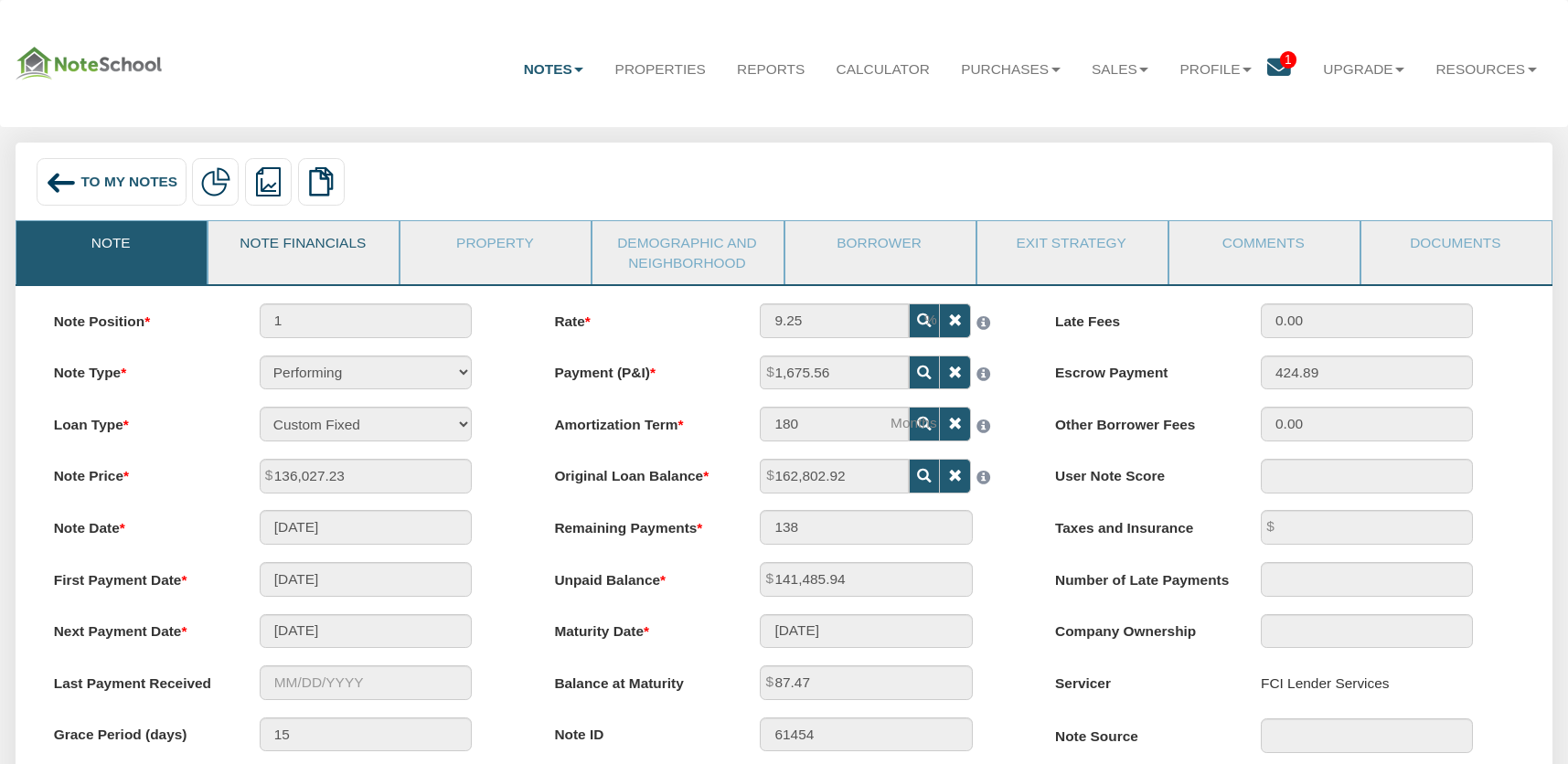 click on "Note Financials" at bounding box center (303, 244) 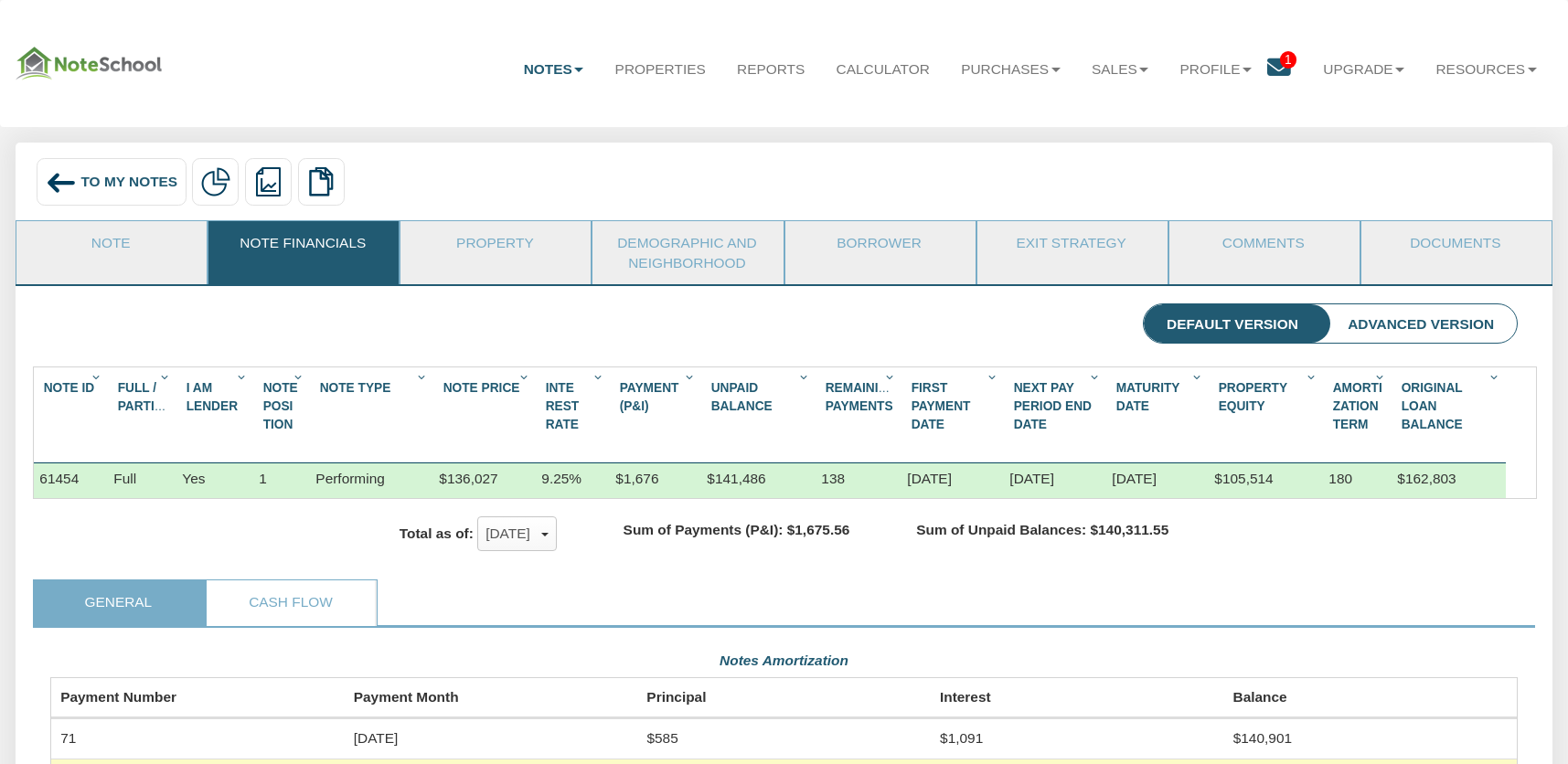 scroll, scrollTop: 913511, scrollLeft: 912818, axis: both 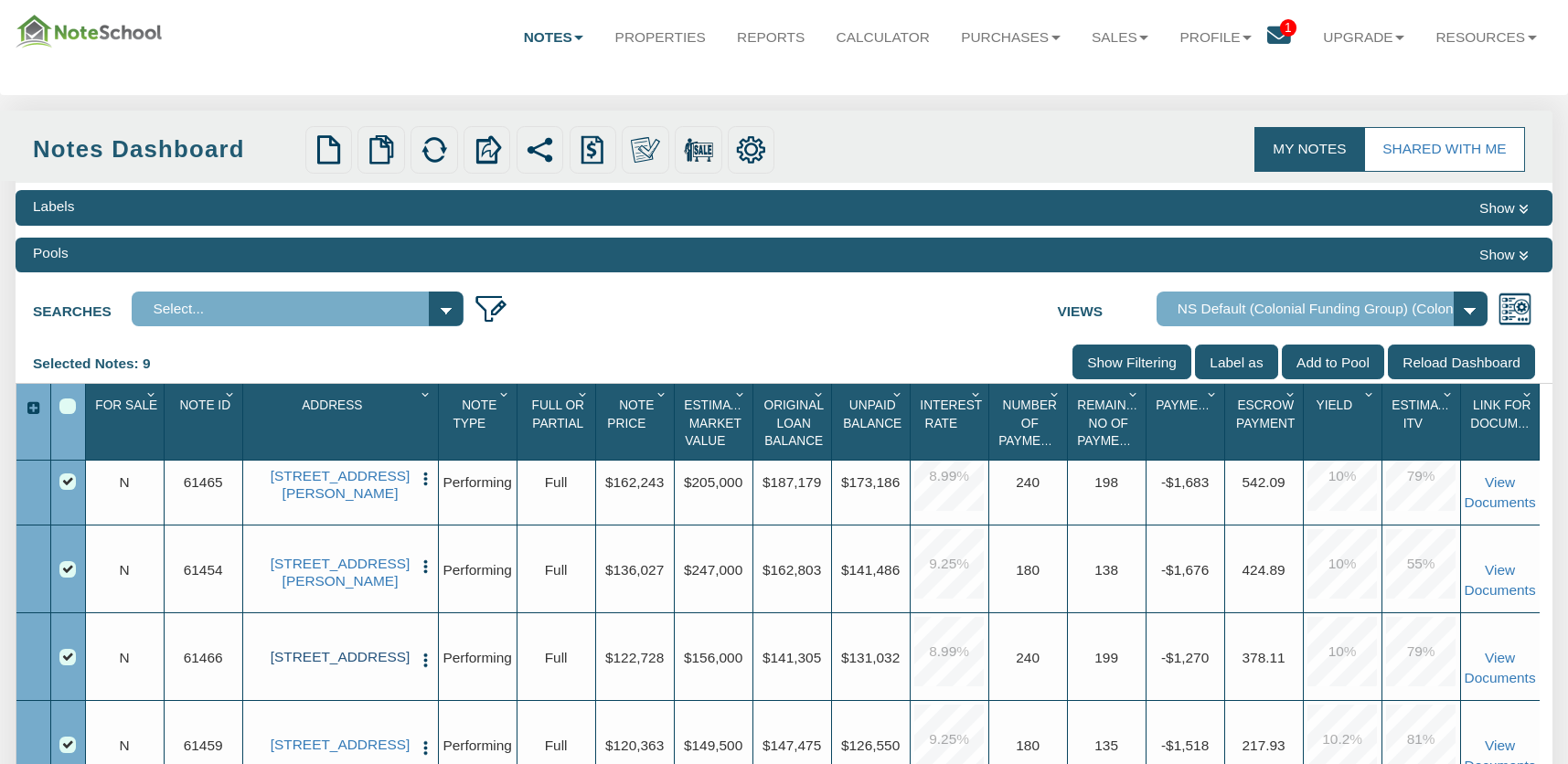 click on "[STREET_ADDRESS]" at bounding box center [339, 657] 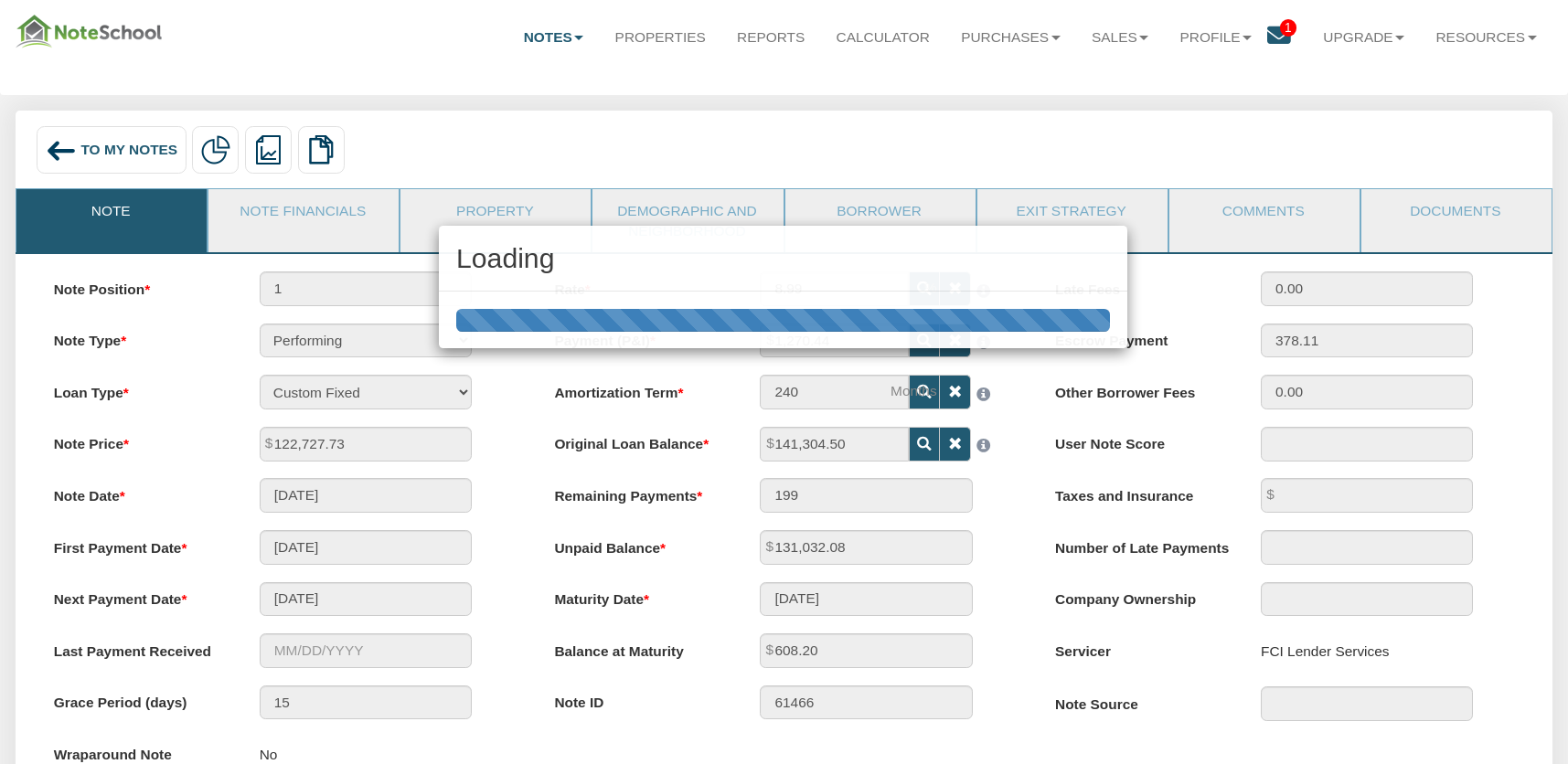 scroll, scrollTop: 0, scrollLeft: 0, axis: both 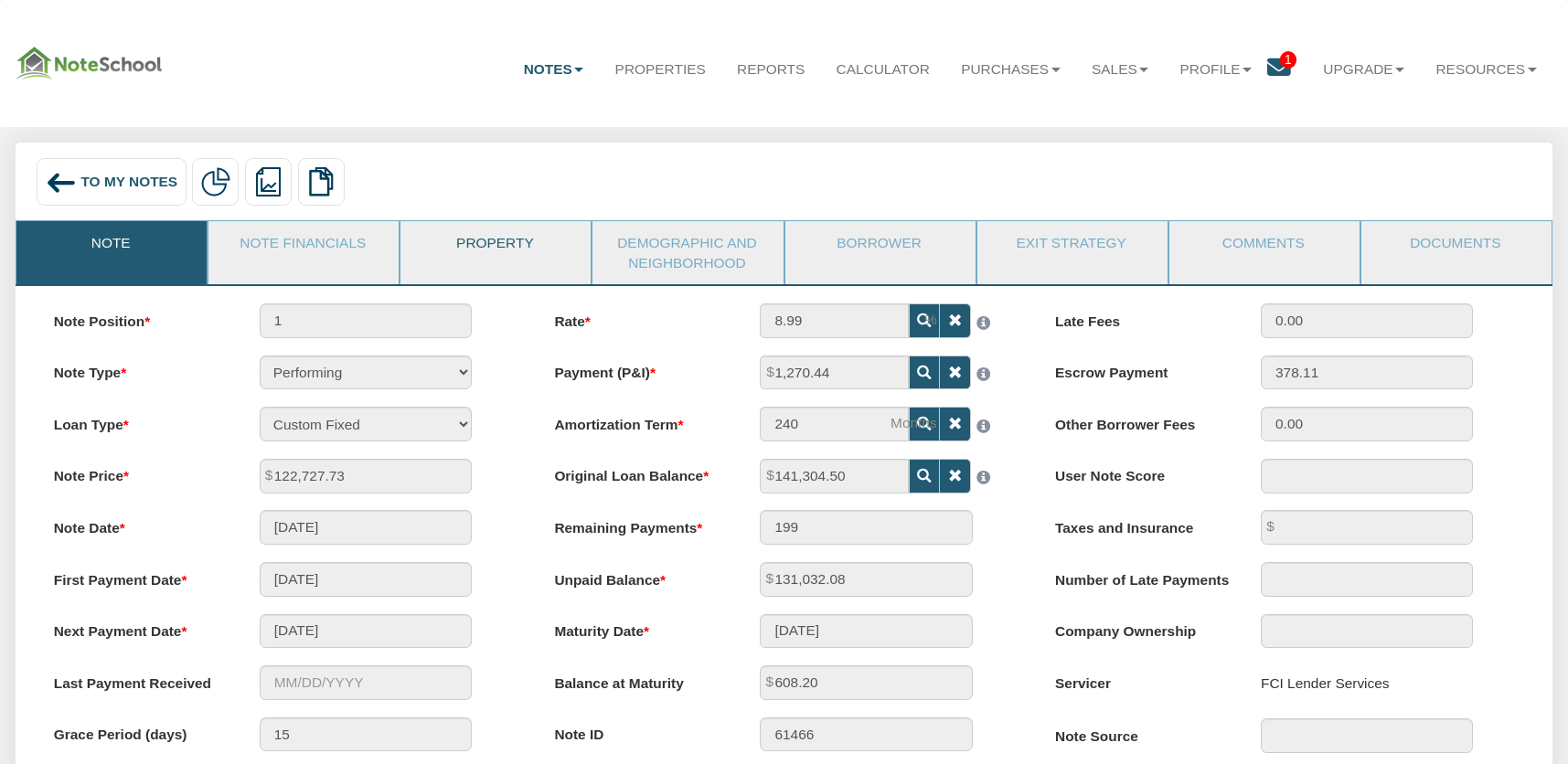 click on "Property" at bounding box center [495, 244] 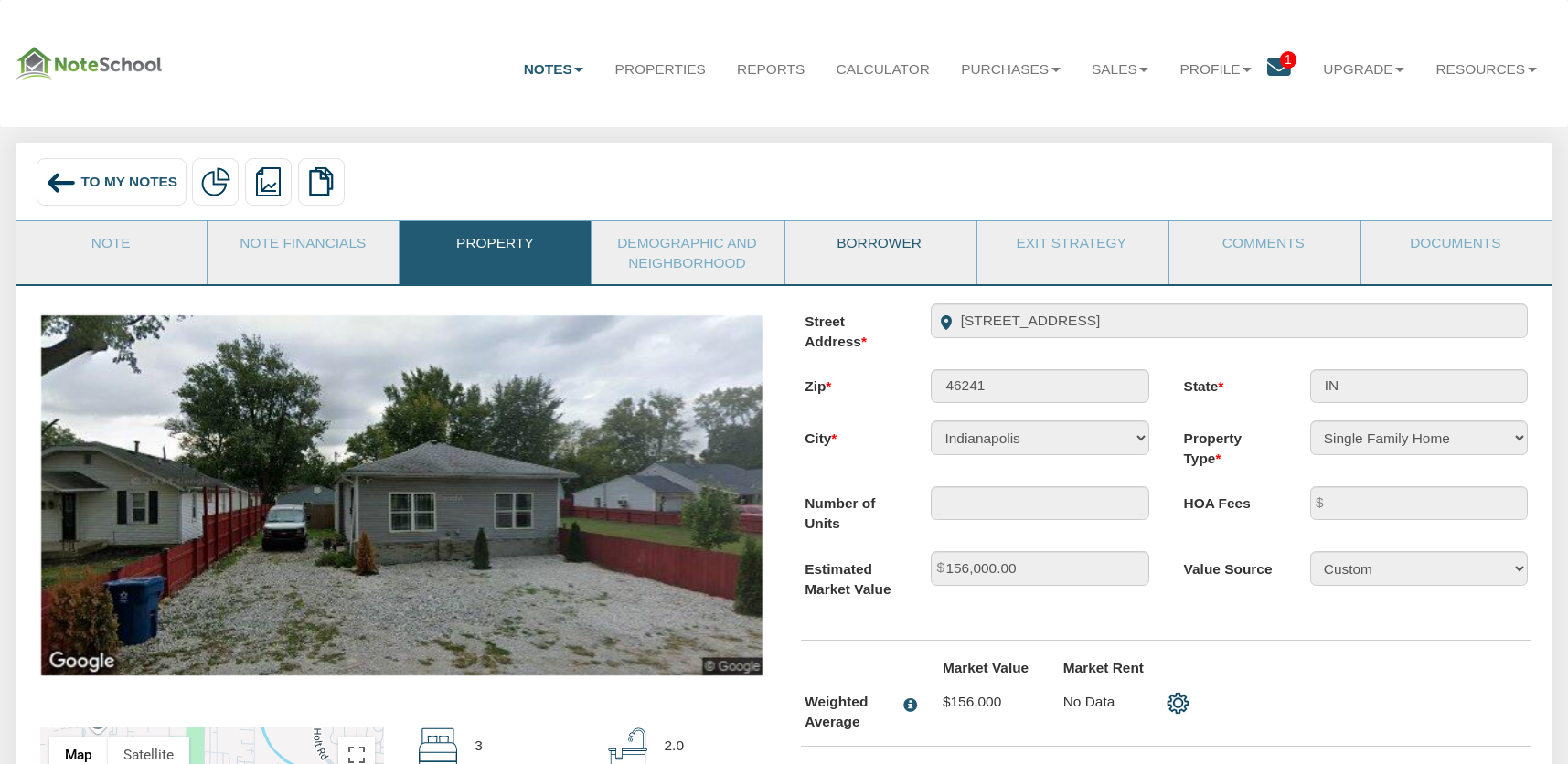 click on "Borrower" at bounding box center [880, 244] 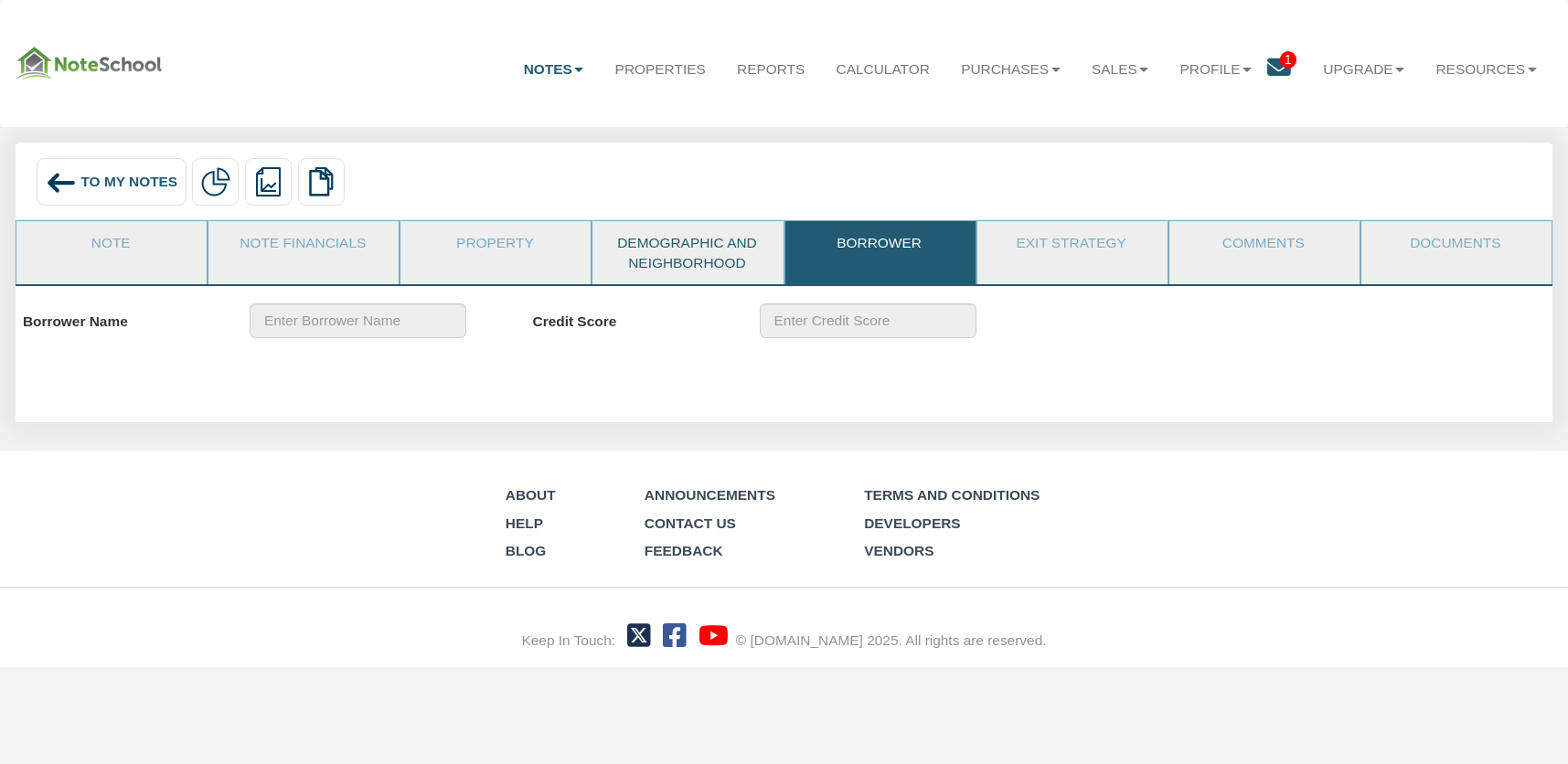 click on "Demographic and Neighborhood" at bounding box center [687, 252] 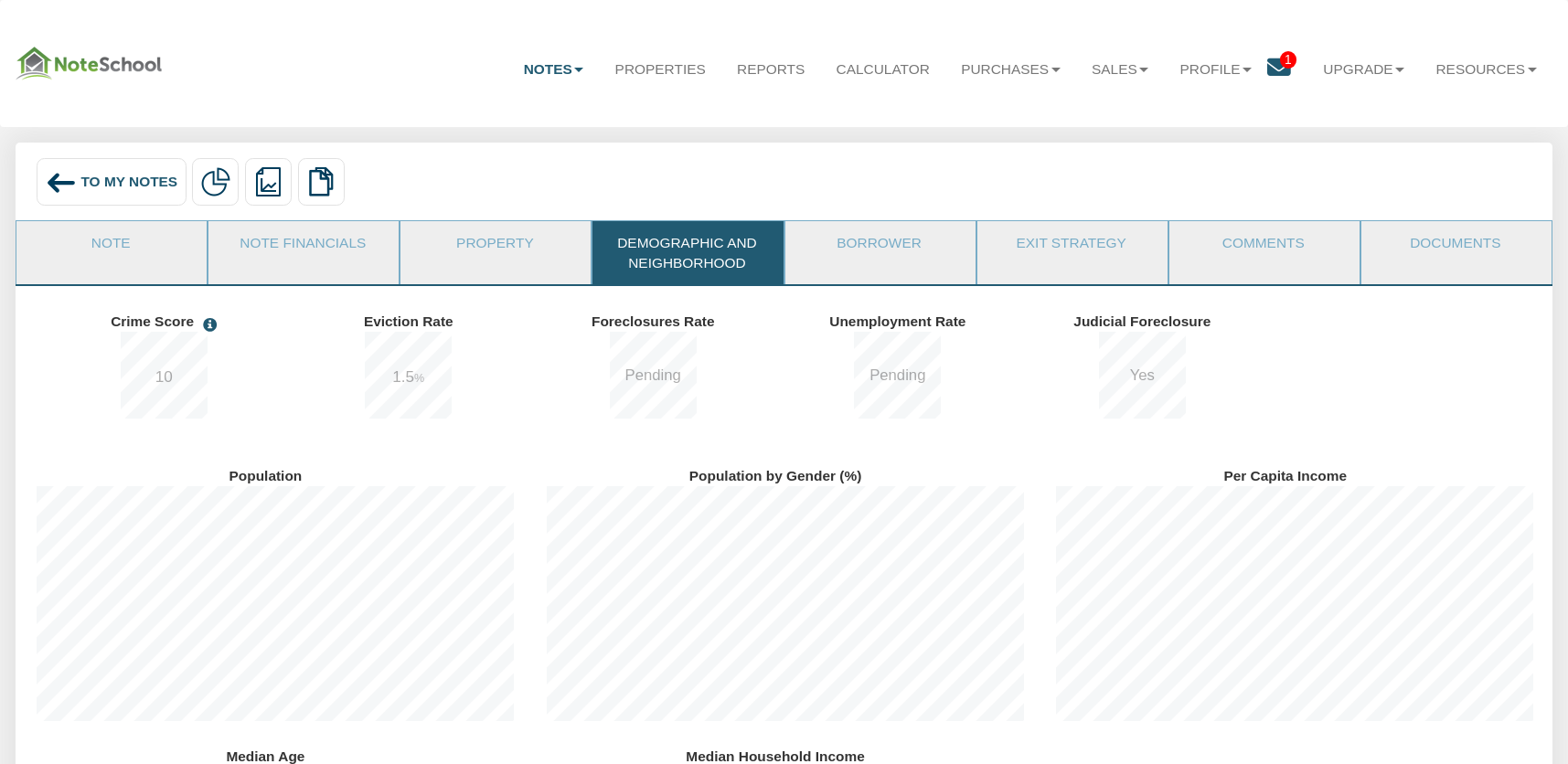 scroll, scrollTop: 913595, scrollLeft: 913776, axis: both 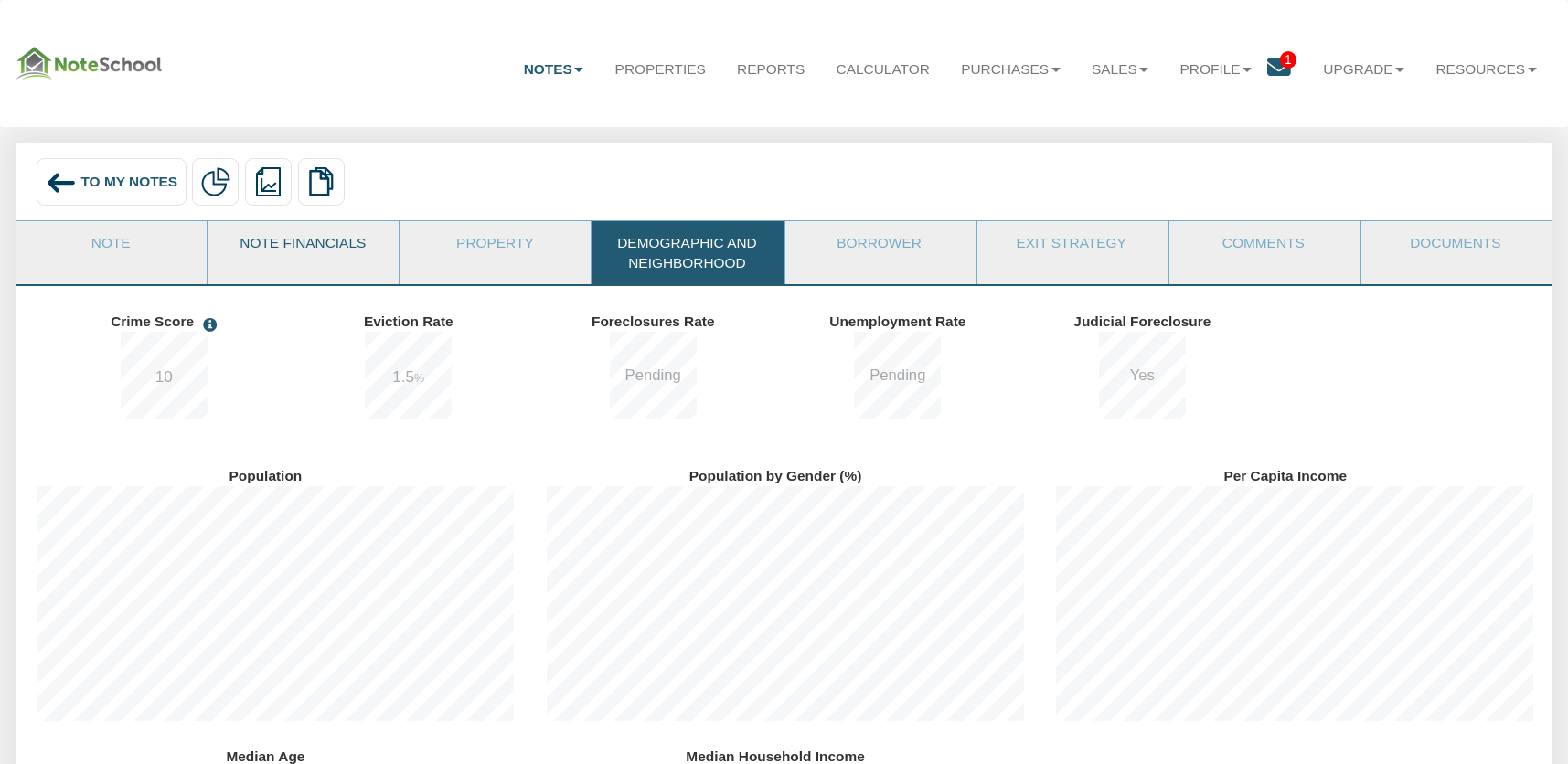 click on "Note Financials" at bounding box center [303, 244] 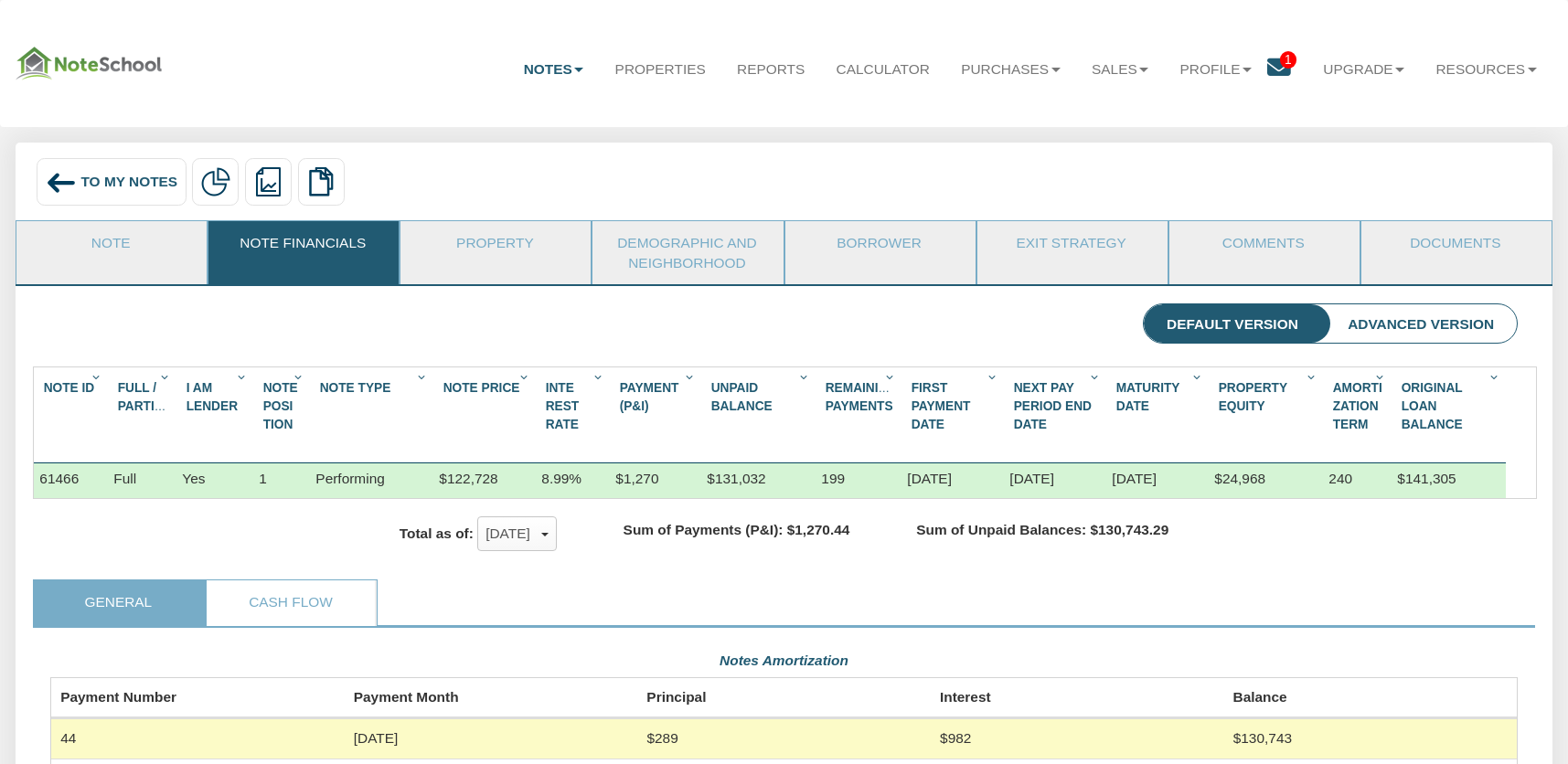 scroll, scrollTop: 913511, scrollLeft: 912818, axis: both 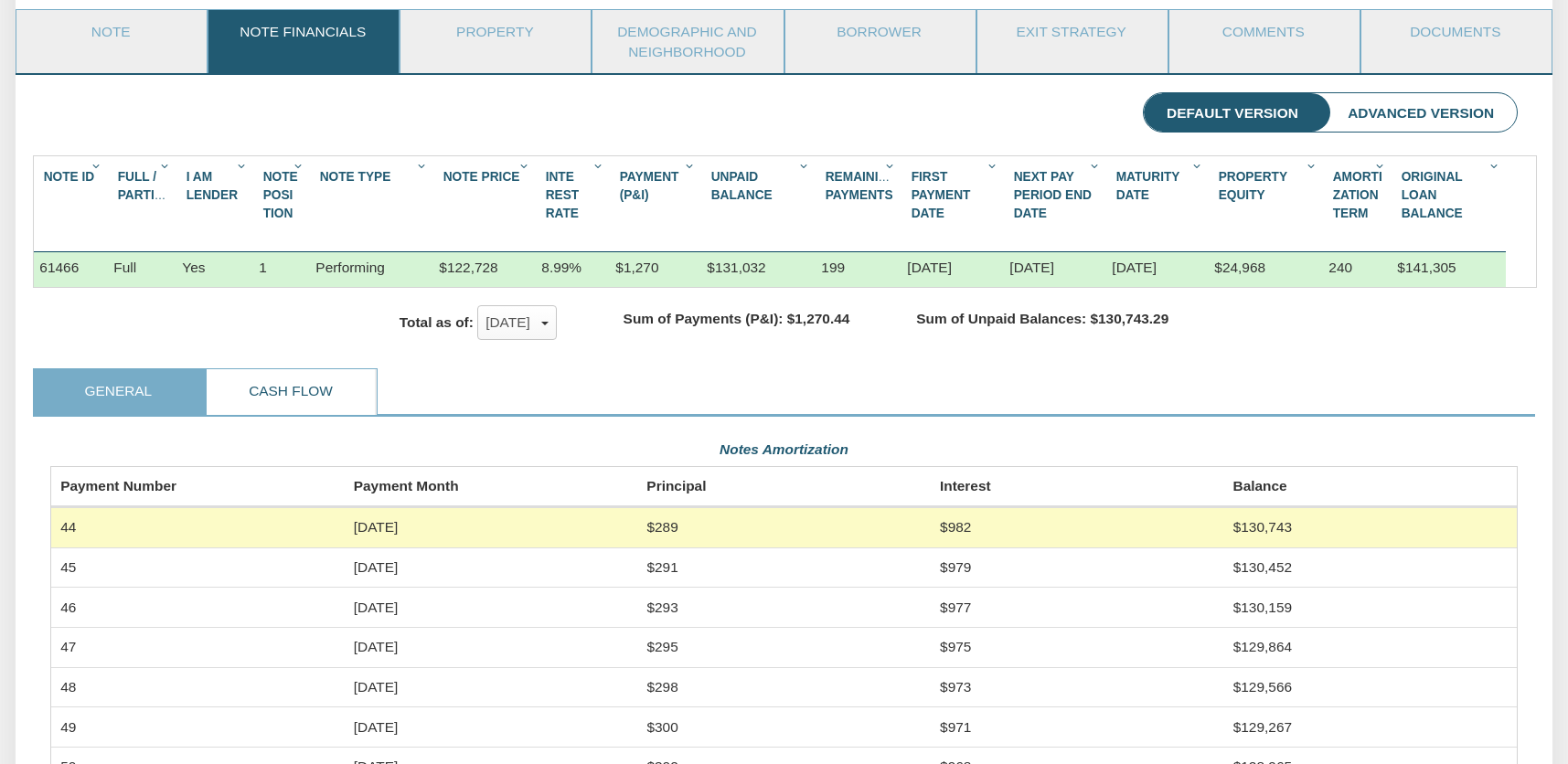 click on "Cash Flow" at bounding box center (291, 392) 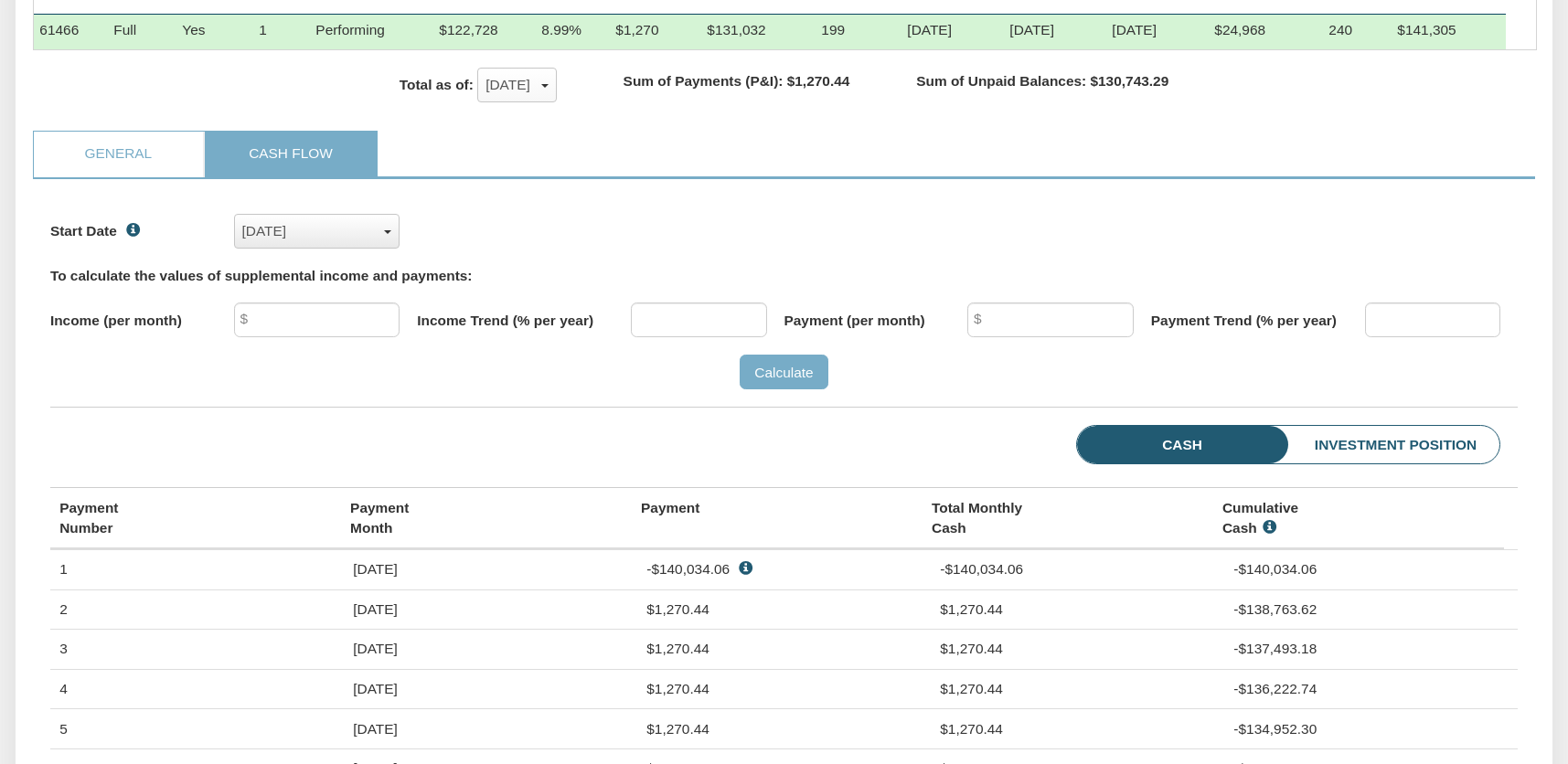 click on "[DATE]" at bounding box center [317, 231] 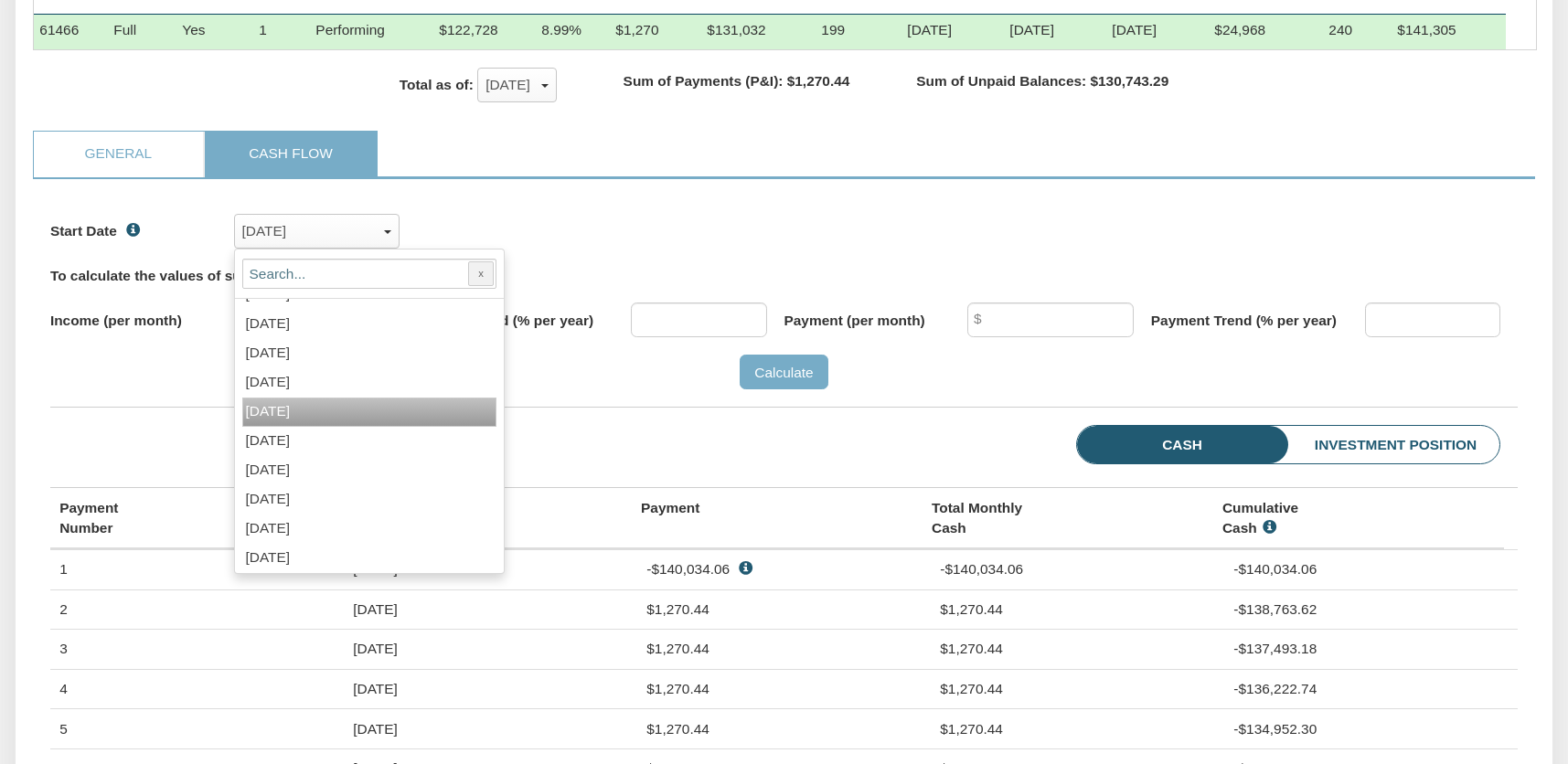 click on "[DATE]" at bounding box center [282, 411] 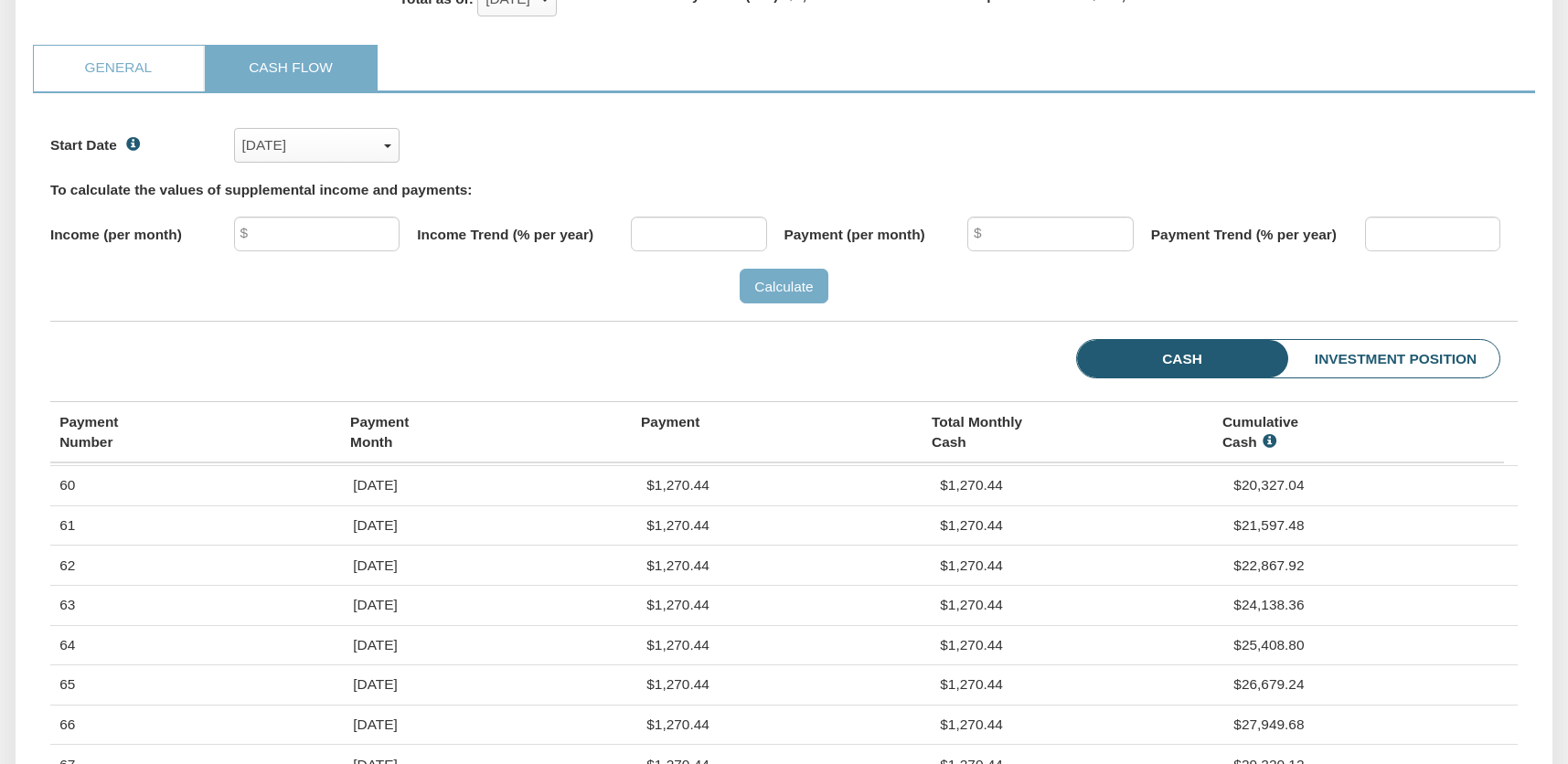 click on "Investment Position" at bounding box center [1364, 359] 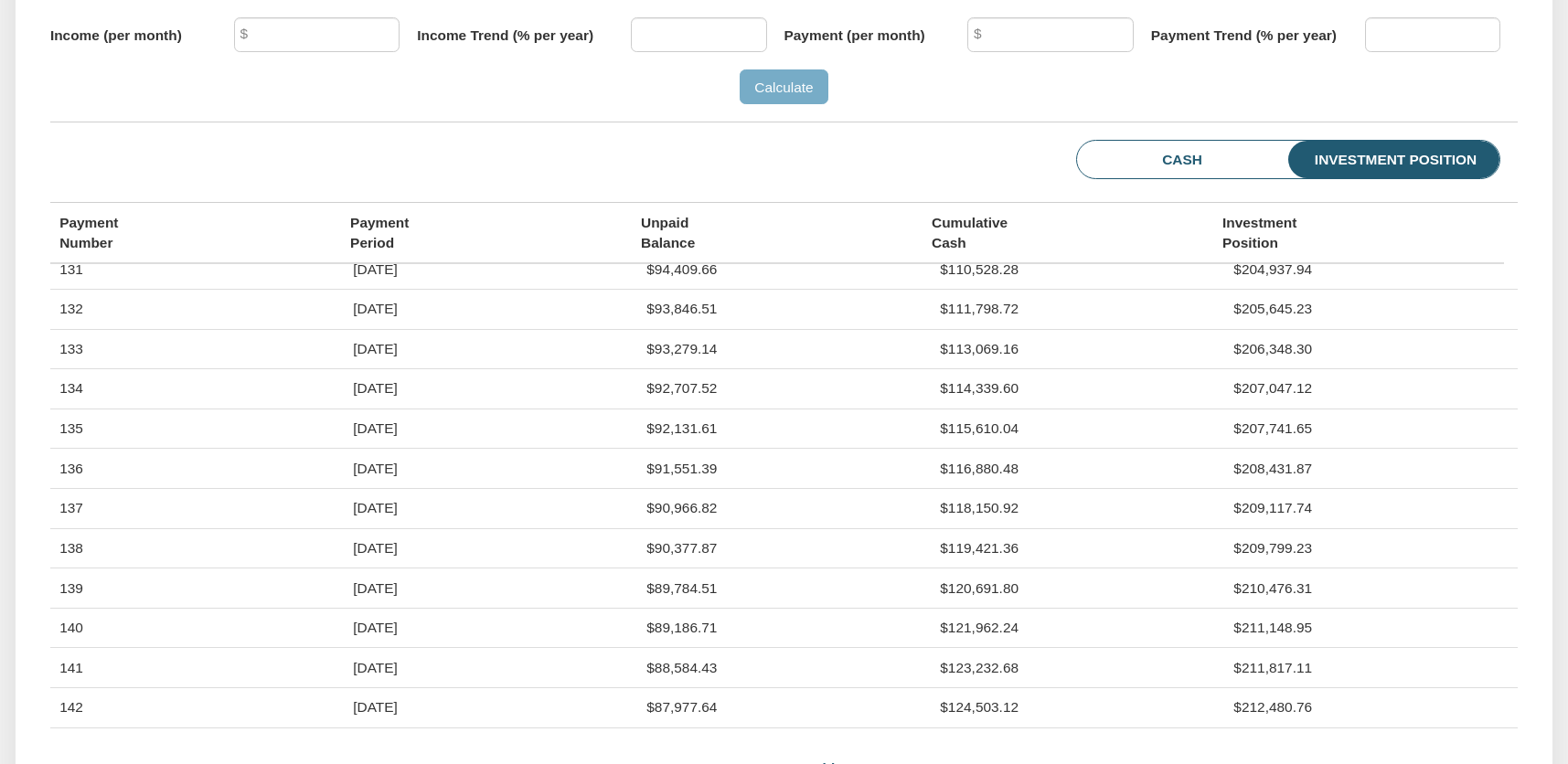 scroll, scrollTop: 3690, scrollLeft: 0, axis: vertical 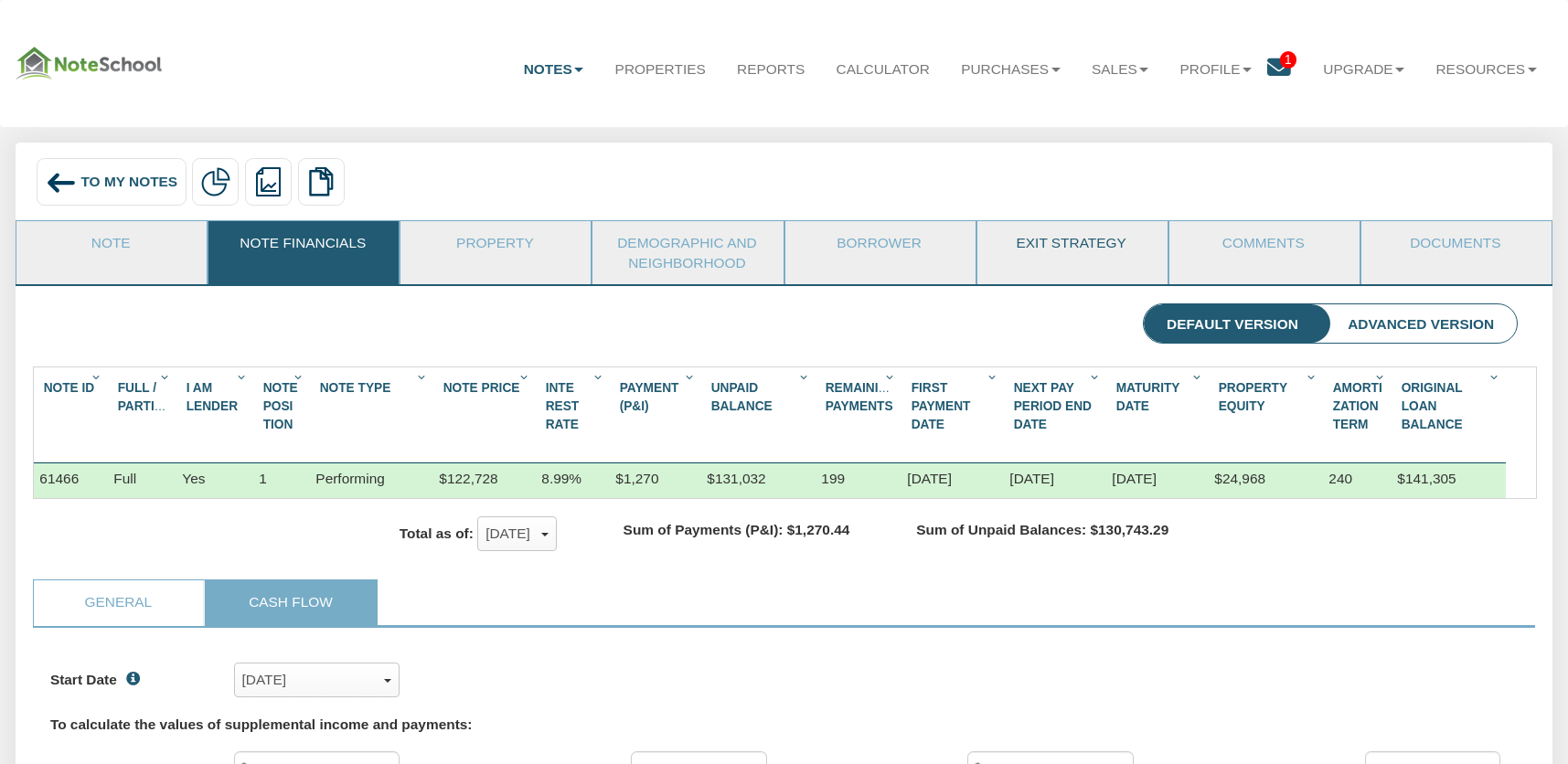click on "Exit Strategy" at bounding box center [1072, 244] 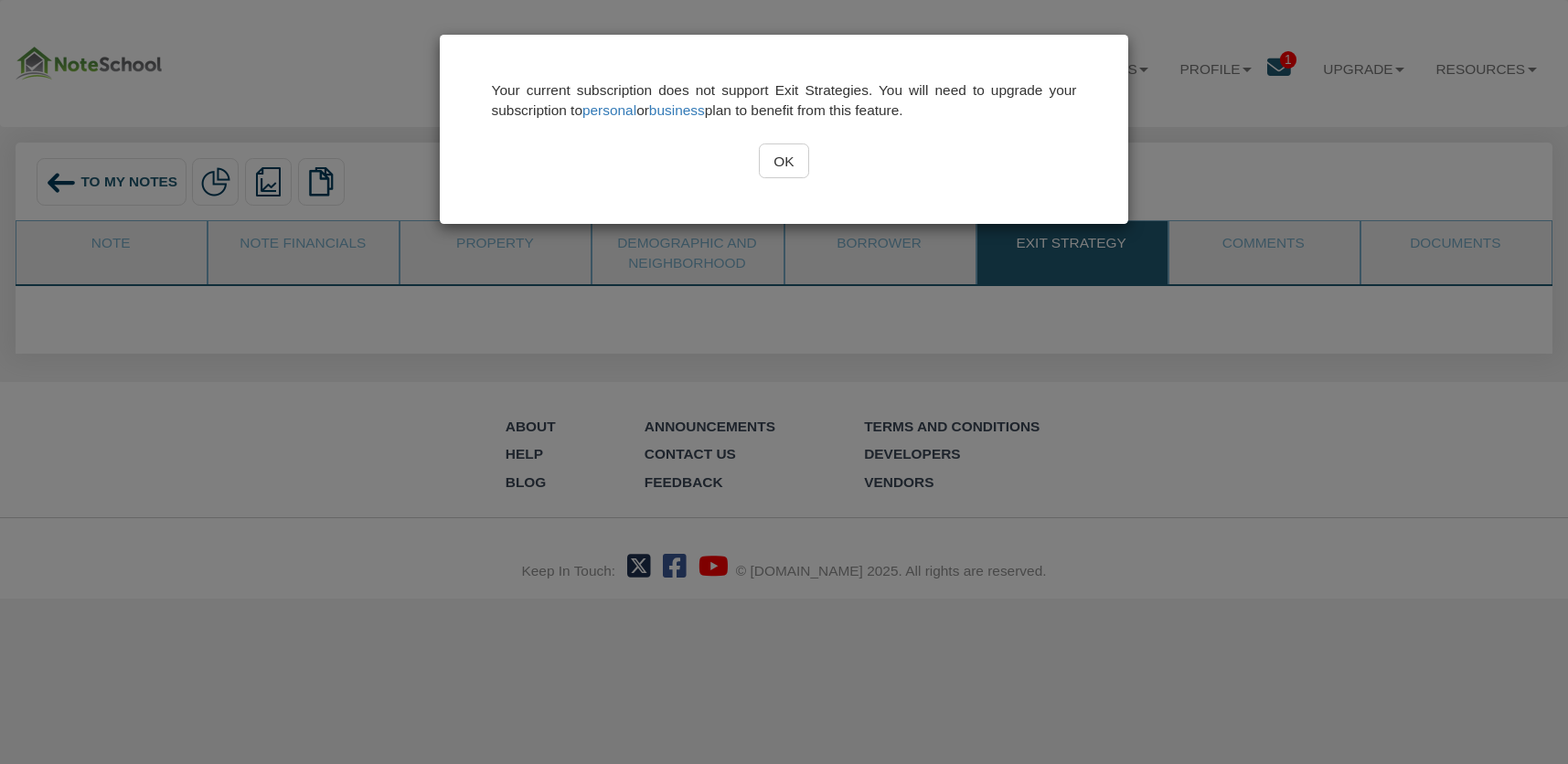click on "OK" at bounding box center [784, 161] 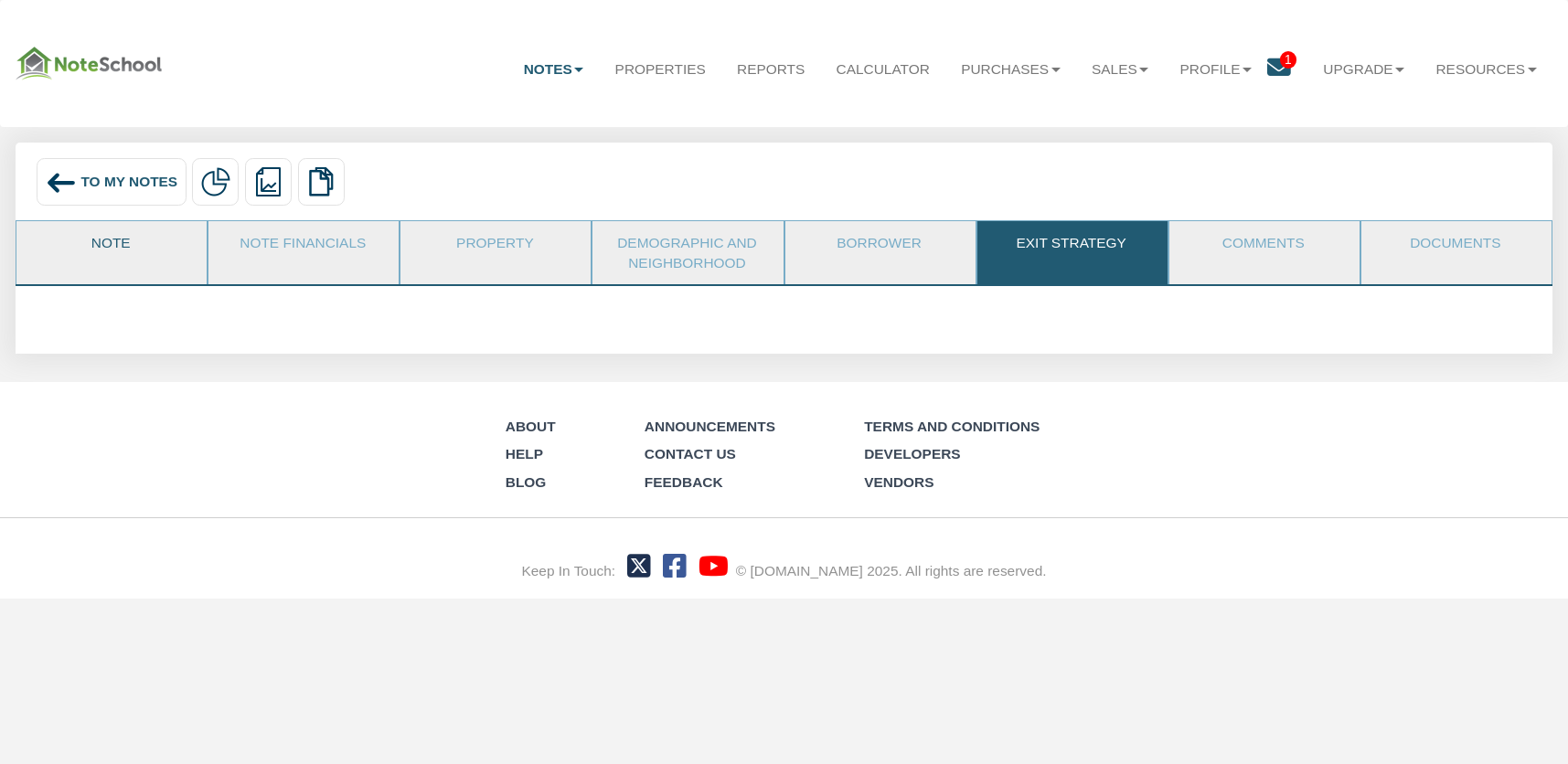 click on "Note" at bounding box center [111, 244] 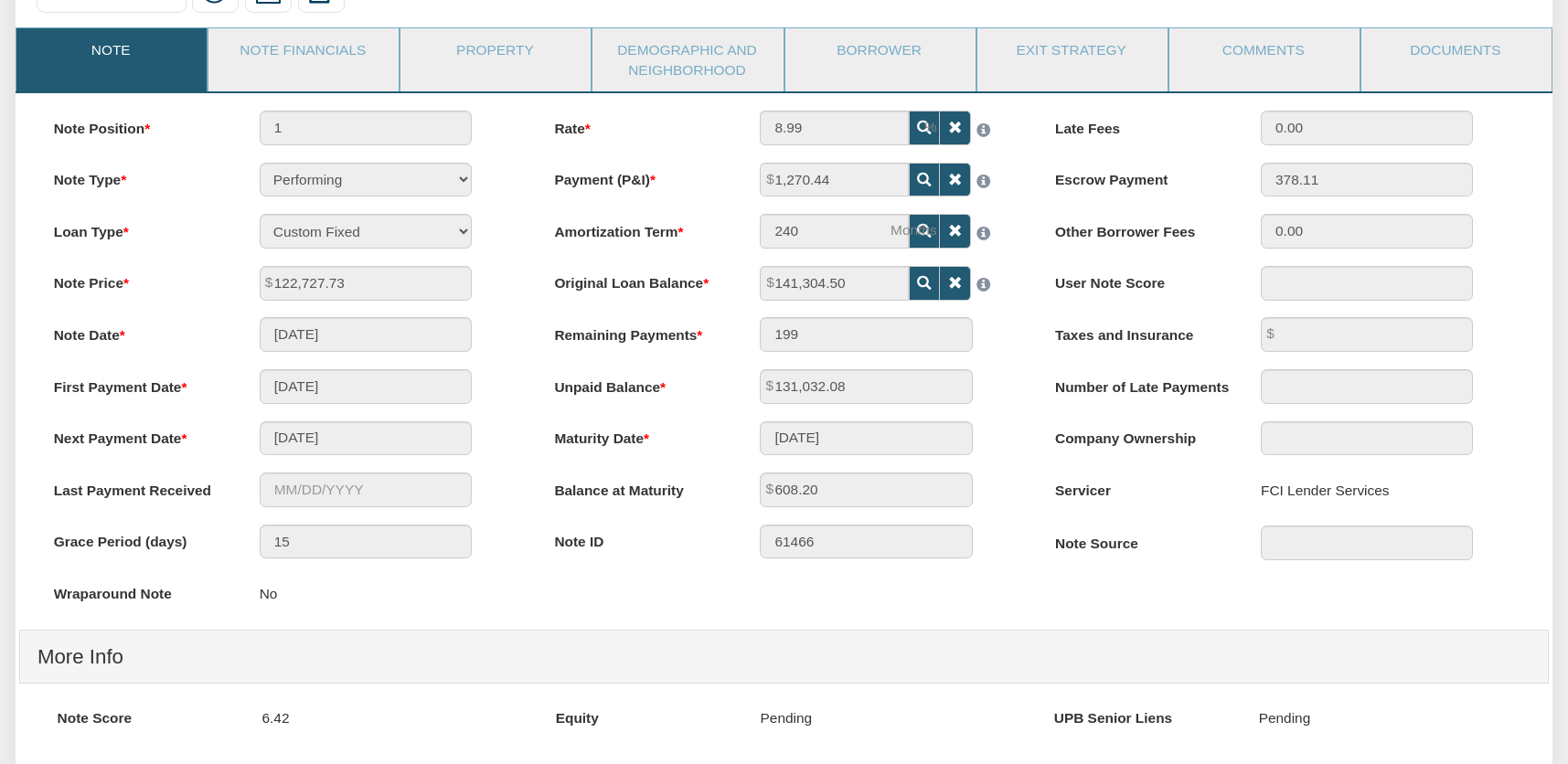 scroll, scrollTop: 0, scrollLeft: 0, axis: both 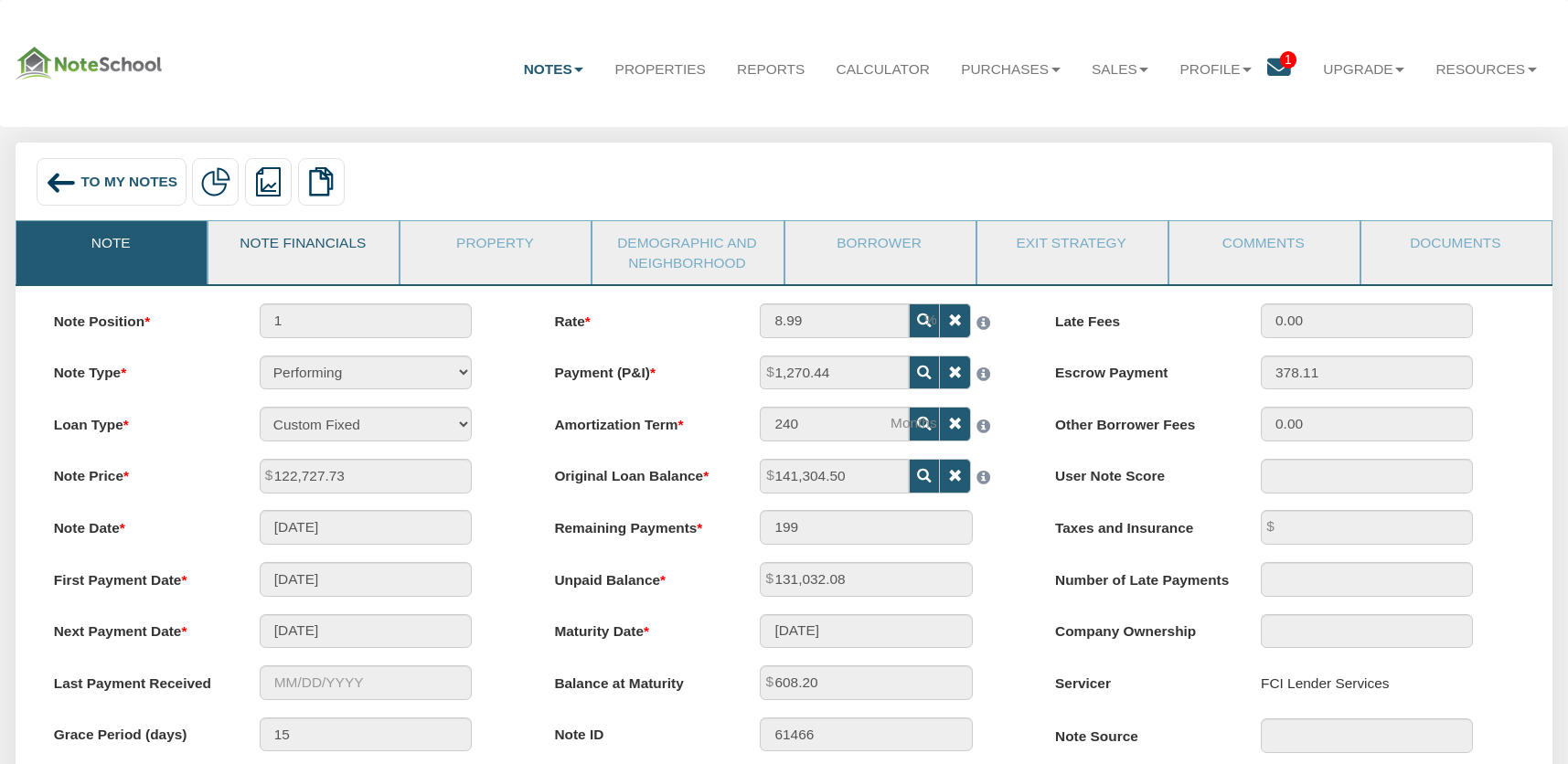 click on "Note Financials" at bounding box center [303, 244] 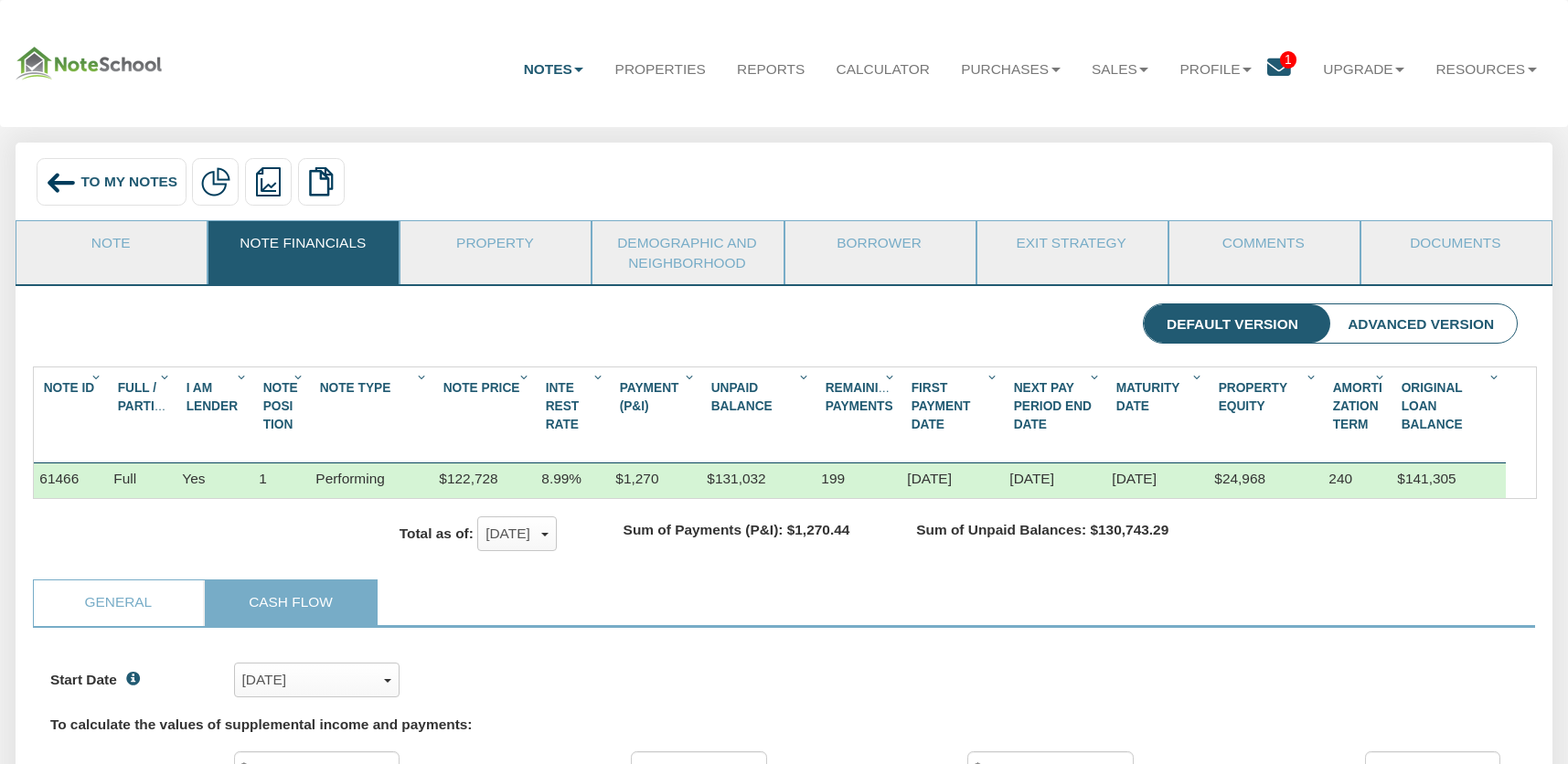 scroll, scrollTop: 913562, scrollLeft: 912818, axis: both 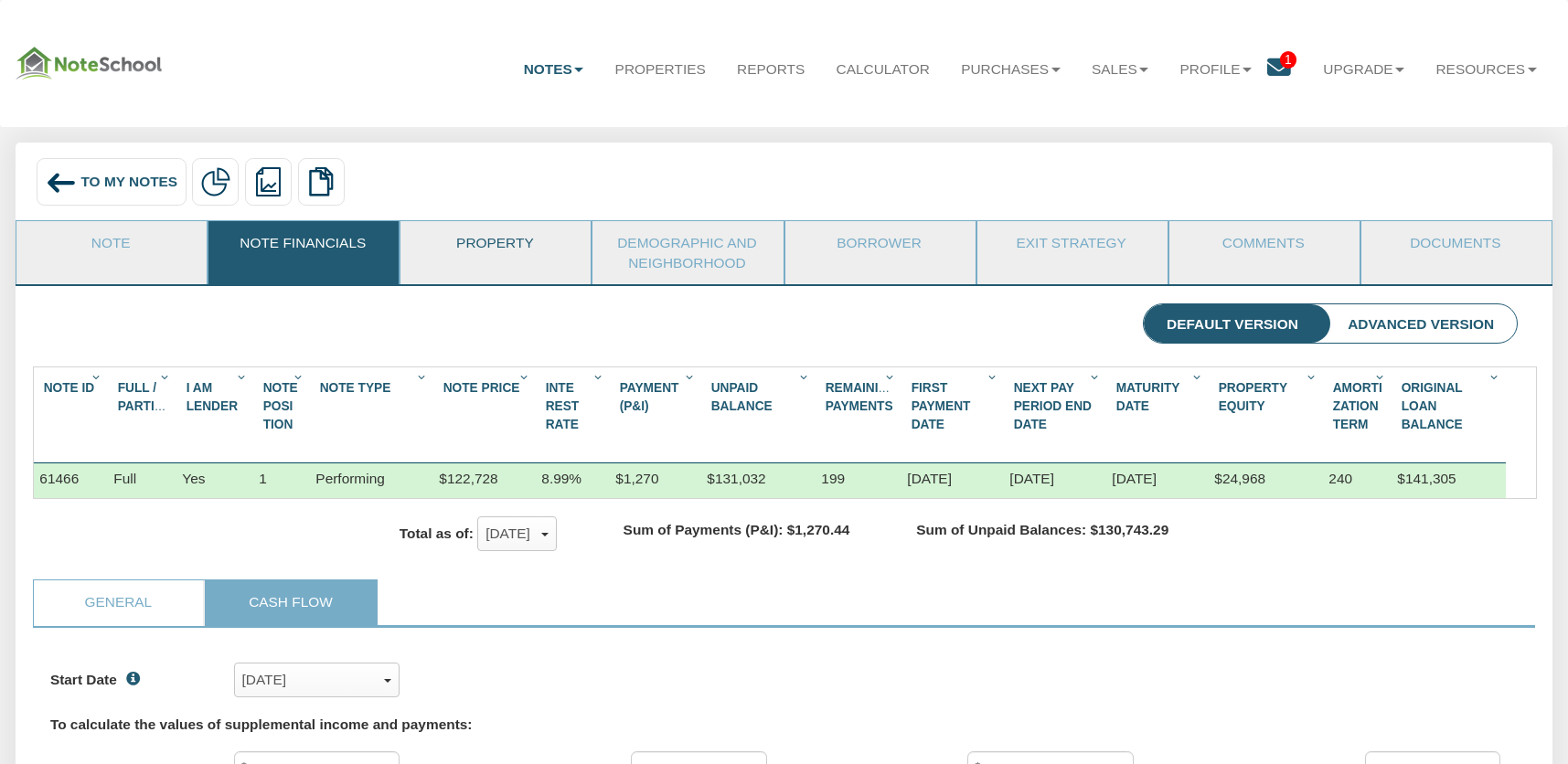 click on "Property" at bounding box center [495, 244] 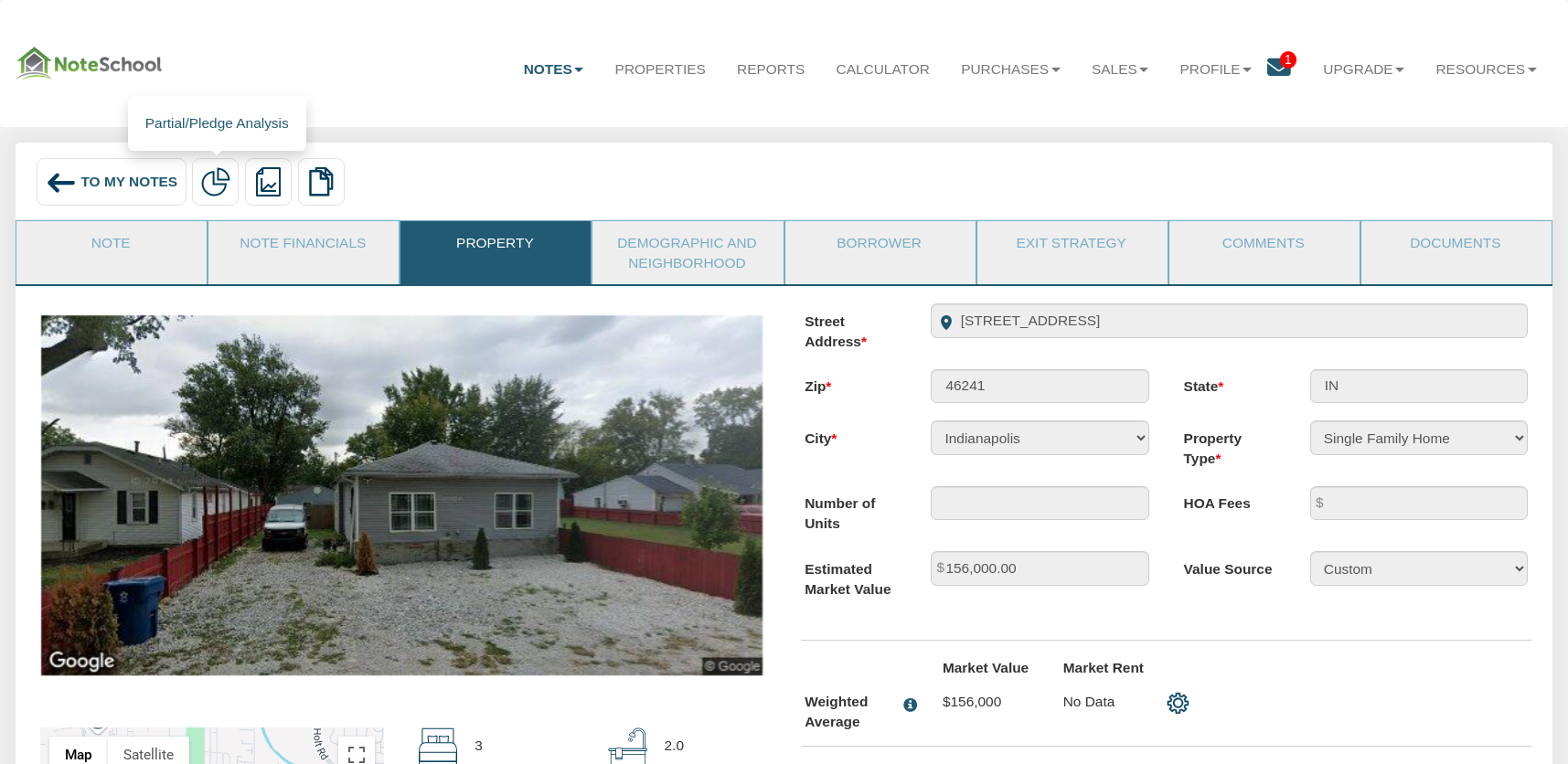 click at bounding box center [216, 182] 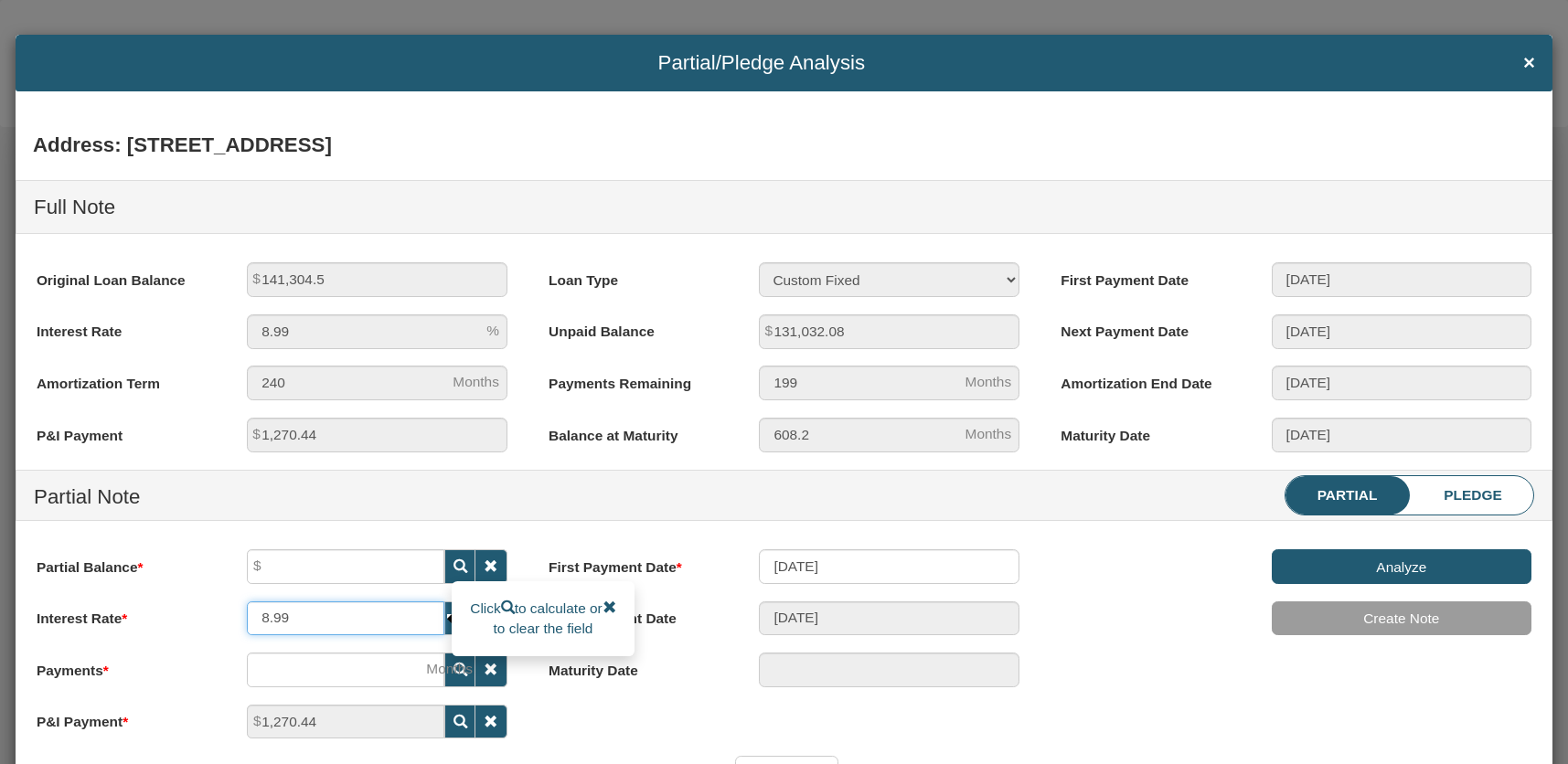 drag, startPoint x: 299, startPoint y: 624, endPoint x: 248, endPoint y: 625, distance: 51.009803 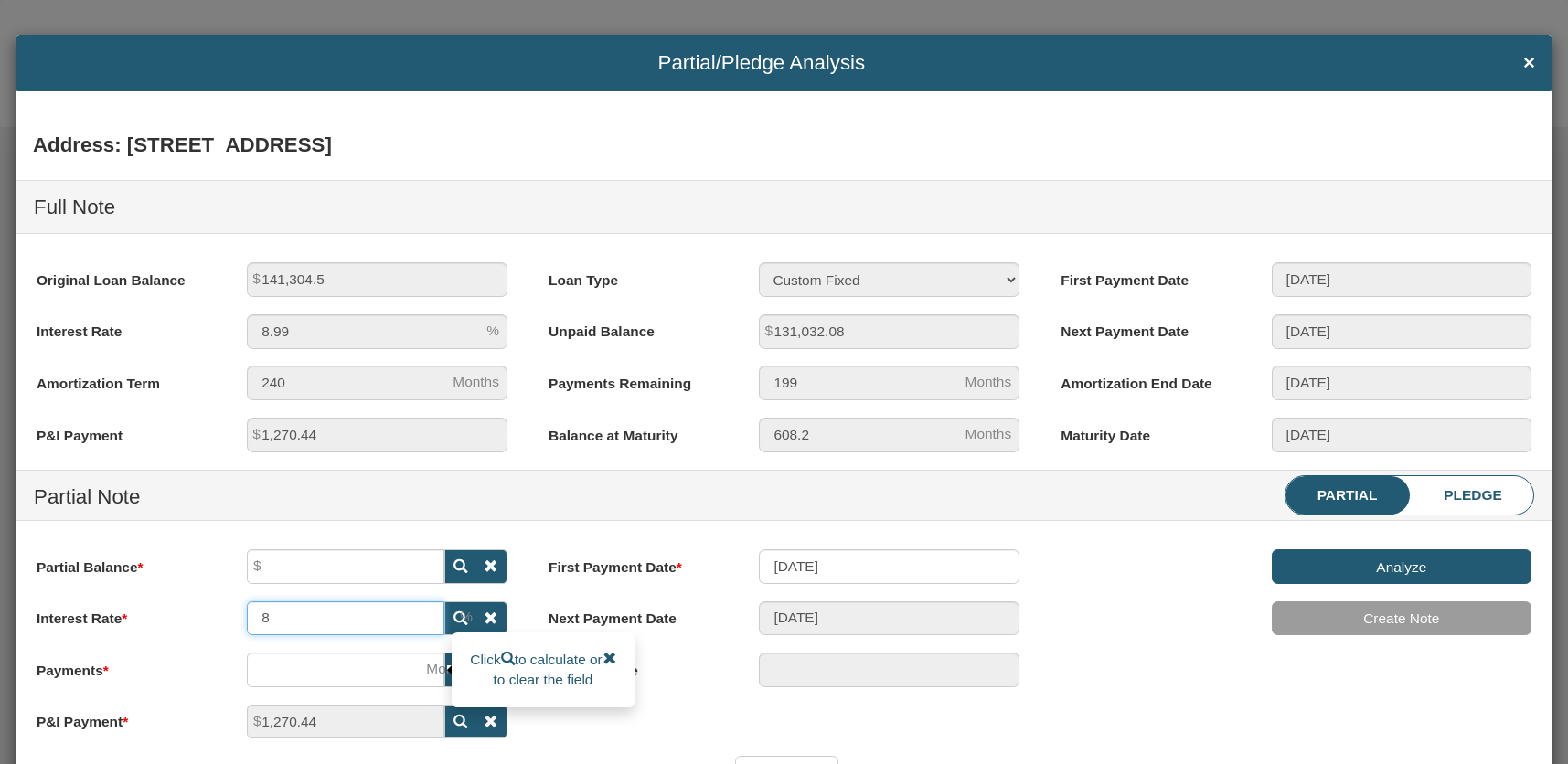 type on "8" 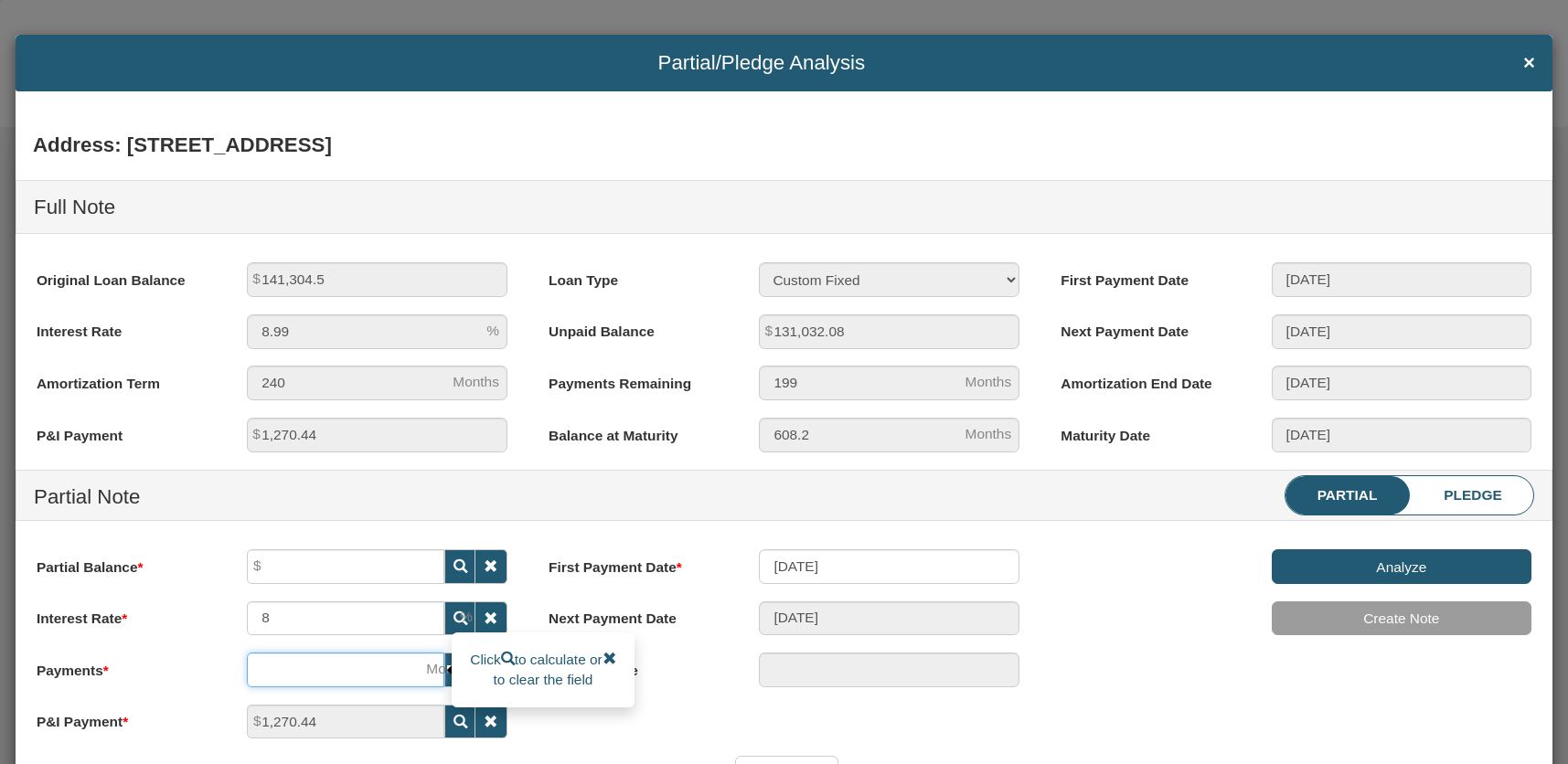 click at bounding box center (346, 670) 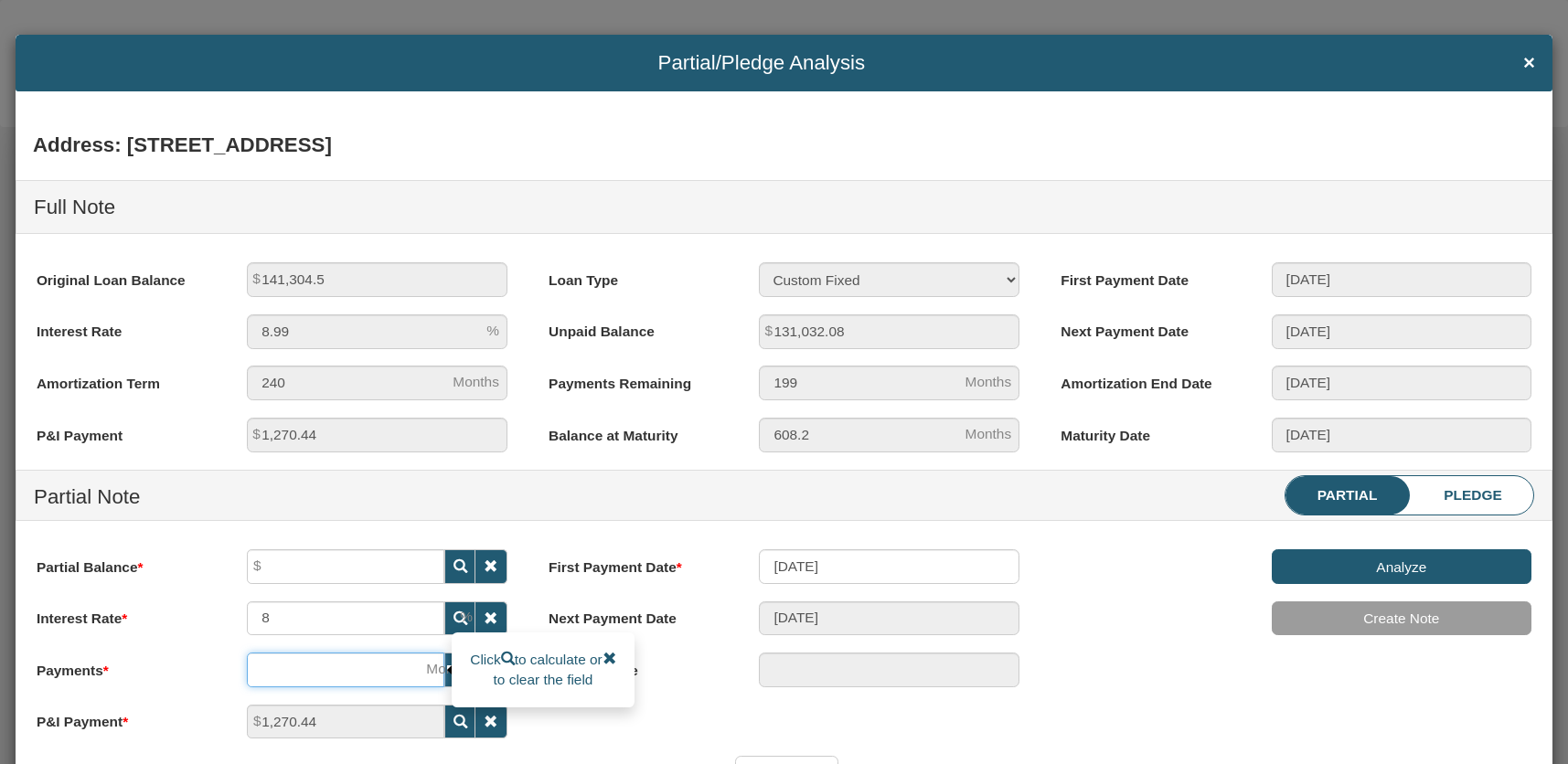 type on "6" 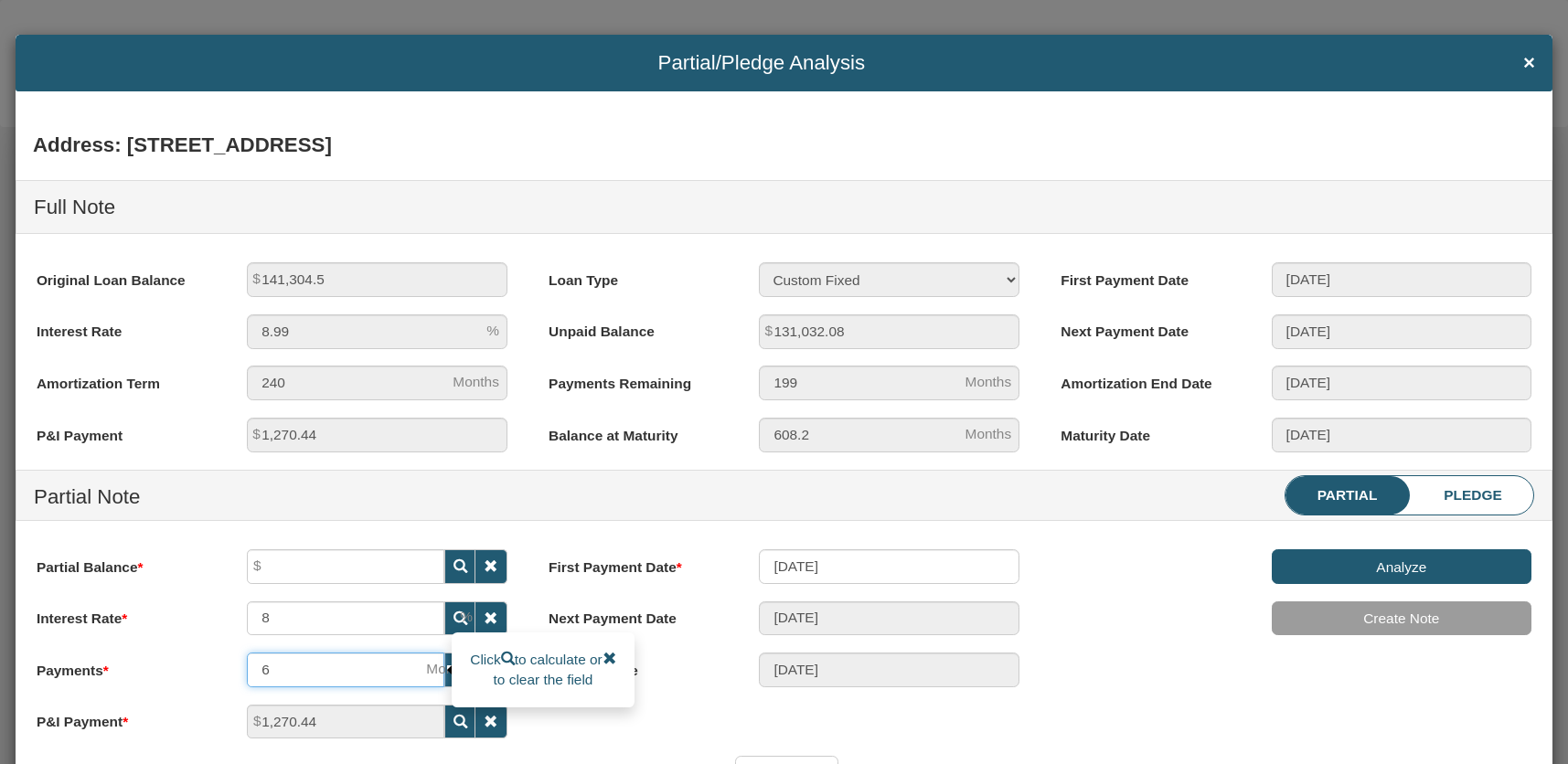 type on "60" 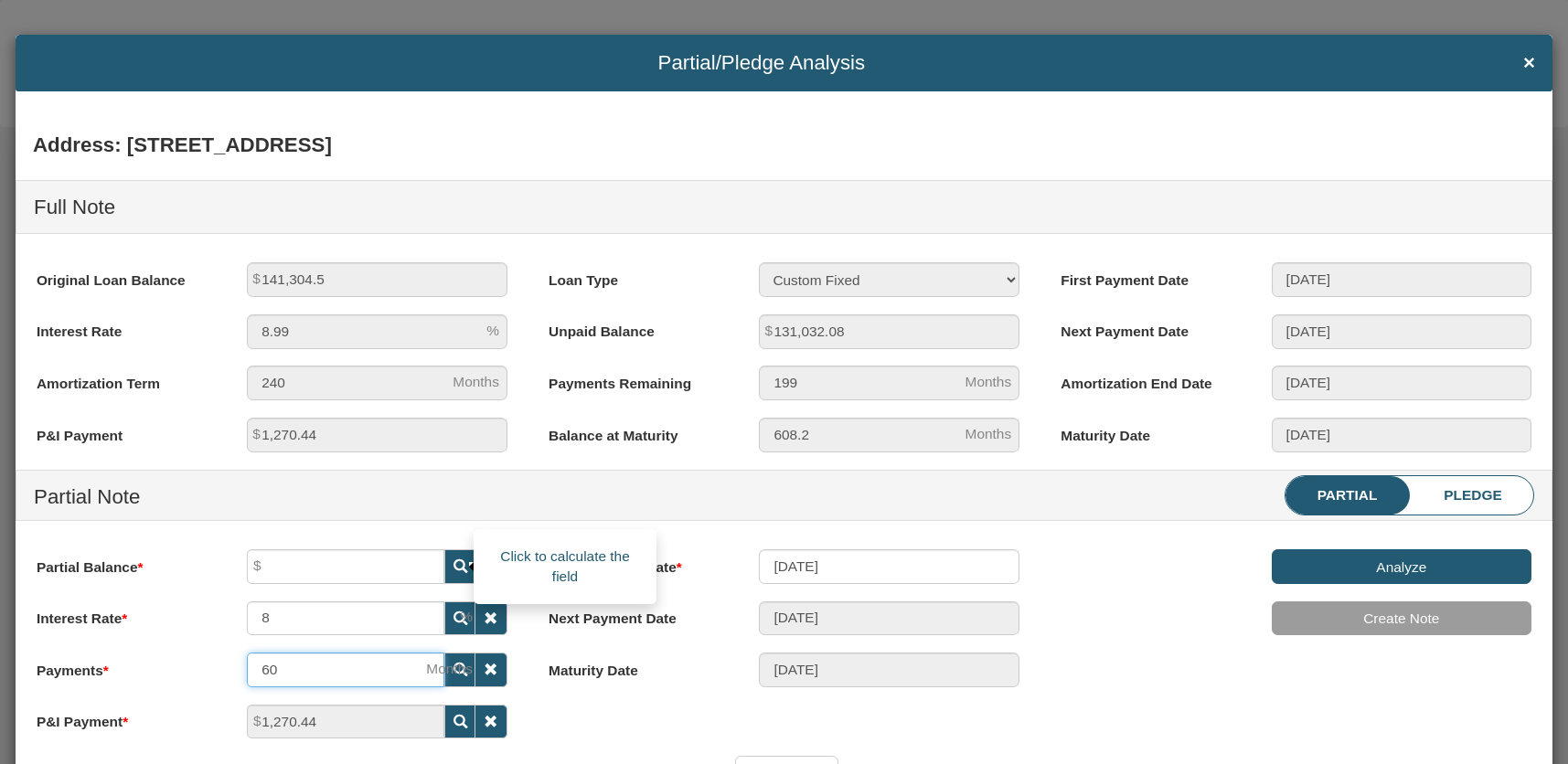 type on "60" 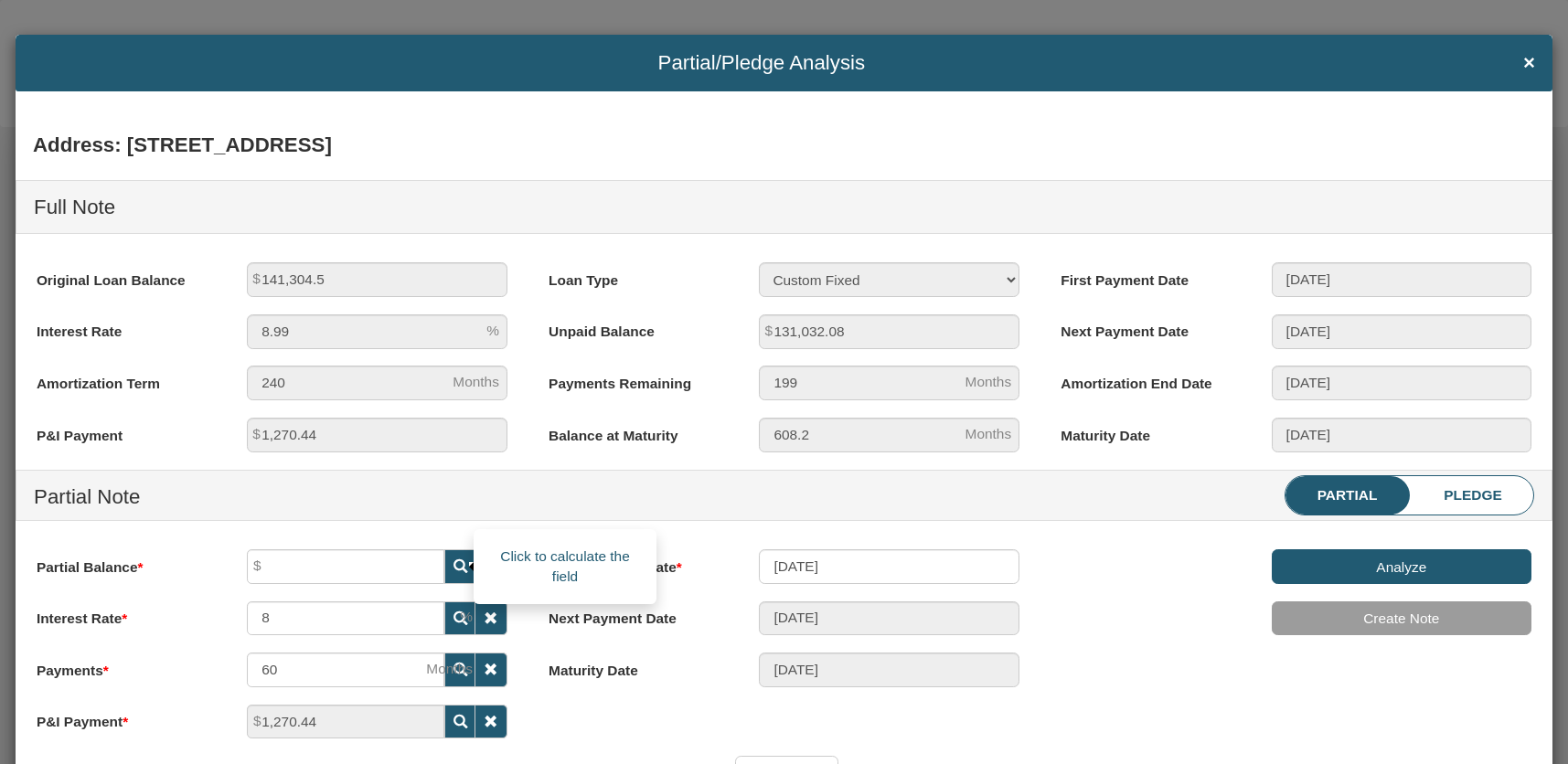 click at bounding box center (460, 566) 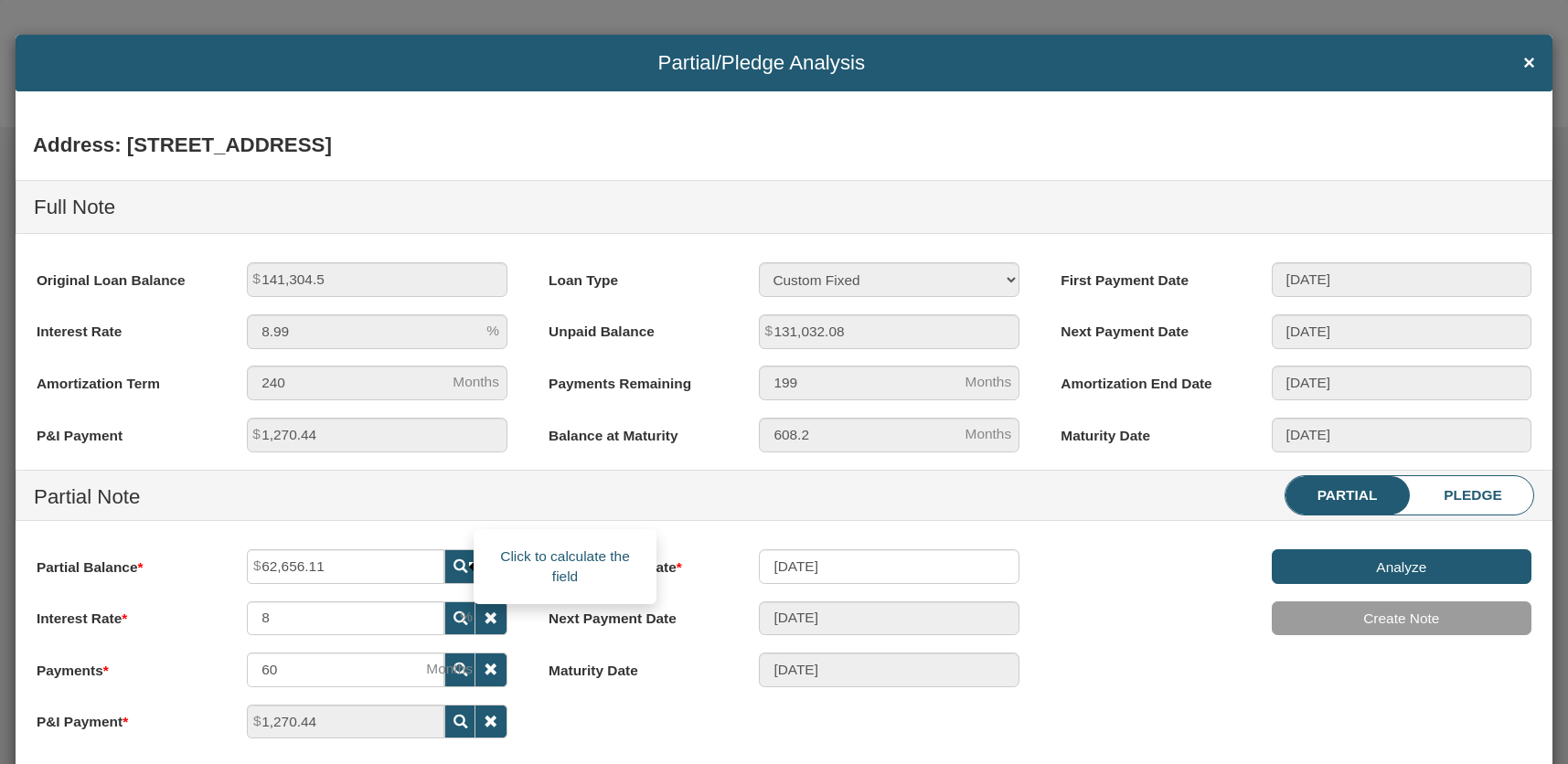 scroll, scrollTop: 913589, scrollLeft: 913919, axis: both 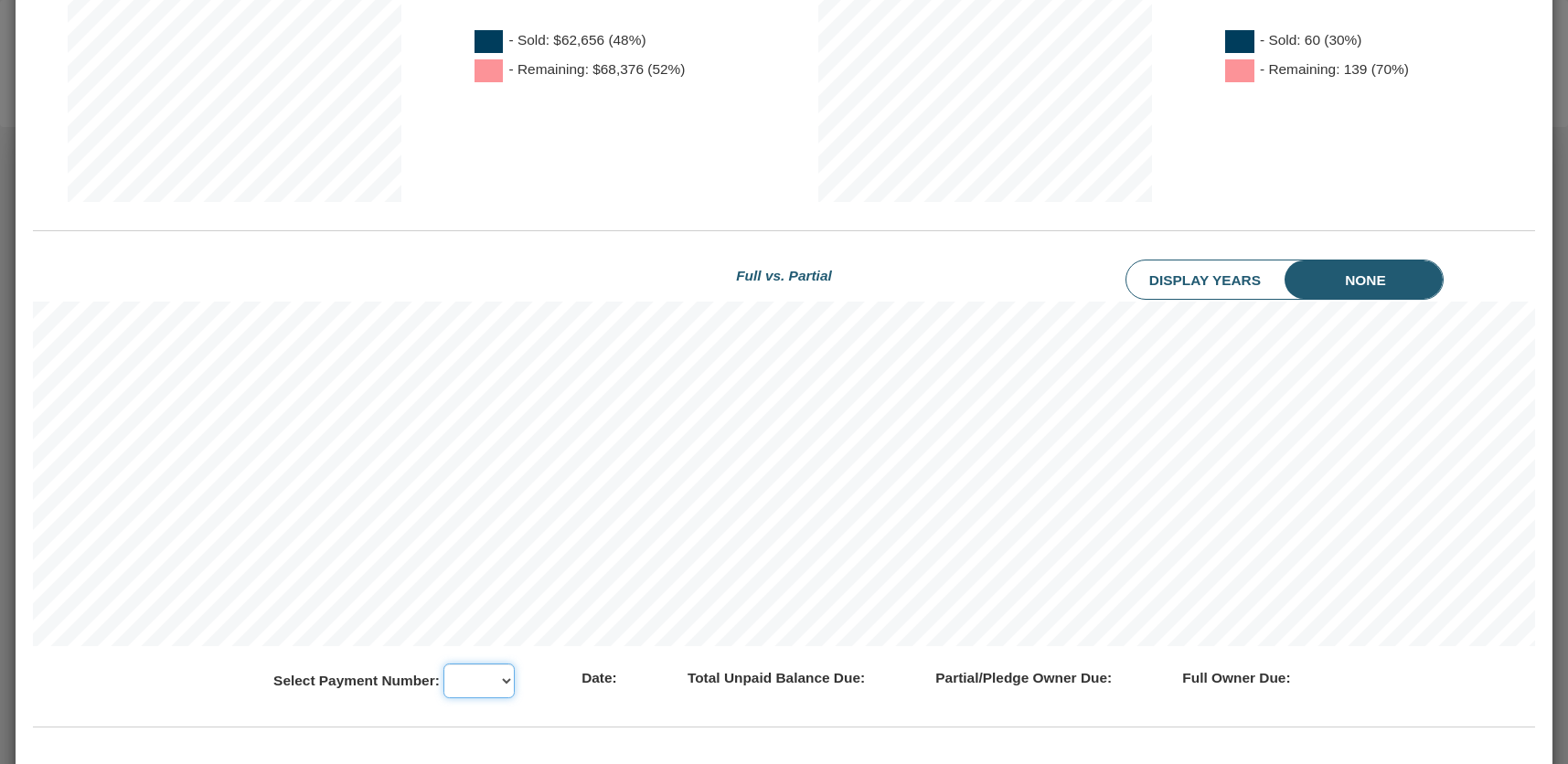 click on "44 45 46 47 48 49 50 51 52 53 54 55 56 57 58 59 60 61 62 63 64 65 66 67 68 69 70 71 72 73 74 75 76 77 78 79 80 81 82 83 84 85 86 87 88 89 90 91 92 93 94 95 96 97 98 99 100 101 102 103 104 105 106 107 108 109 110 111 112 113 114 115 116 117 118 119 120 121 122 123 124 125 126 127 128 129 130 131 132 133 134 135 136 137 138 139 140 141 142 143 144 145 146 147 148 149 150 151 152 153 154 155 156 157 158 159 160 161 162 163 164 165 166 167 168 169 170 171 172 173 174 175 176 177 178 179 180 181 182 183 184 185 186 187 188 189 190 191 192 193 194 195 196 197 198 199 200 201 202 203 204 205 206 207 208 209 210 211 212 213 214 215 216 217 218 219 220 221 222 223 224 225 226 227 228 229 230 231 232 233 234 235 236 237 238 239 240 241 242" at bounding box center (479, 681) 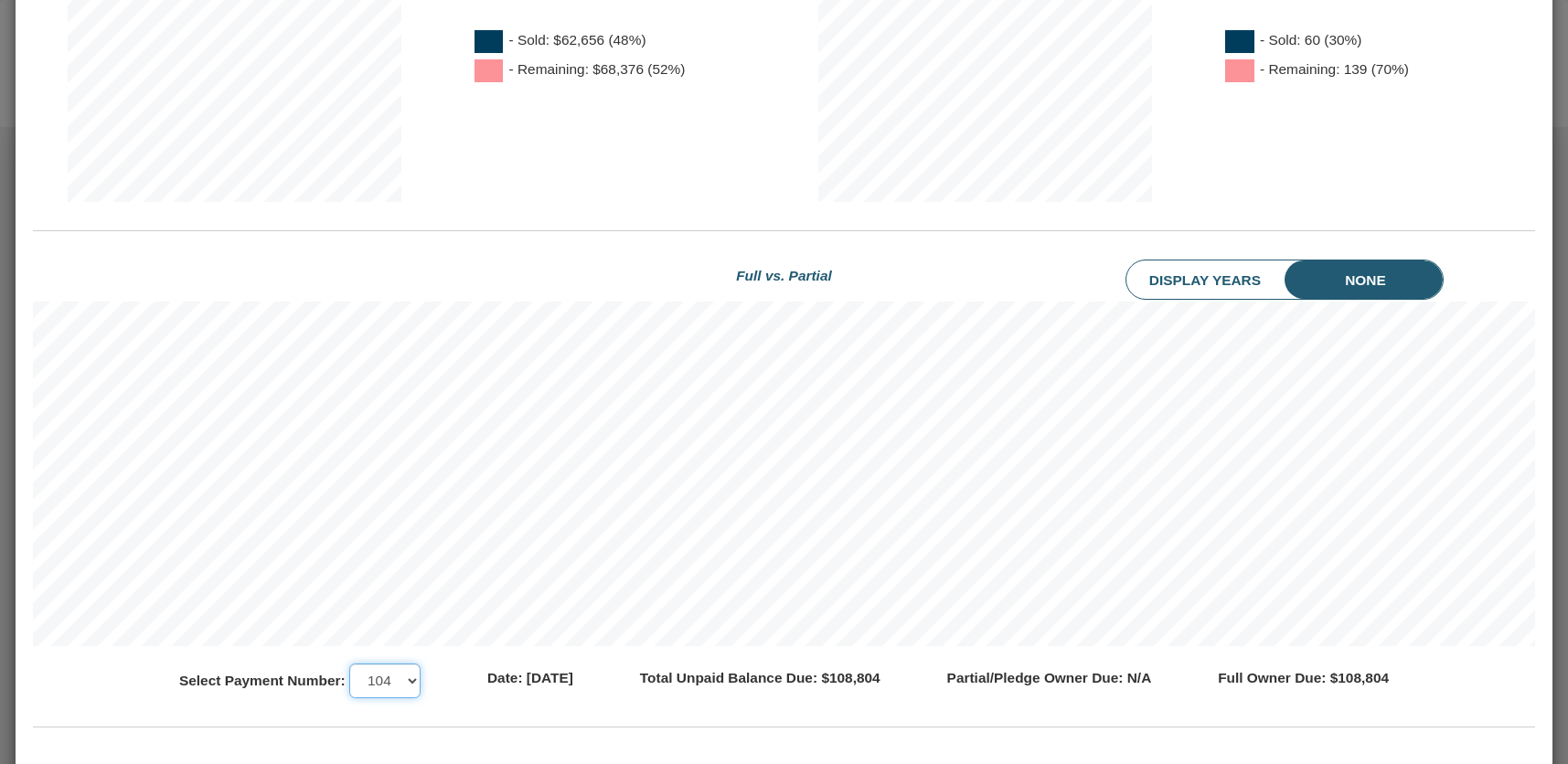 scroll, scrollTop: 913531, scrollLeft: 912784, axis: both 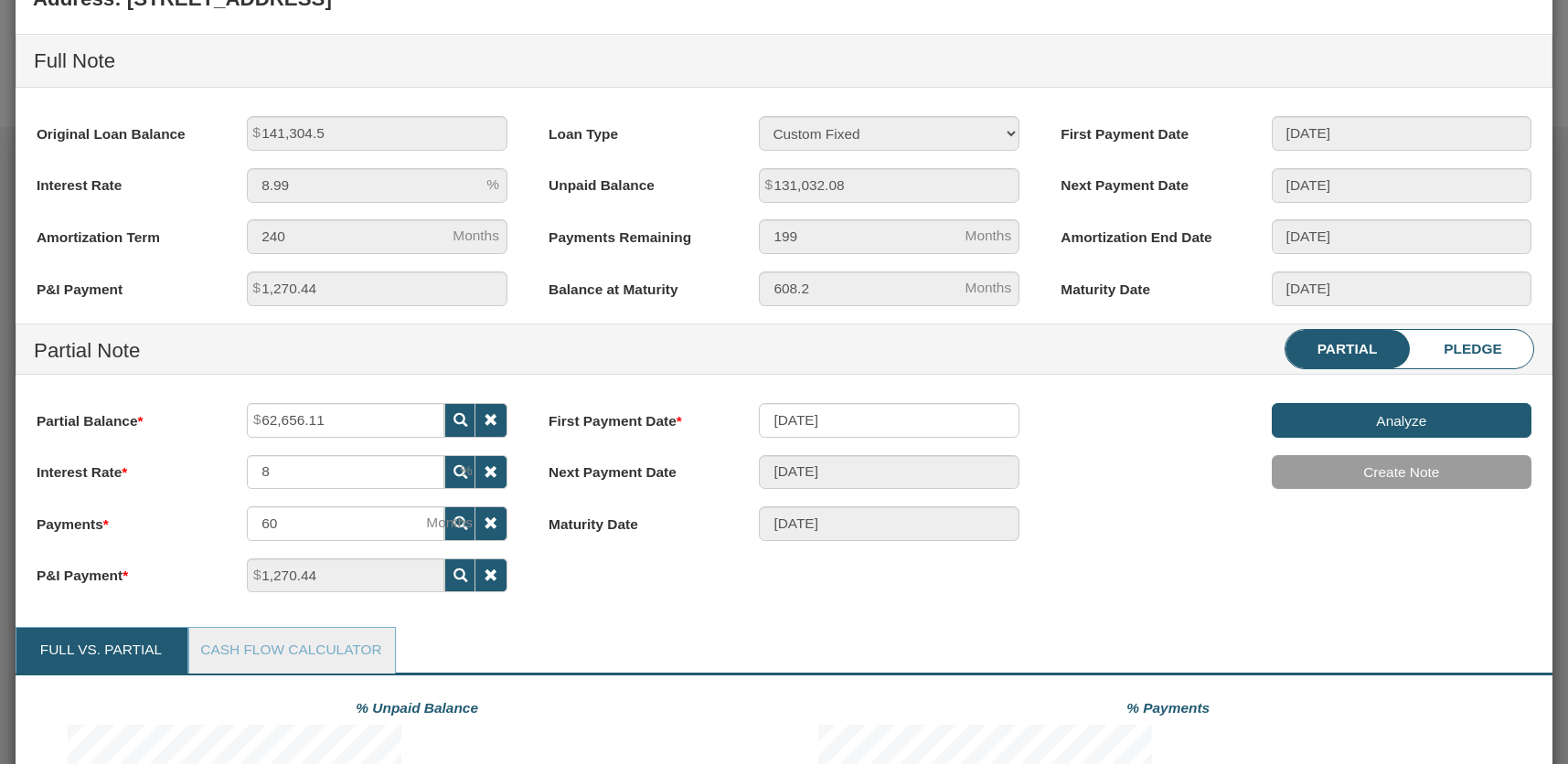 click on "Analyze" at bounding box center [1402, 420] 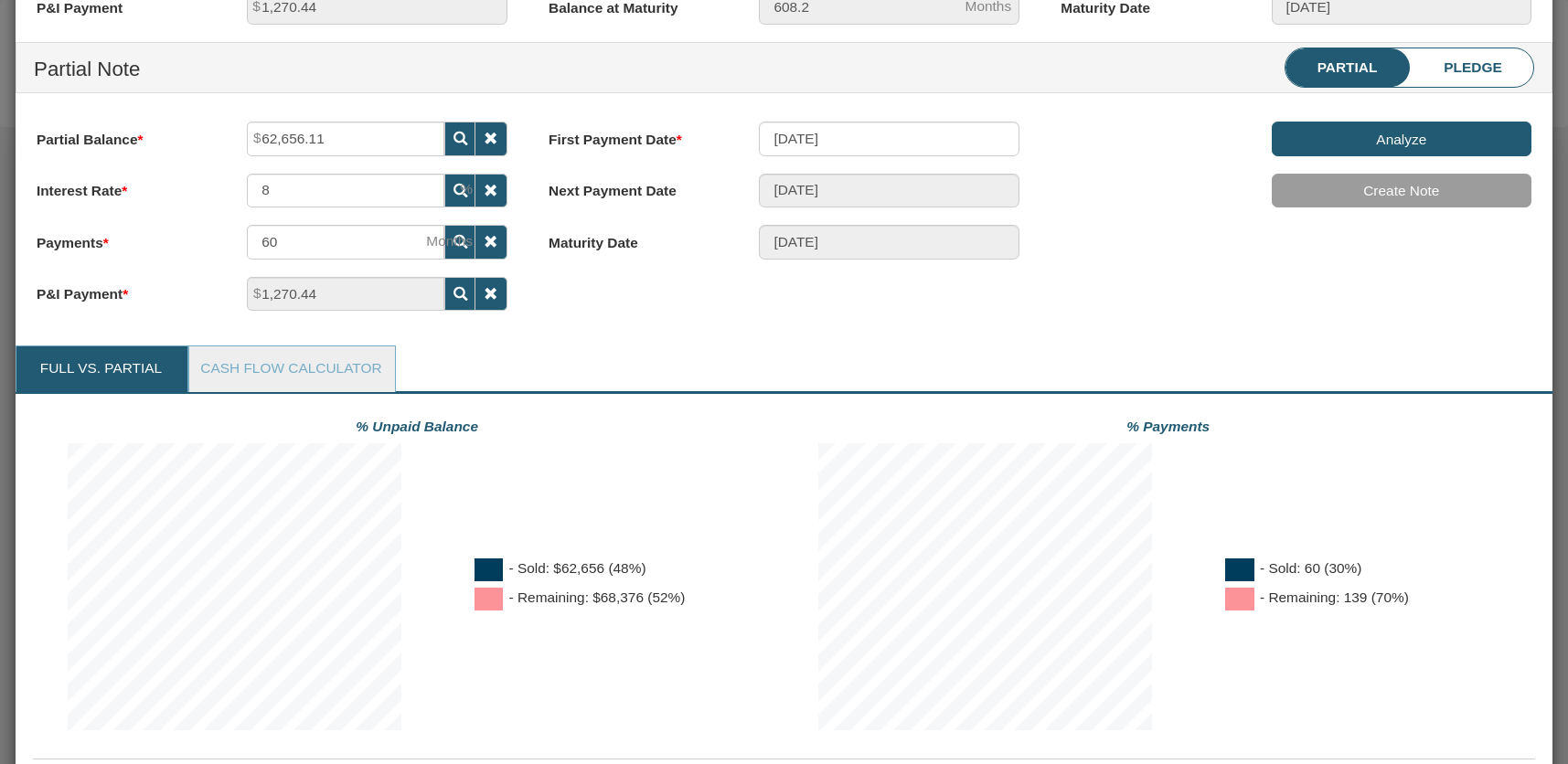 scroll, scrollTop: 433, scrollLeft: 0, axis: vertical 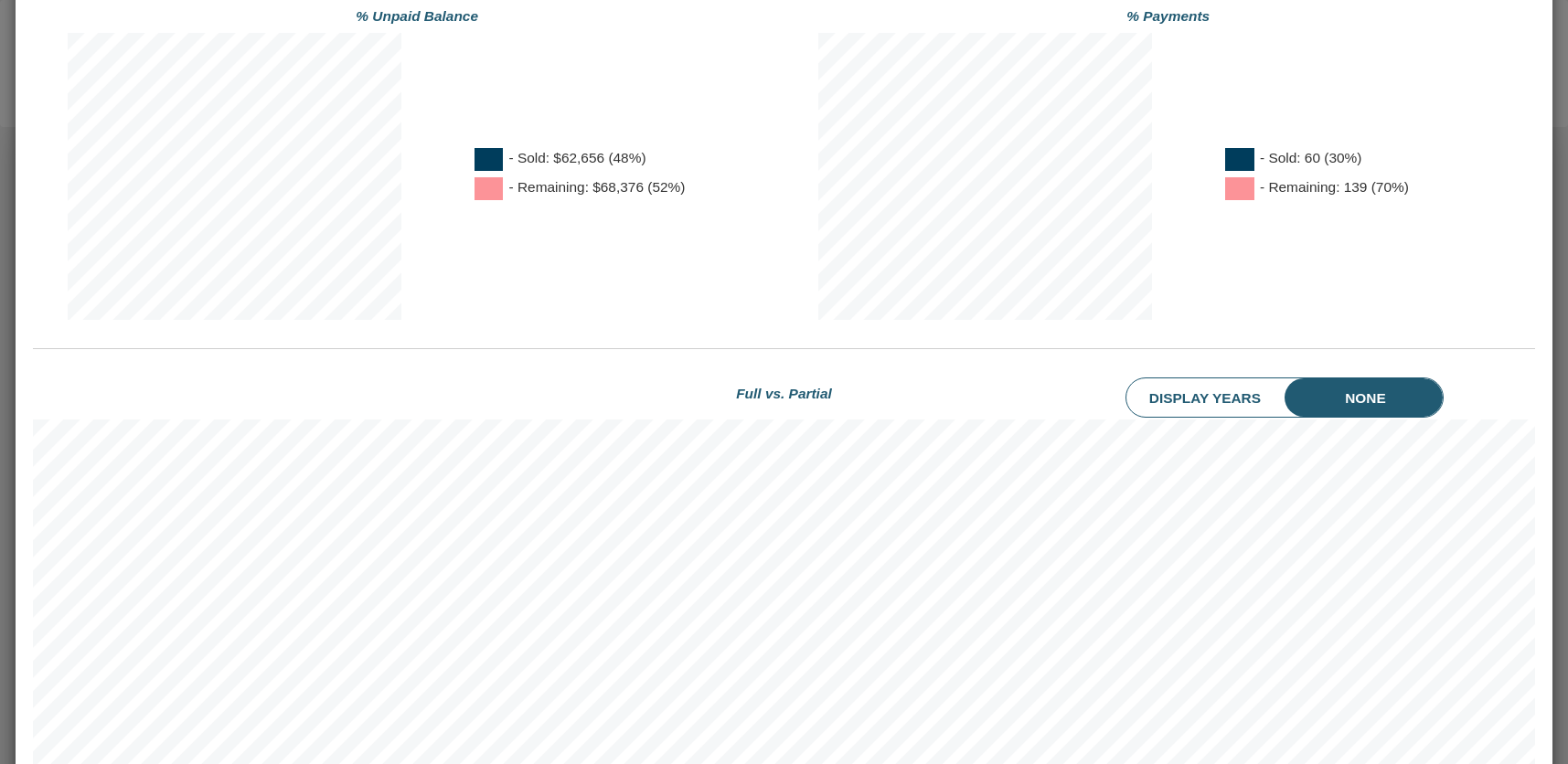 click on "Display Years" at bounding box center [1222, 398] 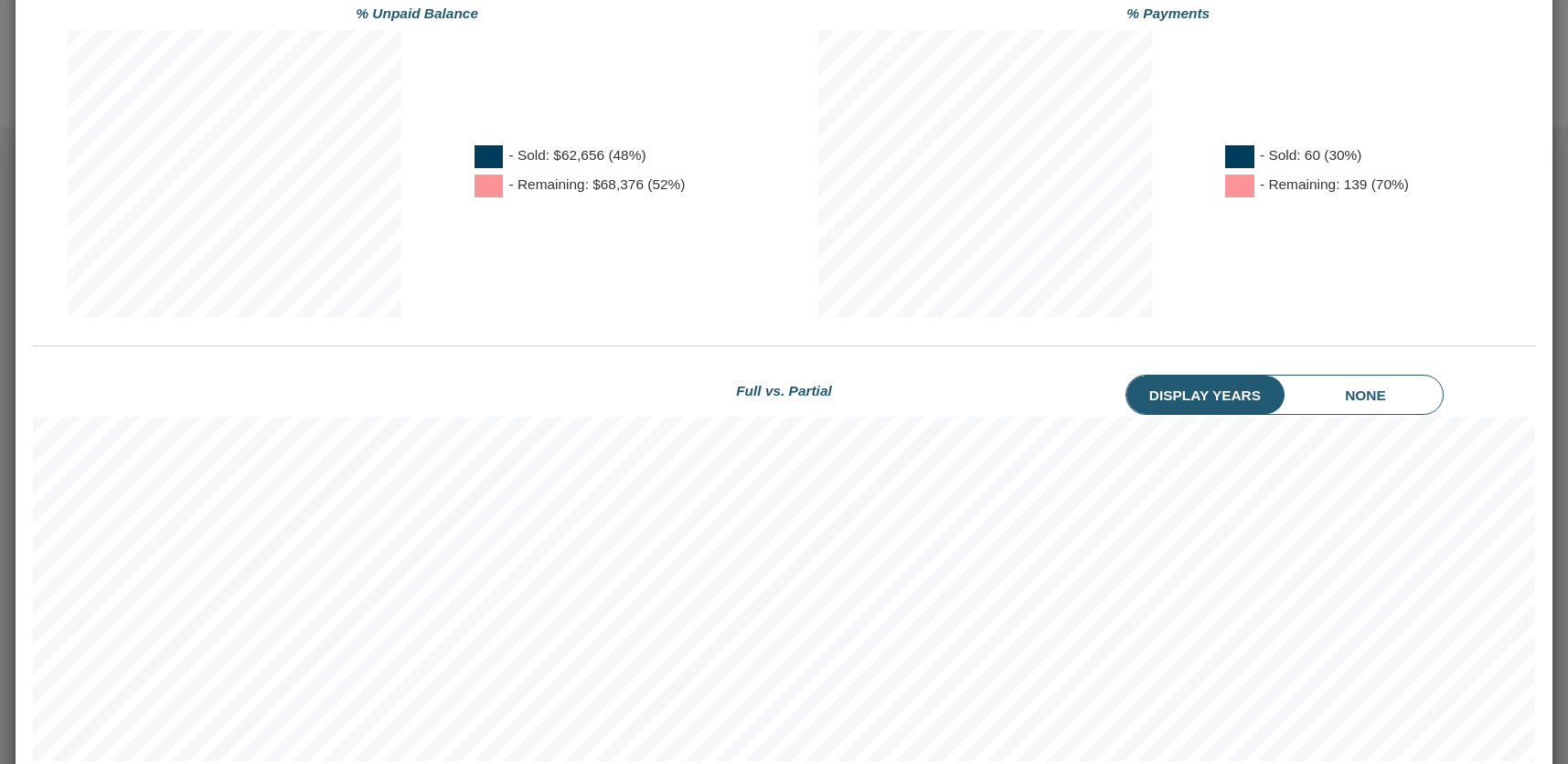 scroll, scrollTop: 913531, scrollLeft: 912784, axis: both 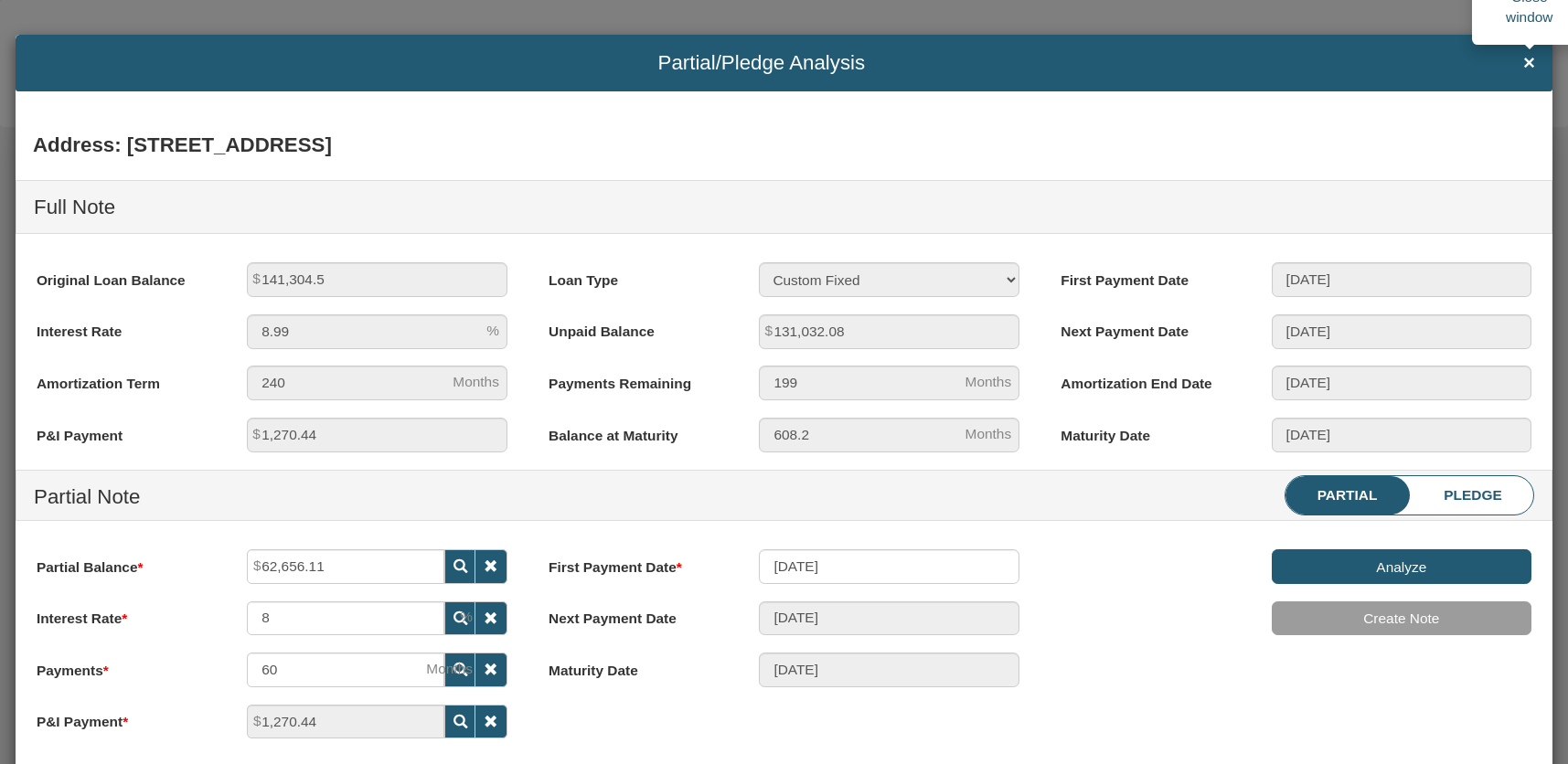 click on "×" at bounding box center [1529, 63] 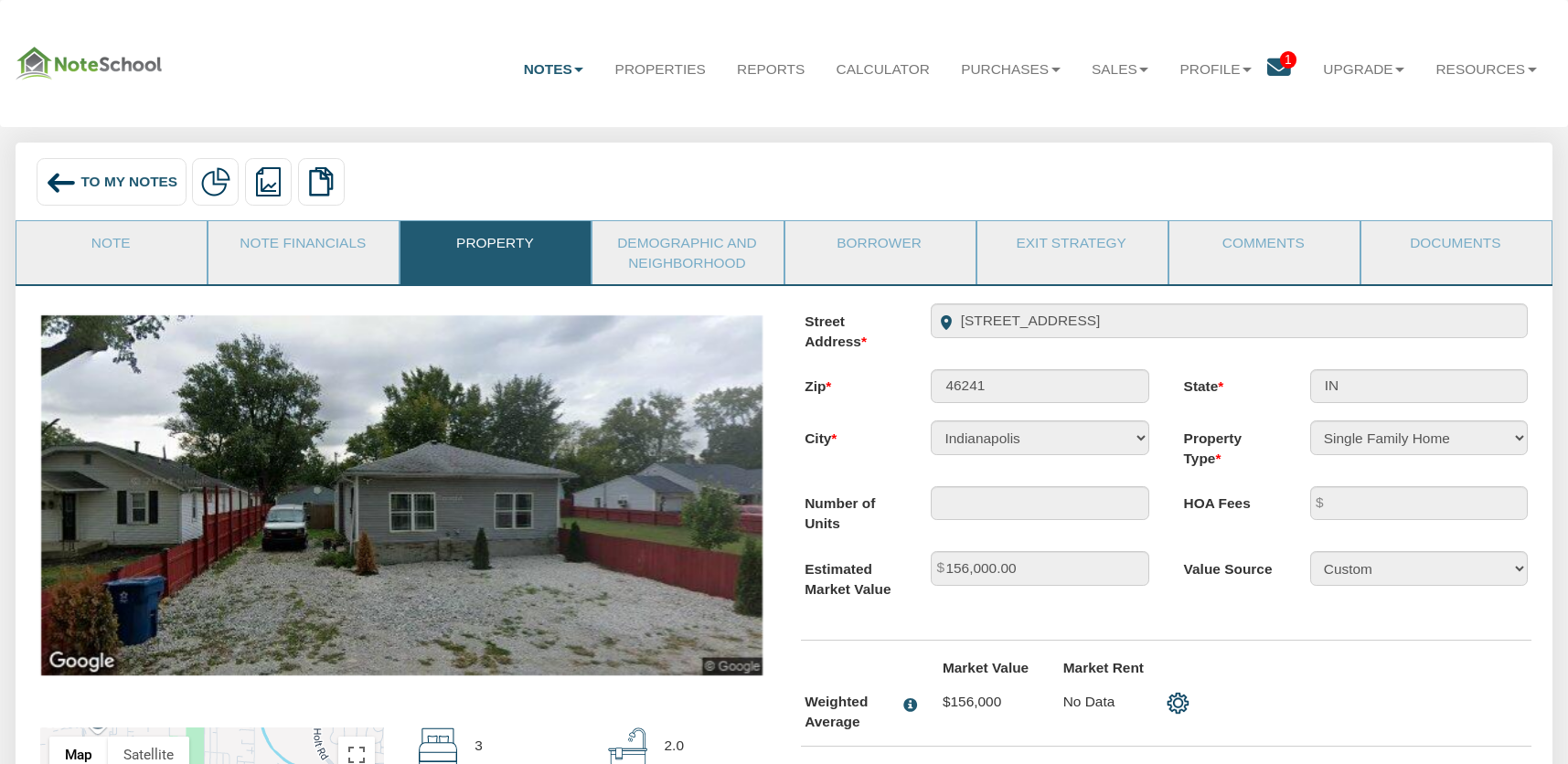 click at bounding box center [61, 183] 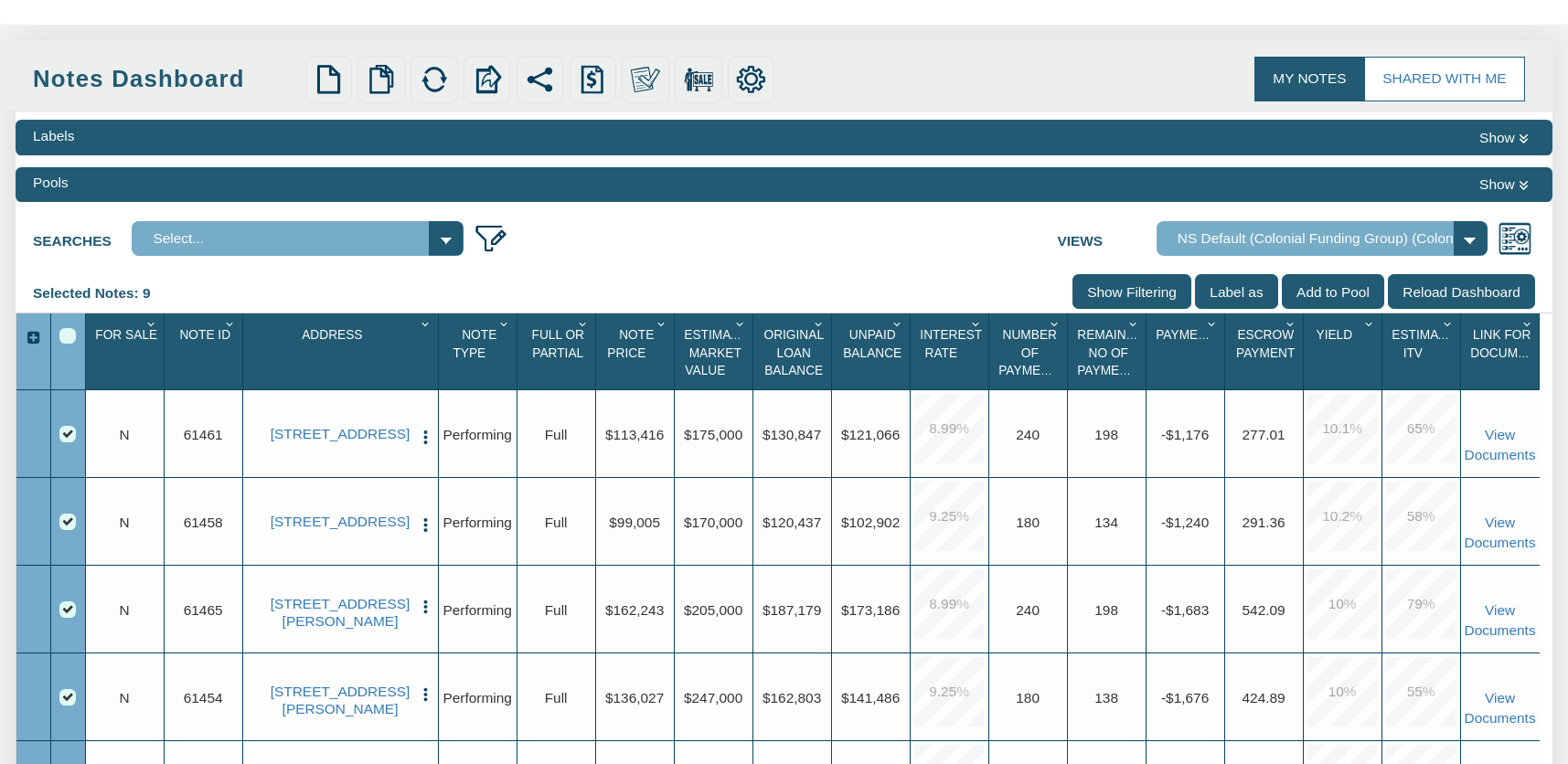 scroll, scrollTop: 117, scrollLeft: 0, axis: vertical 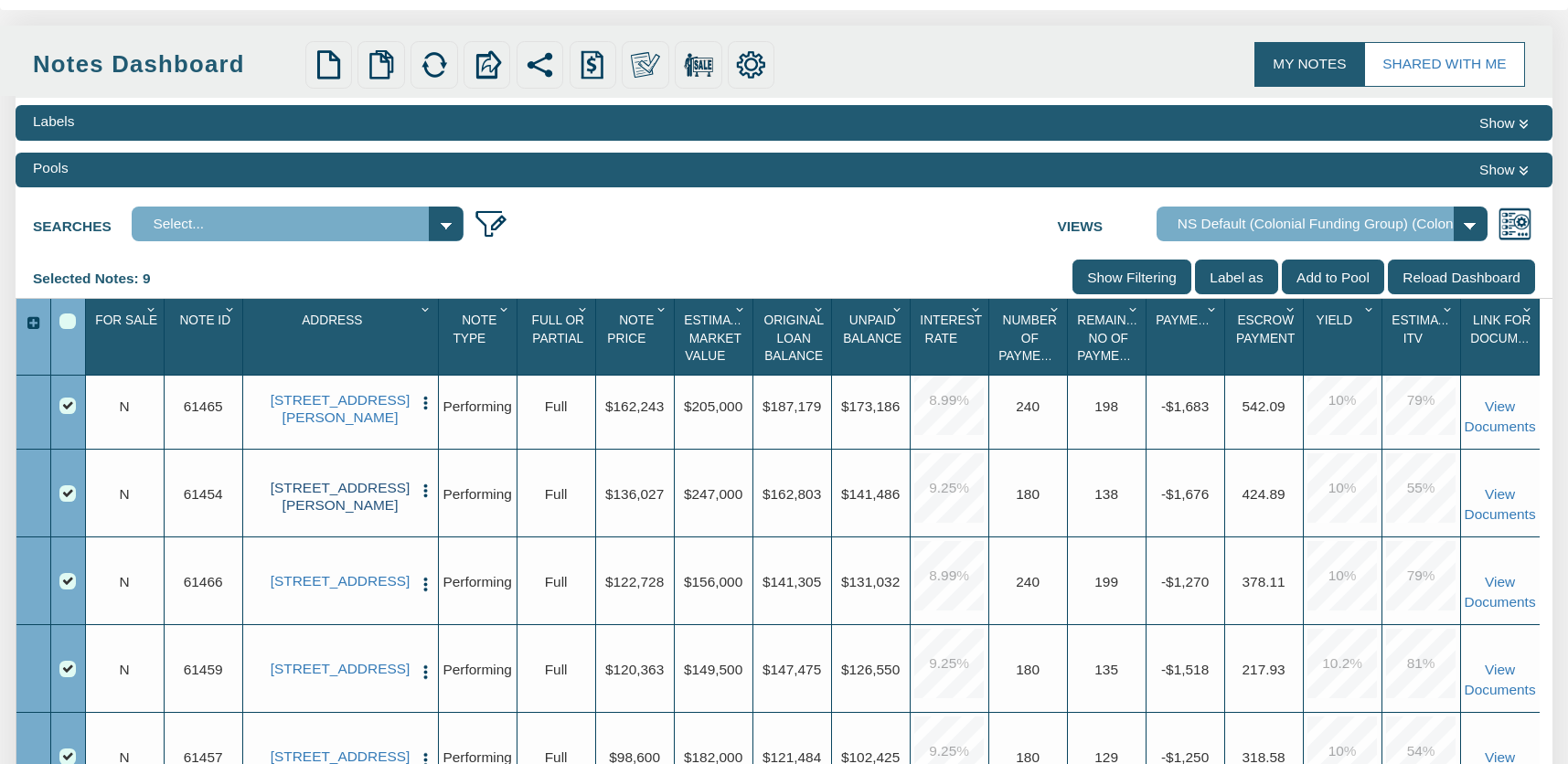 click on "[STREET_ADDRESS][PERSON_NAME]" at bounding box center (339, 496) 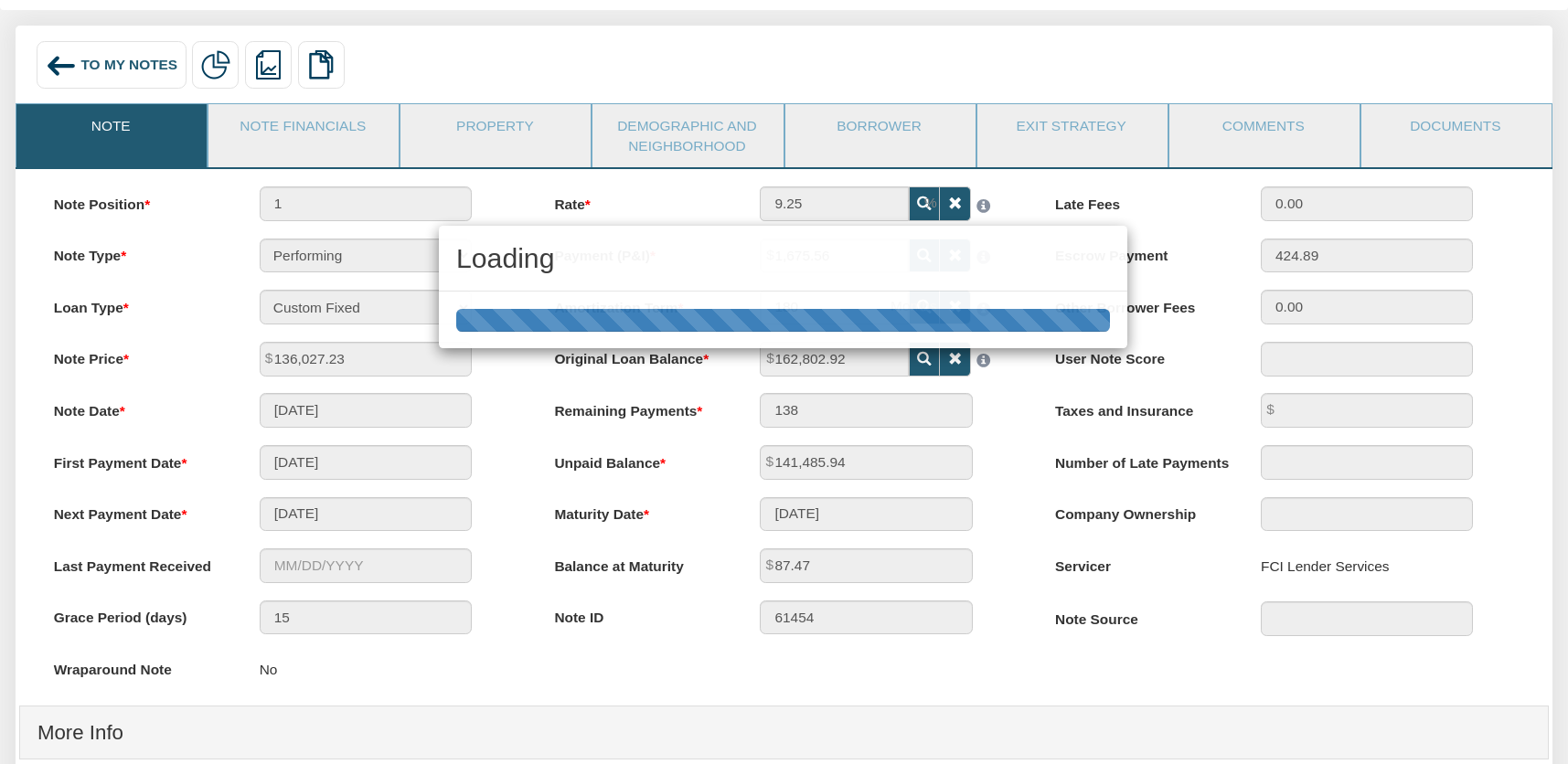 scroll, scrollTop: 0, scrollLeft: 0, axis: both 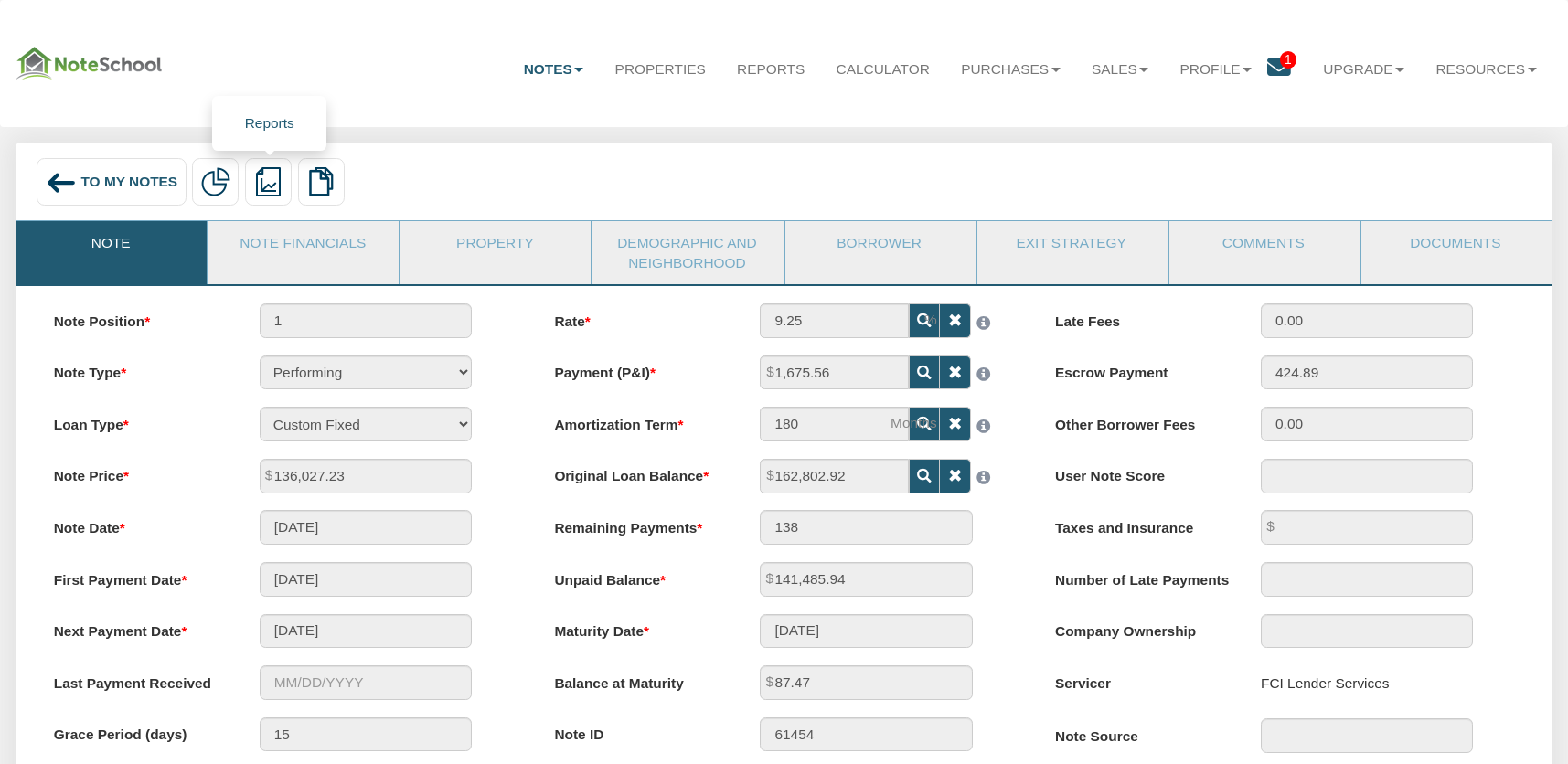 click at bounding box center (268, 182) 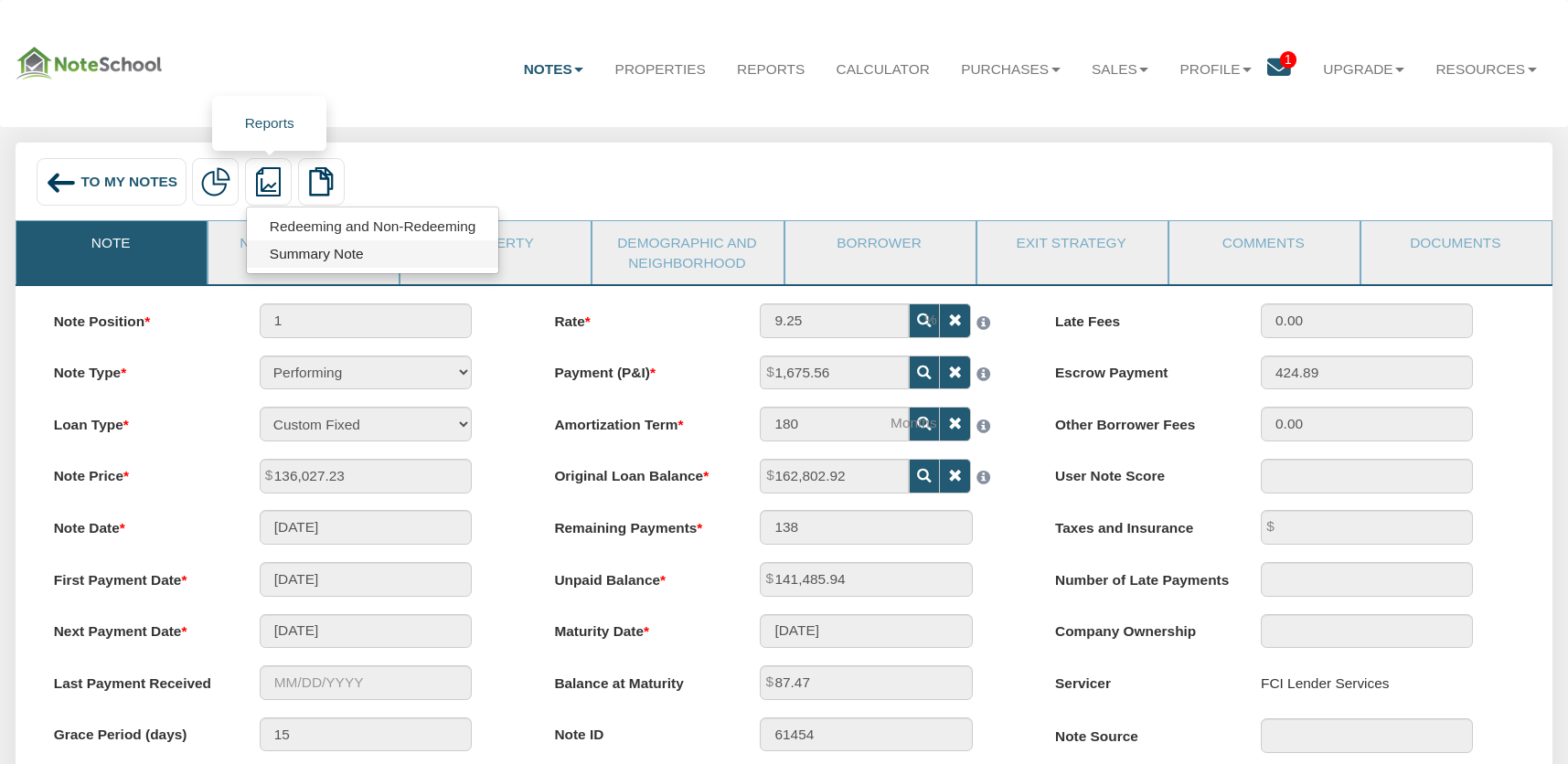 click on "Summary Note" at bounding box center (373, 254) 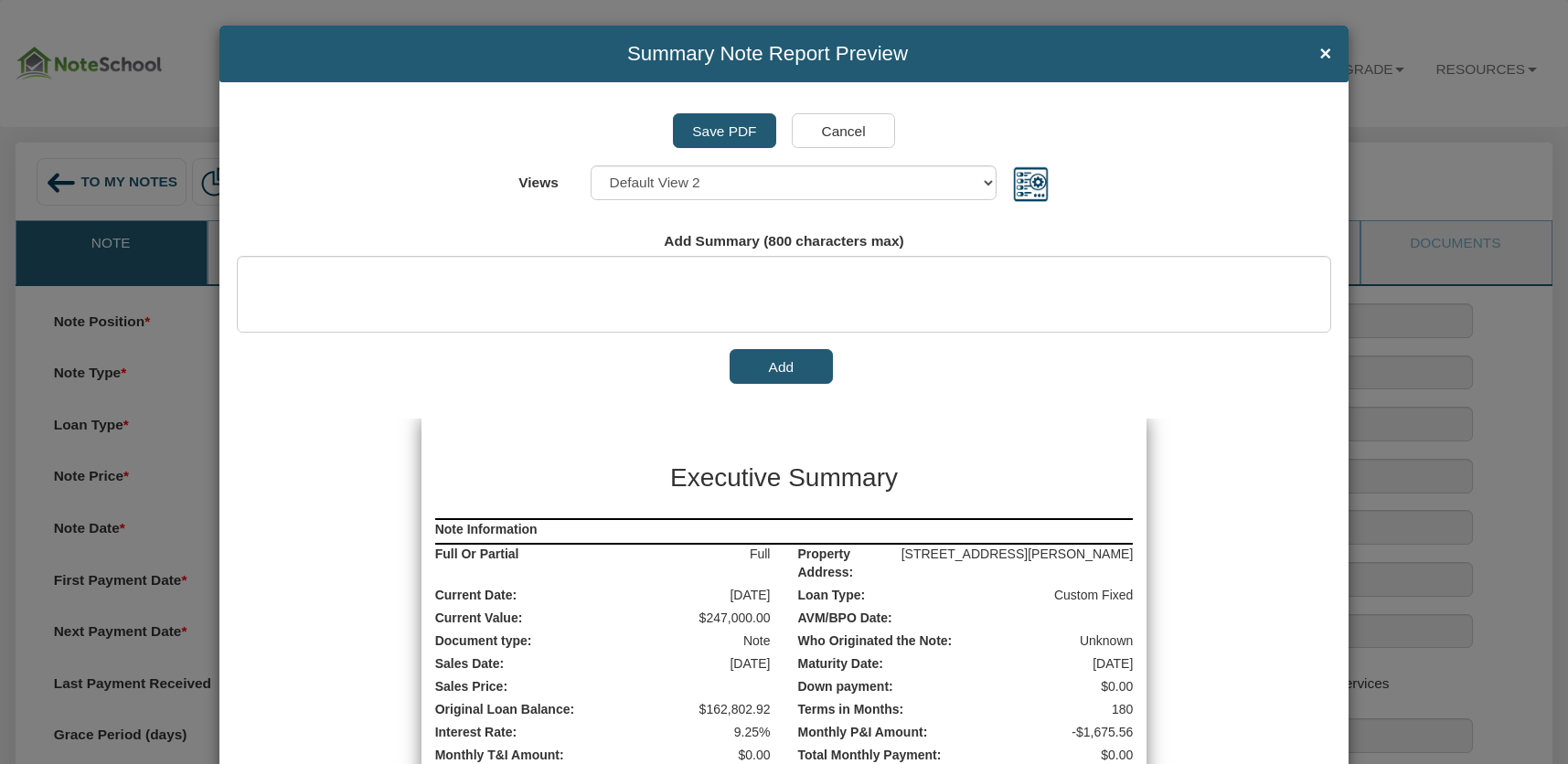 scroll, scrollTop: 5, scrollLeft: 0, axis: vertical 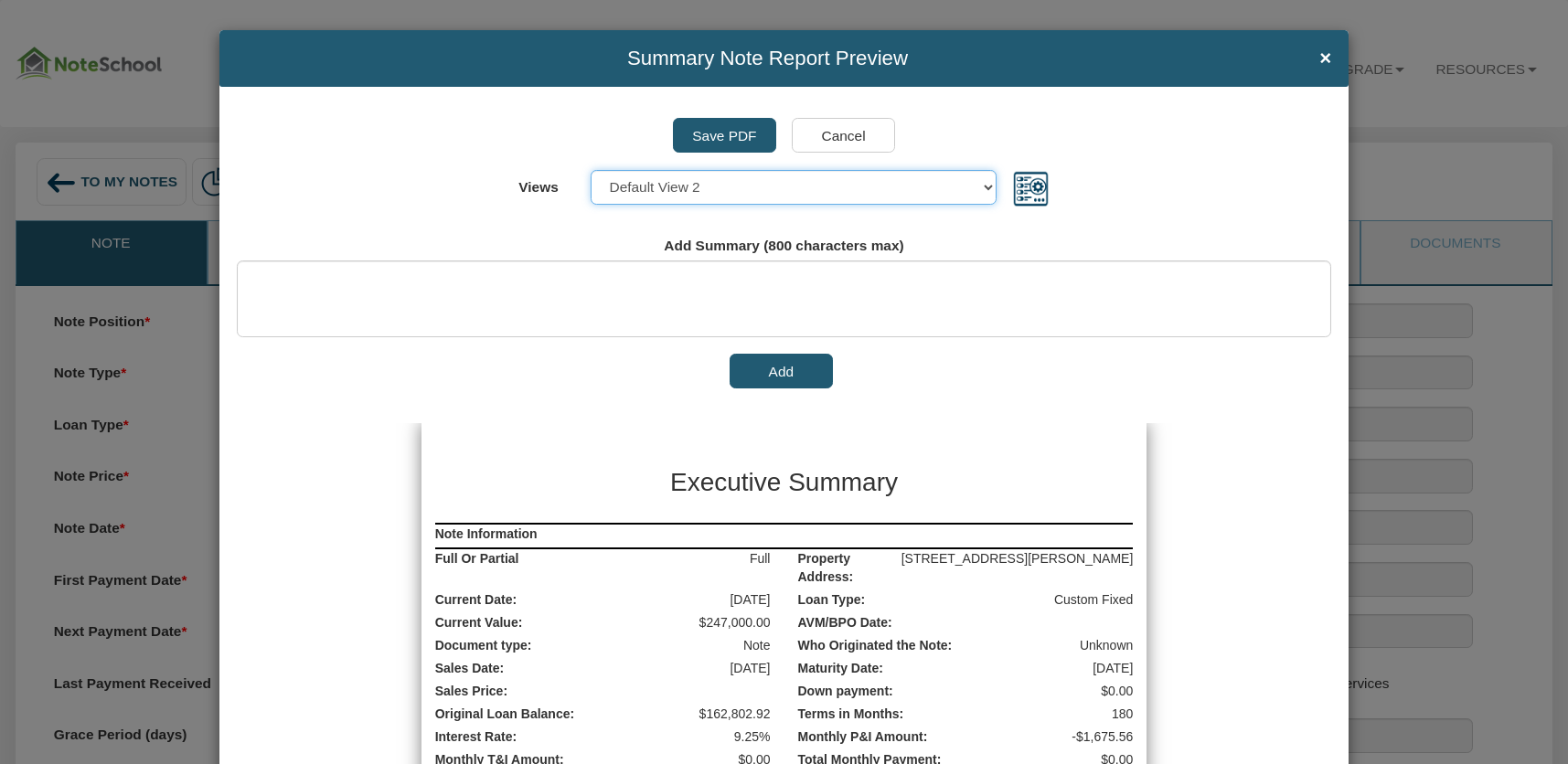 click on "Select... Default View 1 Default View 2 Default View 3 Default View 4" at bounding box center [793, 187] 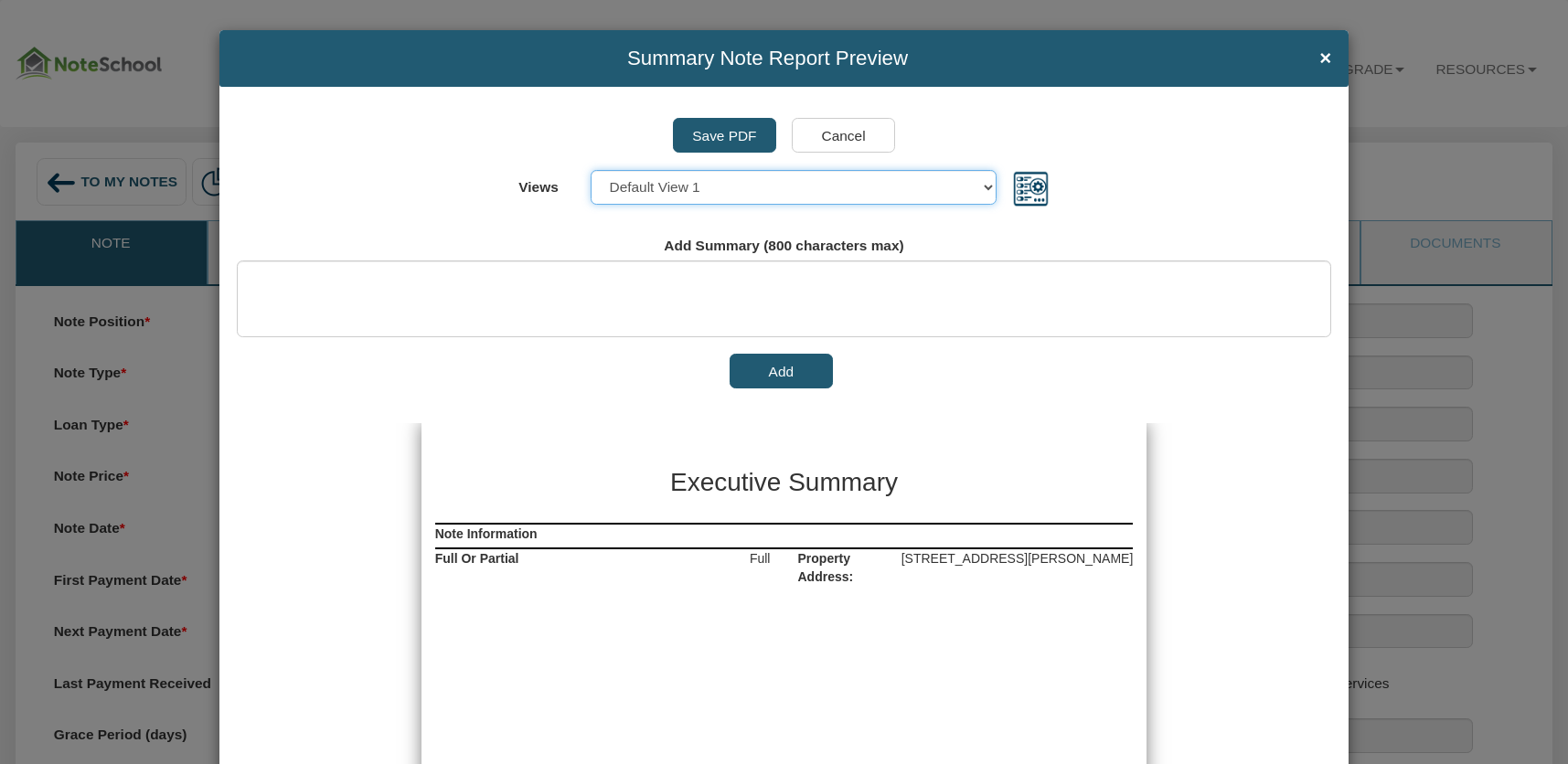 scroll, scrollTop: 0, scrollLeft: 0, axis: both 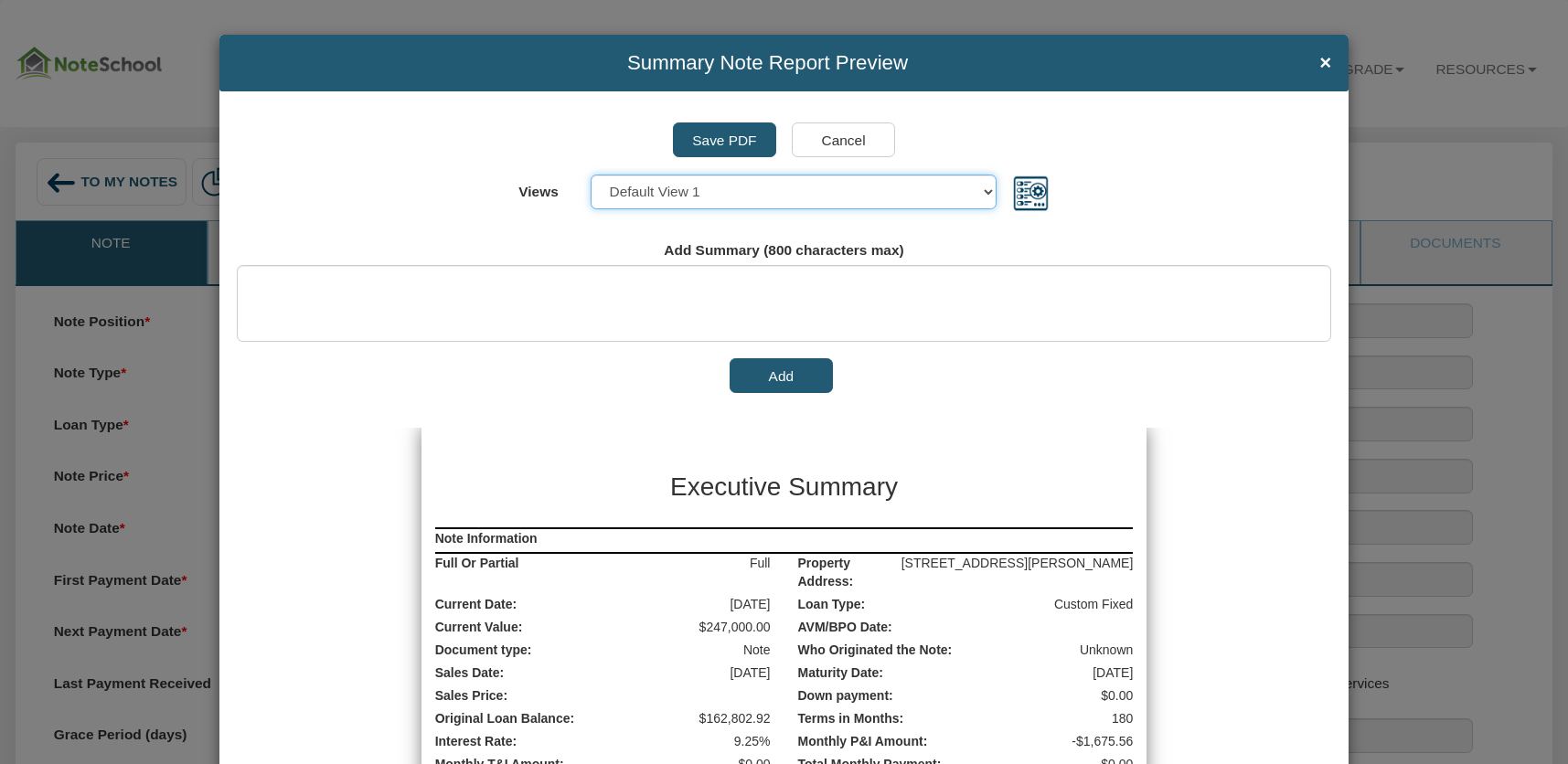 click on "Select... Default View 1 Default View 2 Default View 3 Default View 4" at bounding box center (793, 192) 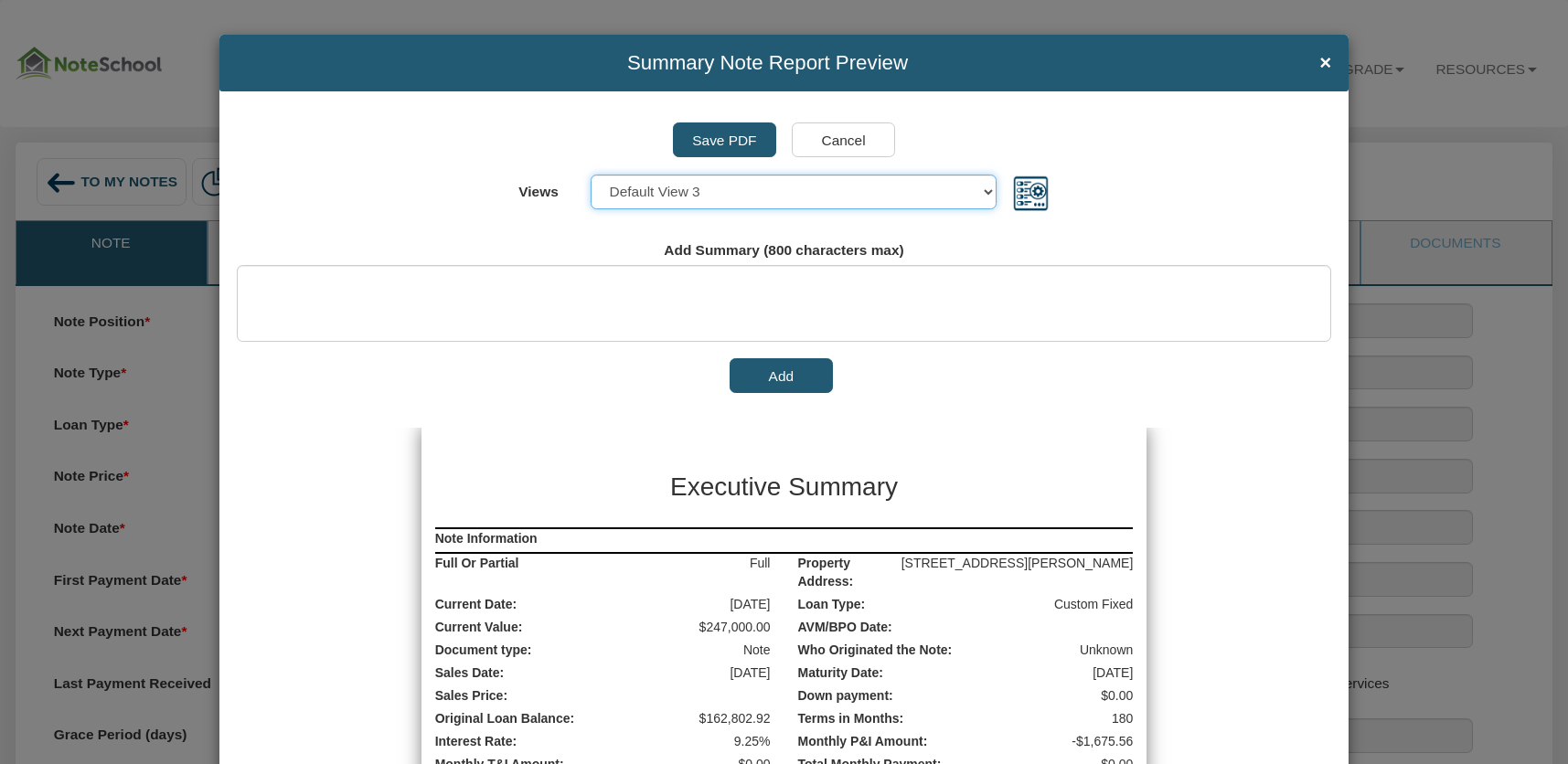 click on "Select... Default View 1 Default View 2 Default View 3 Default View 4" at bounding box center [793, 192] 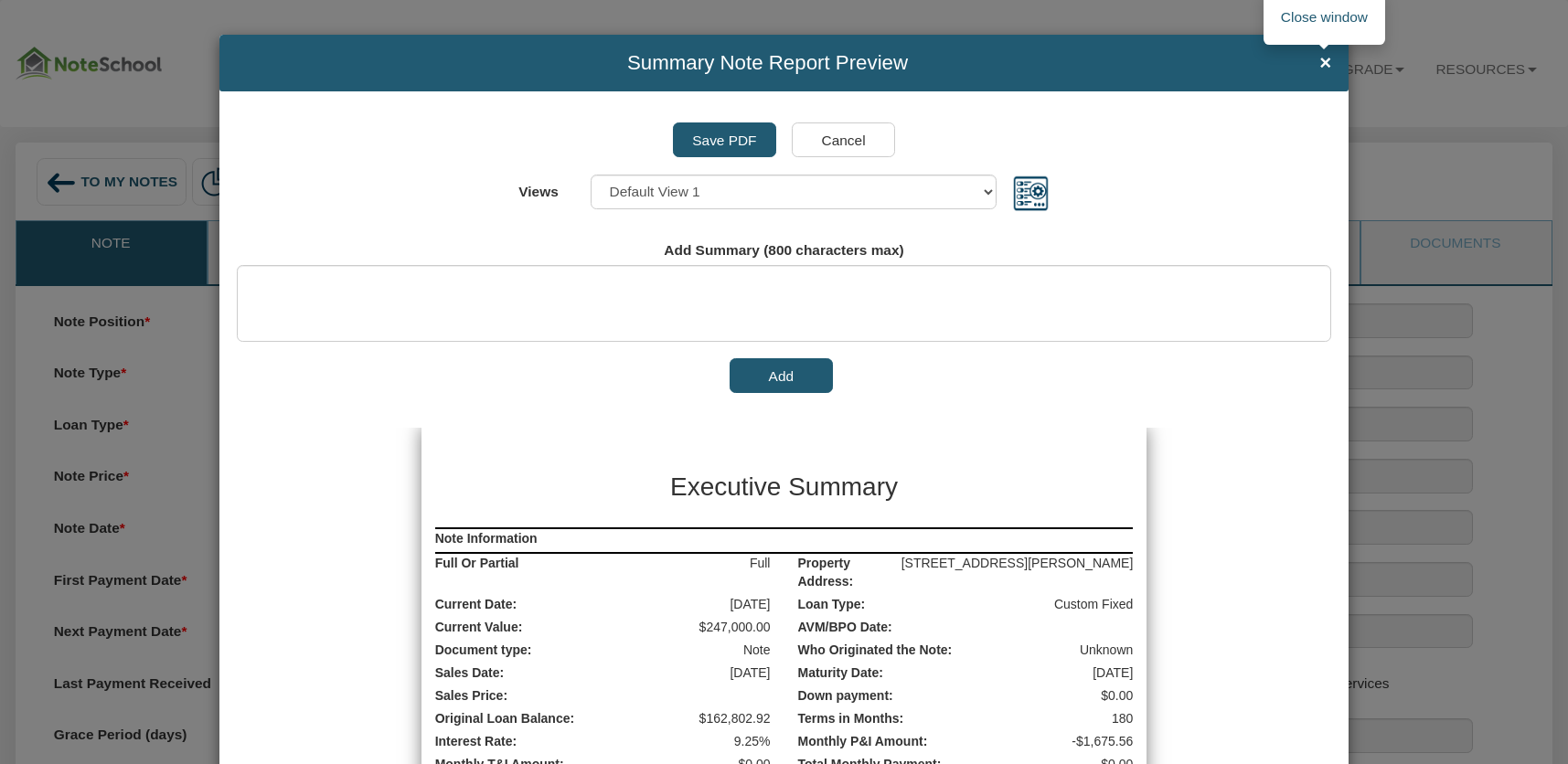 click on "×" at bounding box center [1325, 63] 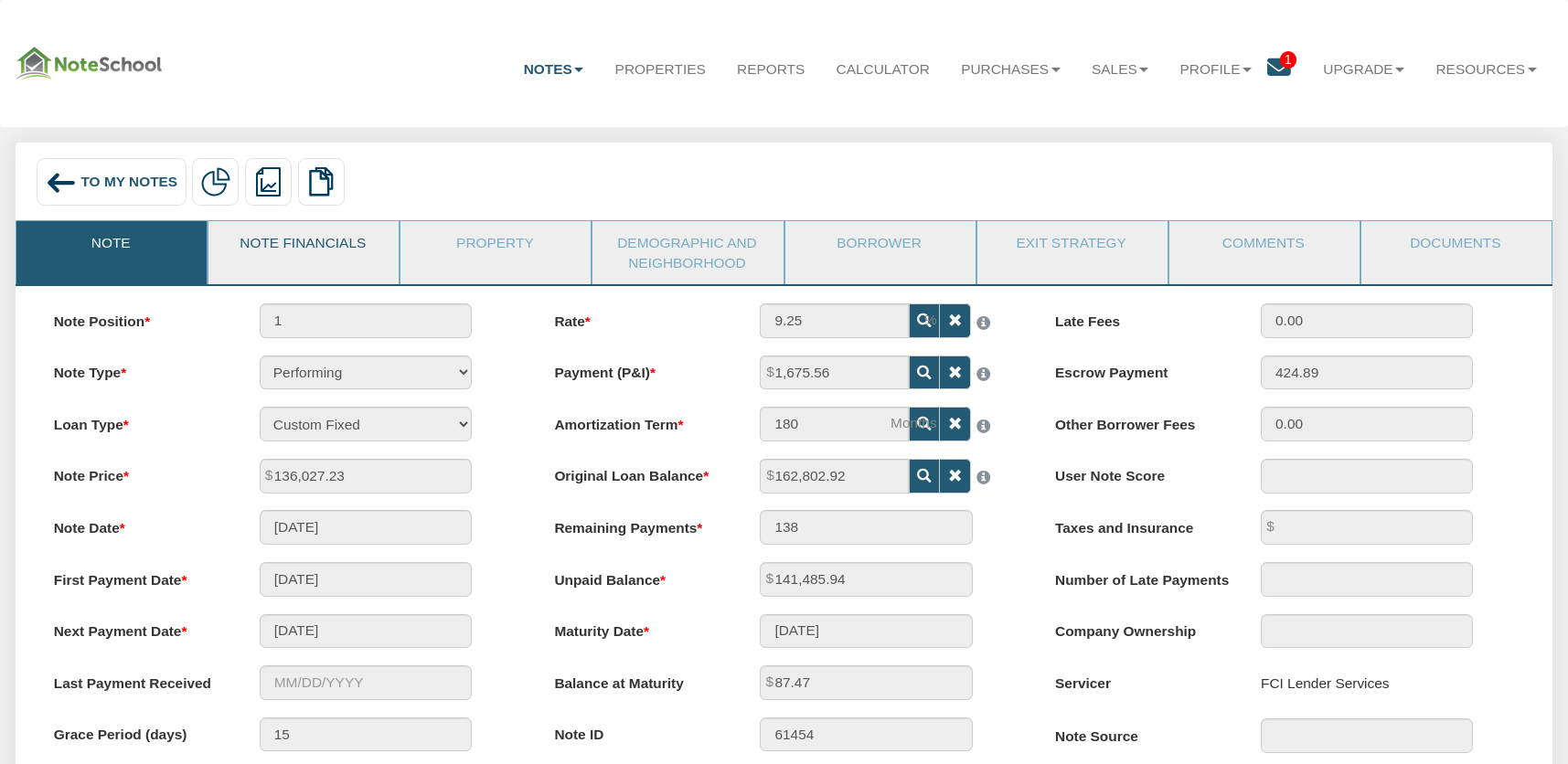 click on "Note Financials" at bounding box center [303, 244] 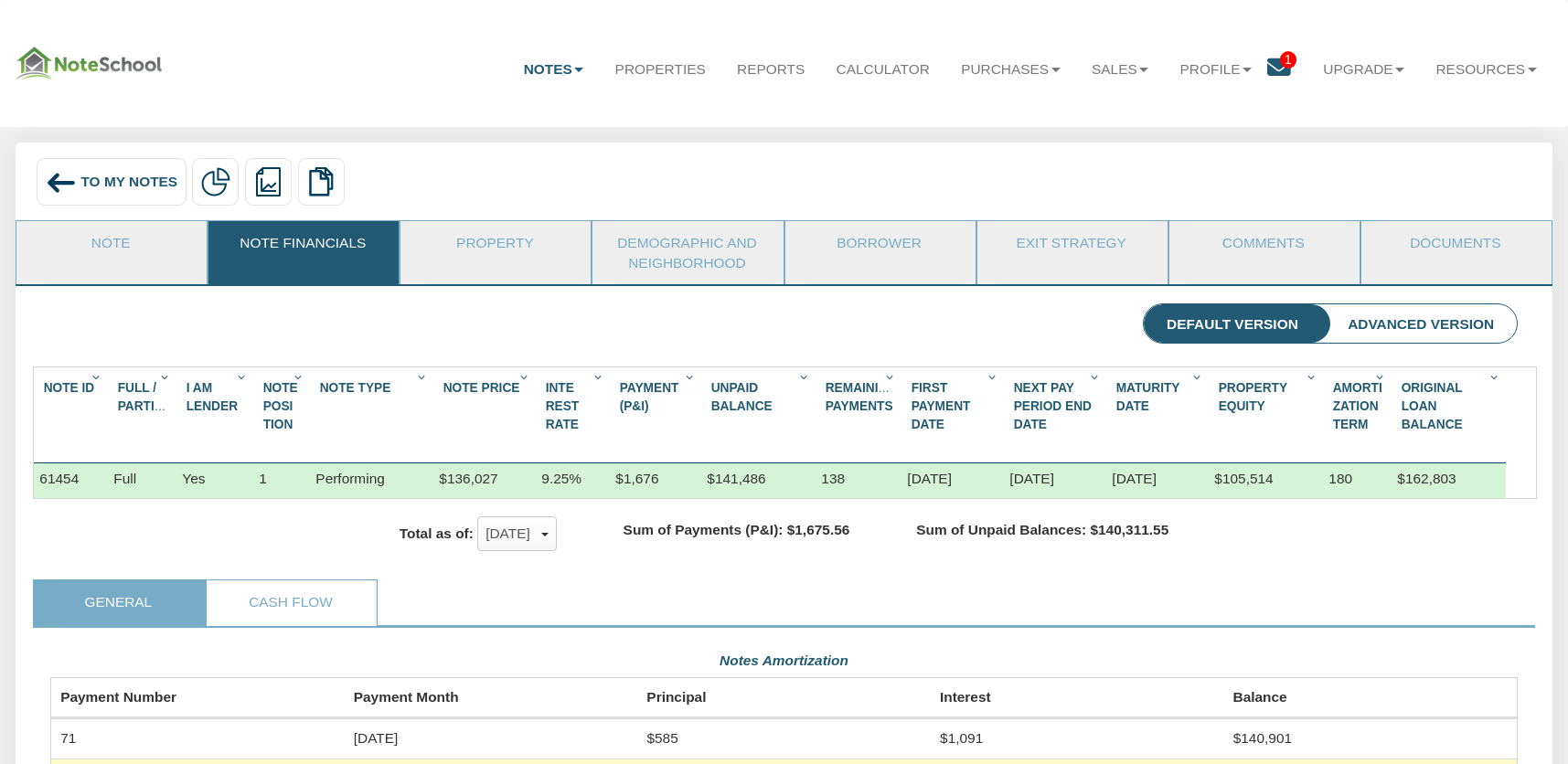 scroll, scrollTop: 913511, scrollLeft: 912818, axis: both 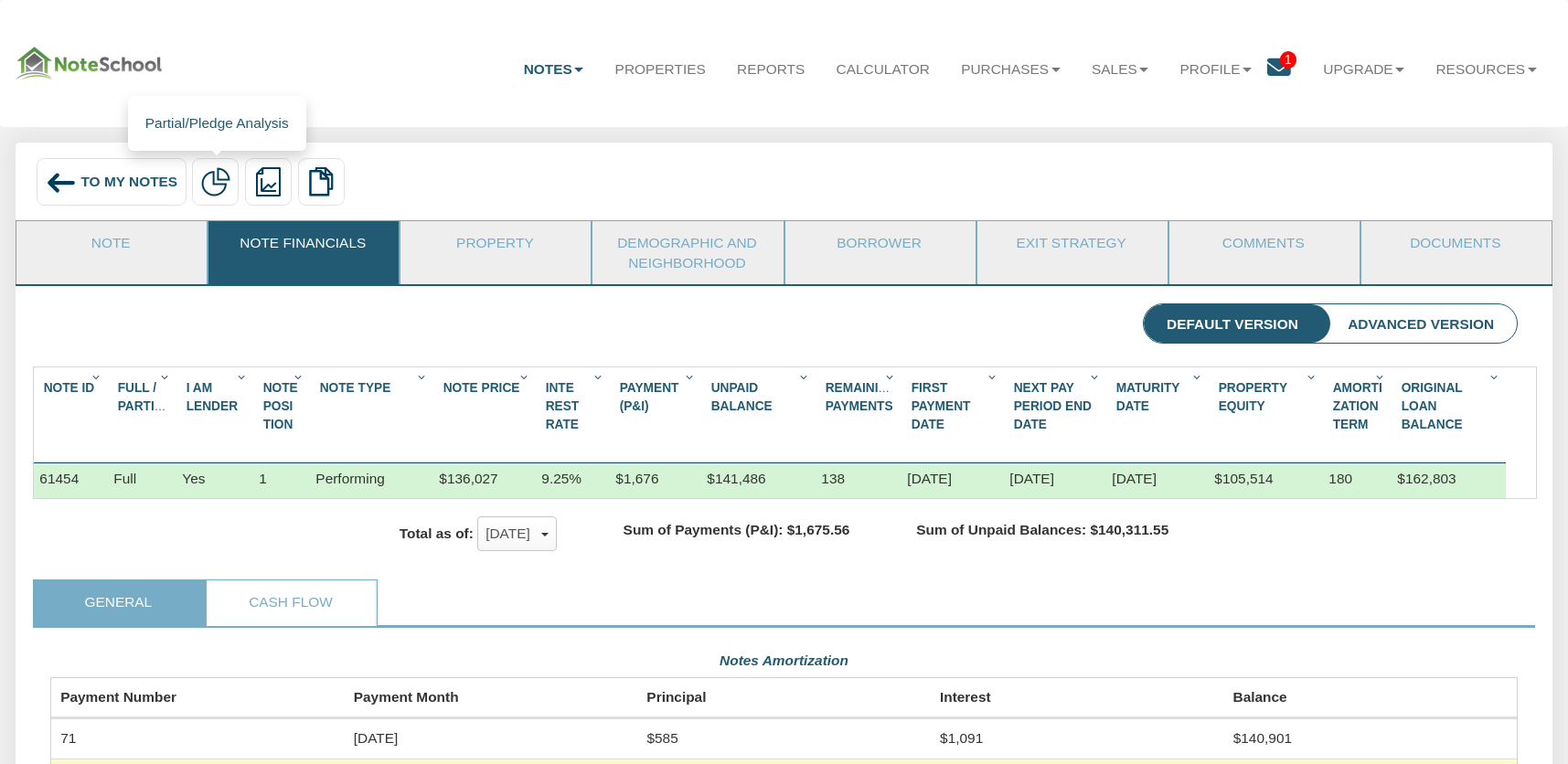 click at bounding box center [216, 182] 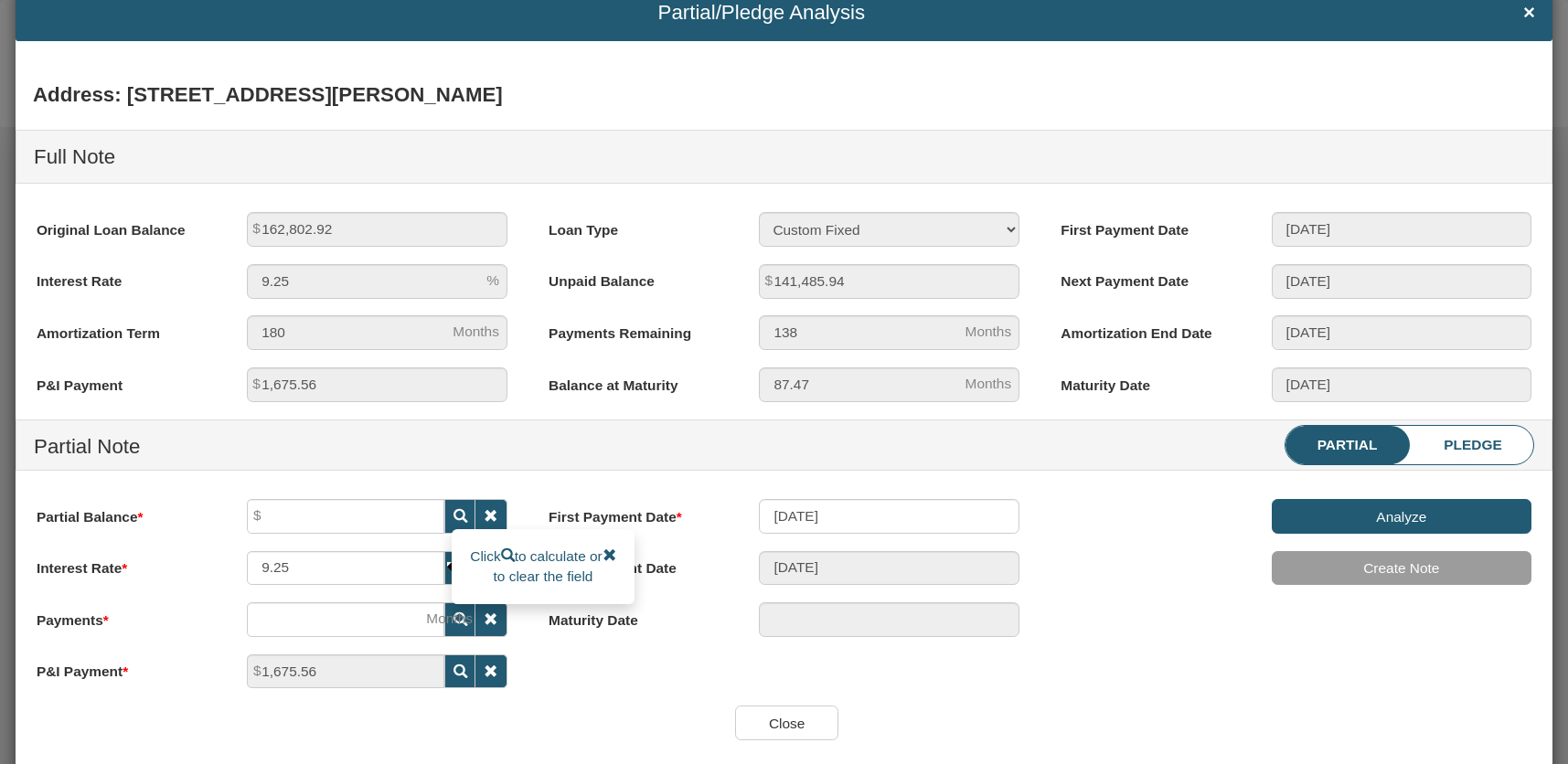 scroll, scrollTop: 65, scrollLeft: 0, axis: vertical 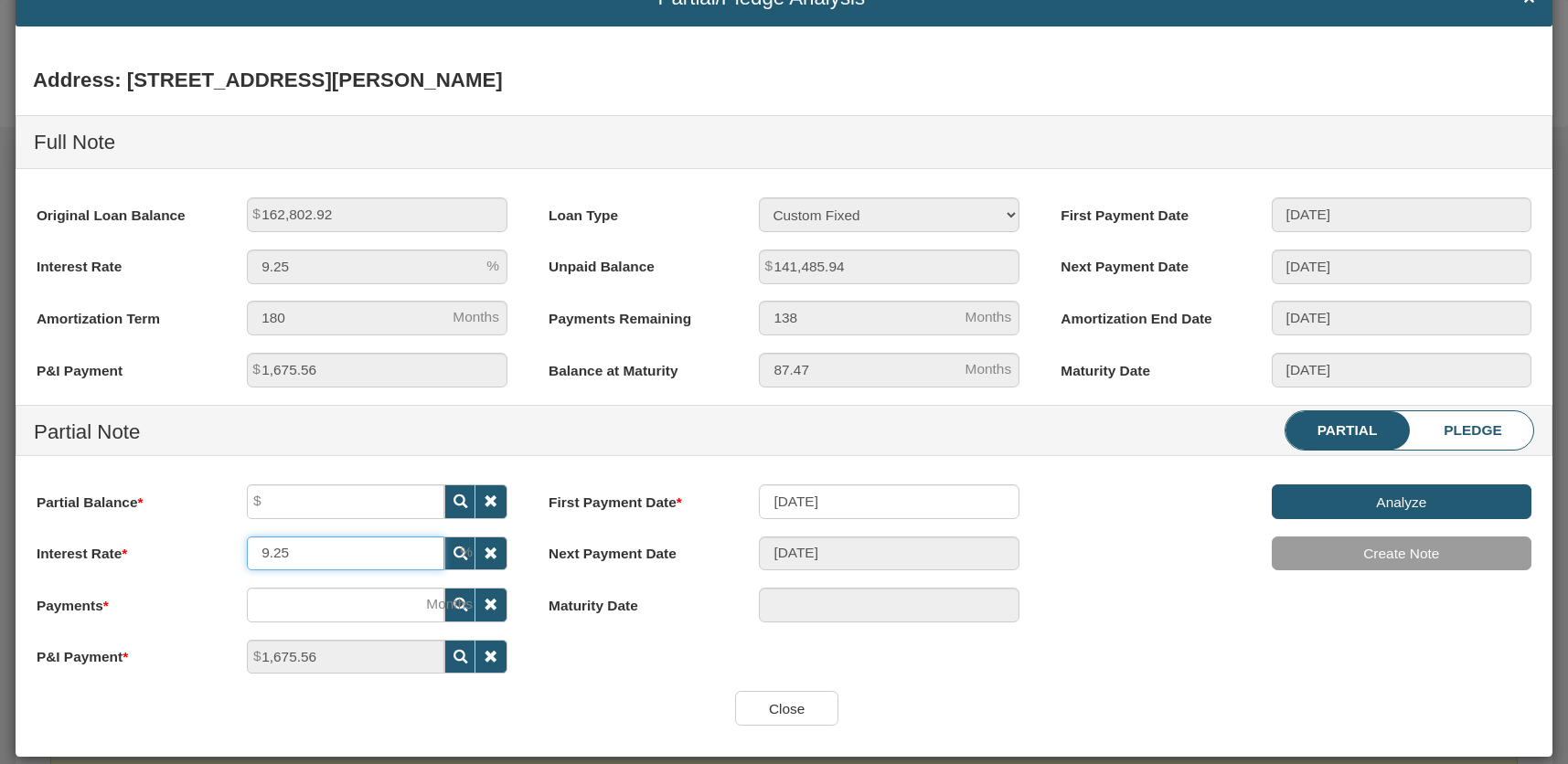 drag, startPoint x: 306, startPoint y: 562, endPoint x: 201, endPoint y: 560, distance: 105.01905 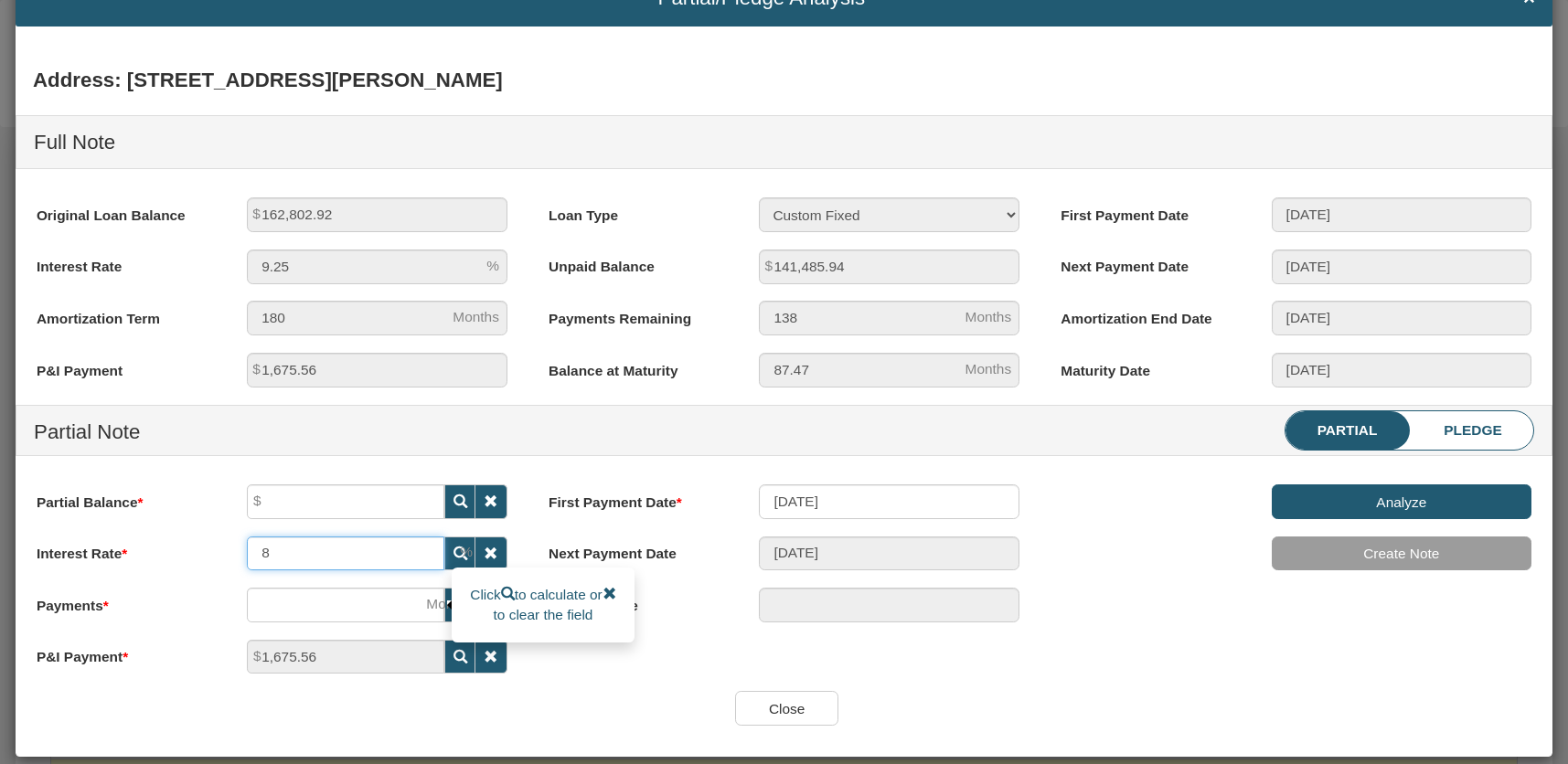 type on "8" 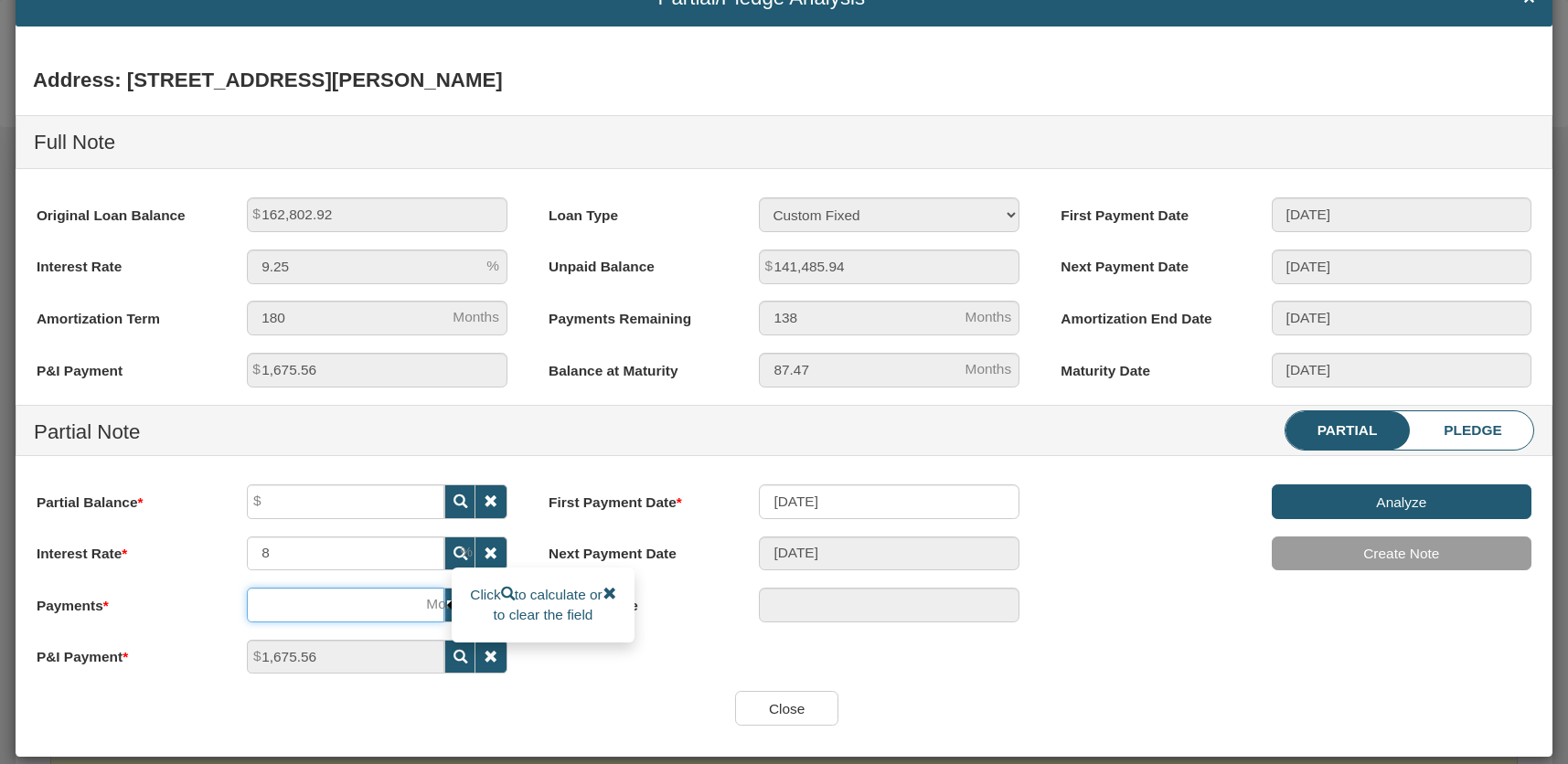 click at bounding box center [346, 605] 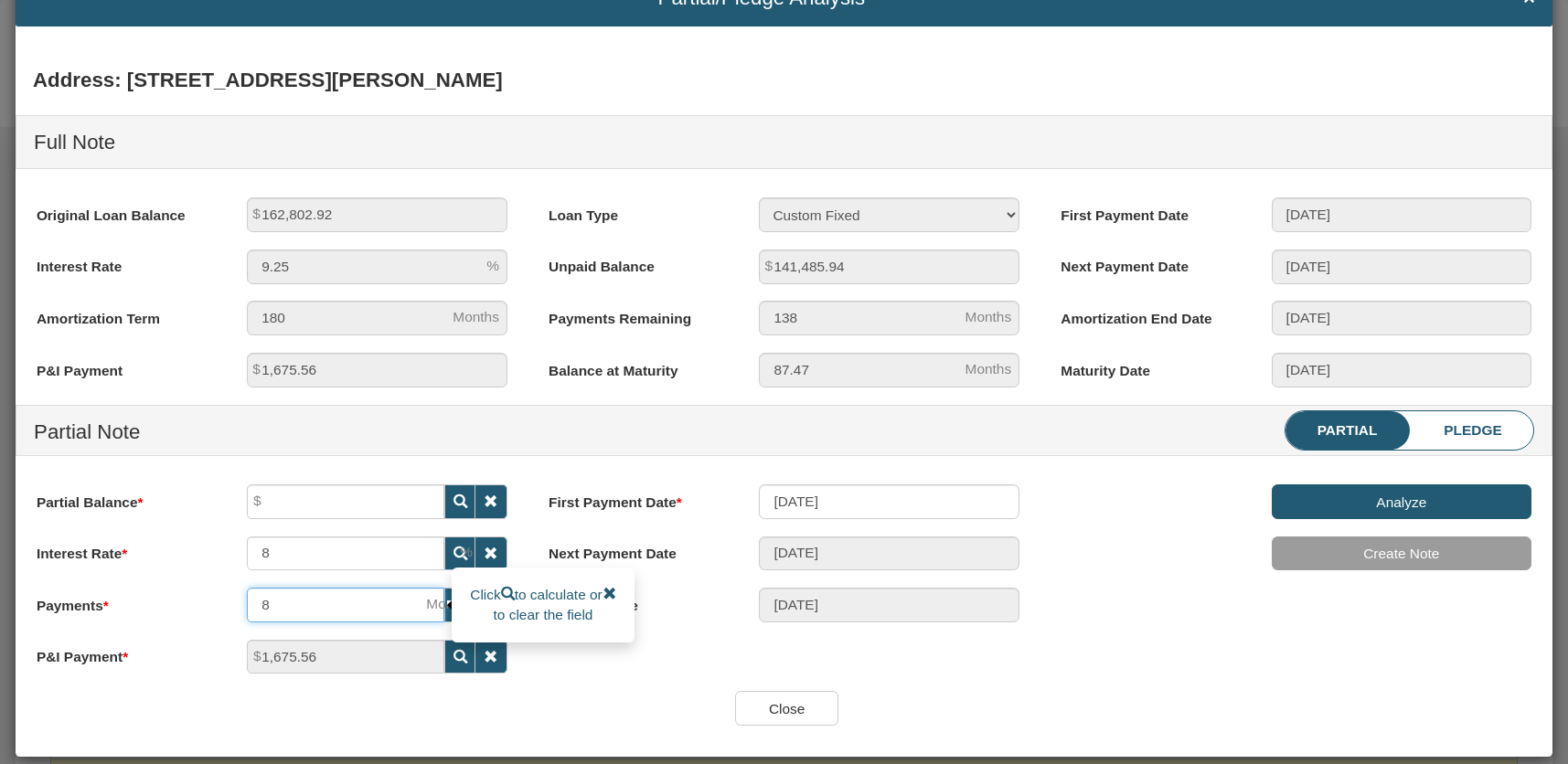 type 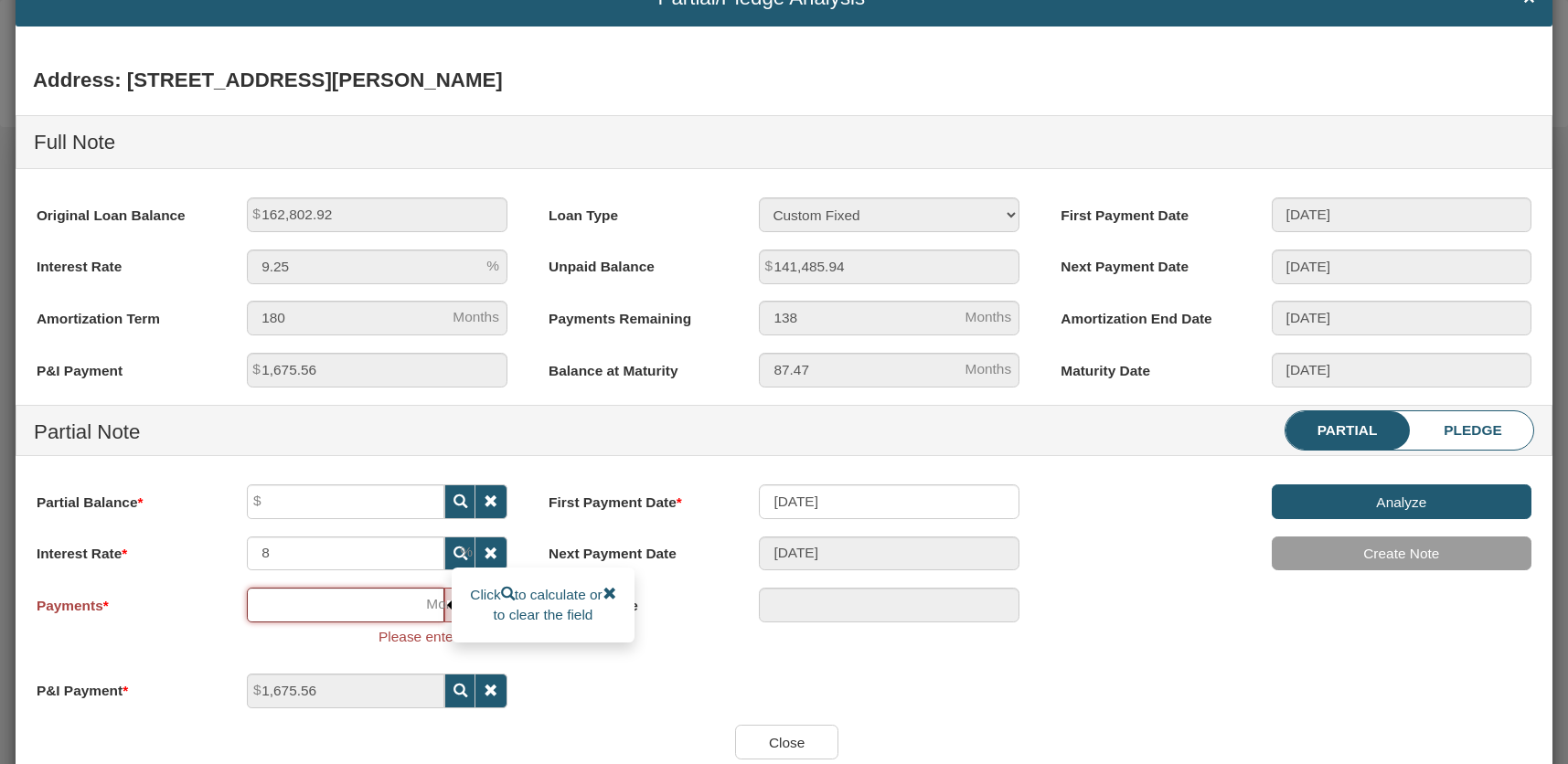 type on "6" 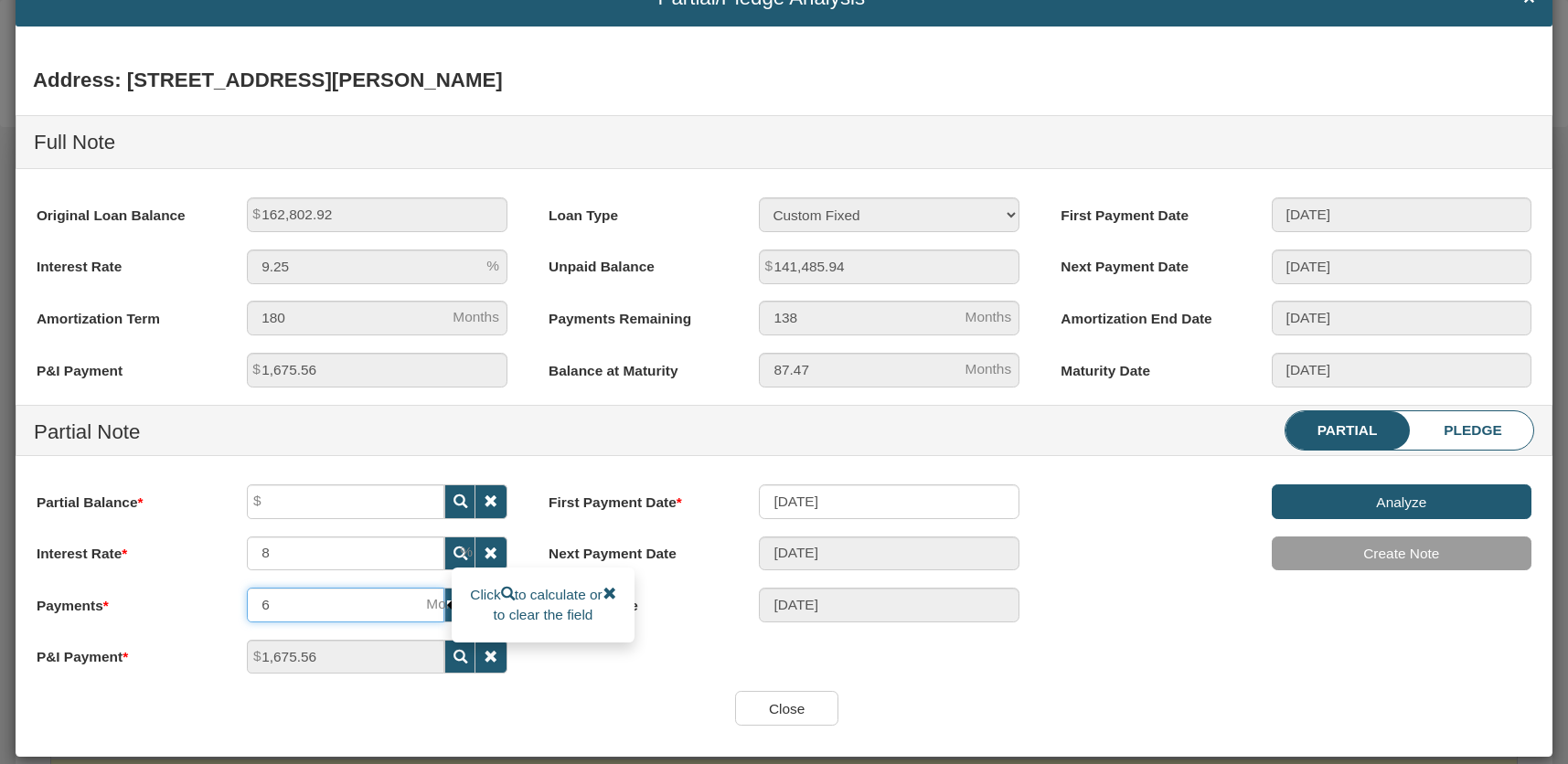 type on "60" 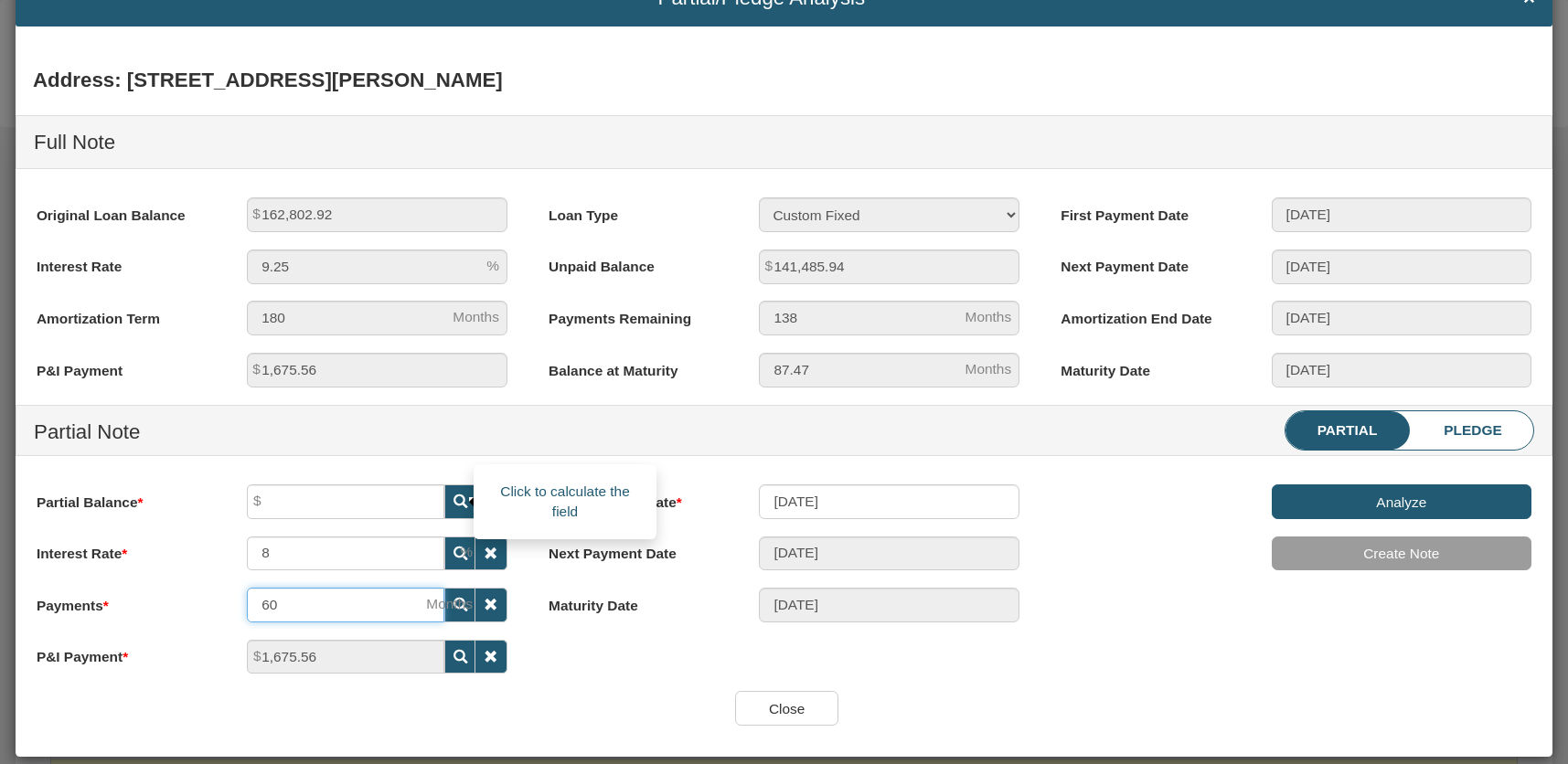 type on "60" 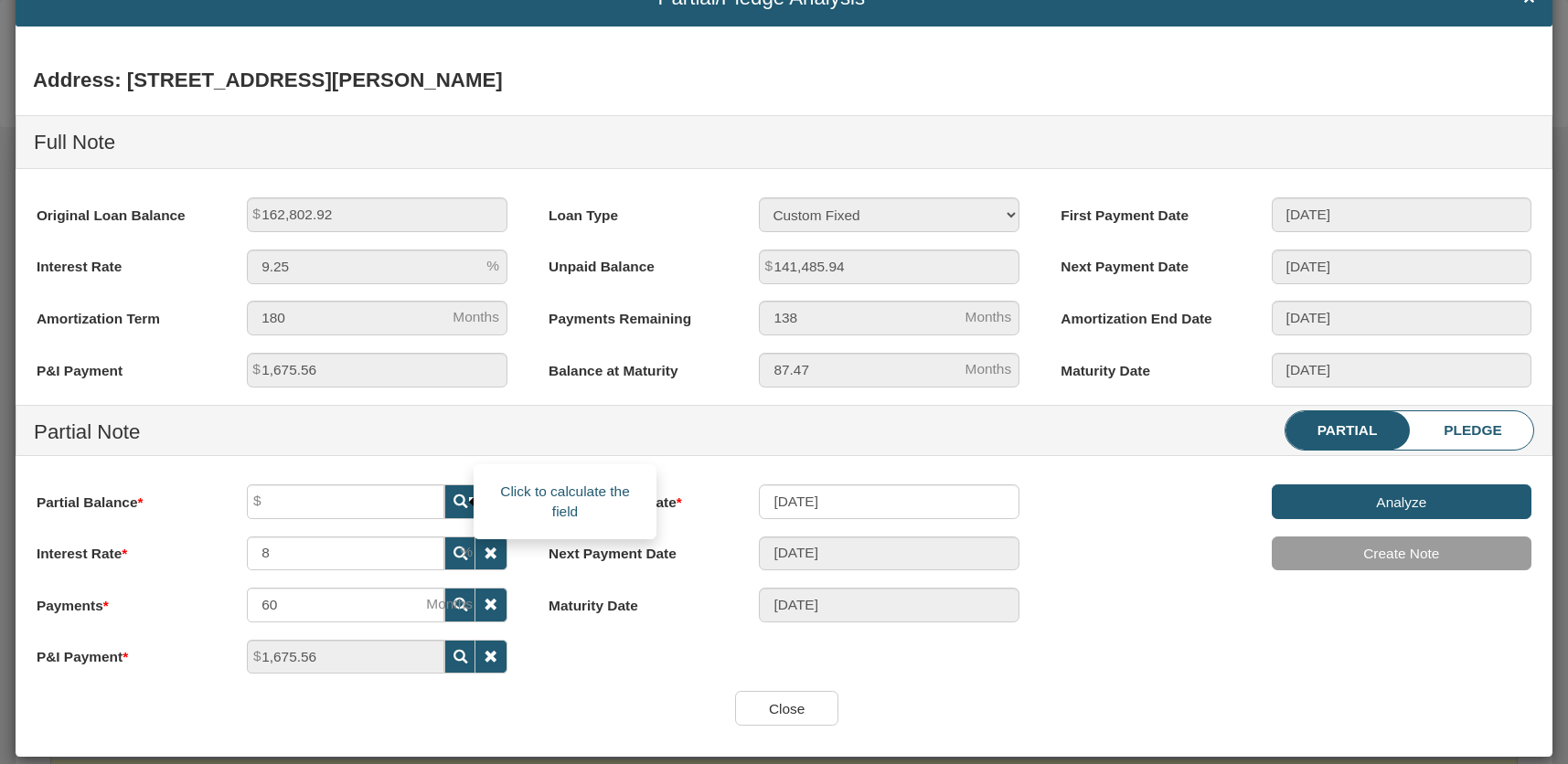 click at bounding box center [460, 501] 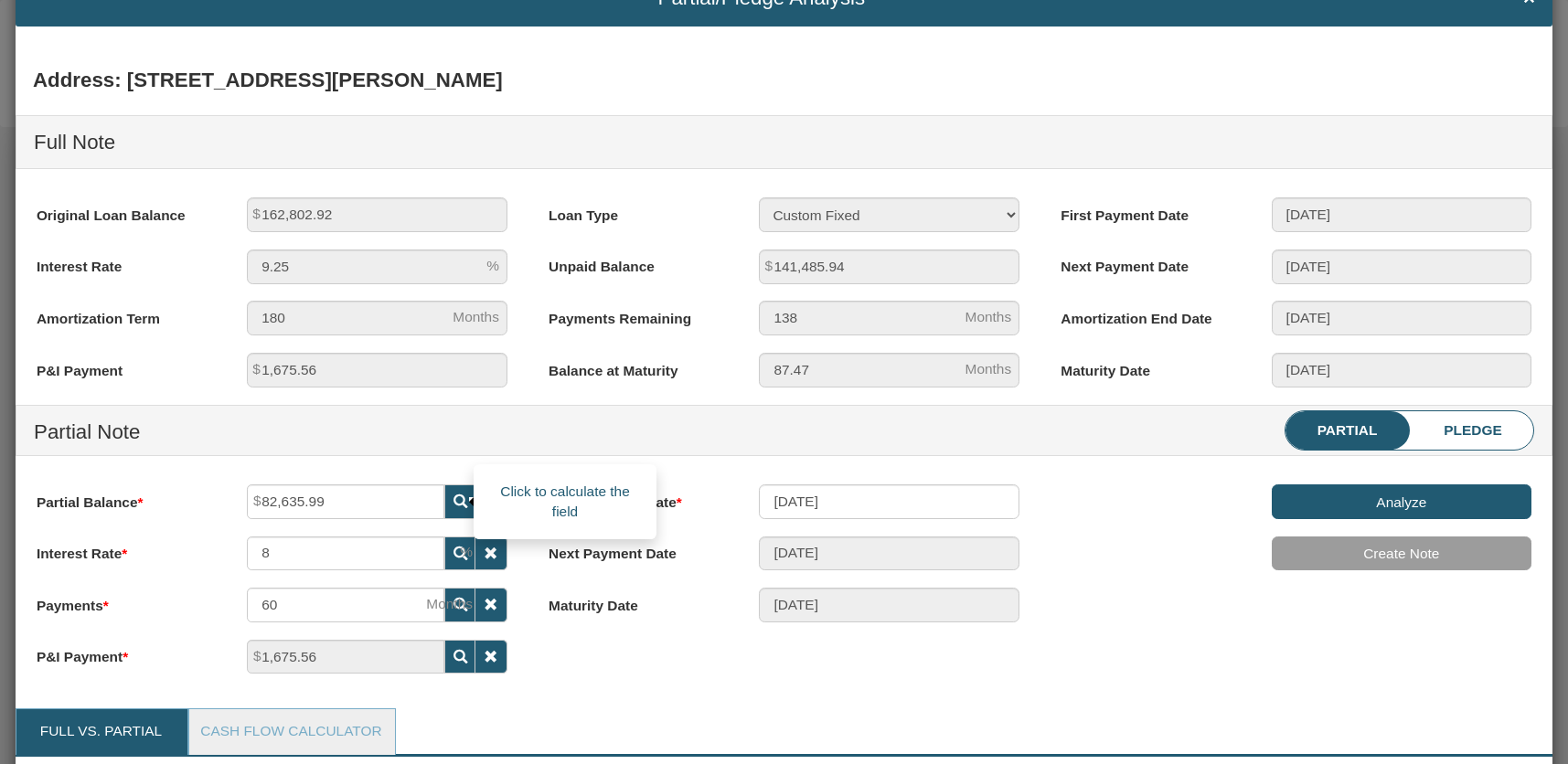 scroll, scrollTop: 913589, scrollLeft: 913919, axis: both 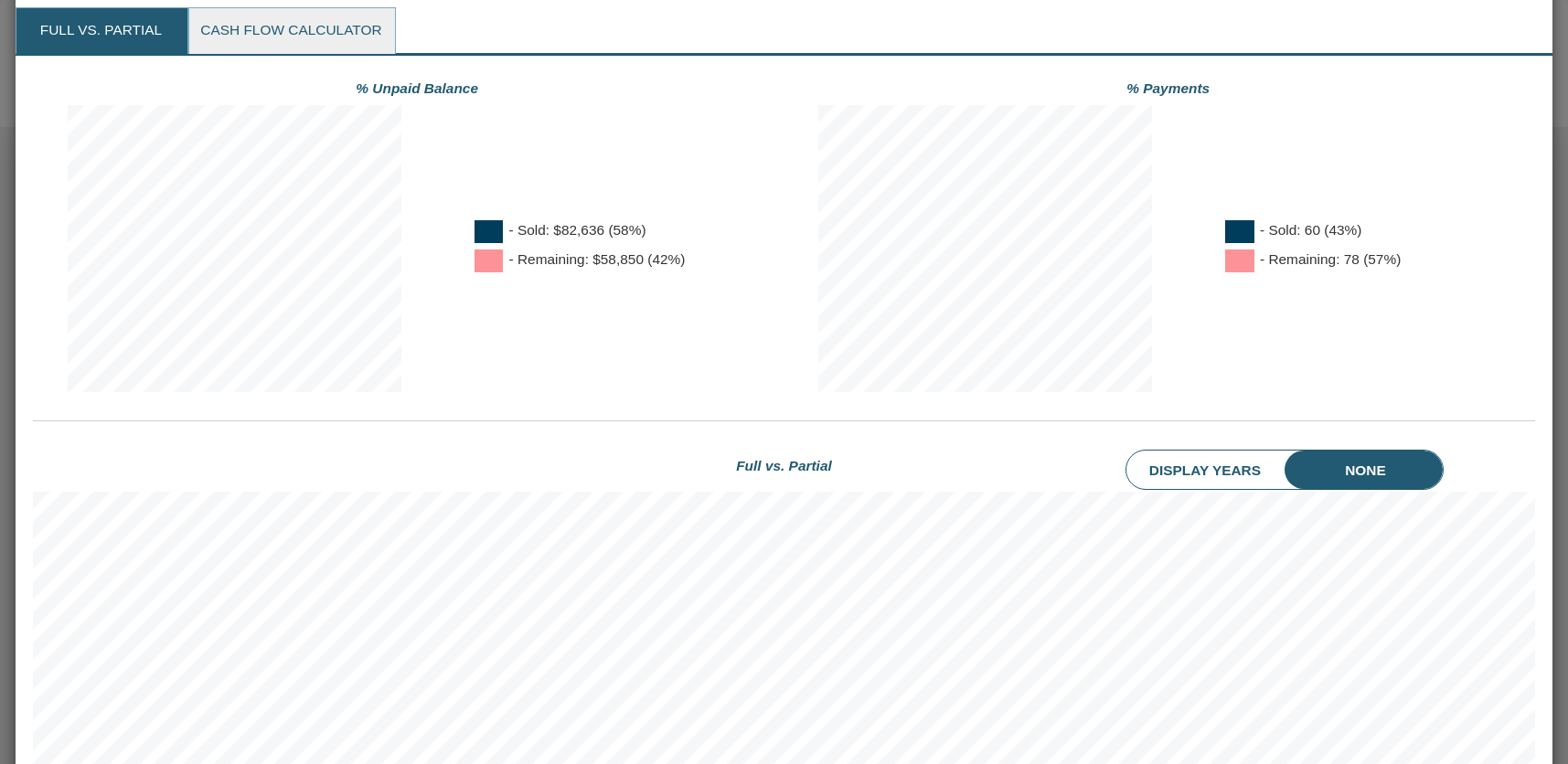 click on "Cash Flow Calculator" at bounding box center (291, 31) 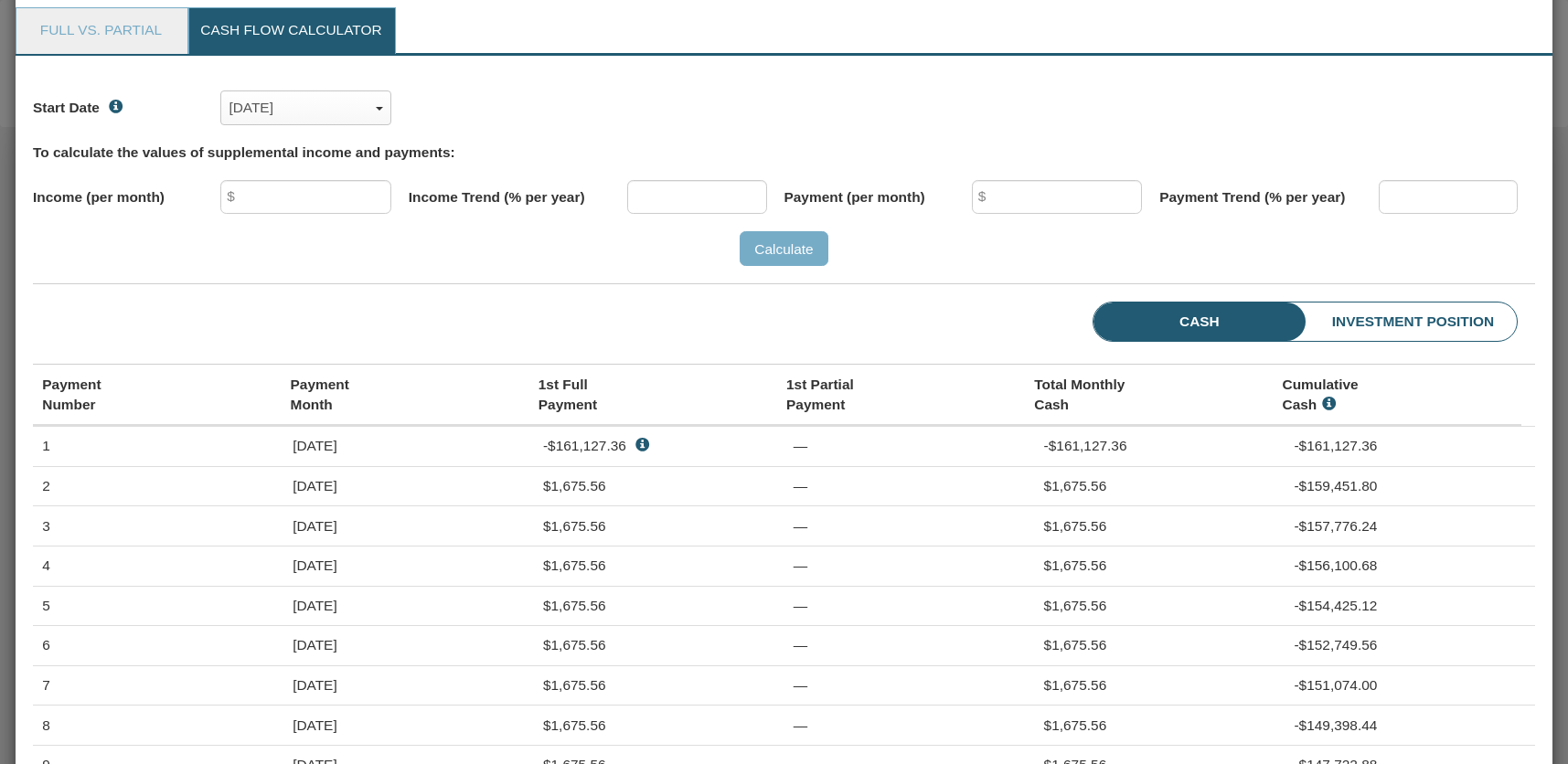 scroll, scrollTop: 913562, scrollLeft: 912784, axis: both 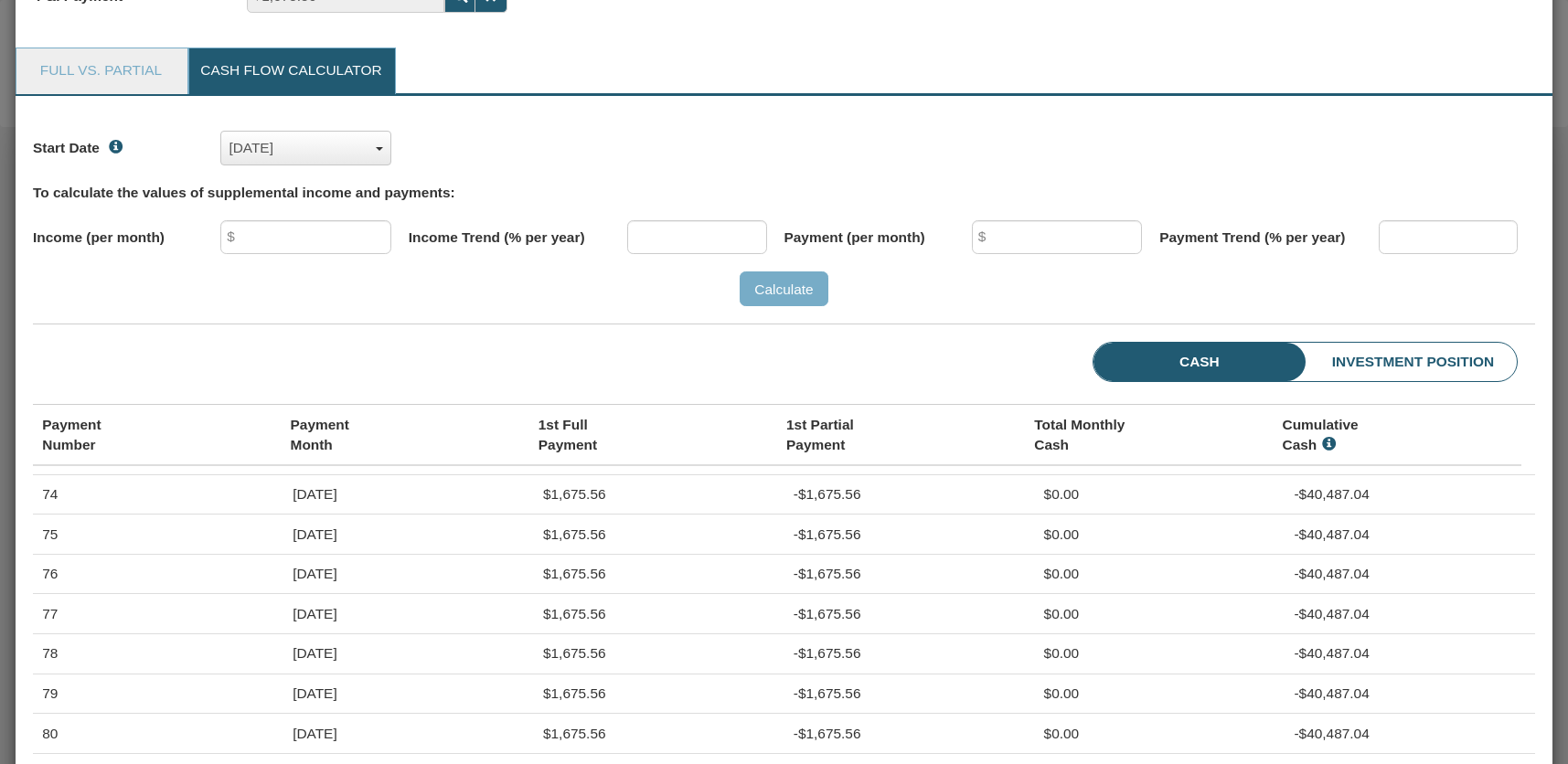 click on "[DATE]" at bounding box center (305, 148) 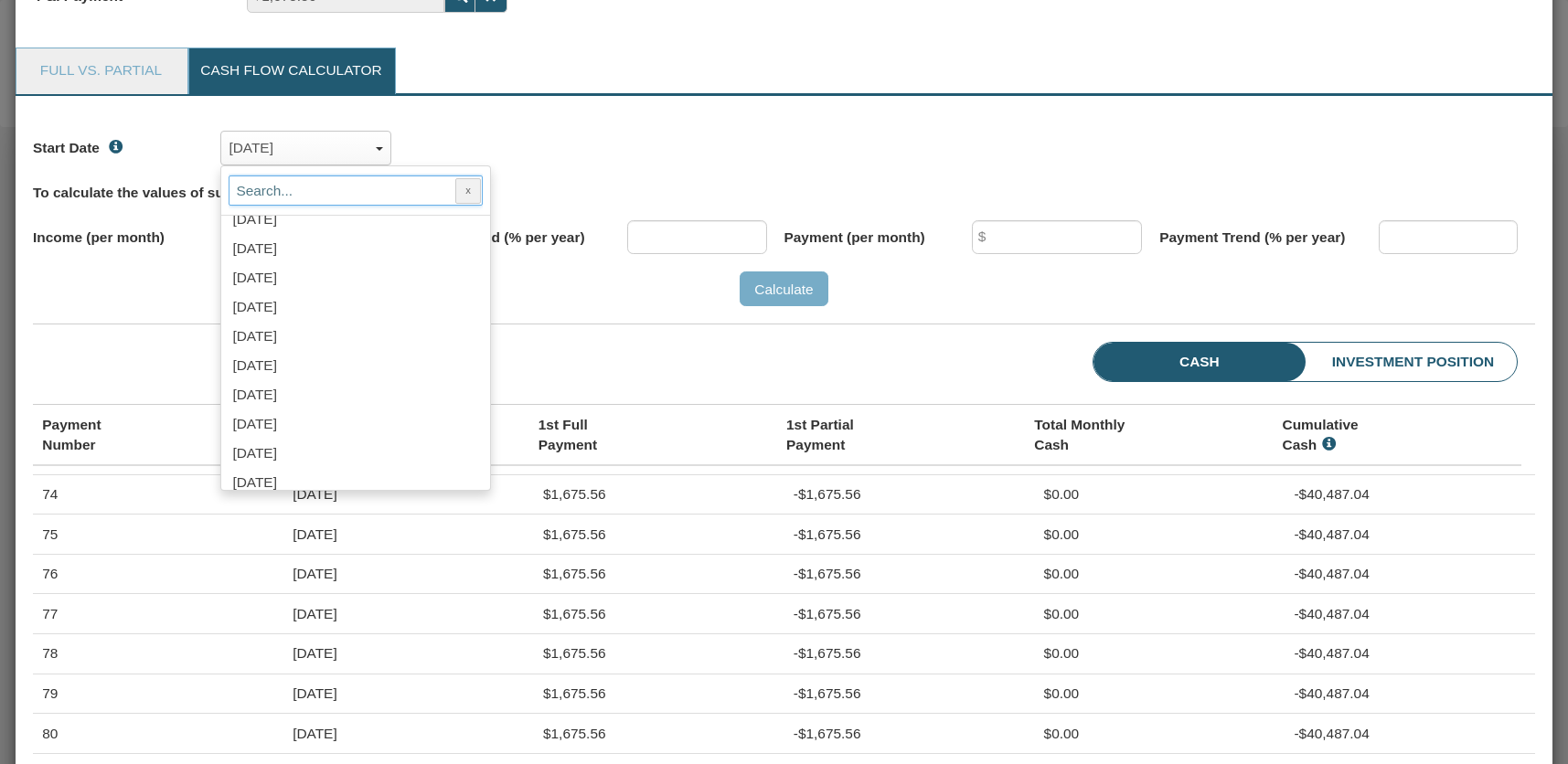 scroll, scrollTop: 1949, scrollLeft: 0, axis: vertical 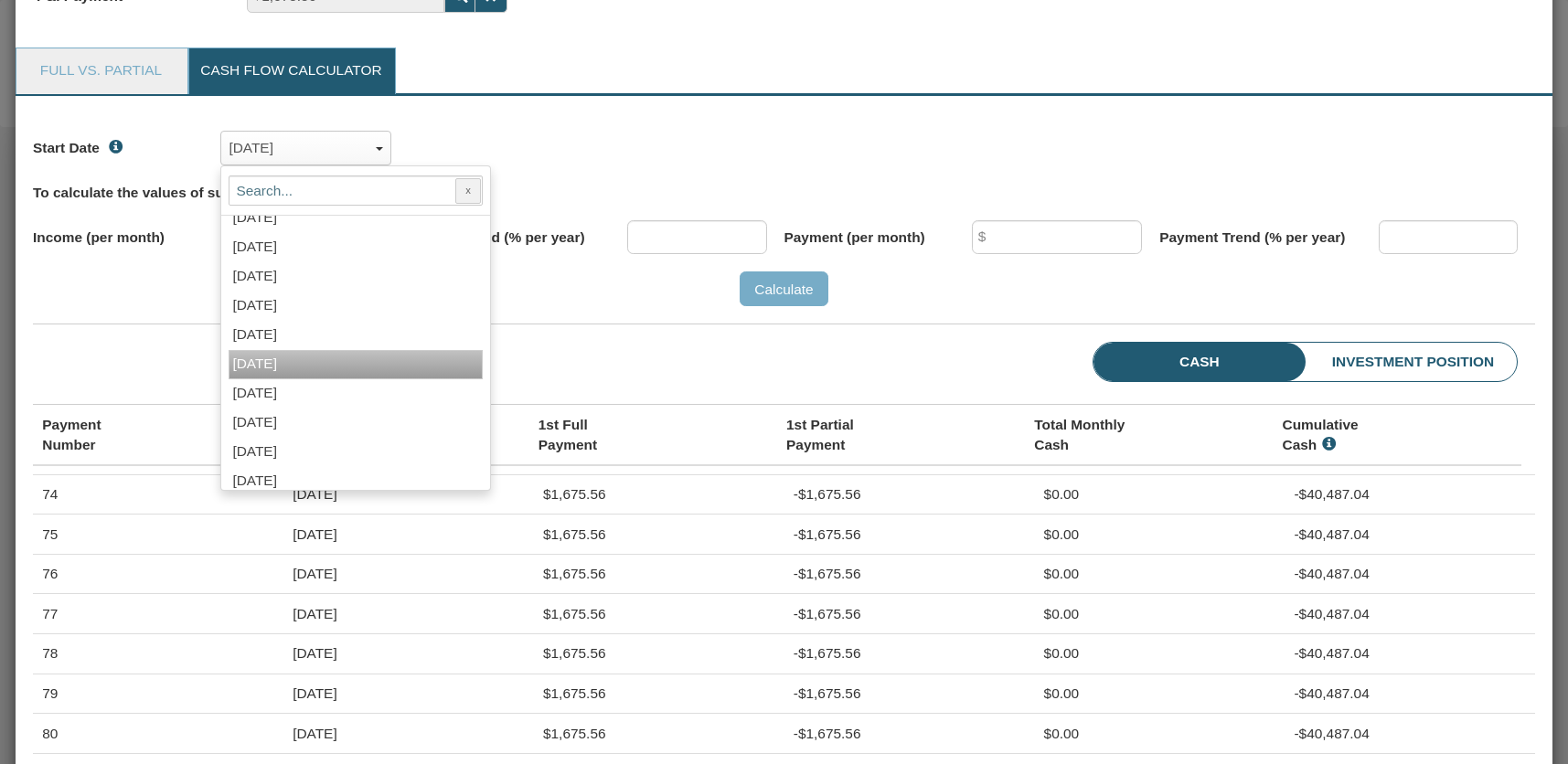 click on "[DATE]" at bounding box center (268, 364) 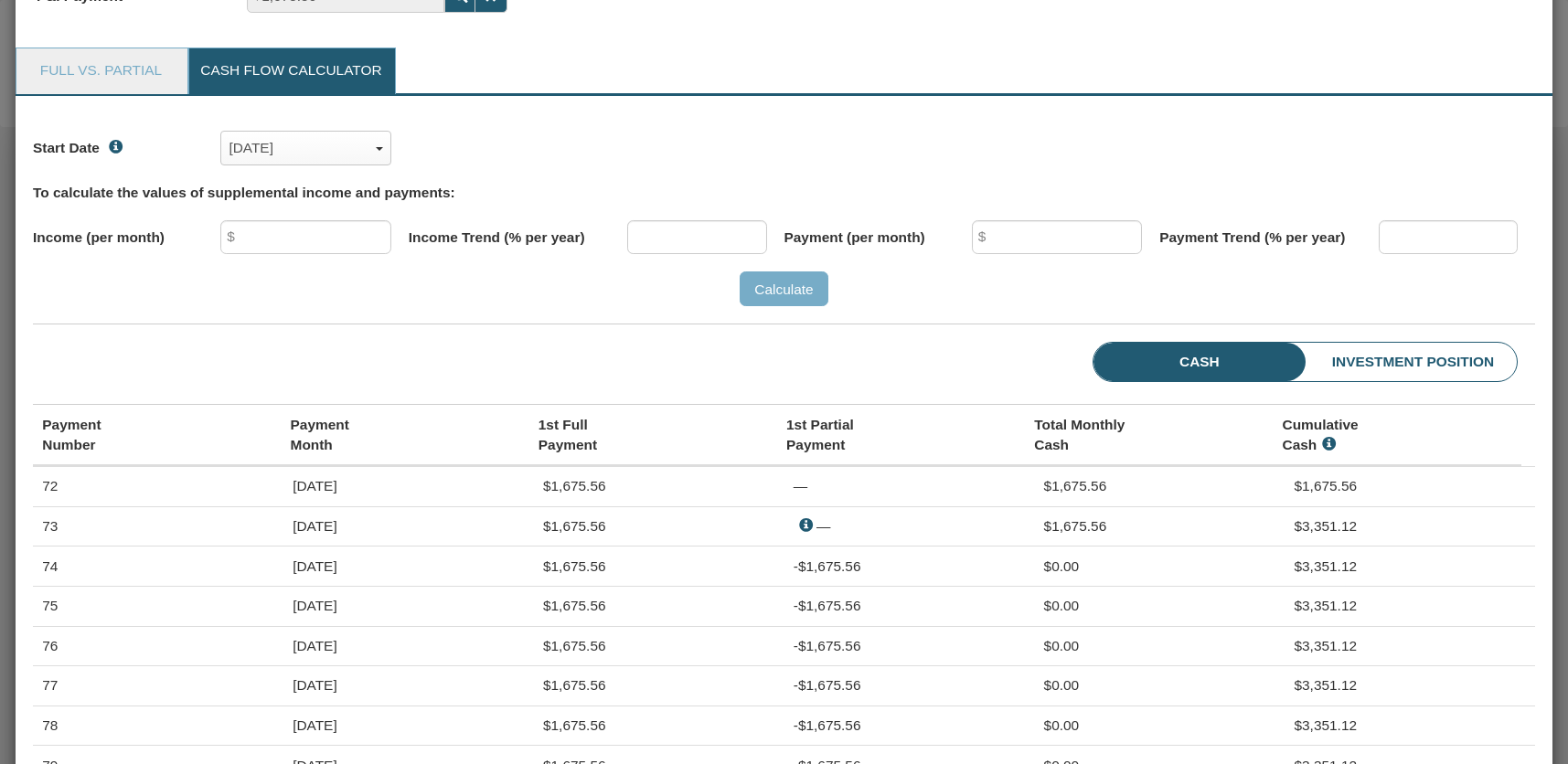 scroll, scrollTop: 726, scrollLeft: 0, axis: vertical 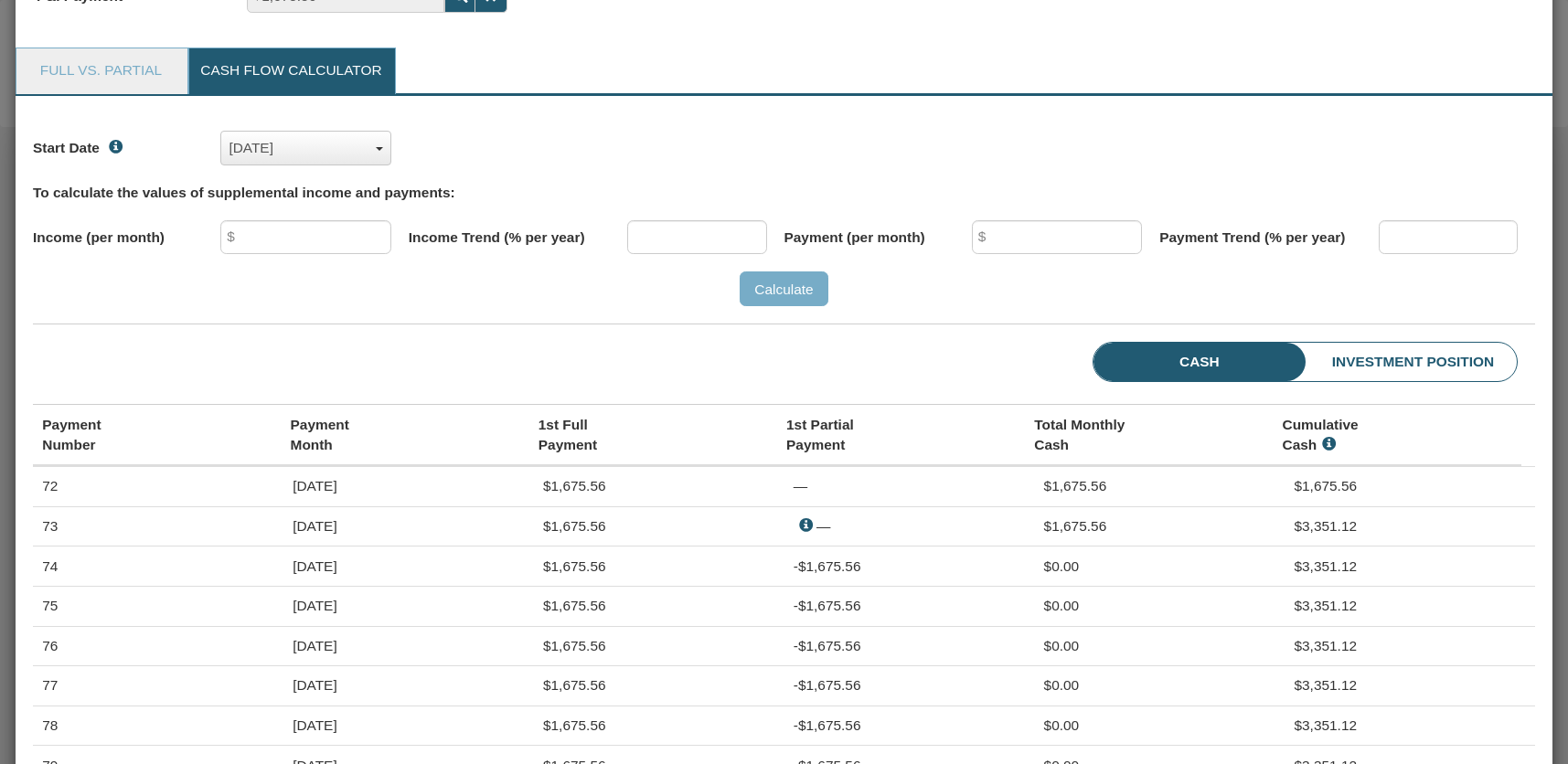 click on "[DATE]" at bounding box center (305, 148) 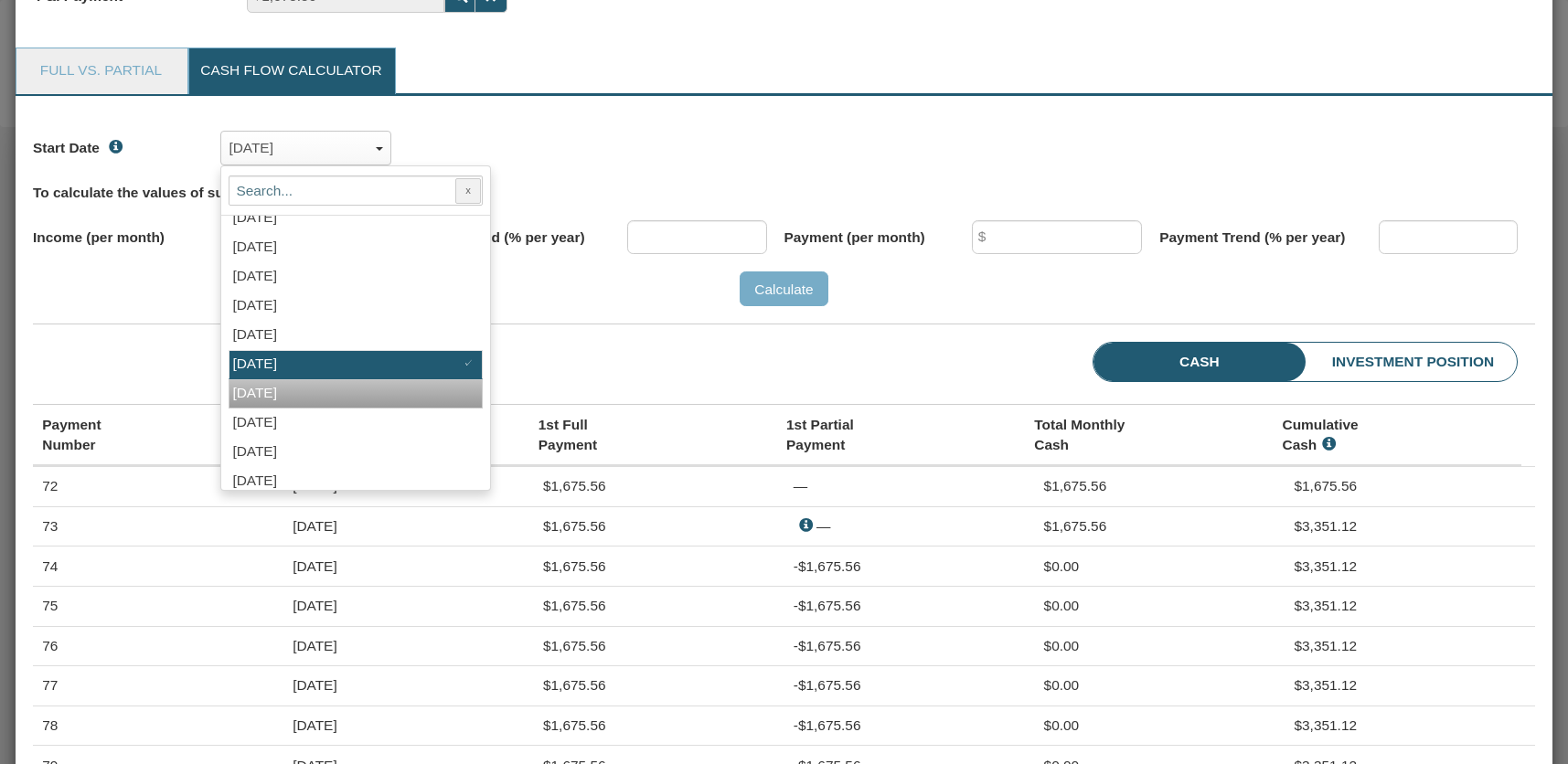 click on "[DATE]" at bounding box center [268, 393] 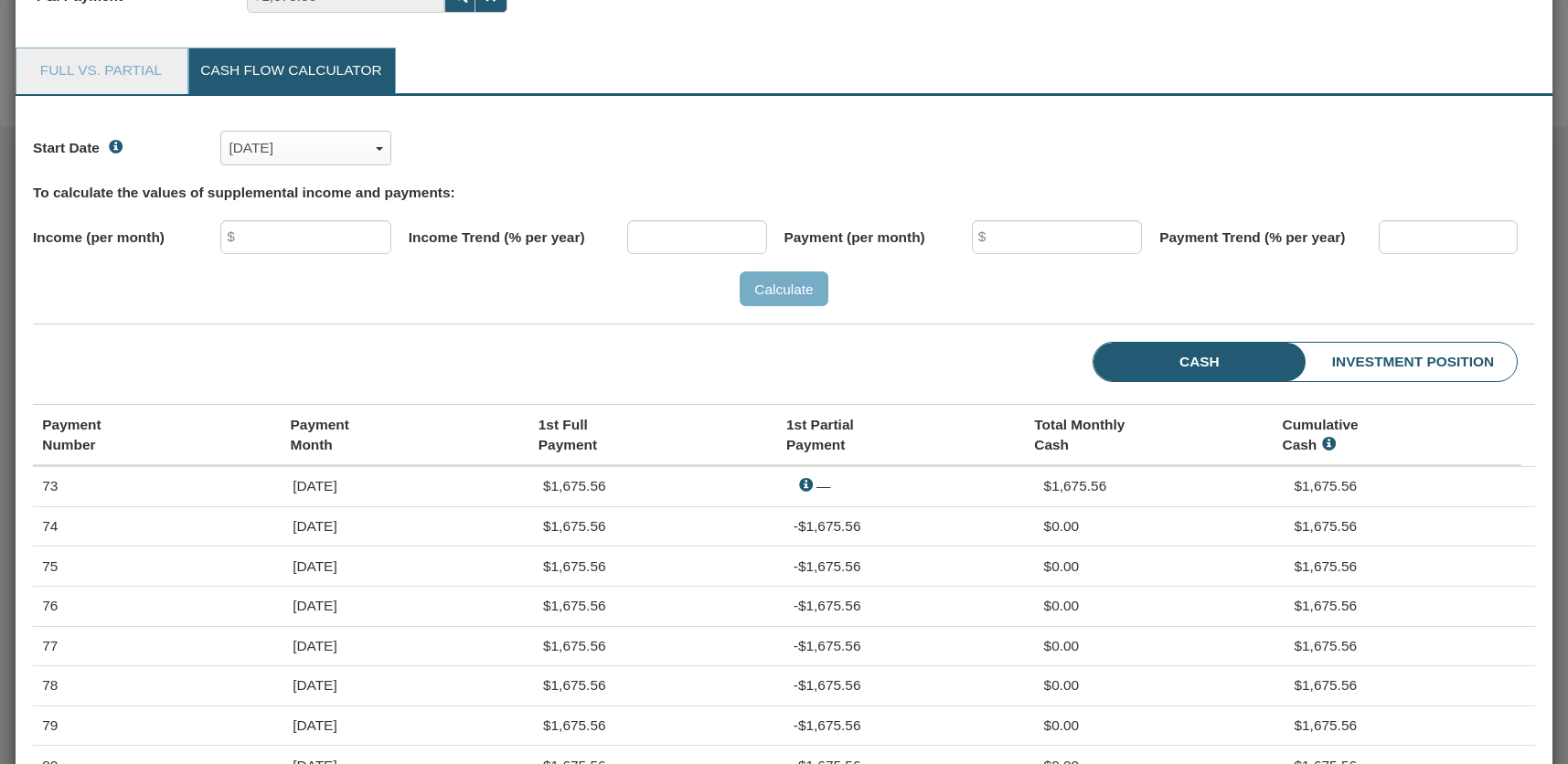 scroll, scrollTop: 726, scrollLeft: 0, axis: vertical 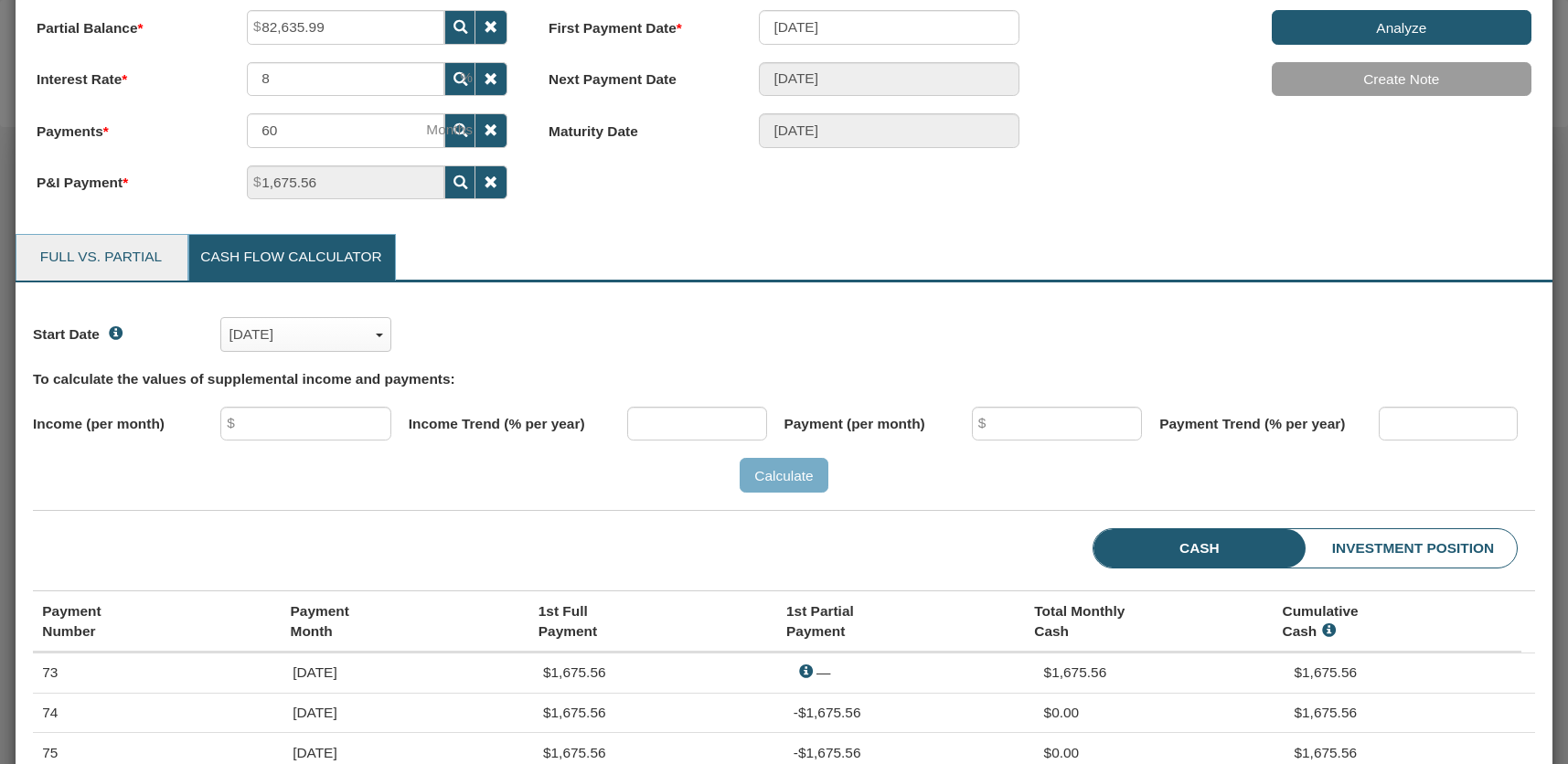 click on "Full vs. Partial" at bounding box center (101, 258) 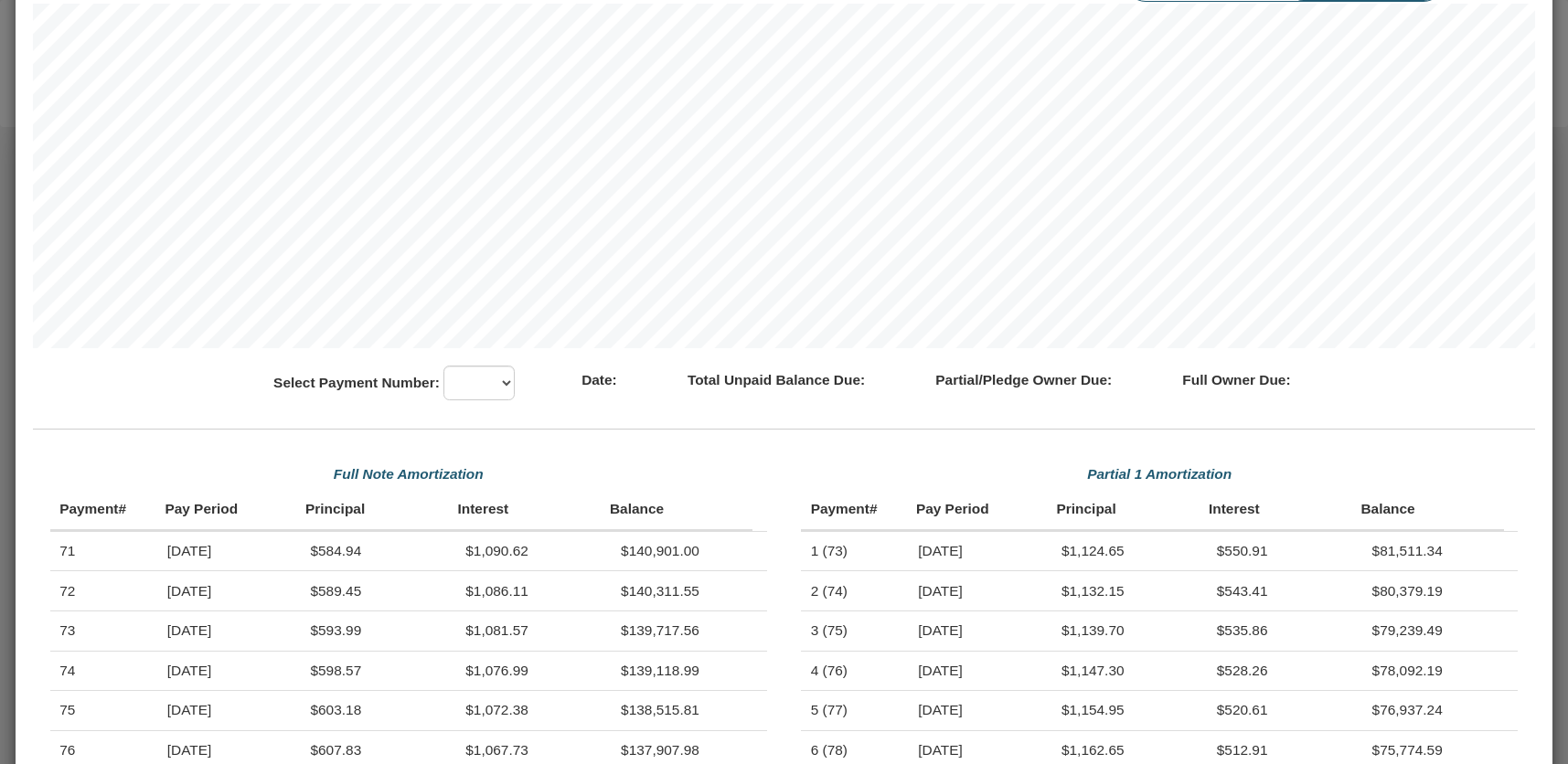 scroll, scrollTop: 1295, scrollLeft: 0, axis: vertical 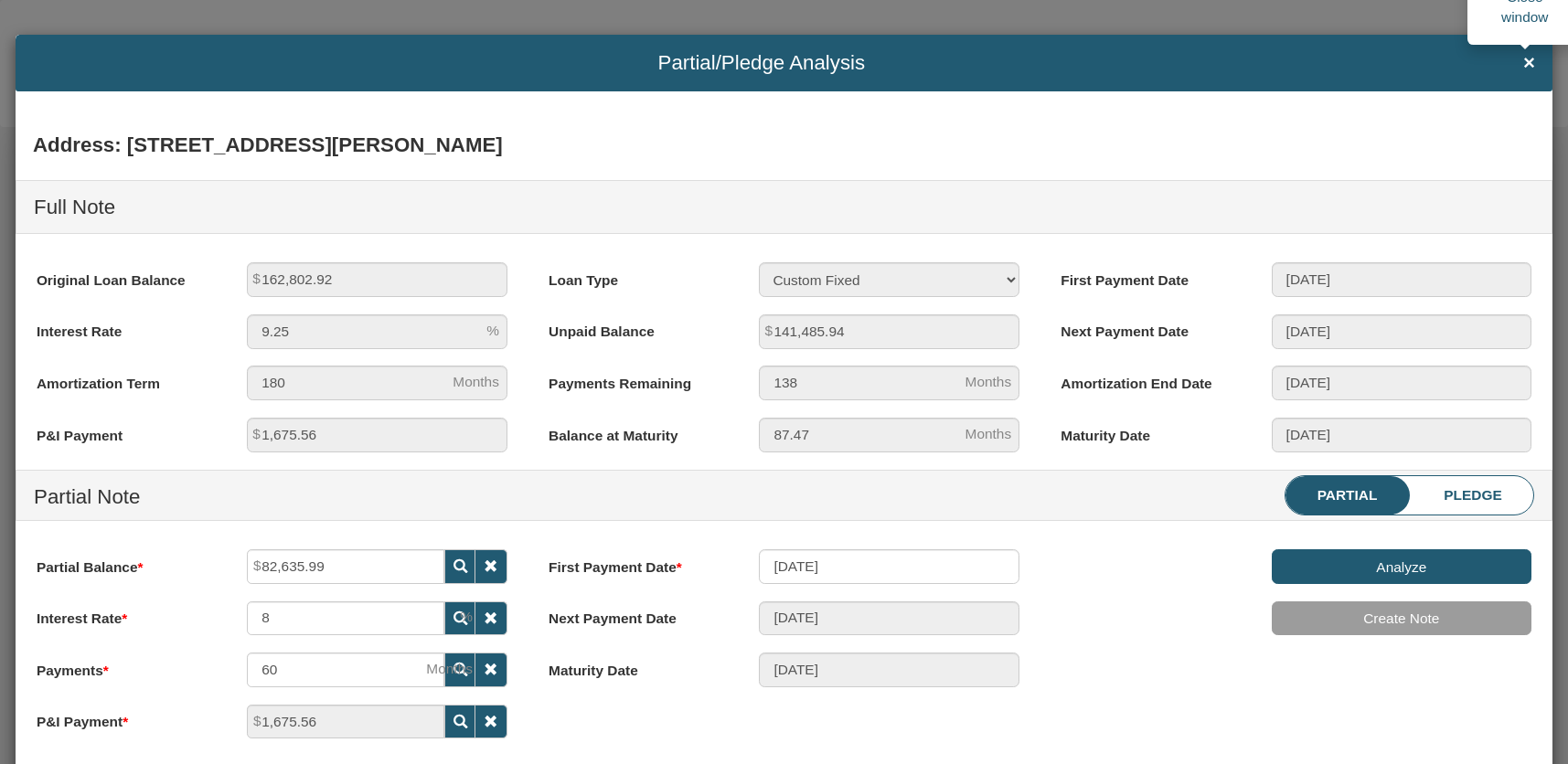 click on "×" at bounding box center (1529, 63) 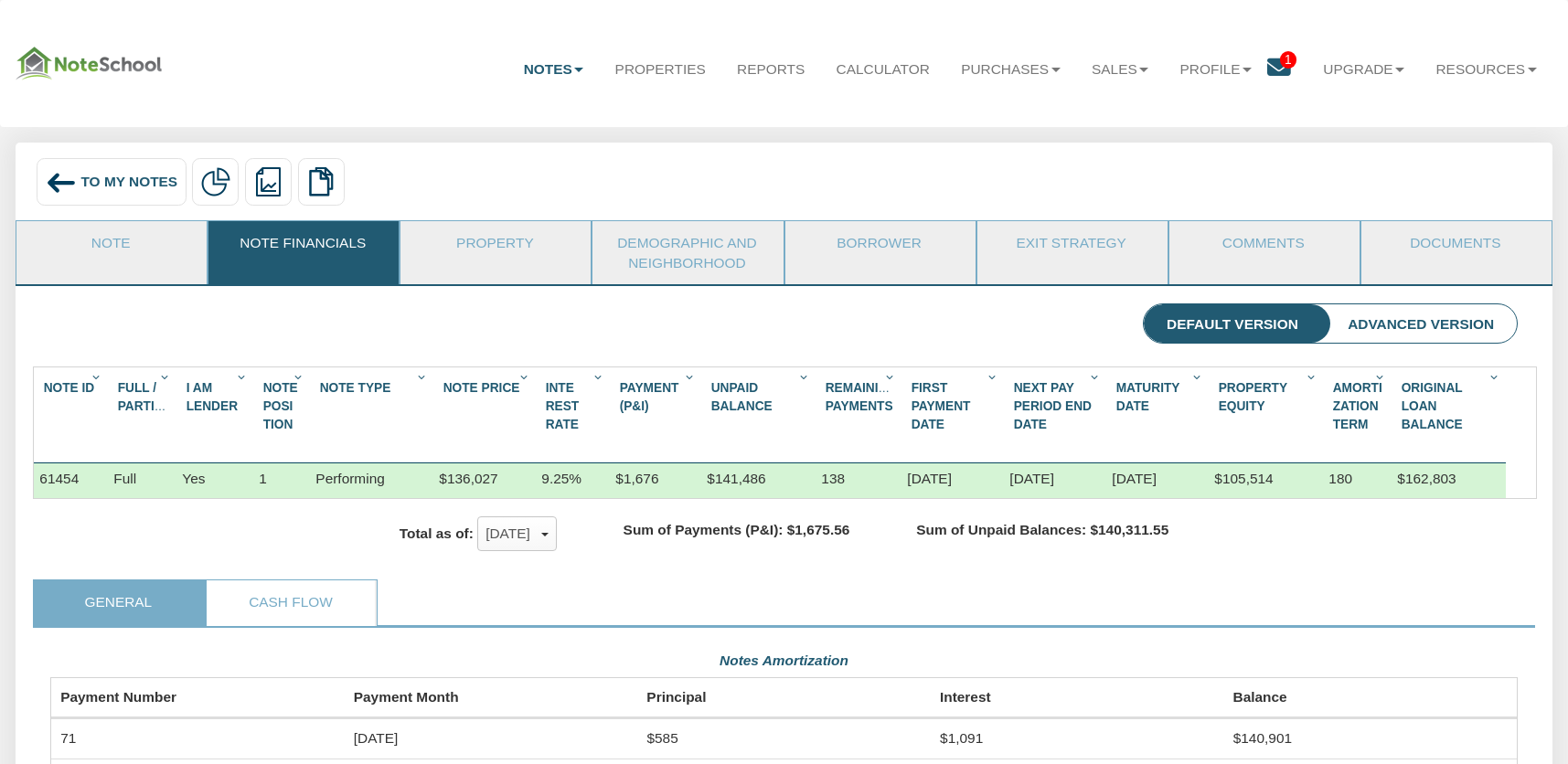 scroll, scrollTop: 33, scrollLeft: 0, axis: vertical 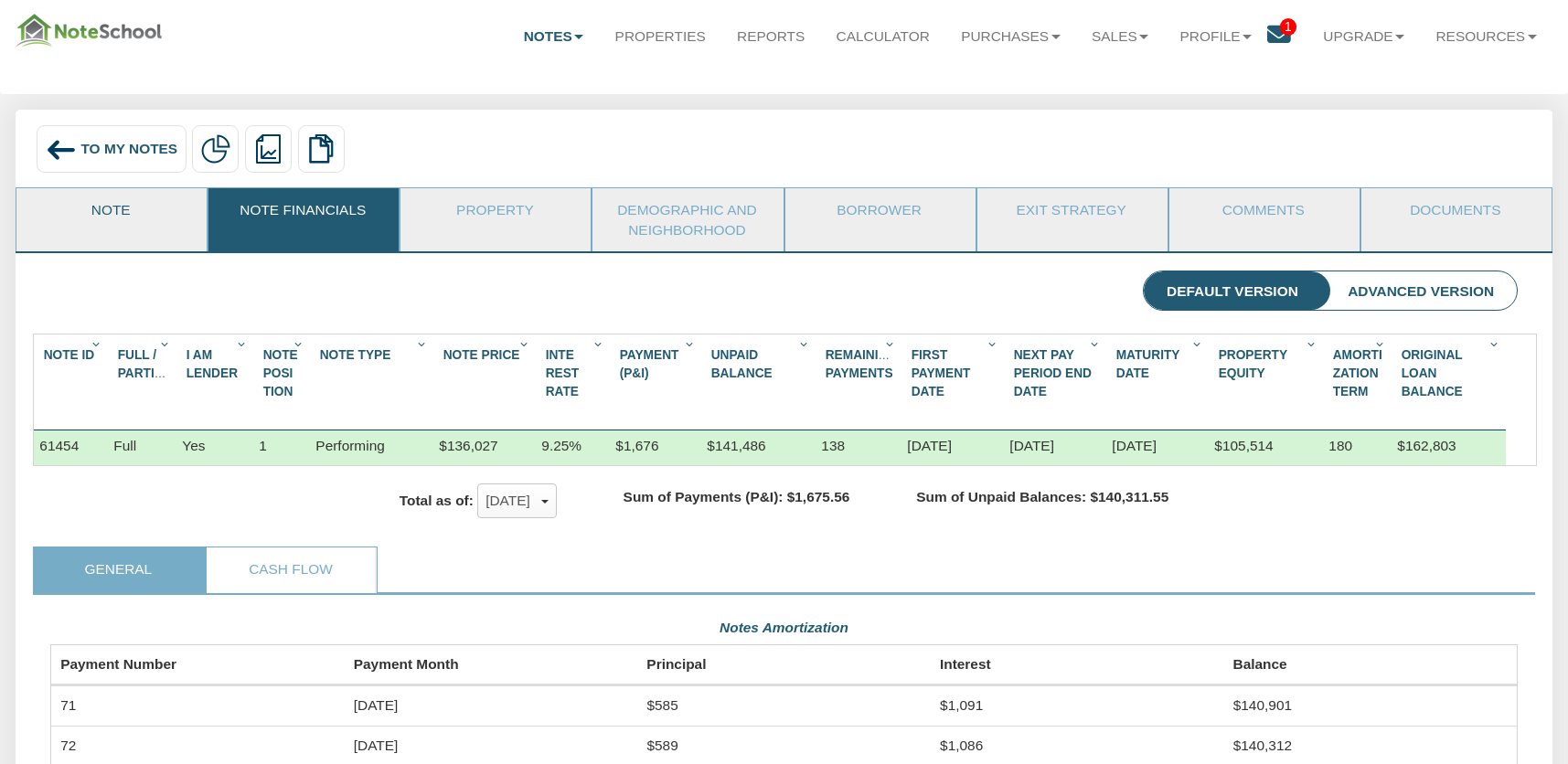 click on "Note" at bounding box center (111, 211) 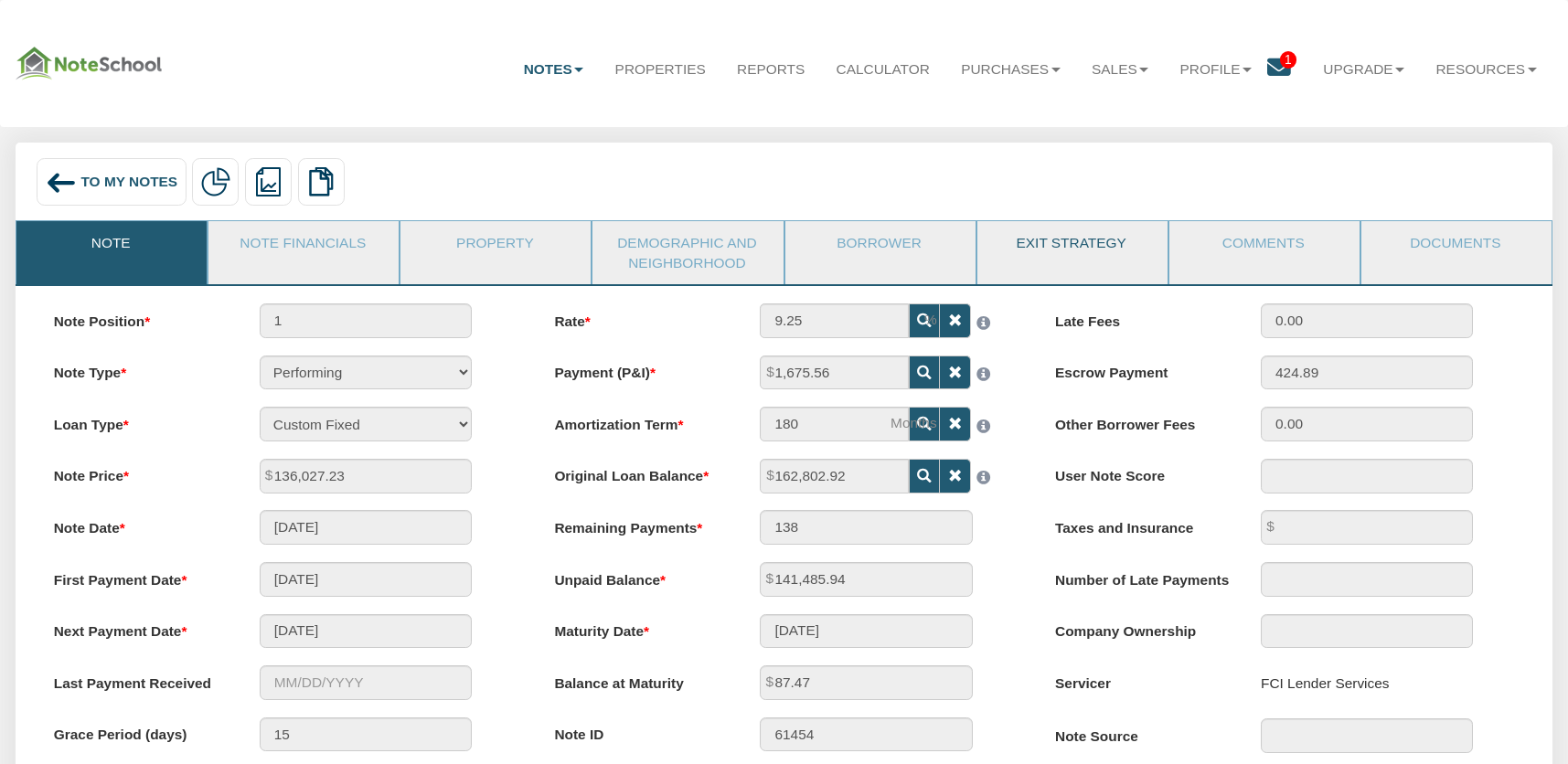 scroll, scrollTop: 33, scrollLeft: 0, axis: vertical 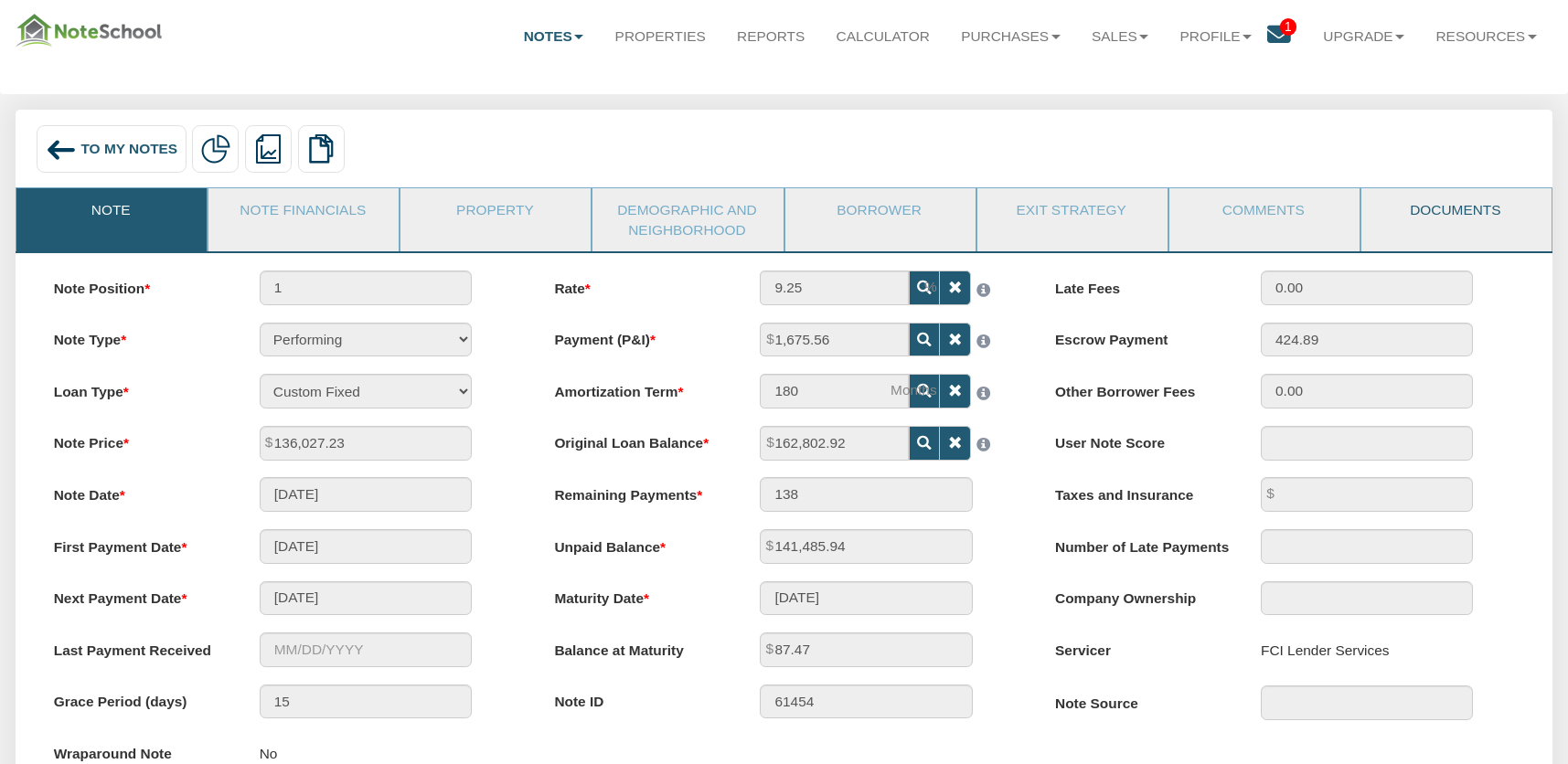 click on "Documents" at bounding box center [1456, 211] 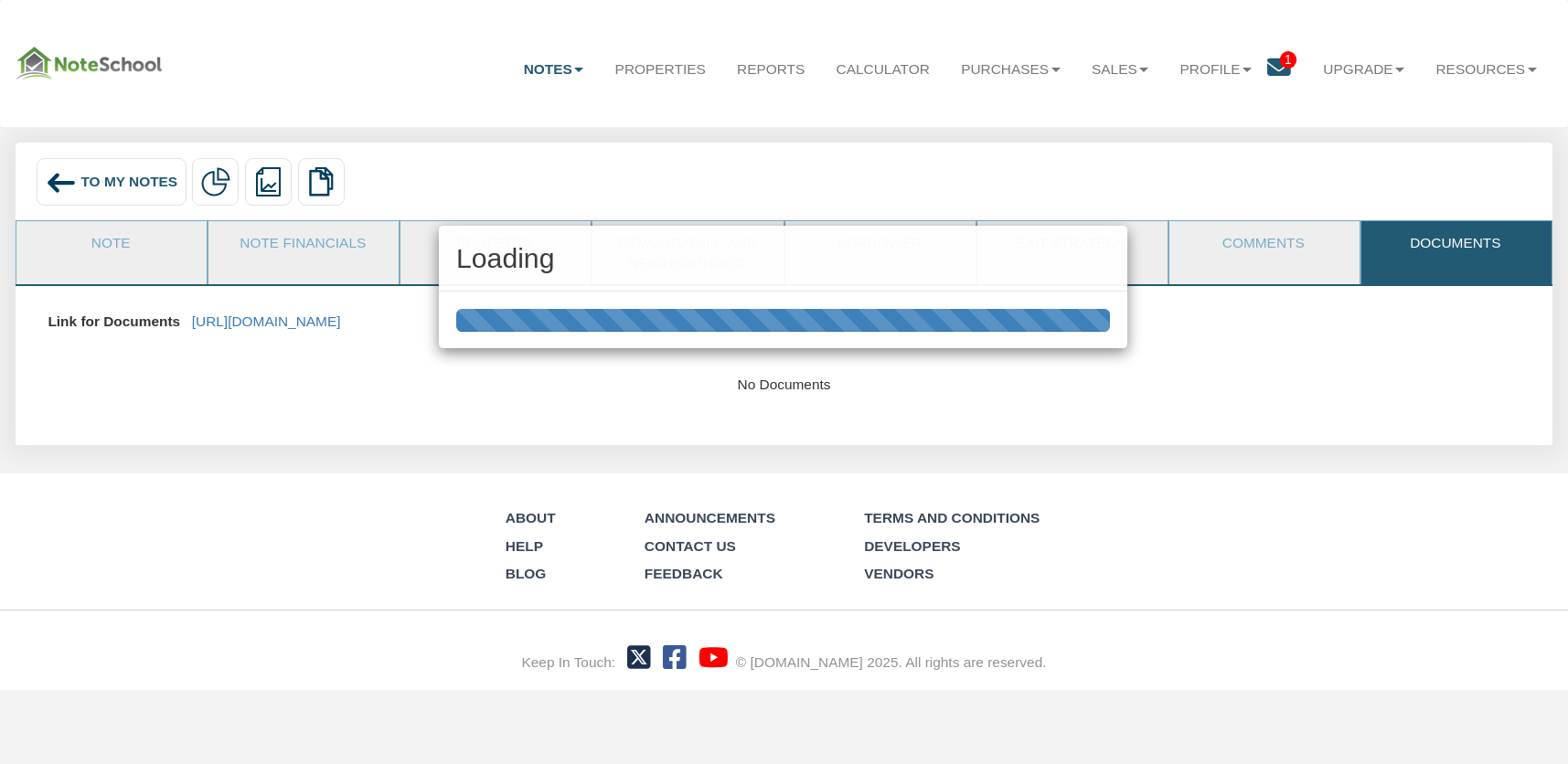 scroll, scrollTop: 0, scrollLeft: 0, axis: both 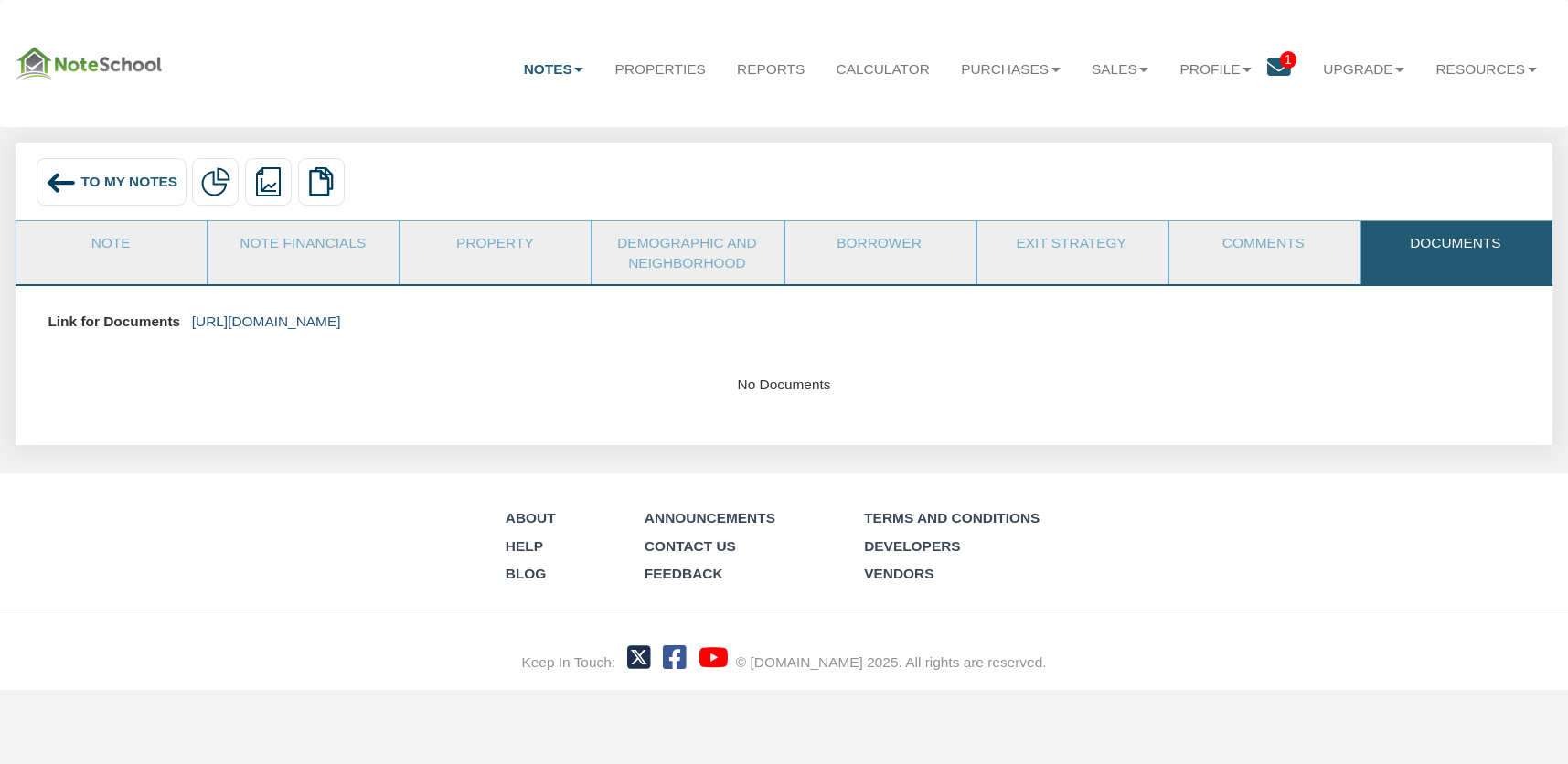 click on "[URL][DOMAIN_NAME]" at bounding box center [266, 321] 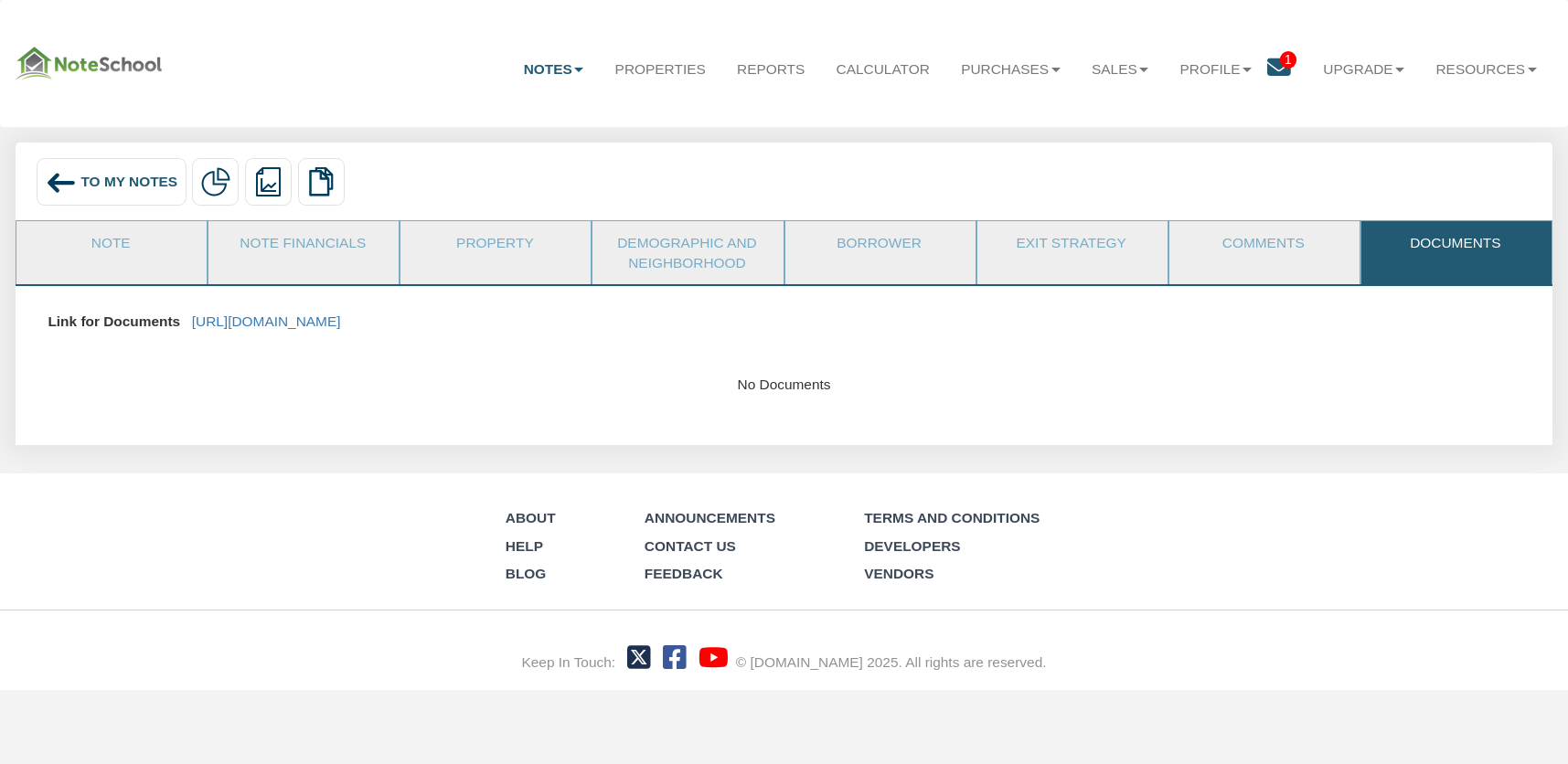 click at bounding box center (61, 183) 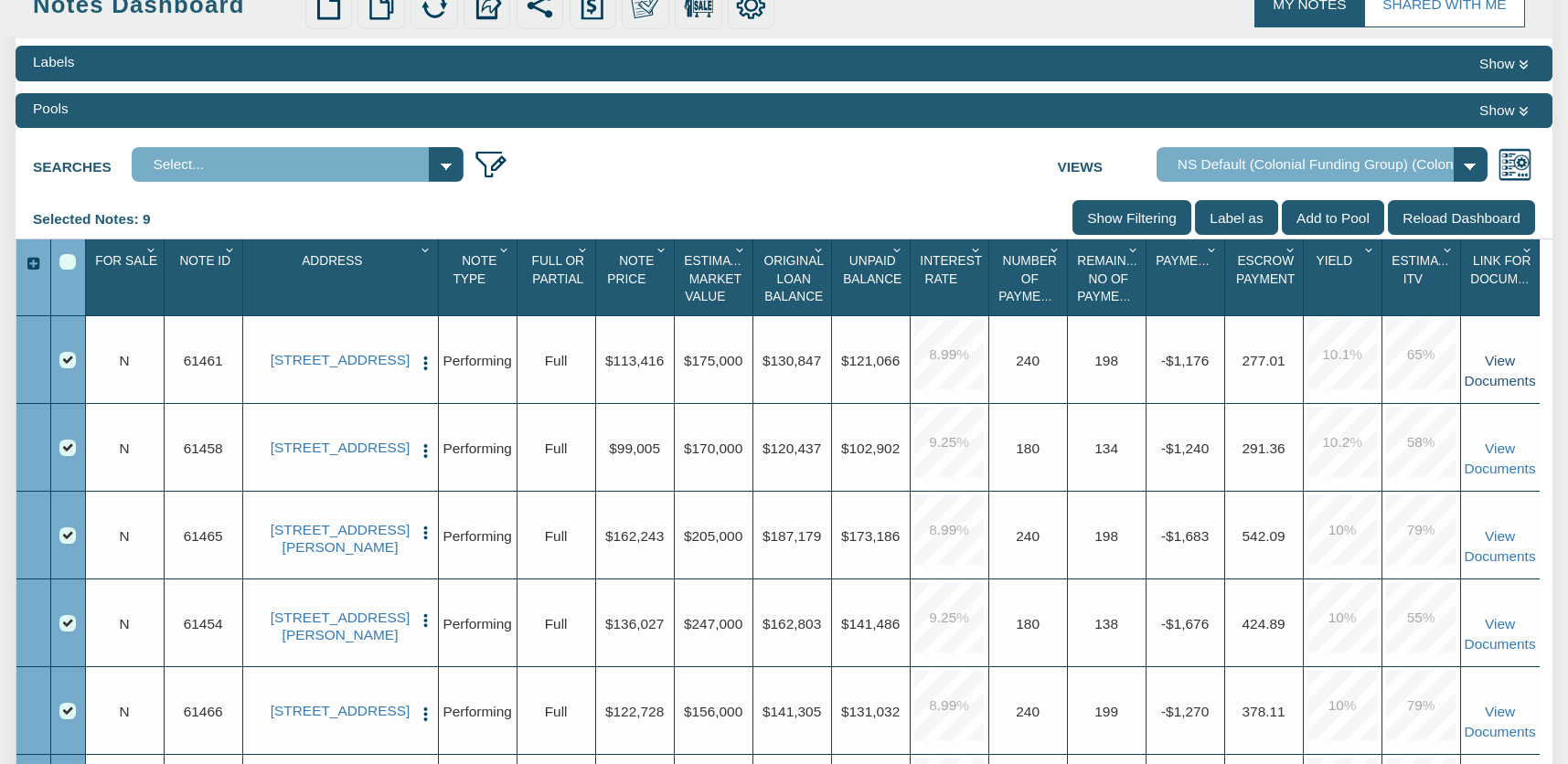 scroll, scrollTop: 155, scrollLeft: 0, axis: vertical 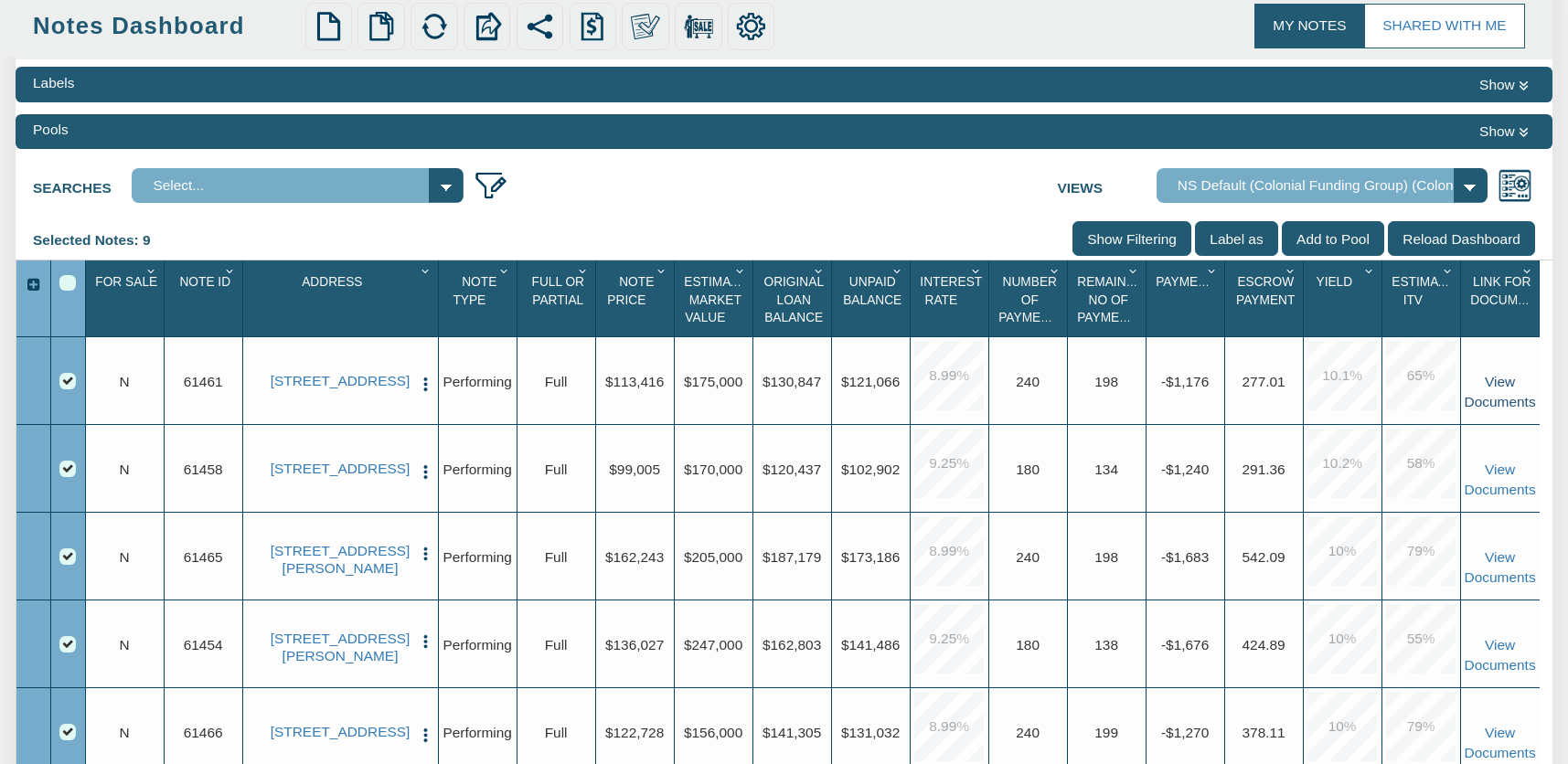 click on "View Documents" at bounding box center (1500, 391) 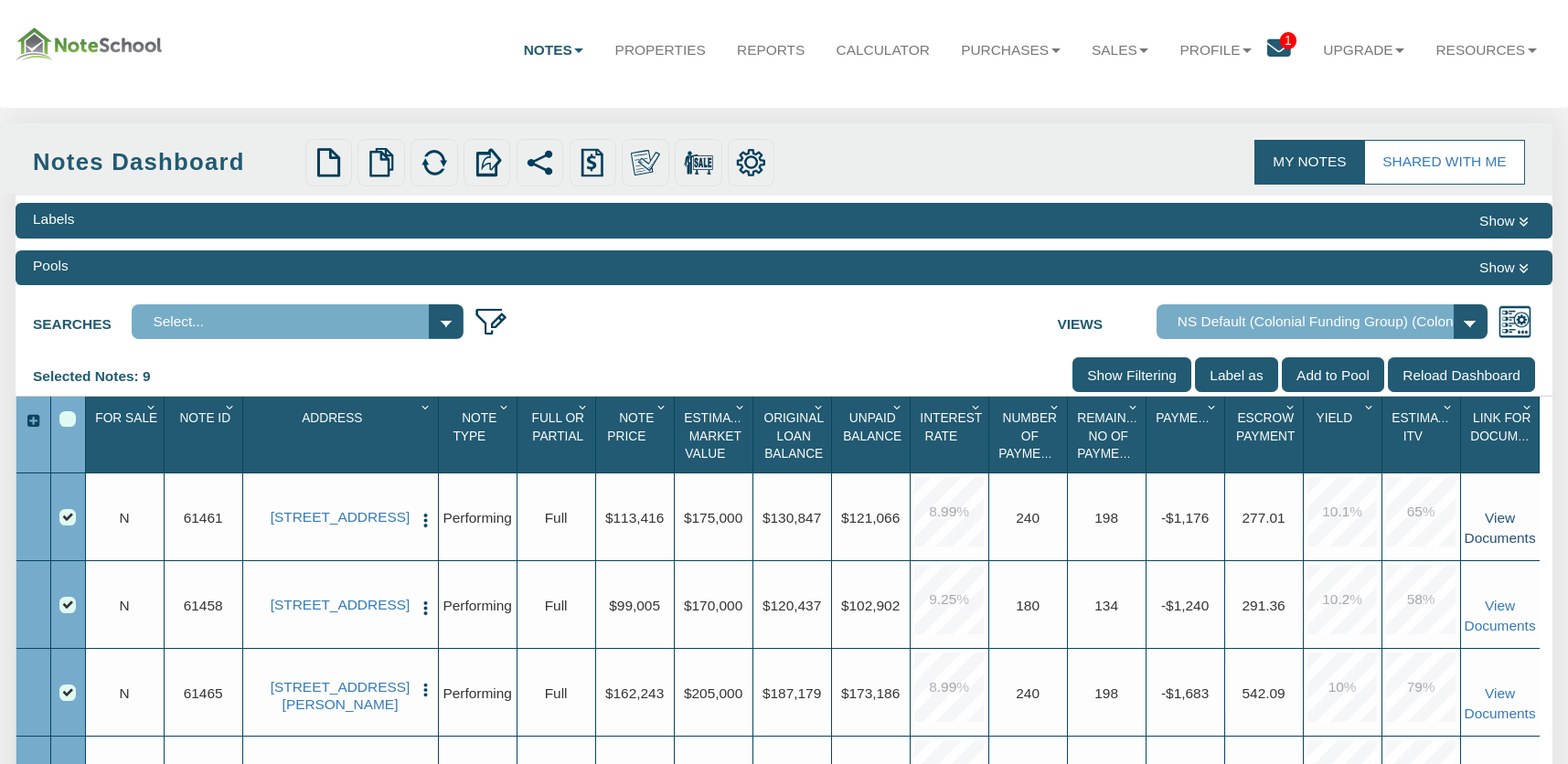 scroll, scrollTop: 0, scrollLeft: 0, axis: both 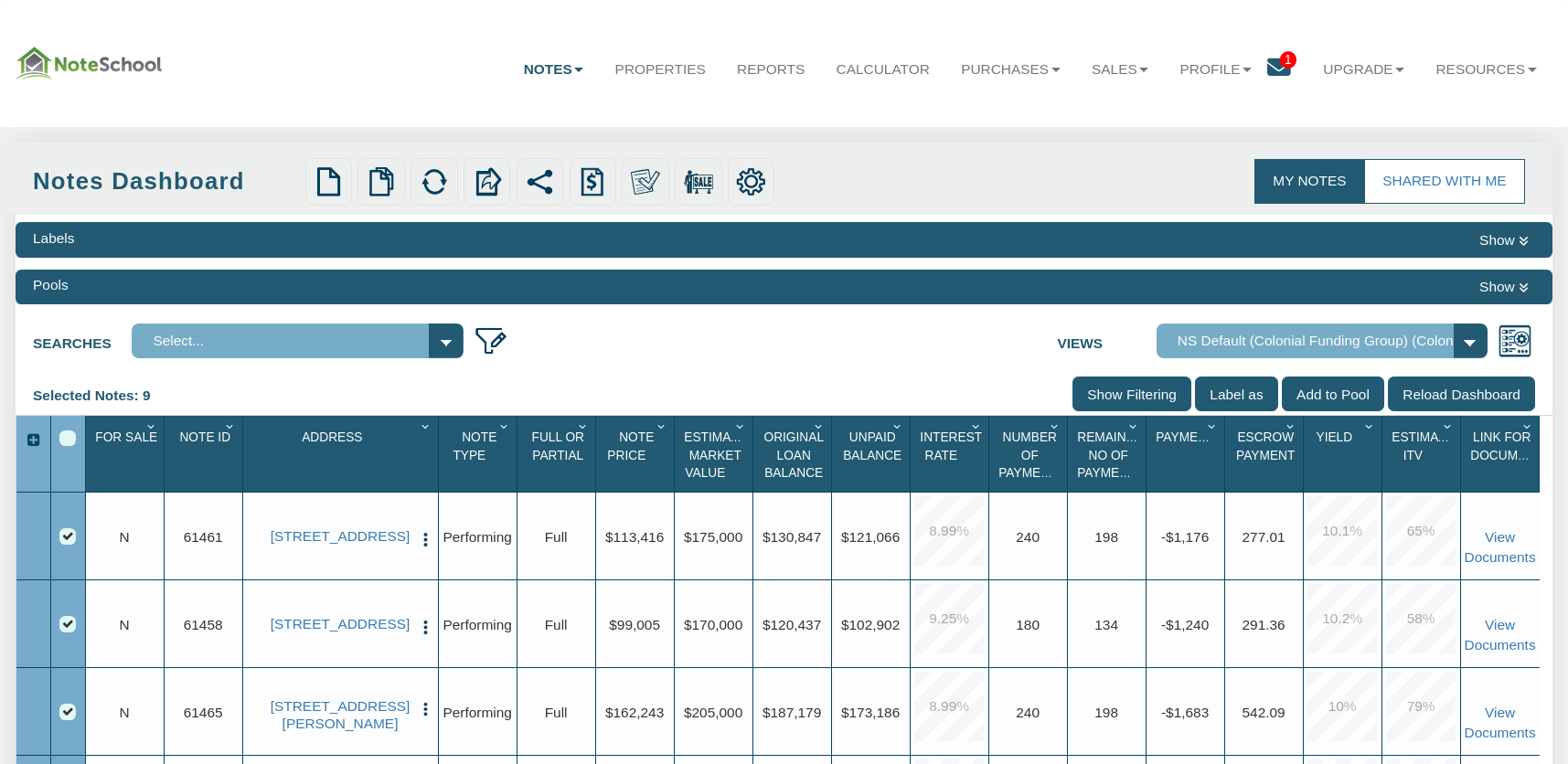 click on "7113 East 33rd Street, Indianapolis, IN, 46226 Edit Delete Exit Strategy Payments Payment History Payments Overview Reports Redeeming And Non-Redeeming Summary Note Mark as Owned Loan Modification Record Purchase List for Sale" at bounding box center (339, 540) 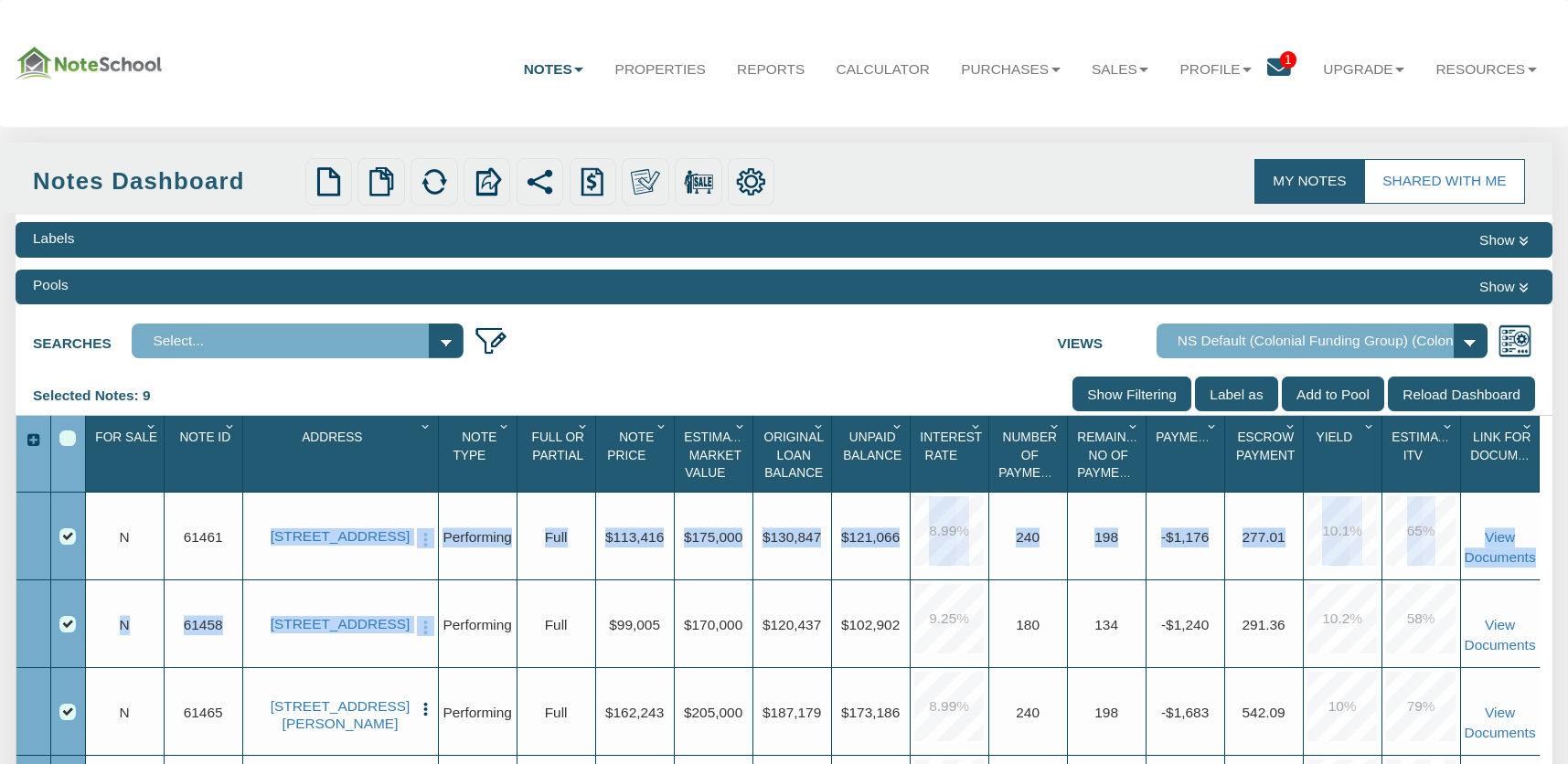 drag, startPoint x: 268, startPoint y: 527, endPoint x: 381, endPoint y: 579, distance: 124.39051 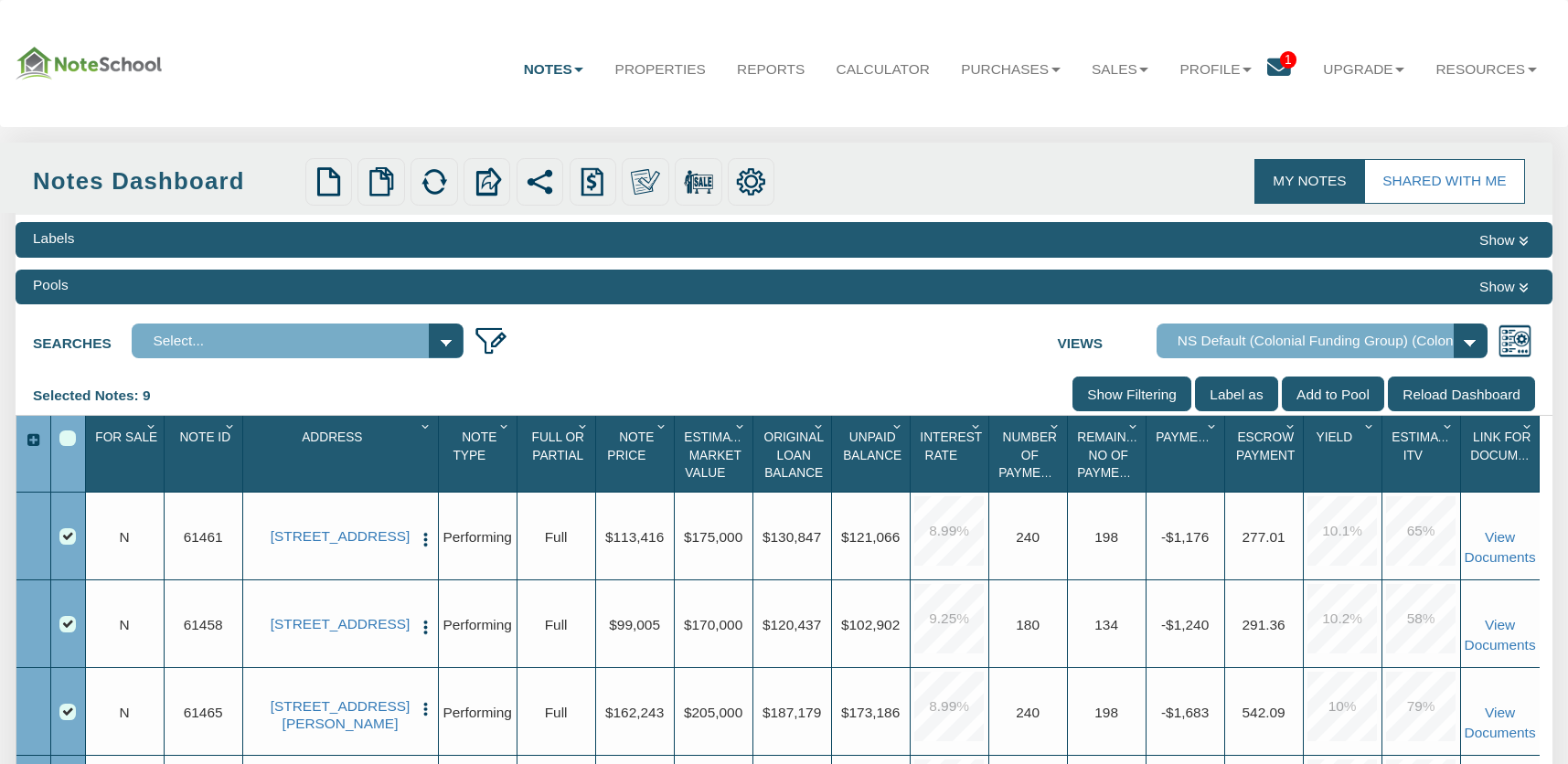 click on "7113 East 33rd Street, Indianapolis, IN, 46226 Edit Delete Exit Strategy Payments Payment History Payments Overview Reports Redeeming And Non-Redeeming Summary Note Mark as Owned Loan Modification Record Purchase List for Sale" at bounding box center (339, 540) 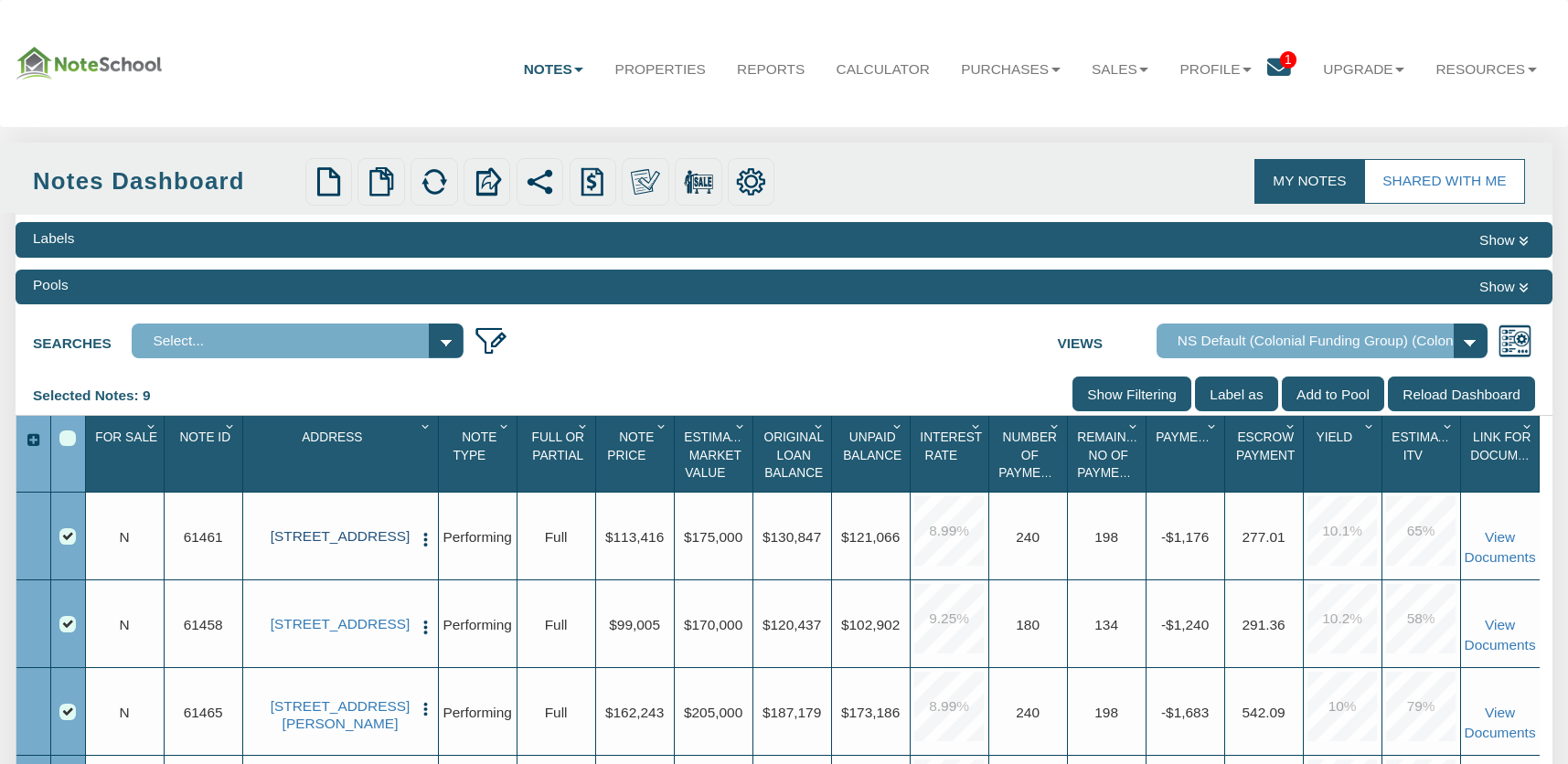 drag, startPoint x: 267, startPoint y: 518, endPoint x: 390, endPoint y: 551, distance: 127.34991 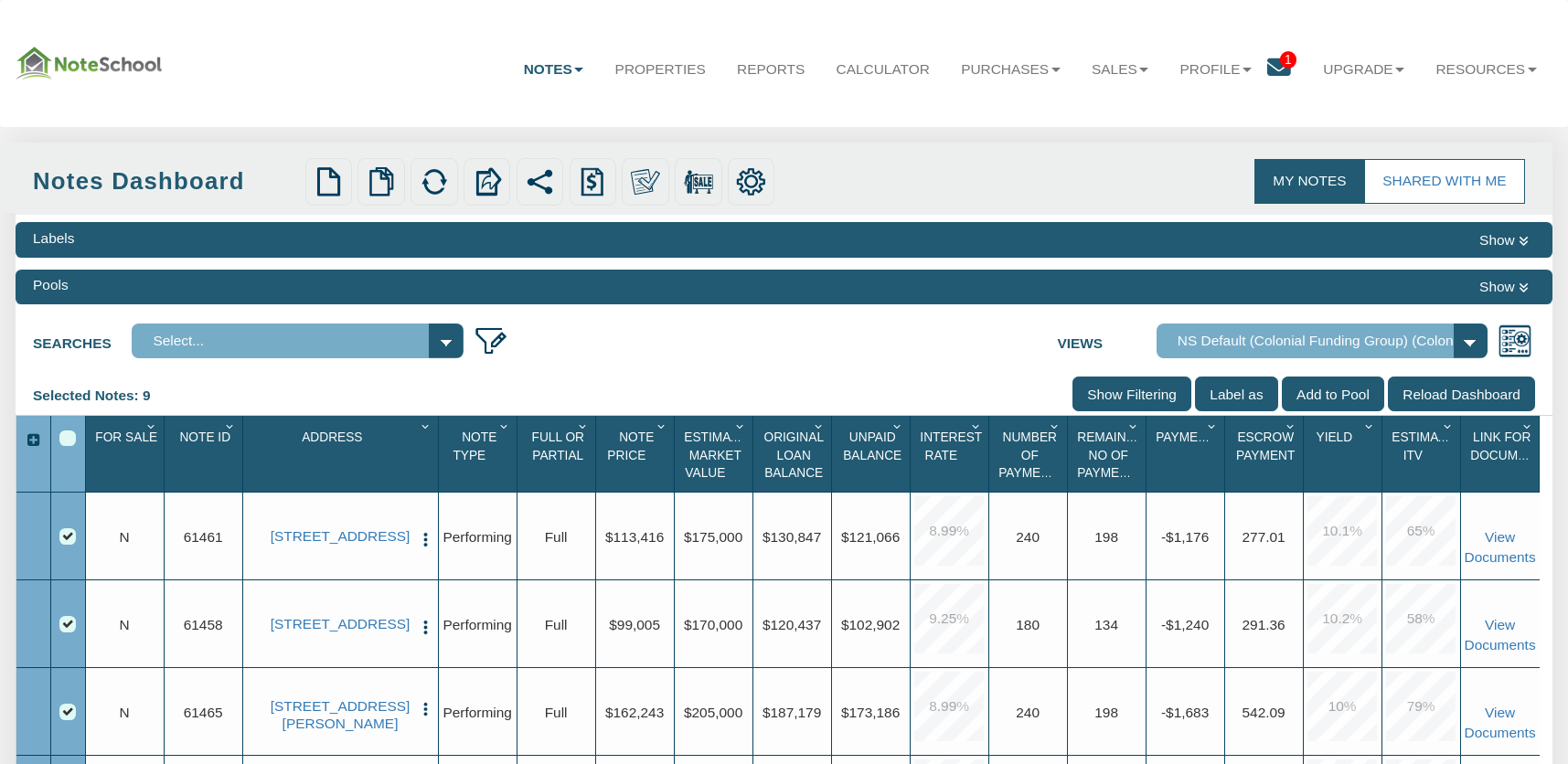 scroll, scrollTop: 198, scrollLeft: 0, axis: vertical 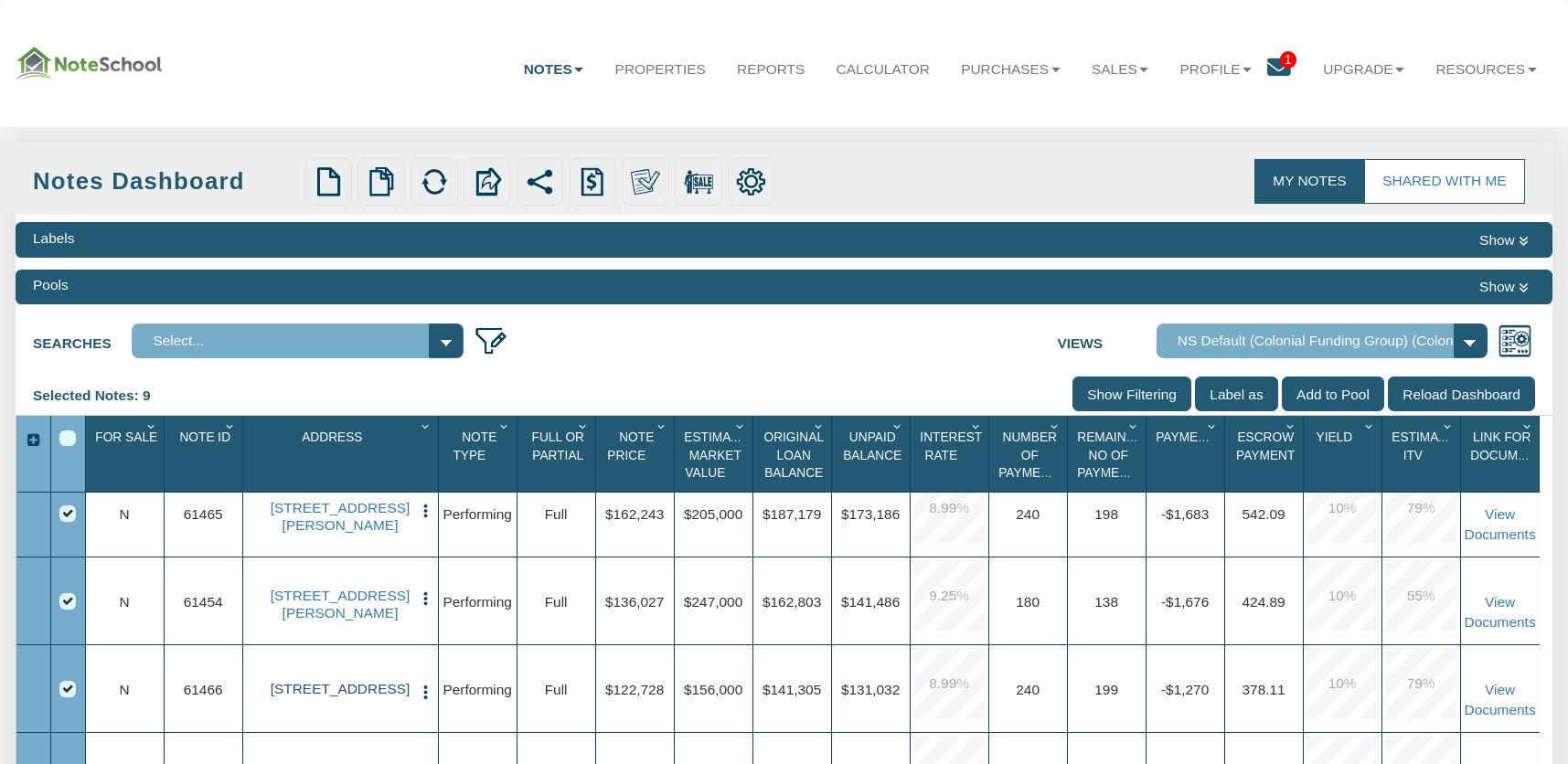 click on "[STREET_ADDRESS]" at bounding box center [339, 689] 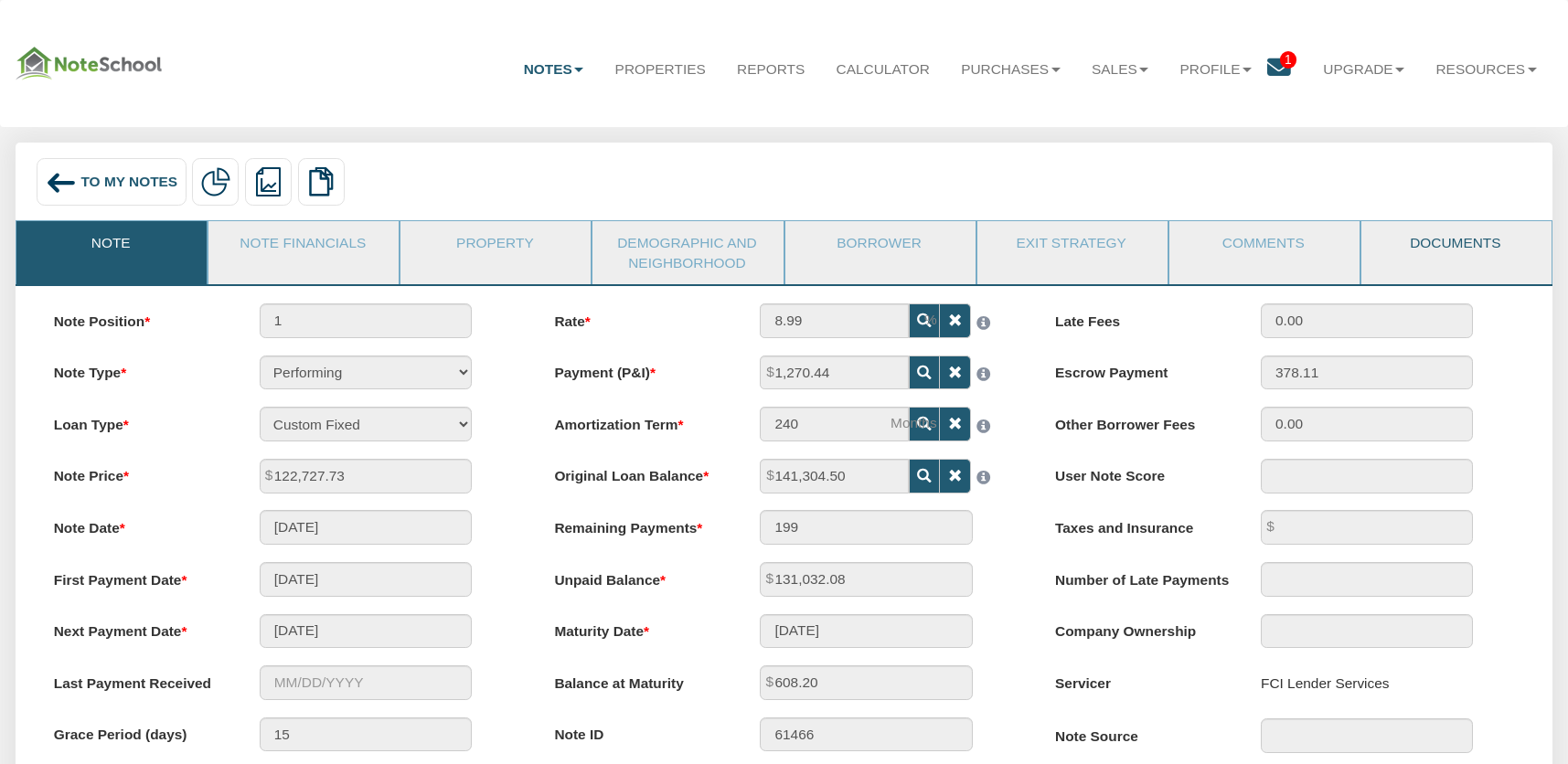 click on "Documents" at bounding box center (1456, 244) 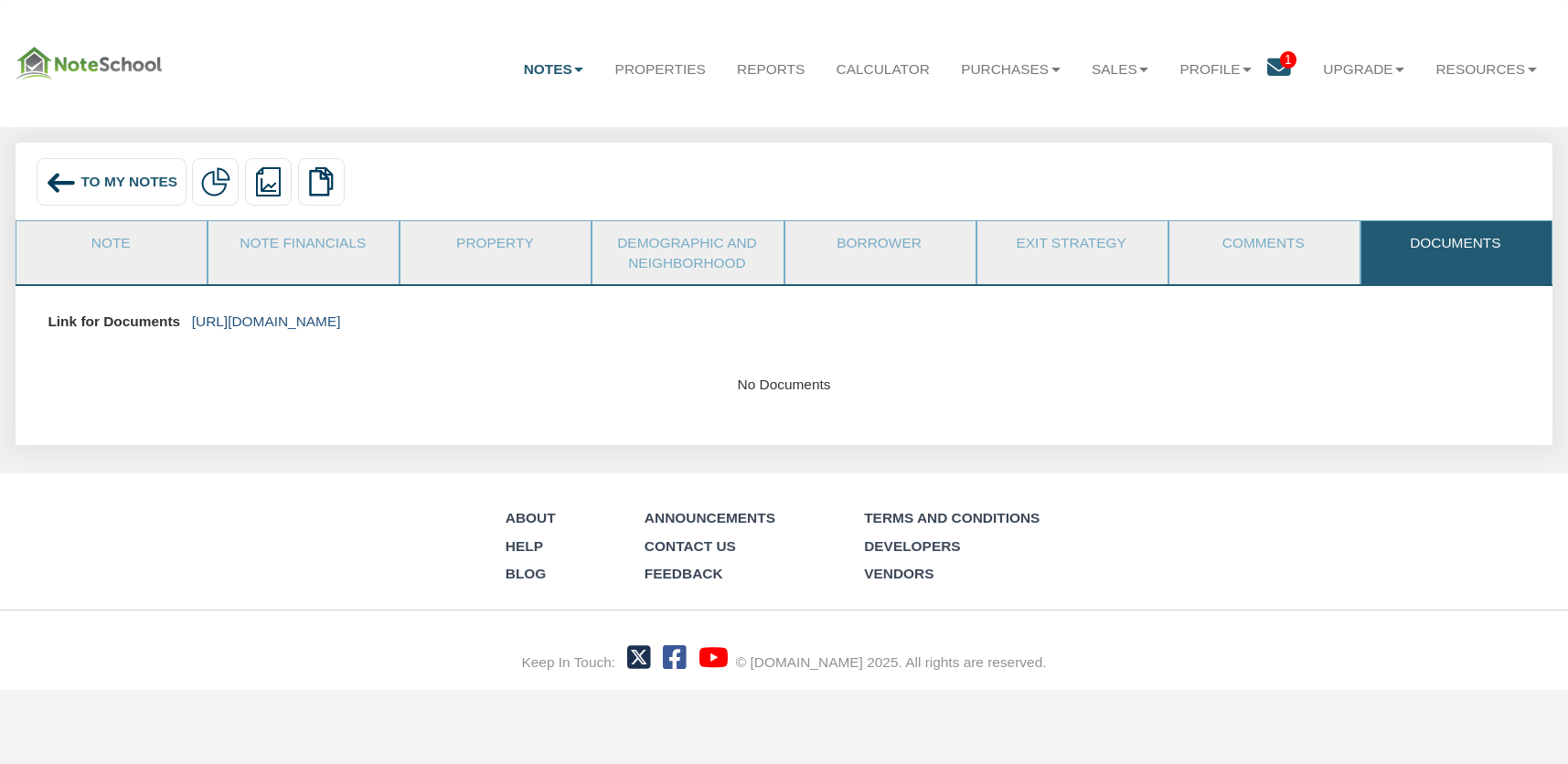 click on "[URL][DOMAIN_NAME]" at bounding box center [266, 321] 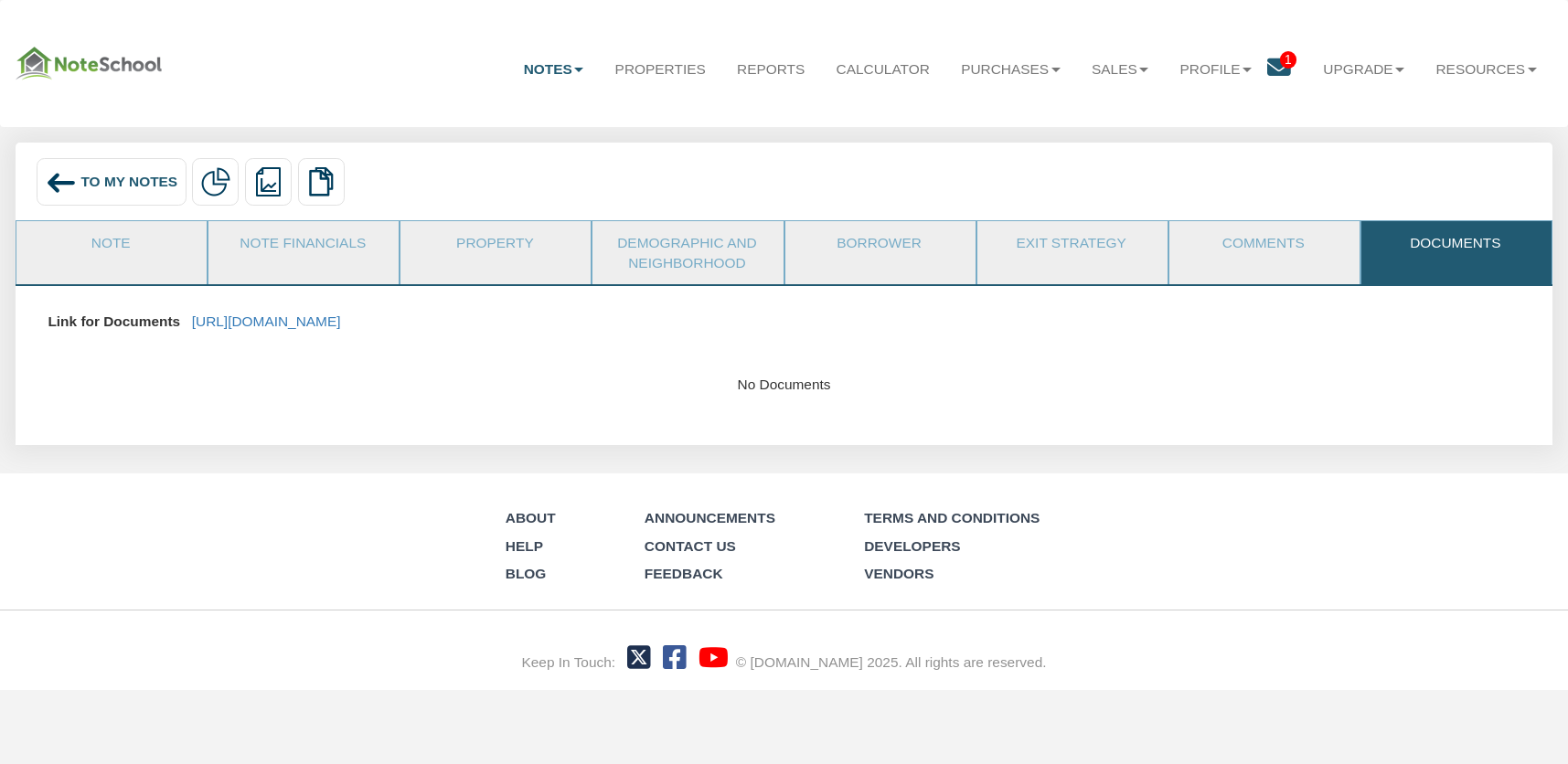 click at bounding box center [61, 183] 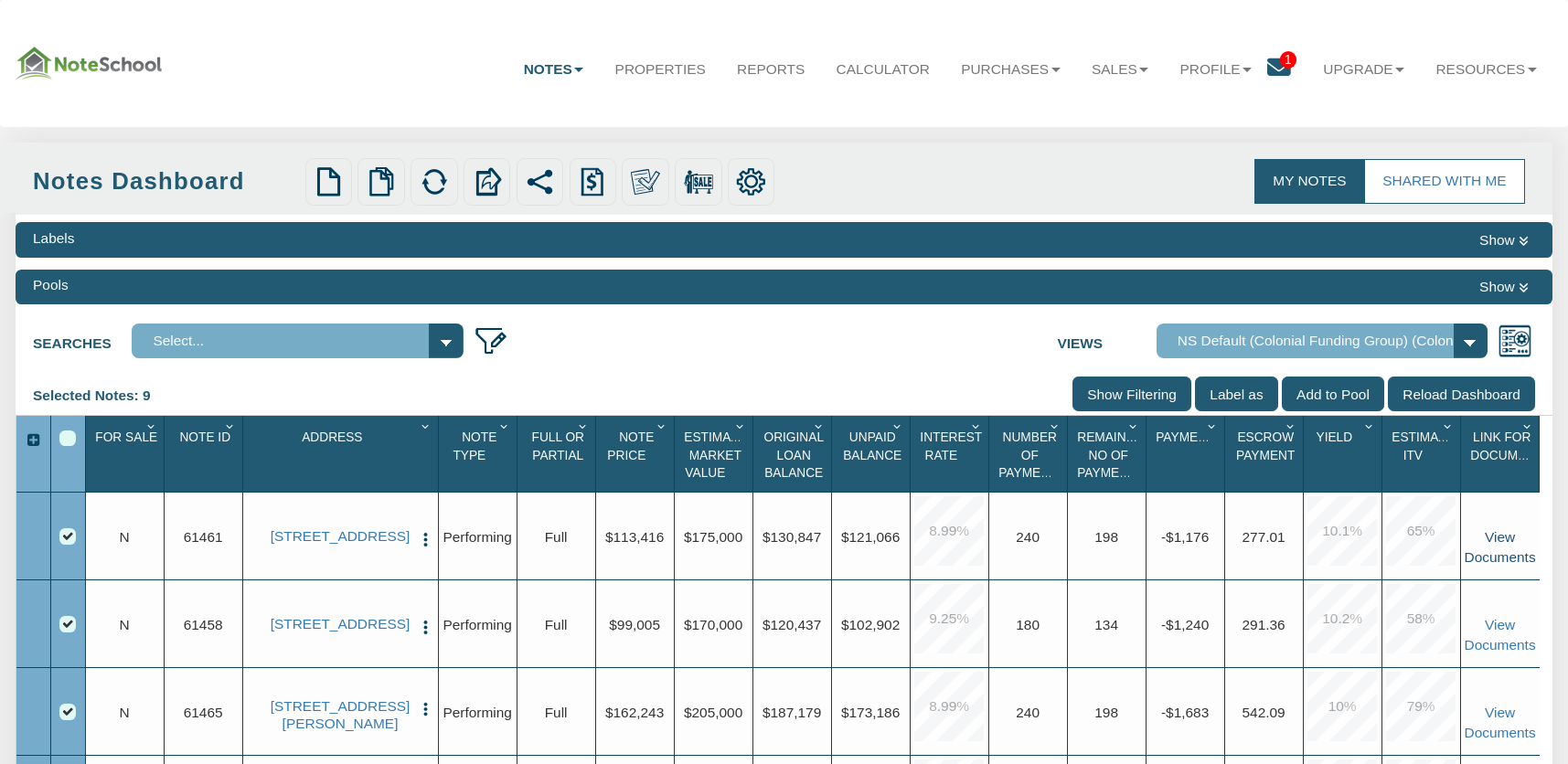click on "View Documents" at bounding box center [1500, 546] 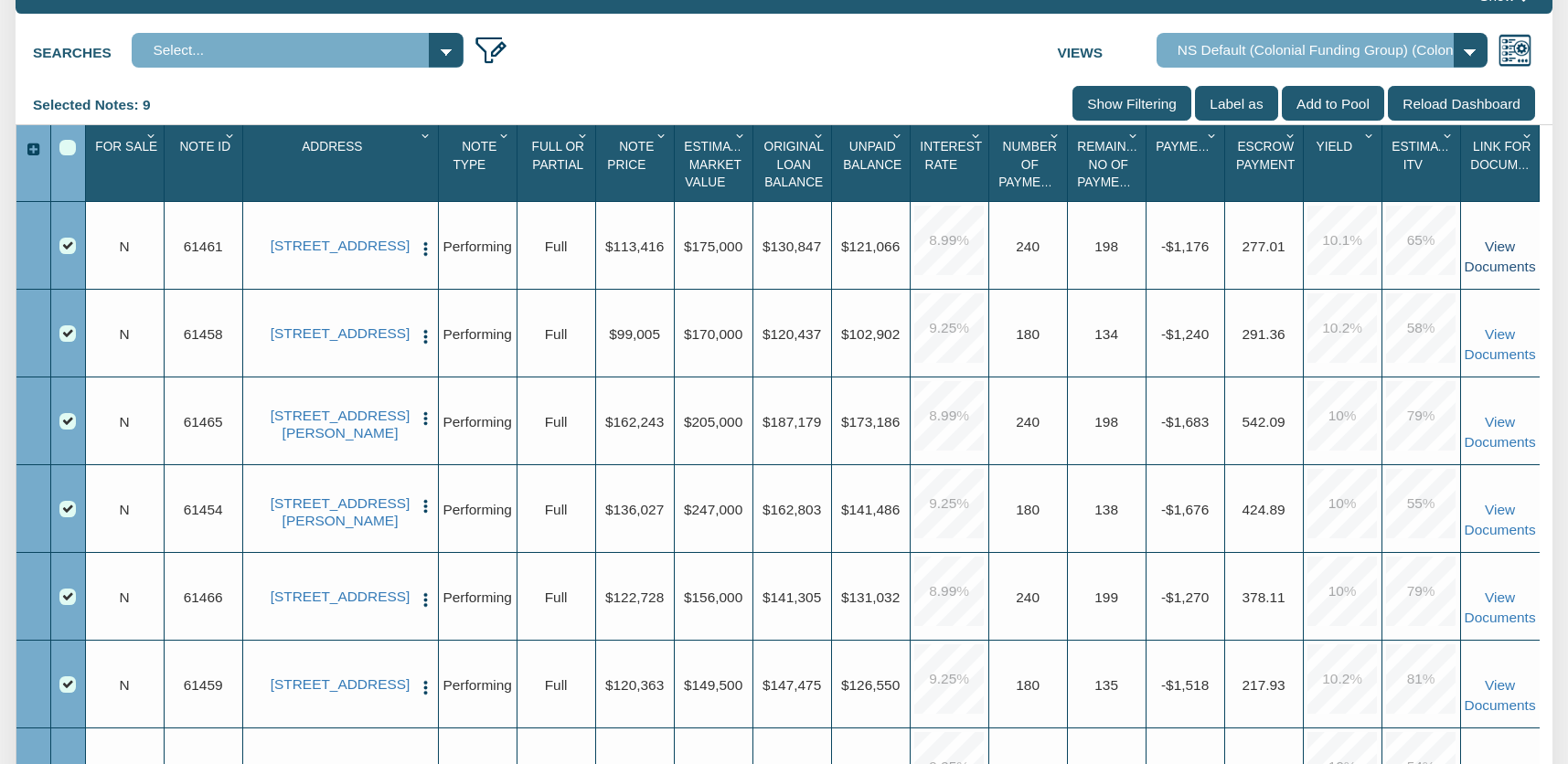 scroll, scrollTop: 318, scrollLeft: 0, axis: vertical 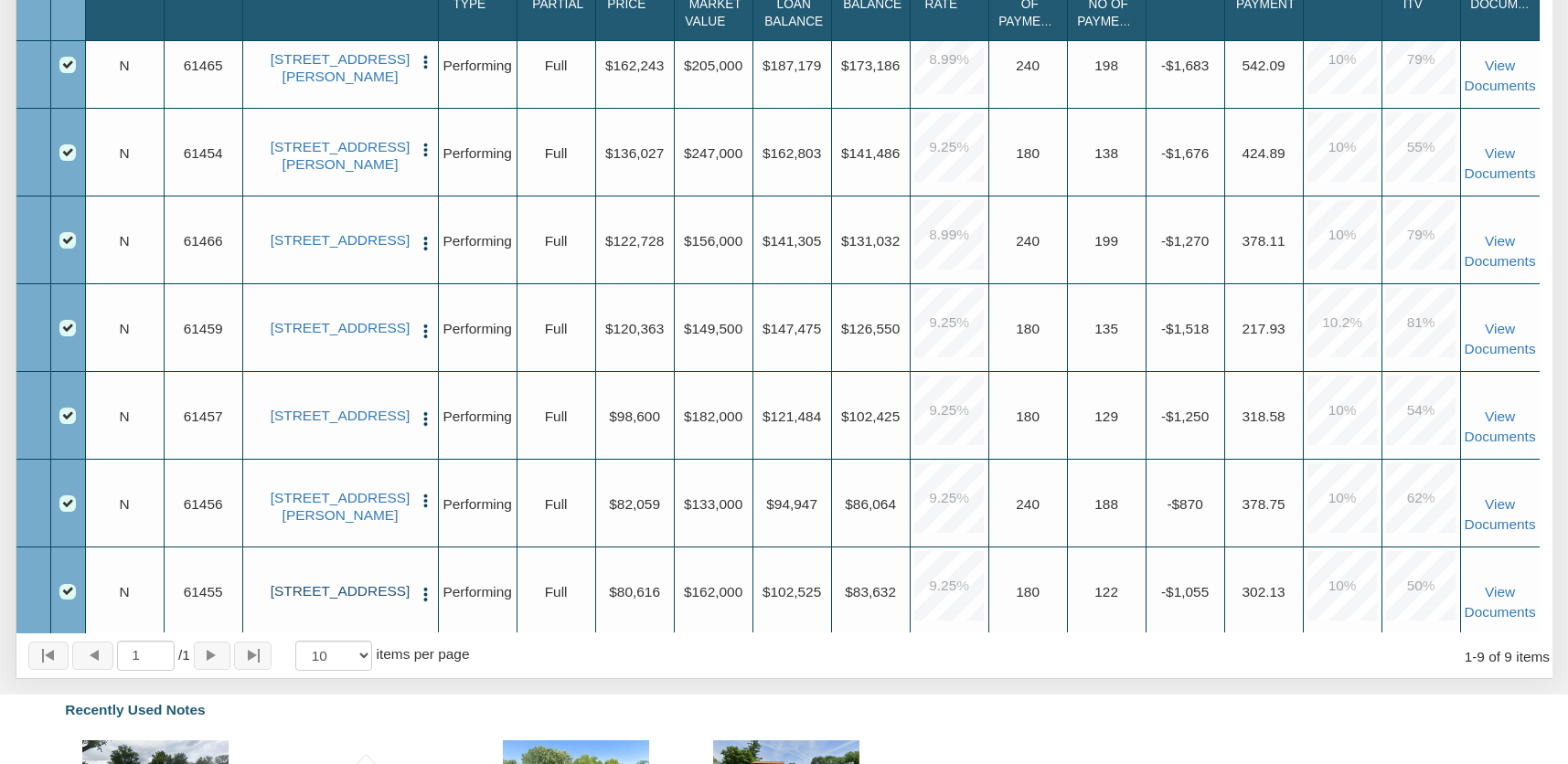 drag, startPoint x: 276, startPoint y: 572, endPoint x: 387, endPoint y: 599, distance: 114.2366 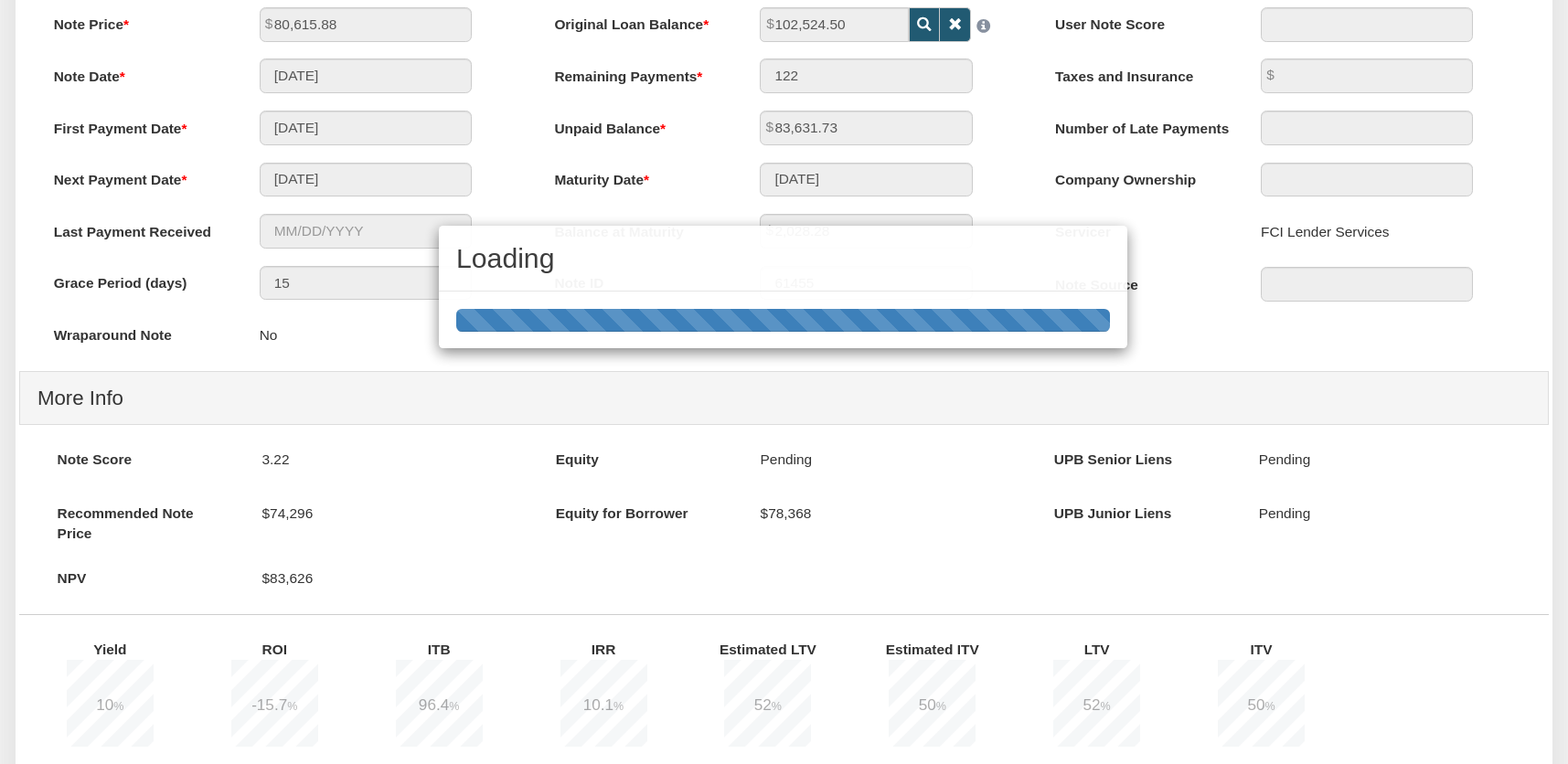 scroll, scrollTop: 0, scrollLeft: 0, axis: both 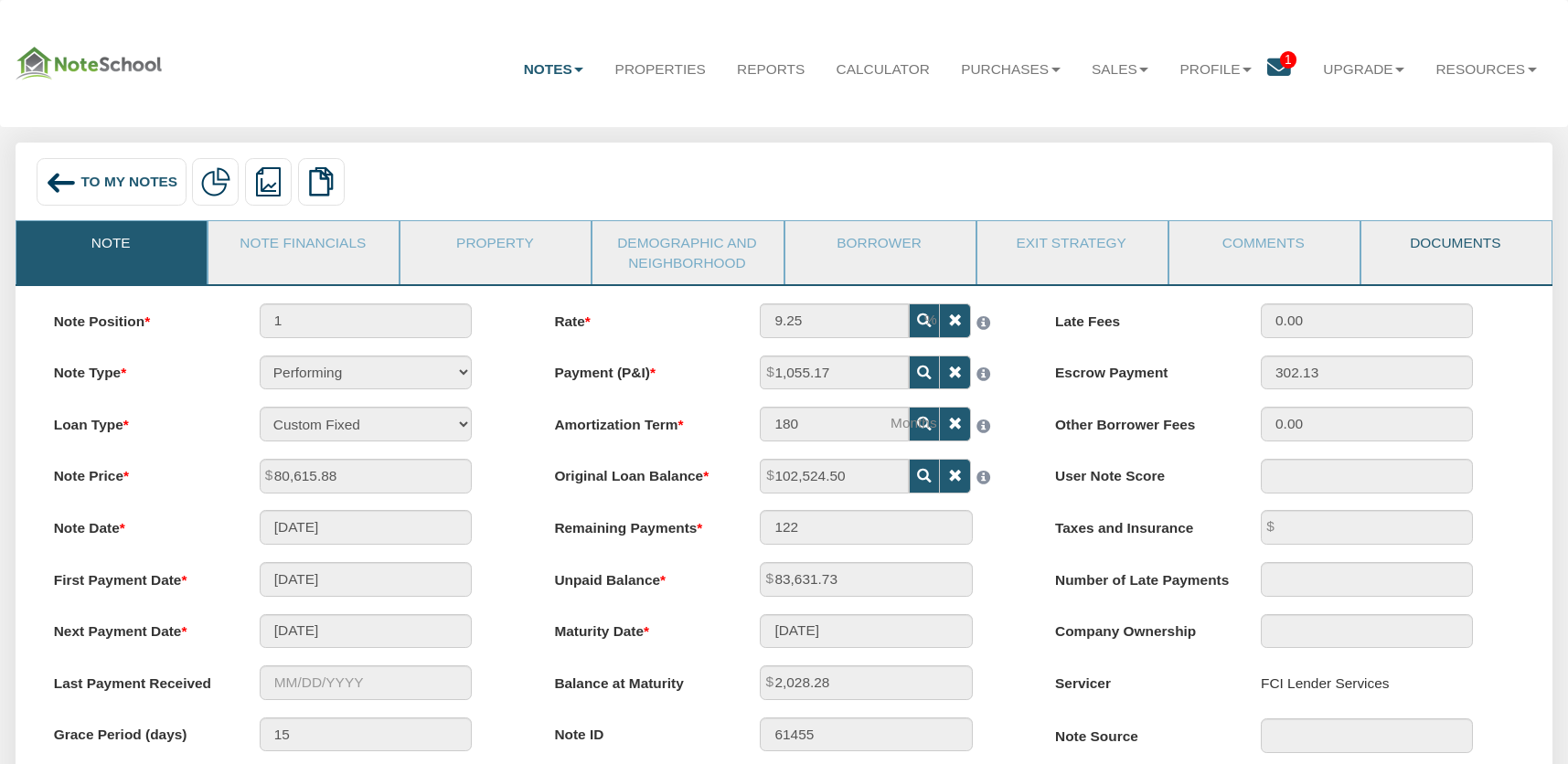 click on "Documents" at bounding box center [1456, 244] 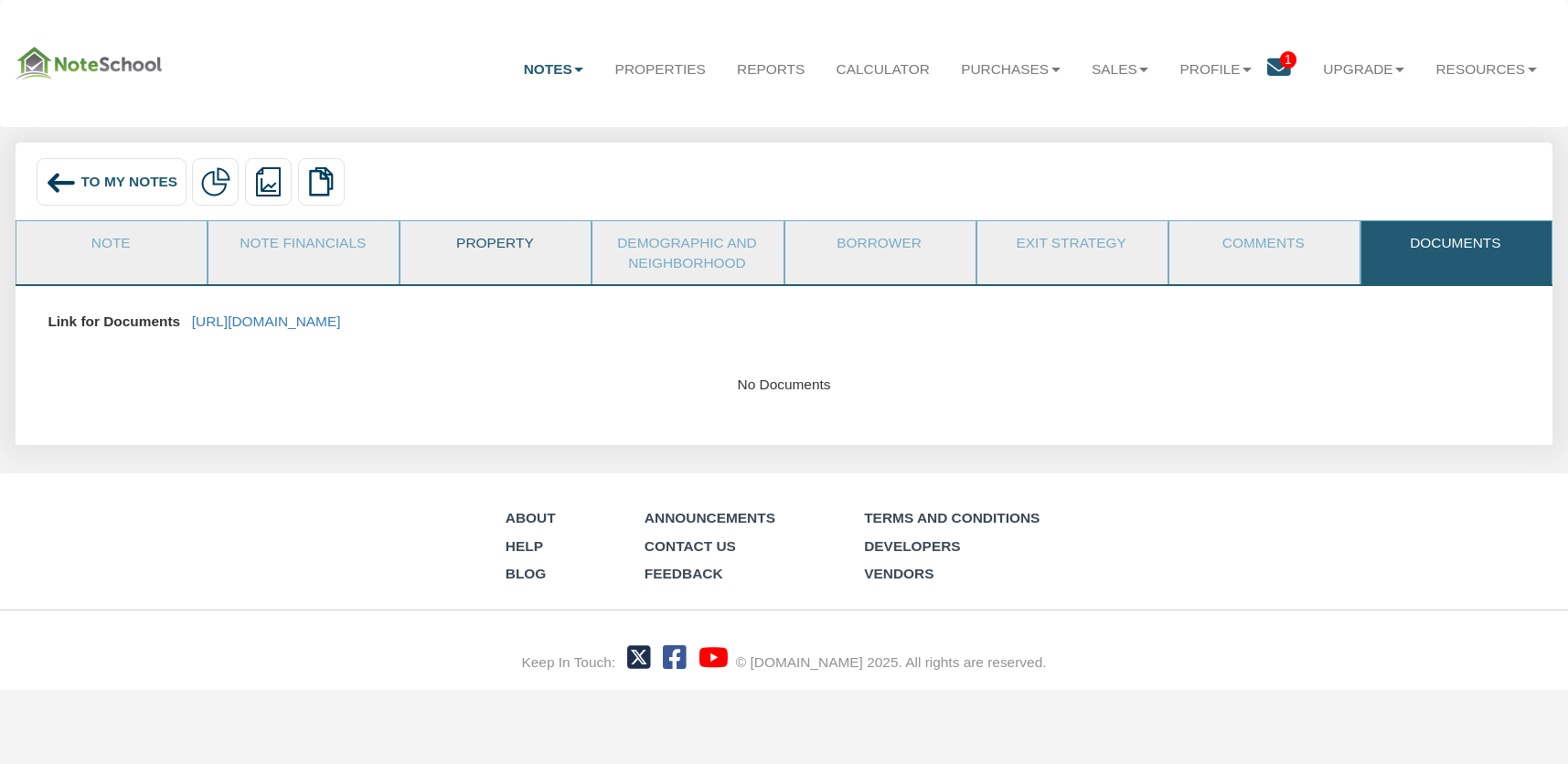click on "Property" at bounding box center (495, 244) 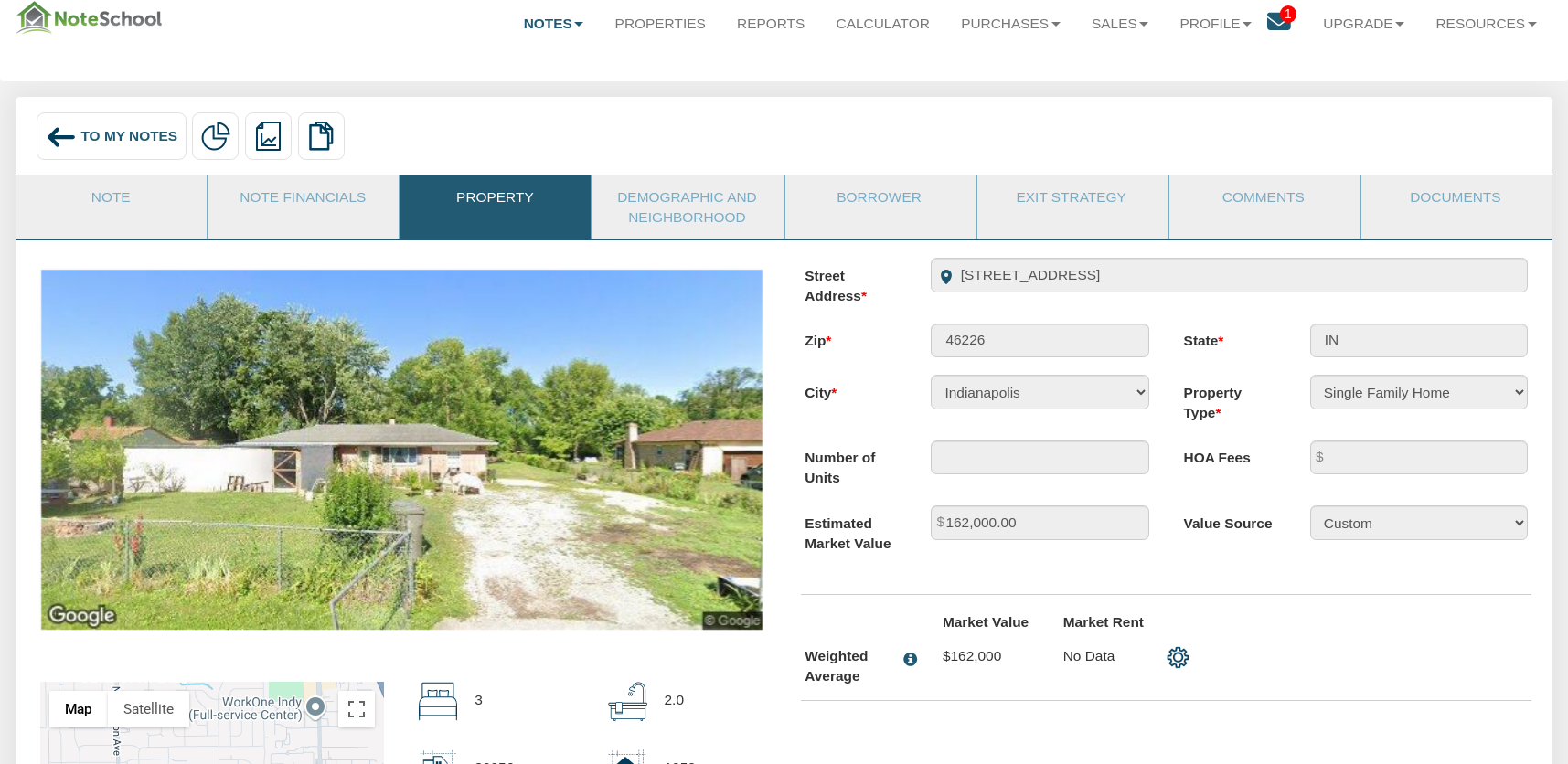 scroll, scrollTop: 6, scrollLeft: 0, axis: vertical 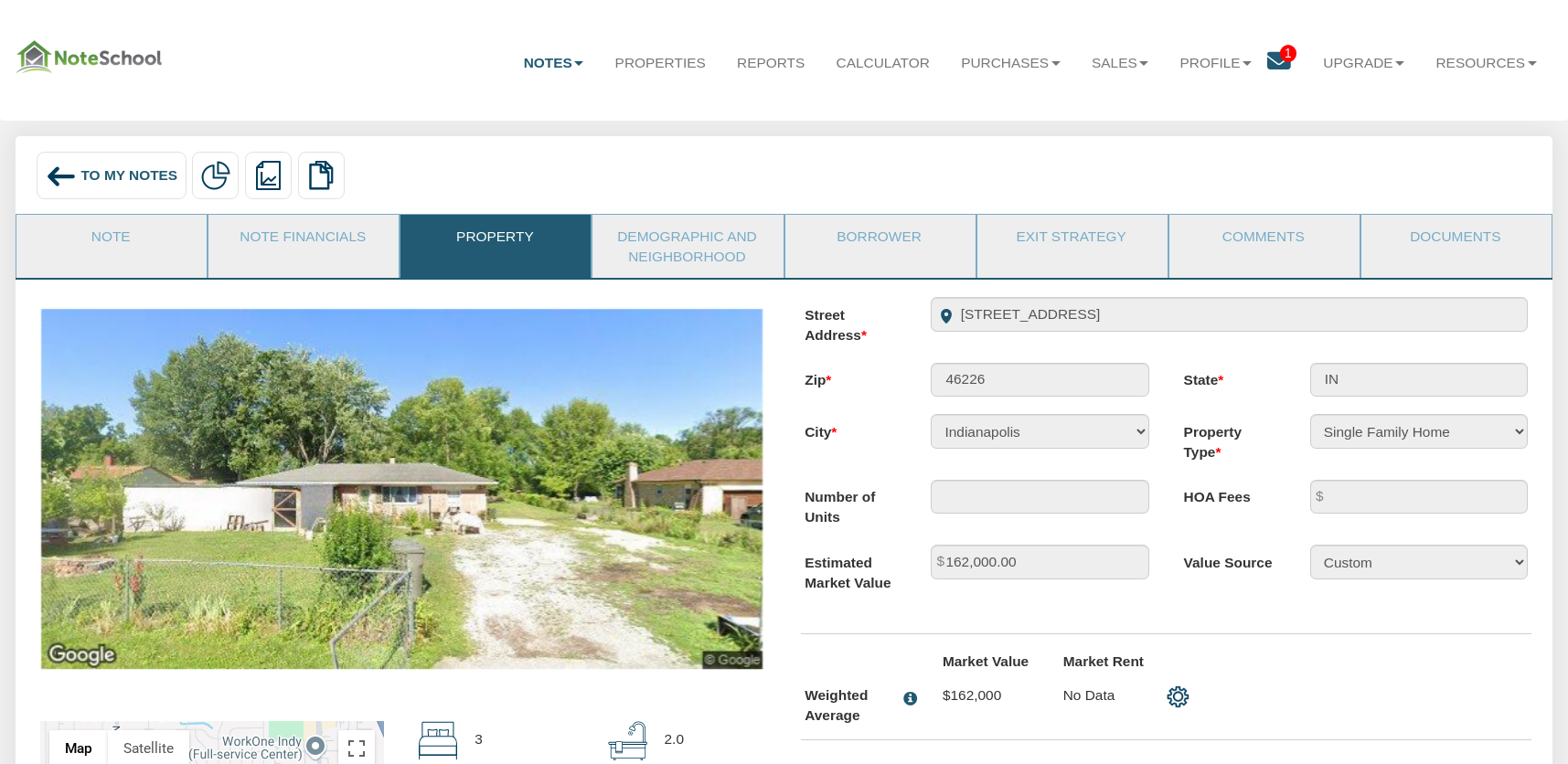 click on "[STREET_ADDRESS]" at bounding box center [1229, 314] 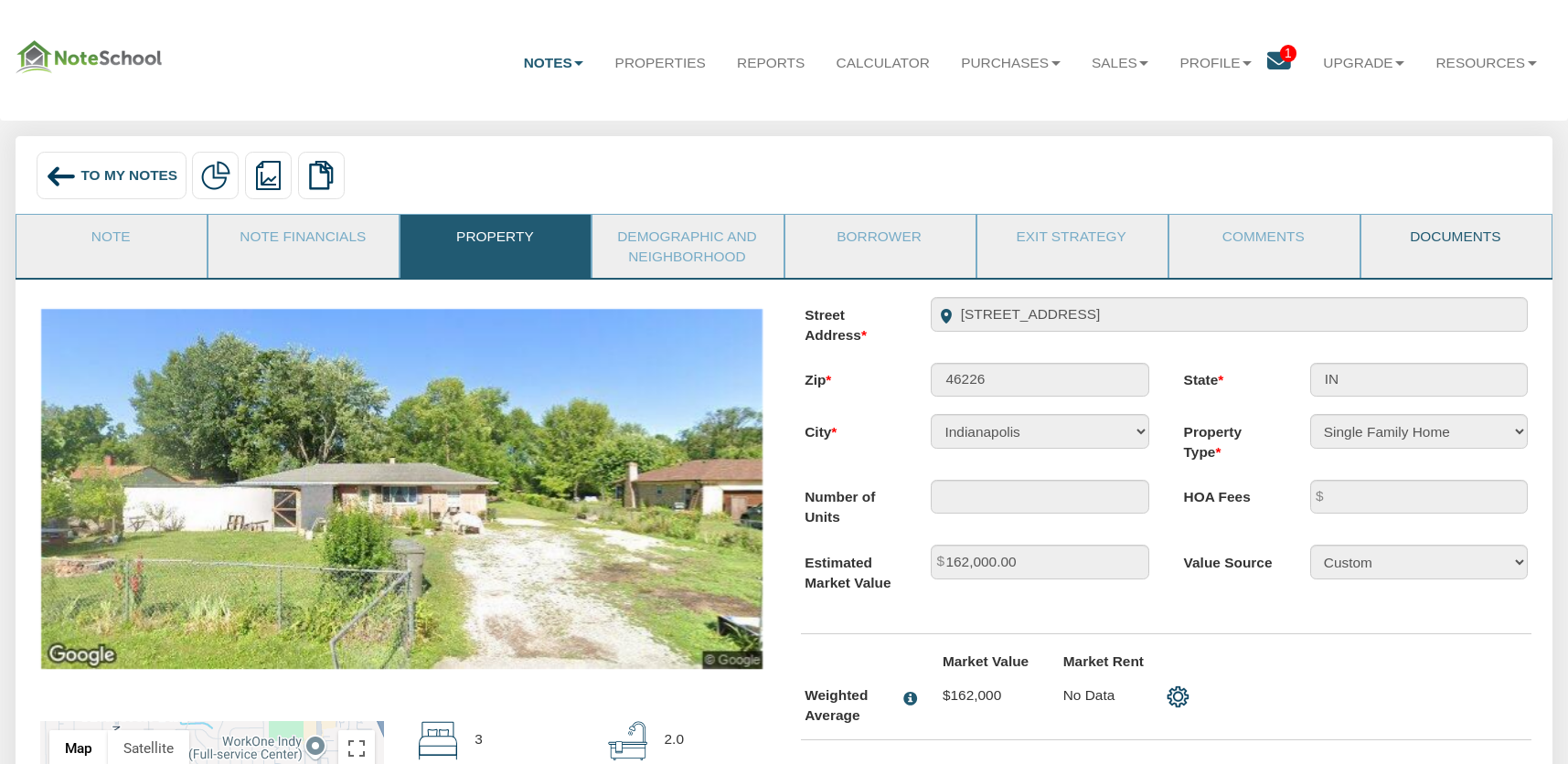 click on "Documents" at bounding box center [1456, 238] 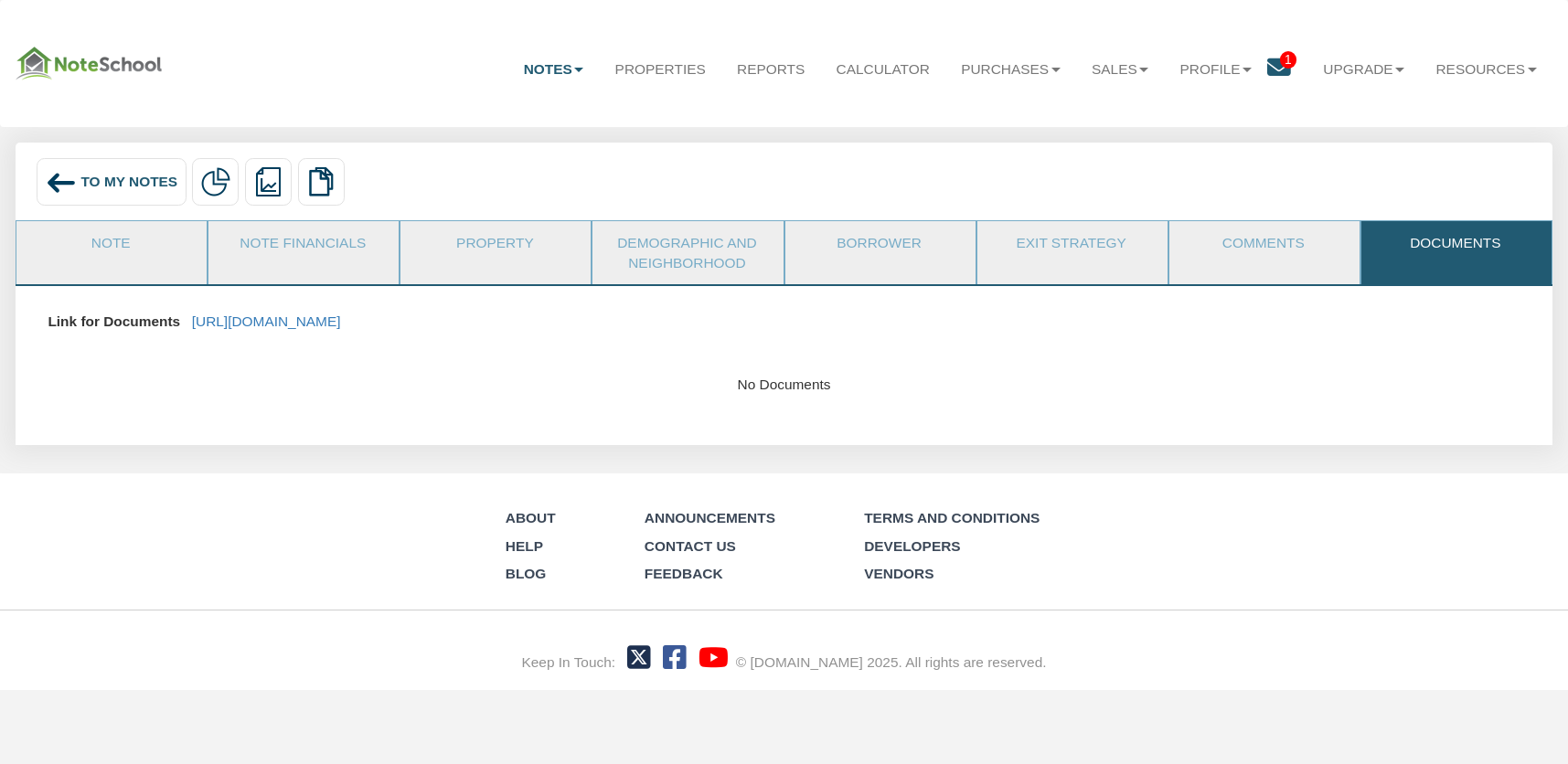 scroll, scrollTop: 0, scrollLeft: 0, axis: both 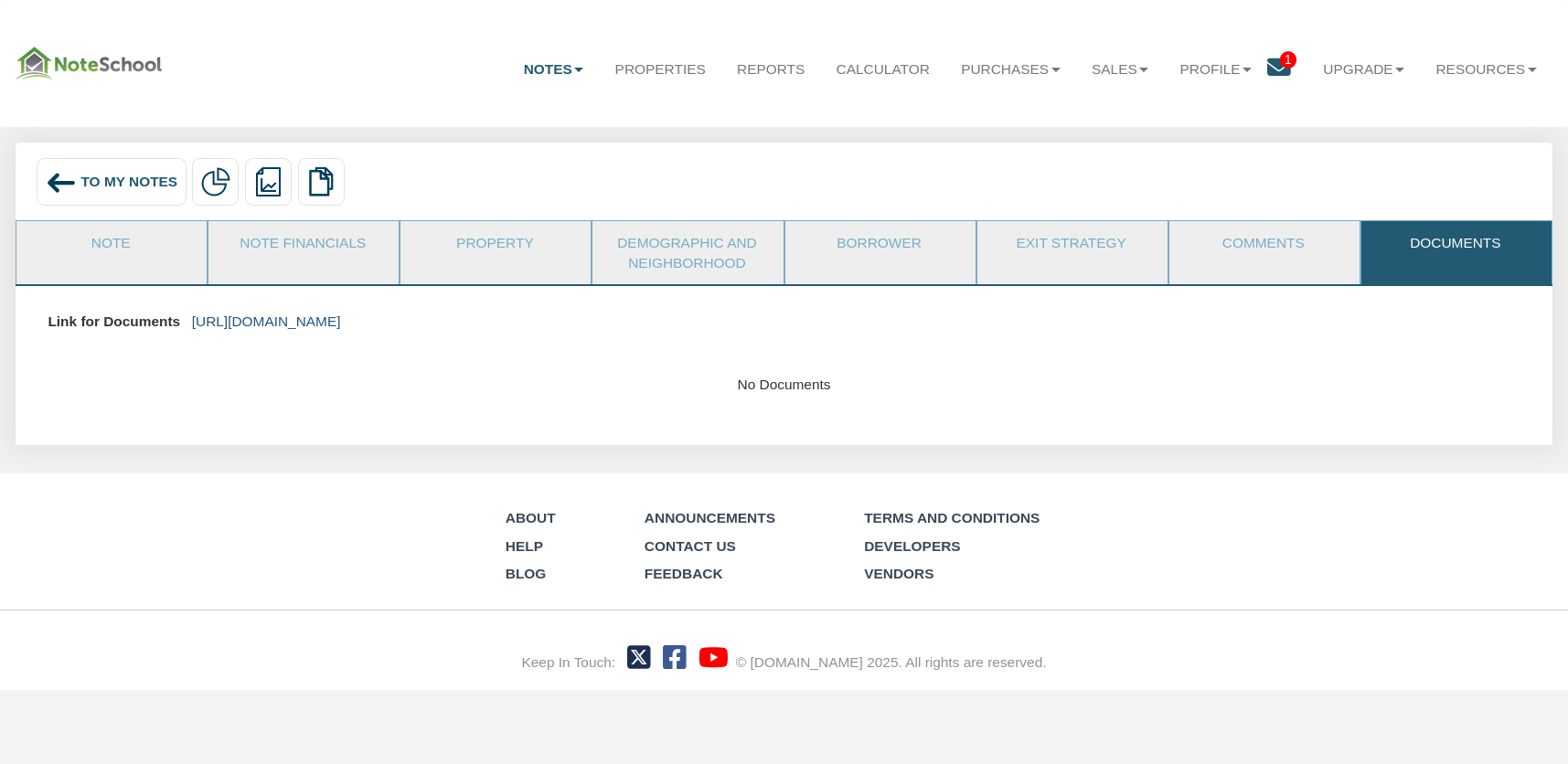 click on "[URL][DOMAIN_NAME]" at bounding box center [266, 321] 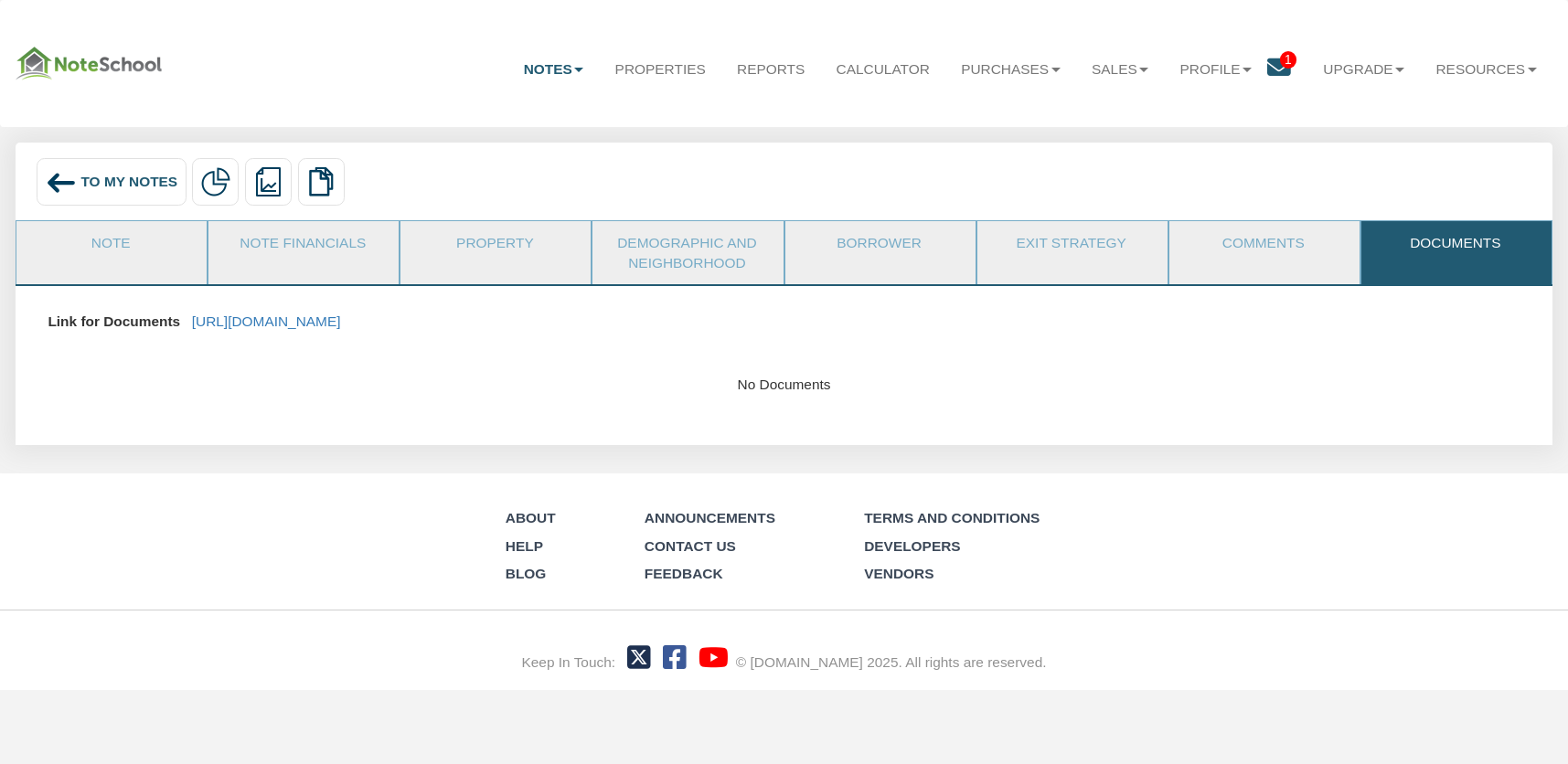 click at bounding box center [61, 183] 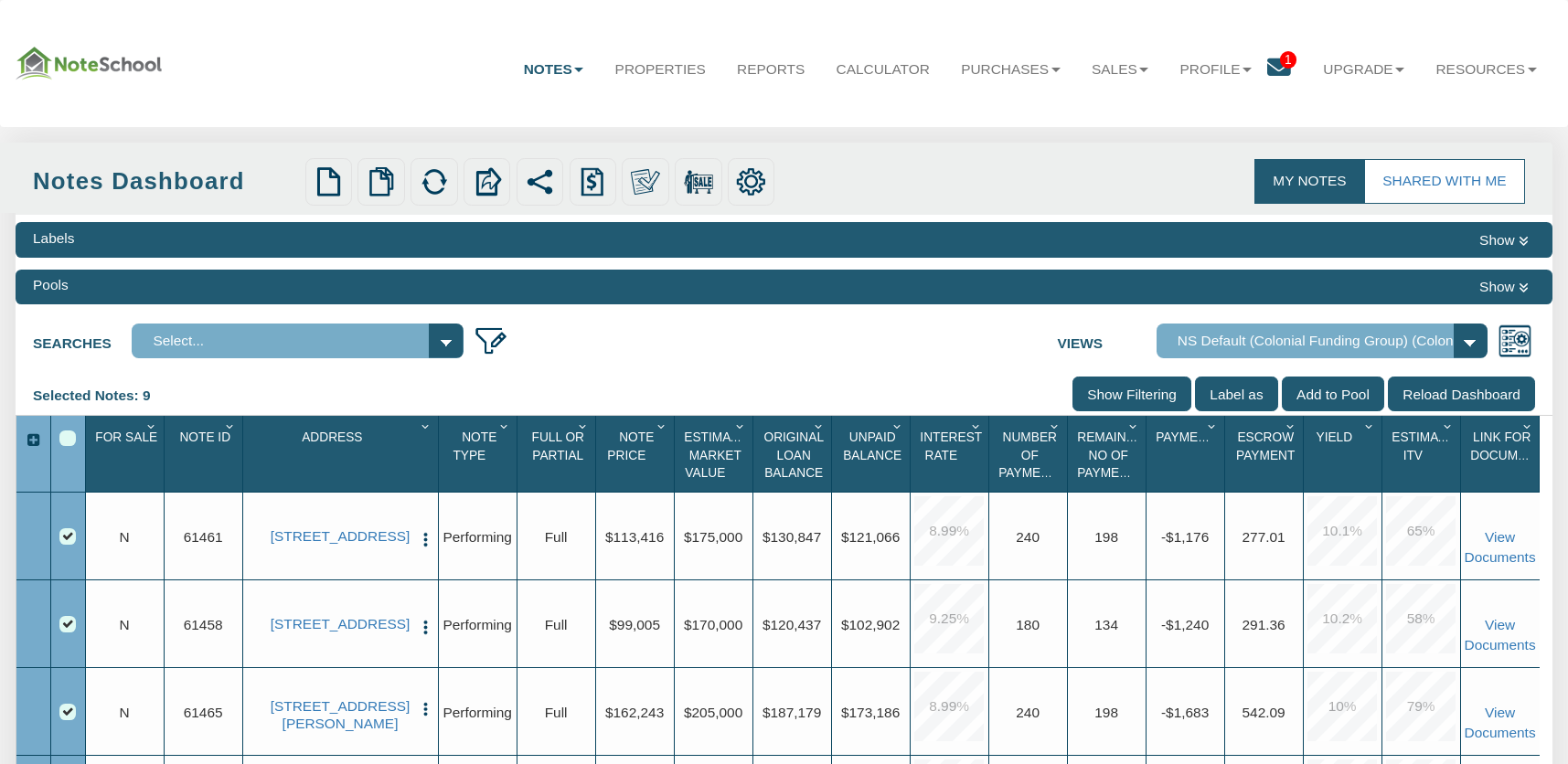 scroll, scrollTop: 198, scrollLeft: 0, axis: vertical 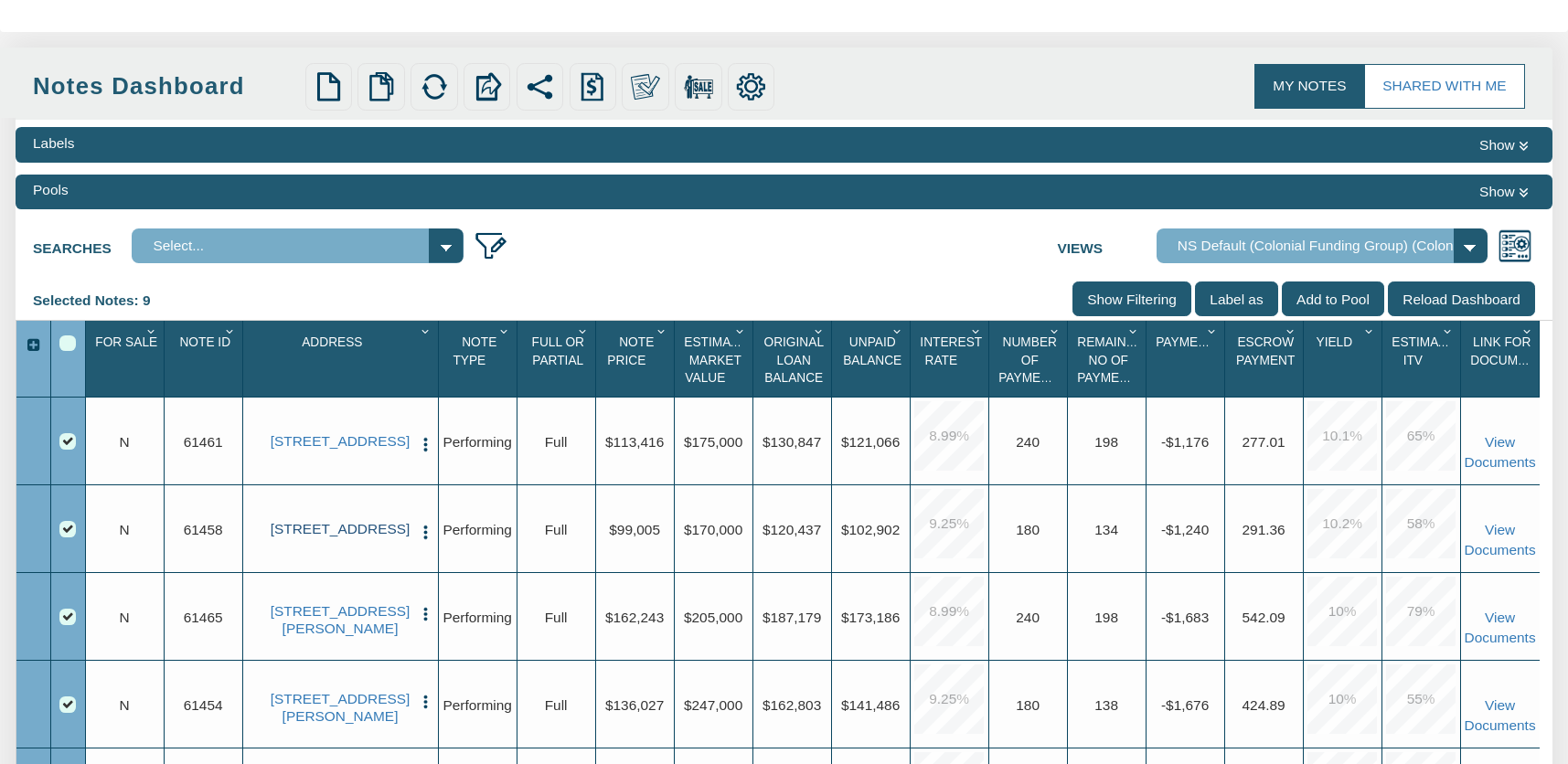 click on "[STREET_ADDRESS]" at bounding box center (339, 529) 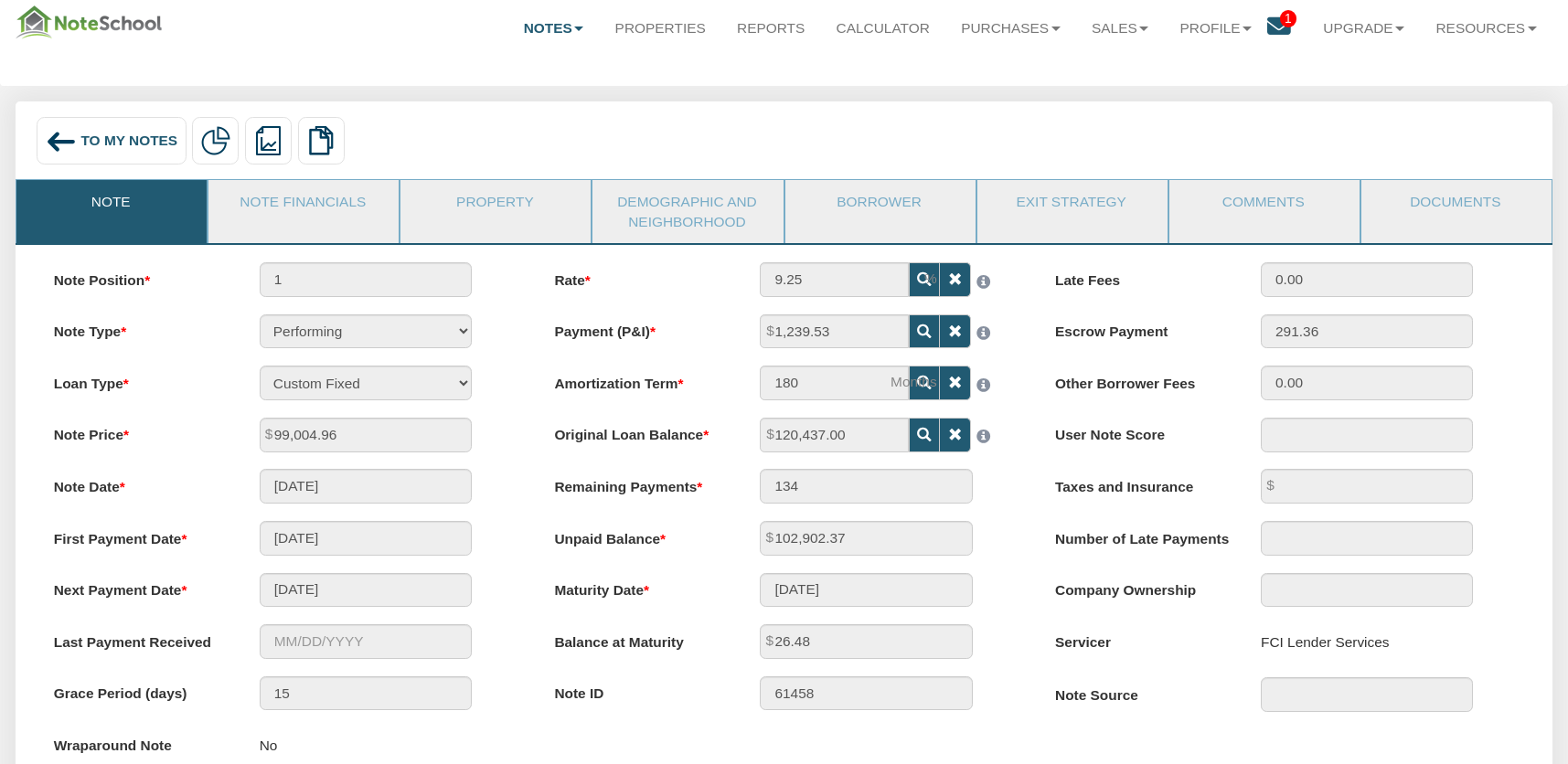 scroll, scrollTop: 39, scrollLeft: 0, axis: vertical 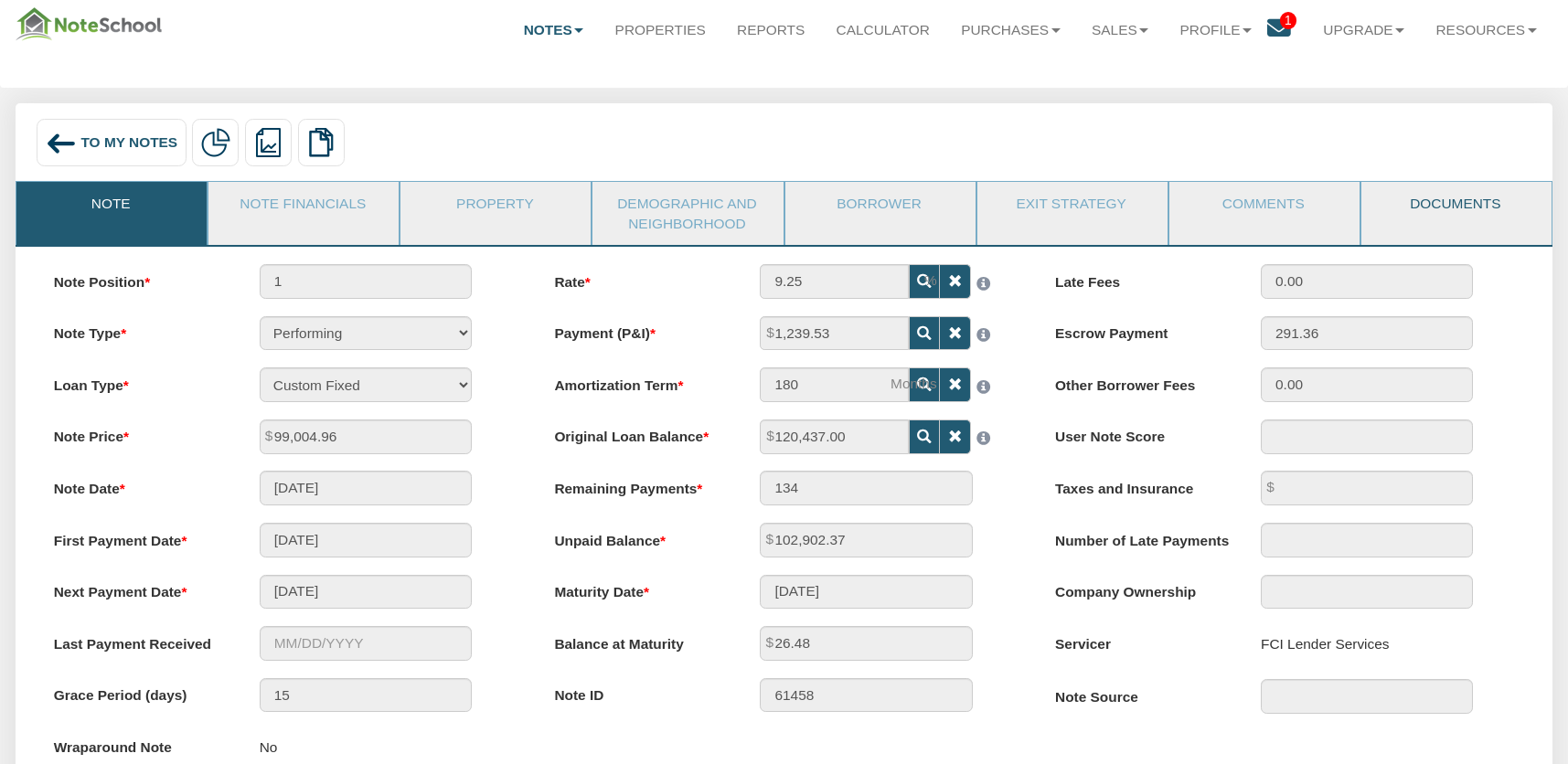 click on "Documents" at bounding box center [1456, 205] 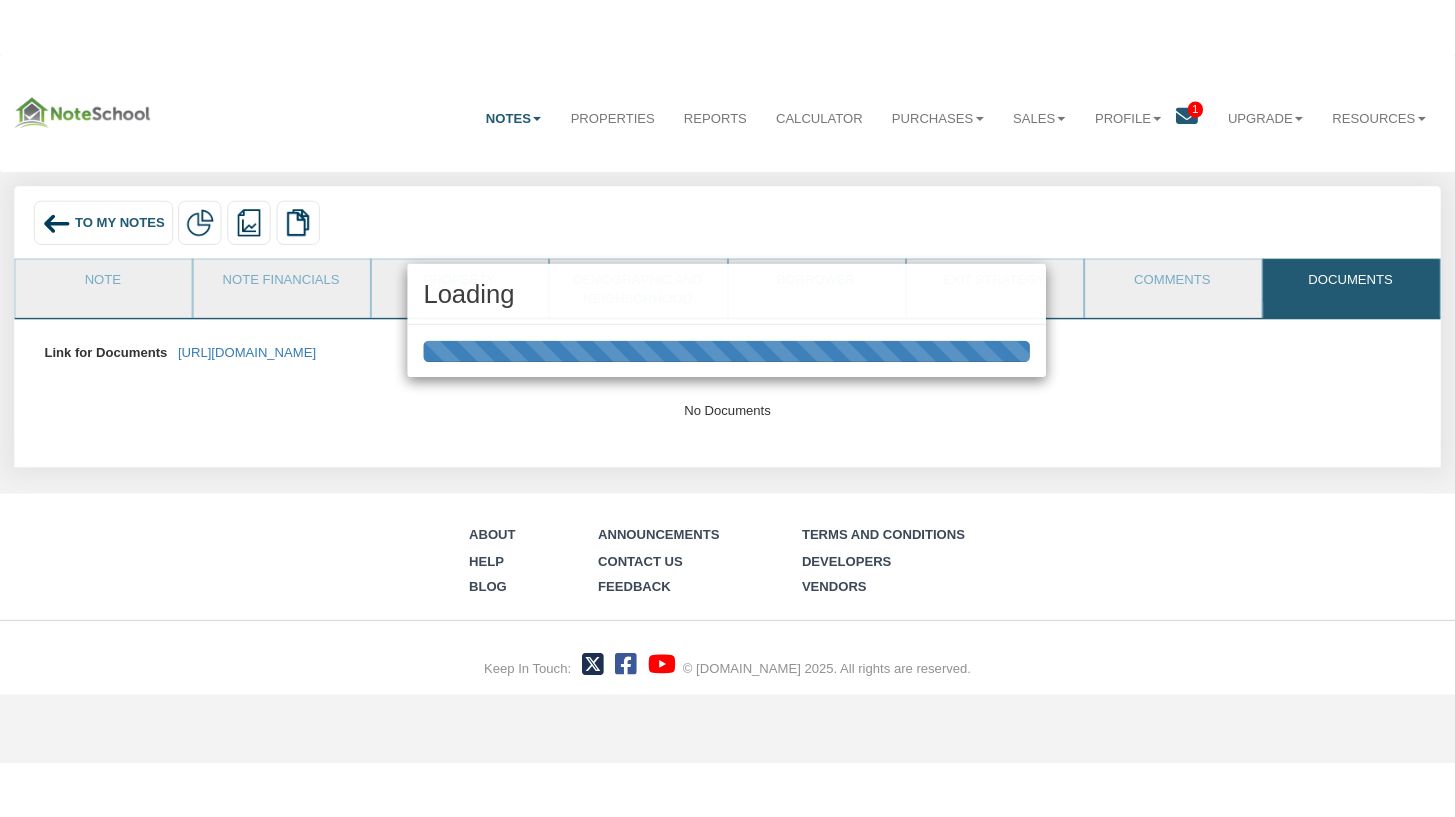 scroll, scrollTop: 0, scrollLeft: 0, axis: both 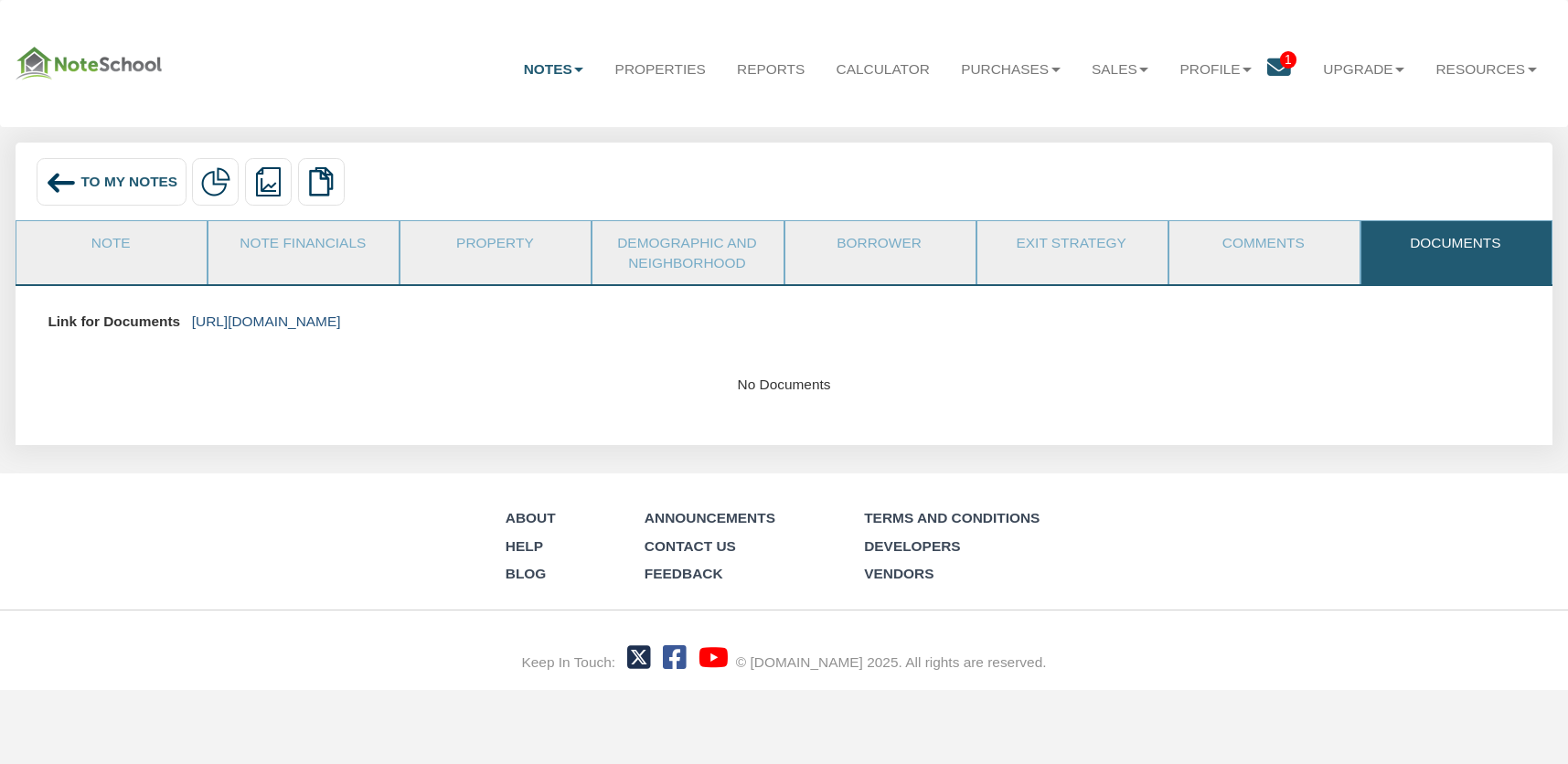 click on "https://colonialfundinggroup.sharepoint.com/:f:/s/operationsteam/EiGz4yh4cSFAjw9E86X_MmYB0X6Tv7Zo0Hg4AB7wdDuVlQ?e=6pv8k8" at bounding box center [266, 321] 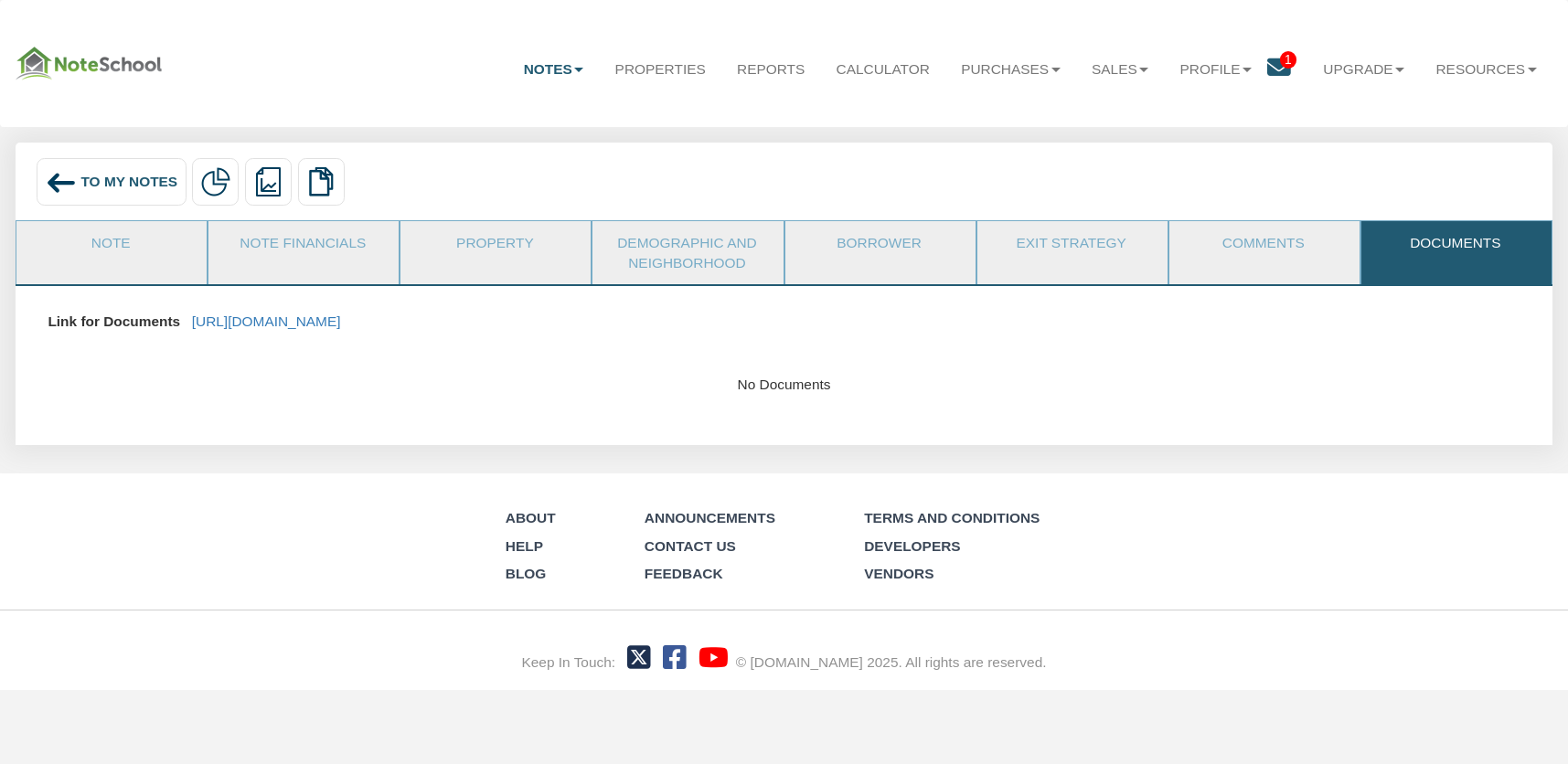 click on "To My Notes" at bounding box center [111, 181] 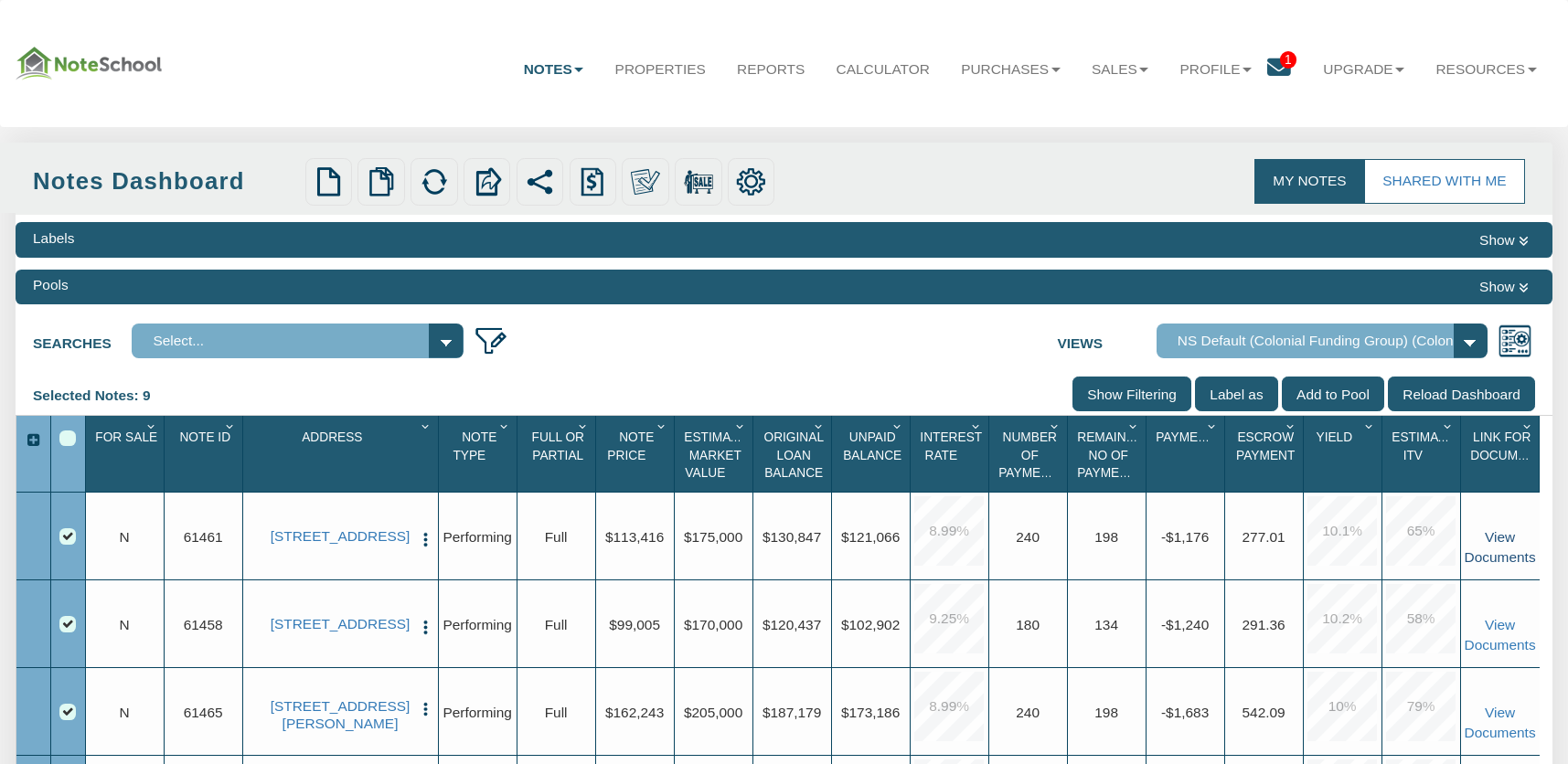 click on "View Documents" at bounding box center [1500, 546] 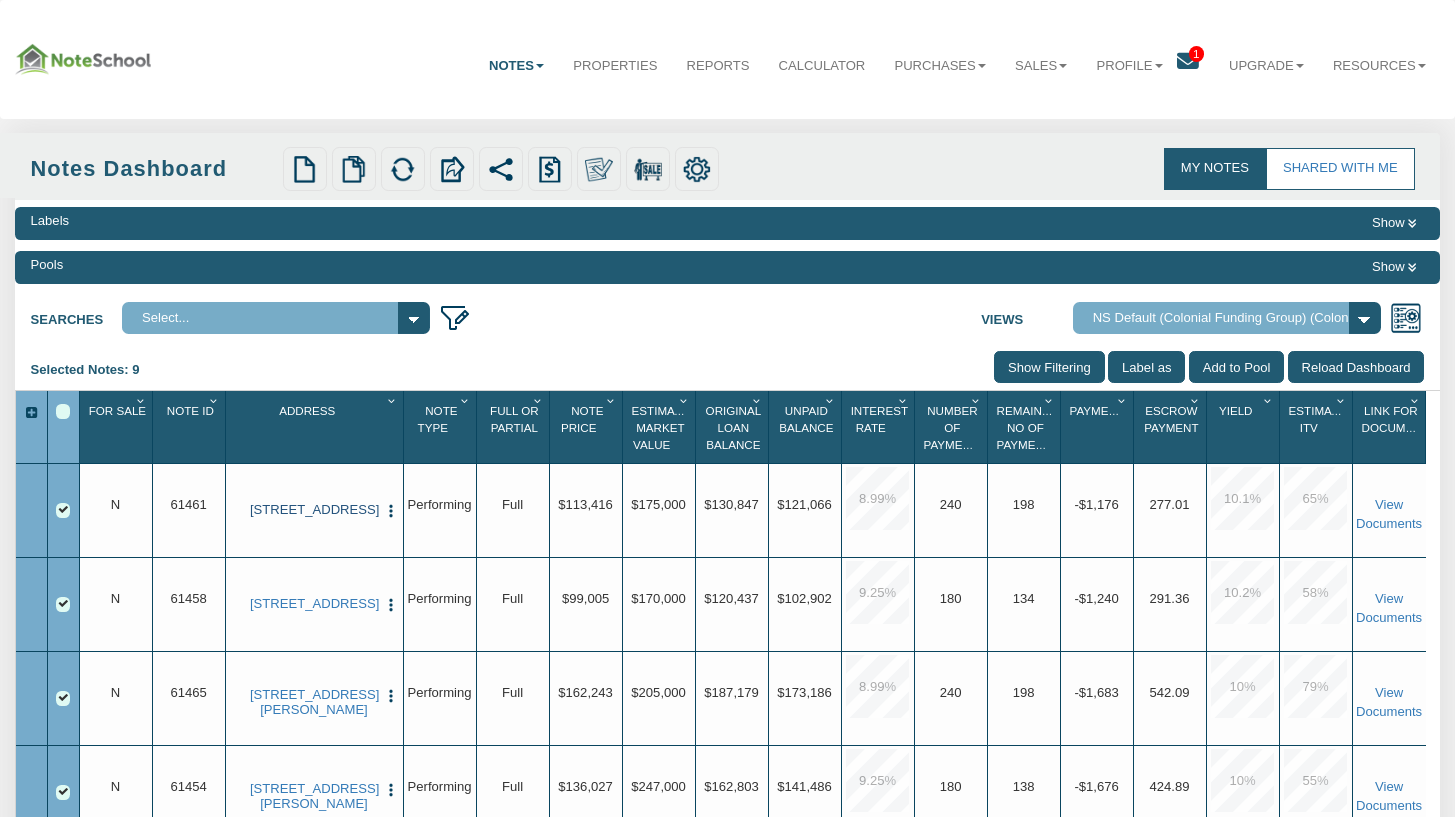 click on "[STREET_ADDRESS]" at bounding box center (314, 510) 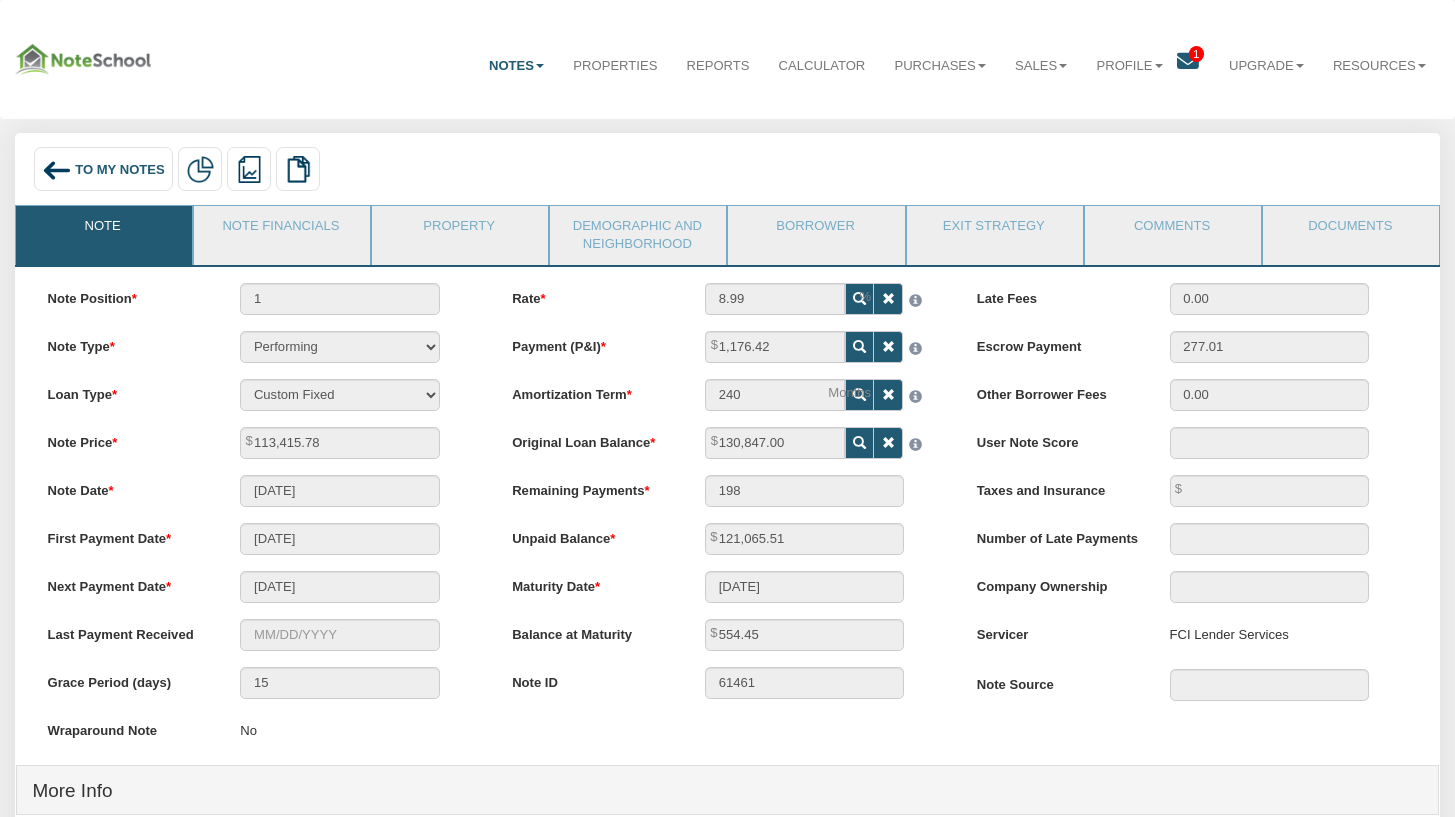 click at bounding box center (859, 346) 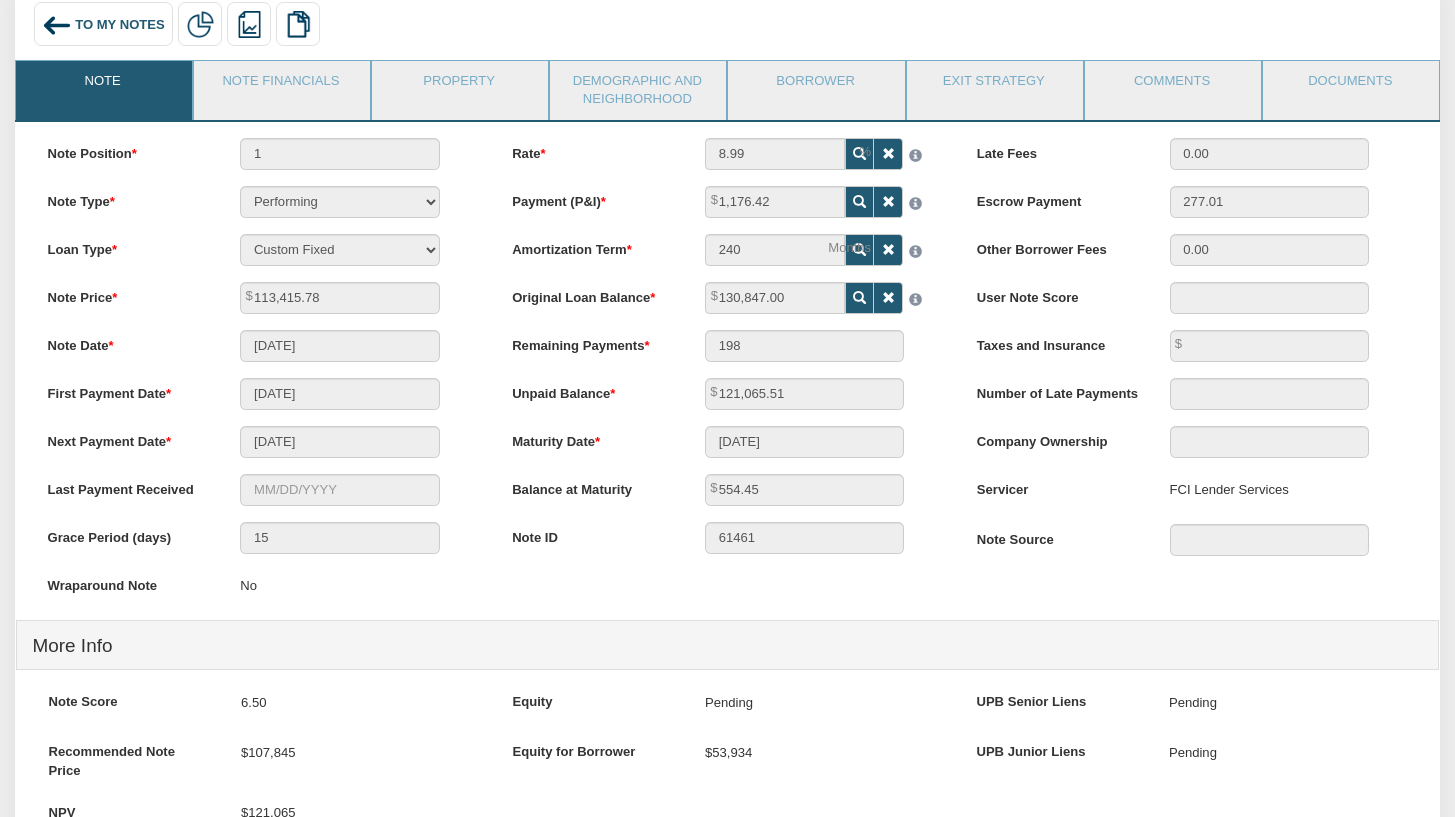 scroll, scrollTop: 133, scrollLeft: 0, axis: vertical 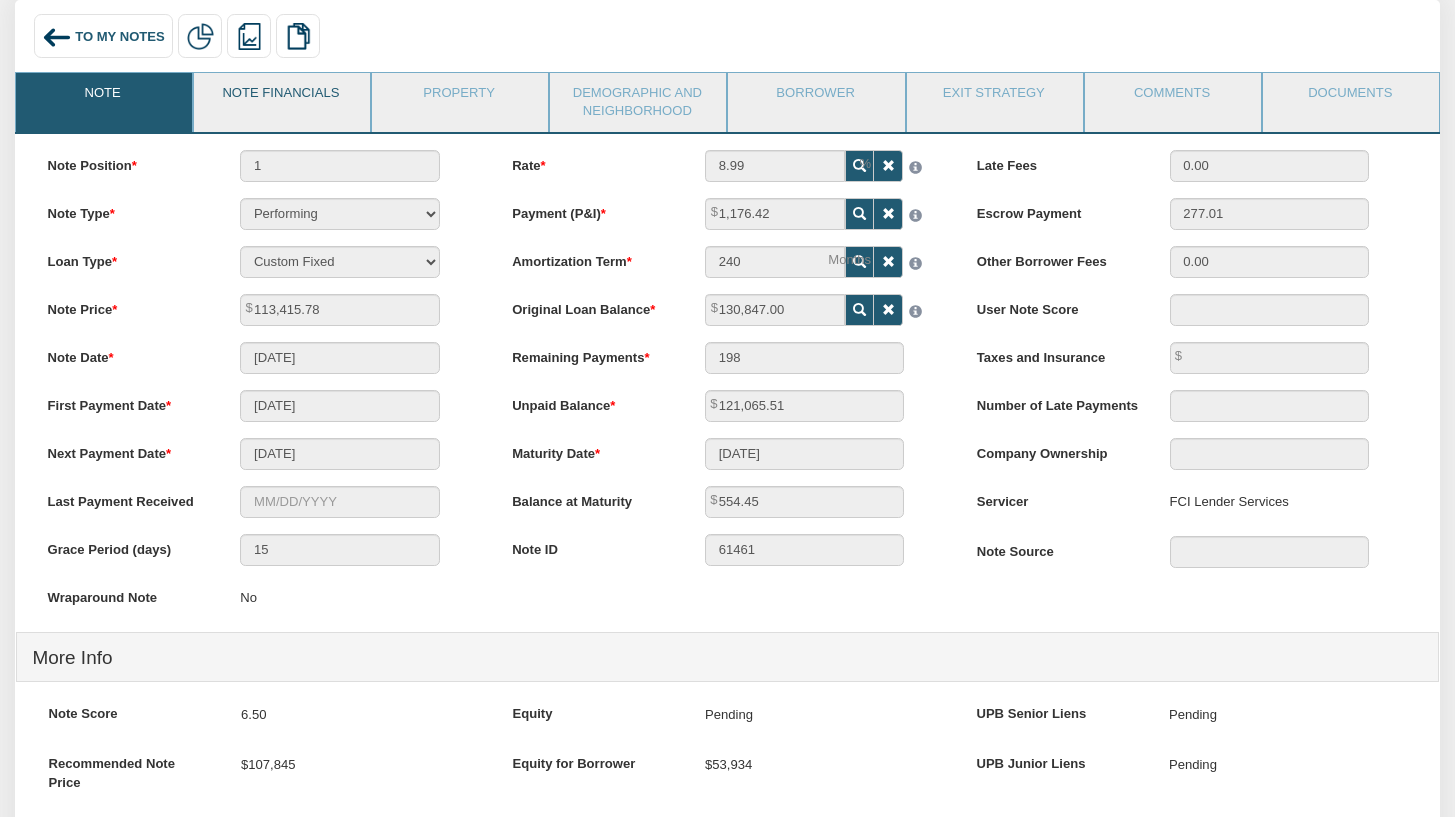 click on "Note Financials" at bounding box center (281, 98) 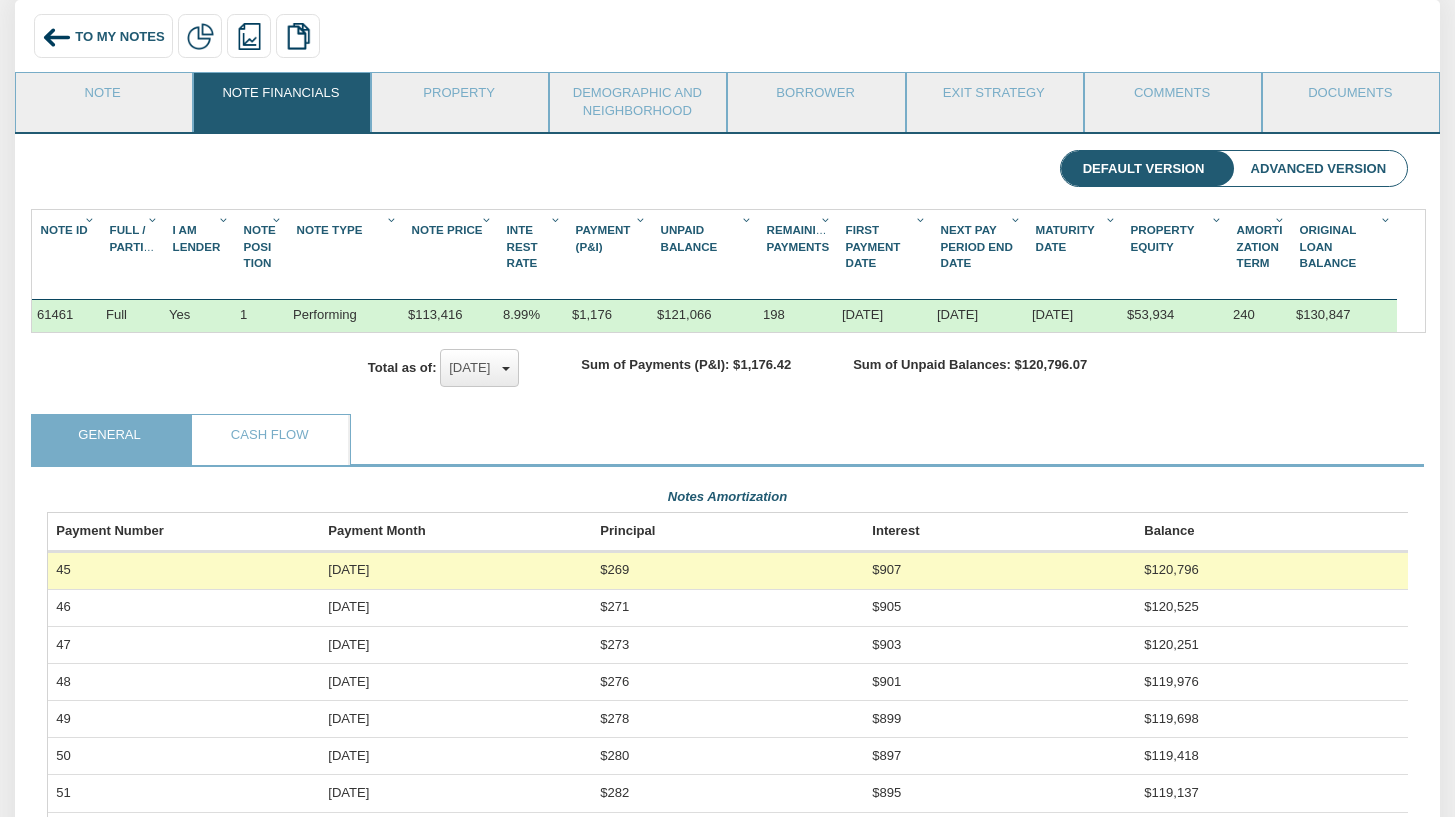 scroll, scrollTop: 999661, scrollLeft: 998638, axis: both 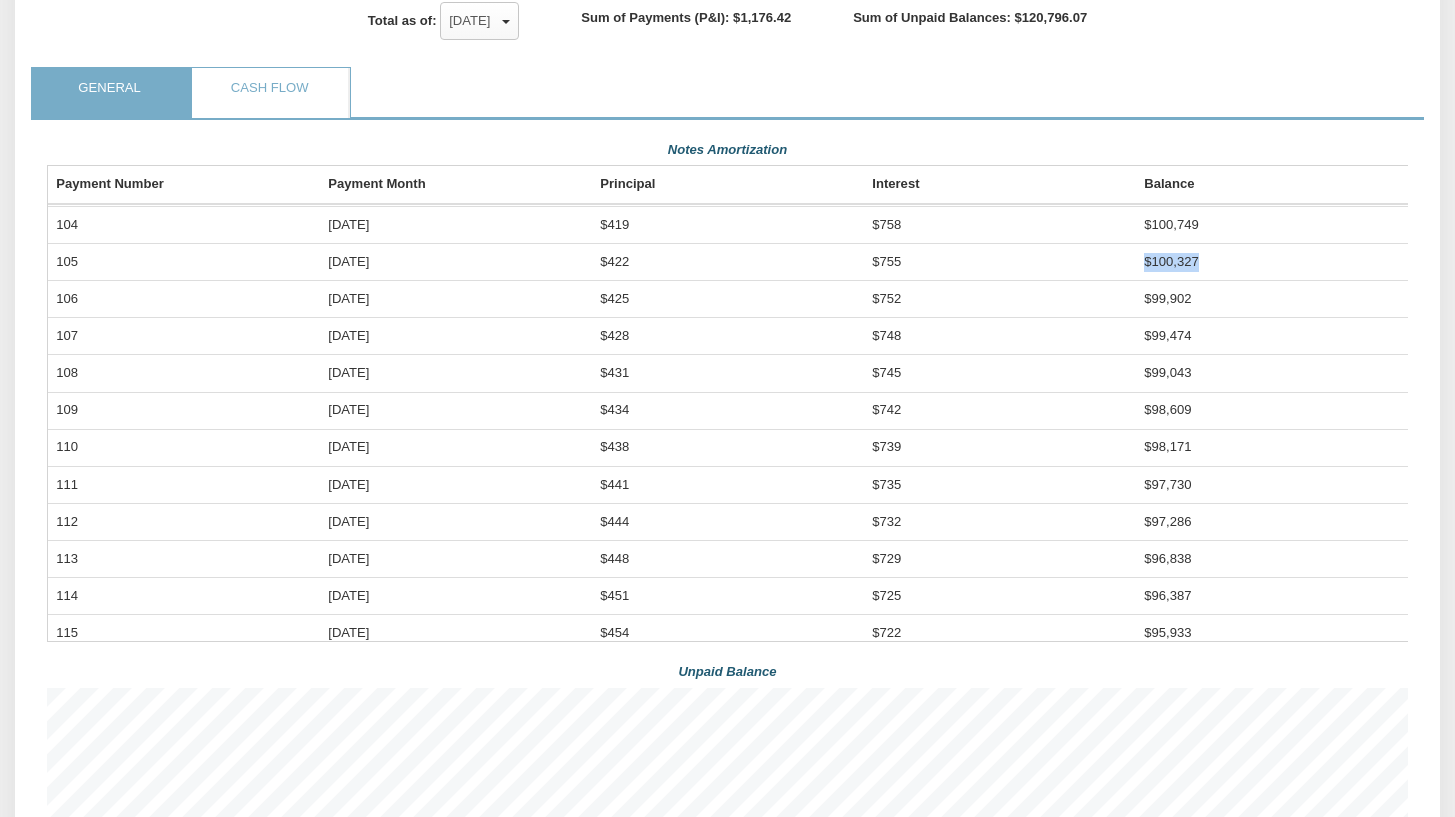 drag, startPoint x: 1145, startPoint y: 267, endPoint x: 1223, endPoint y: 265, distance: 78.025635 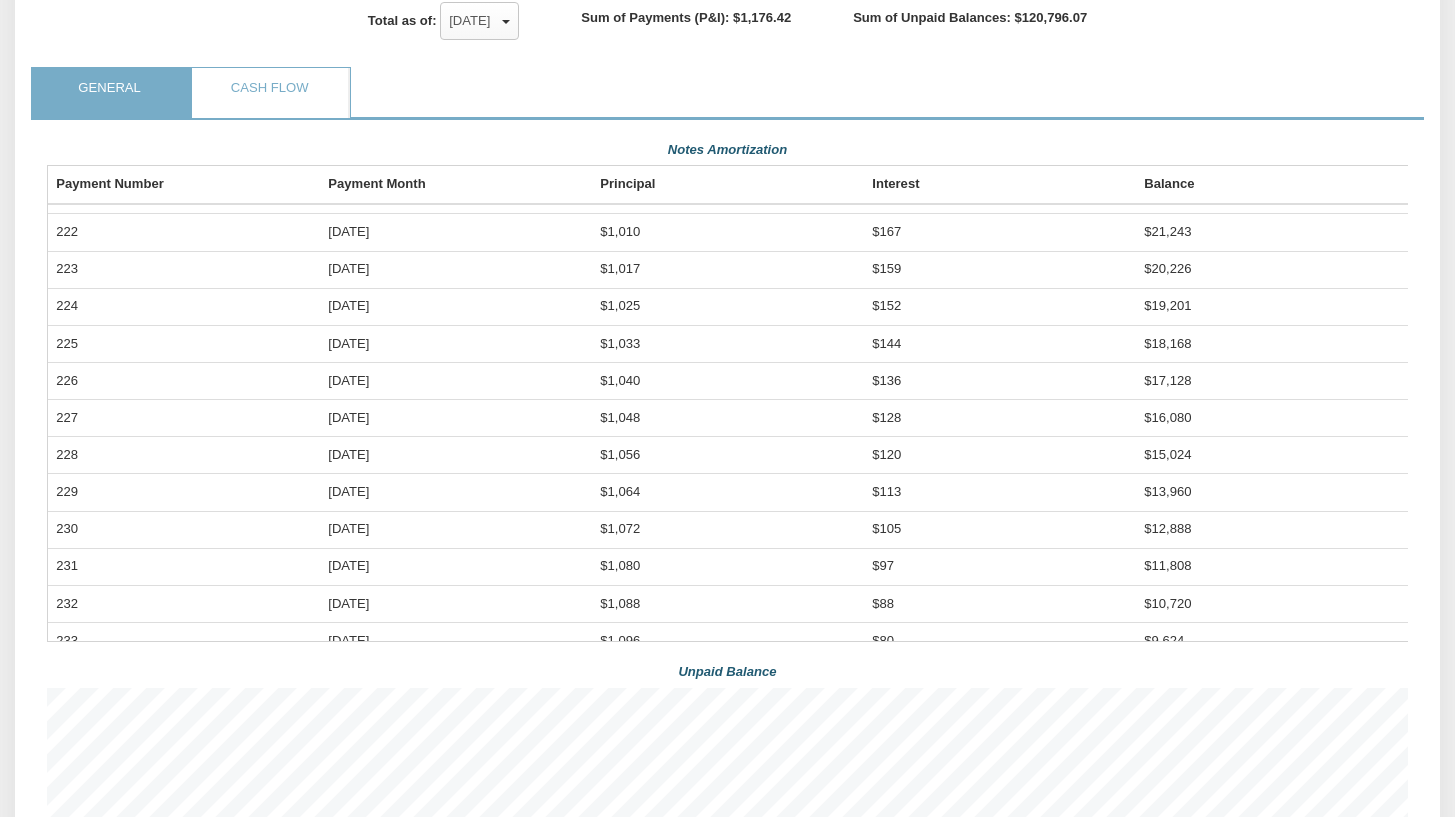 scroll, scrollTop: 6920, scrollLeft: 0, axis: vertical 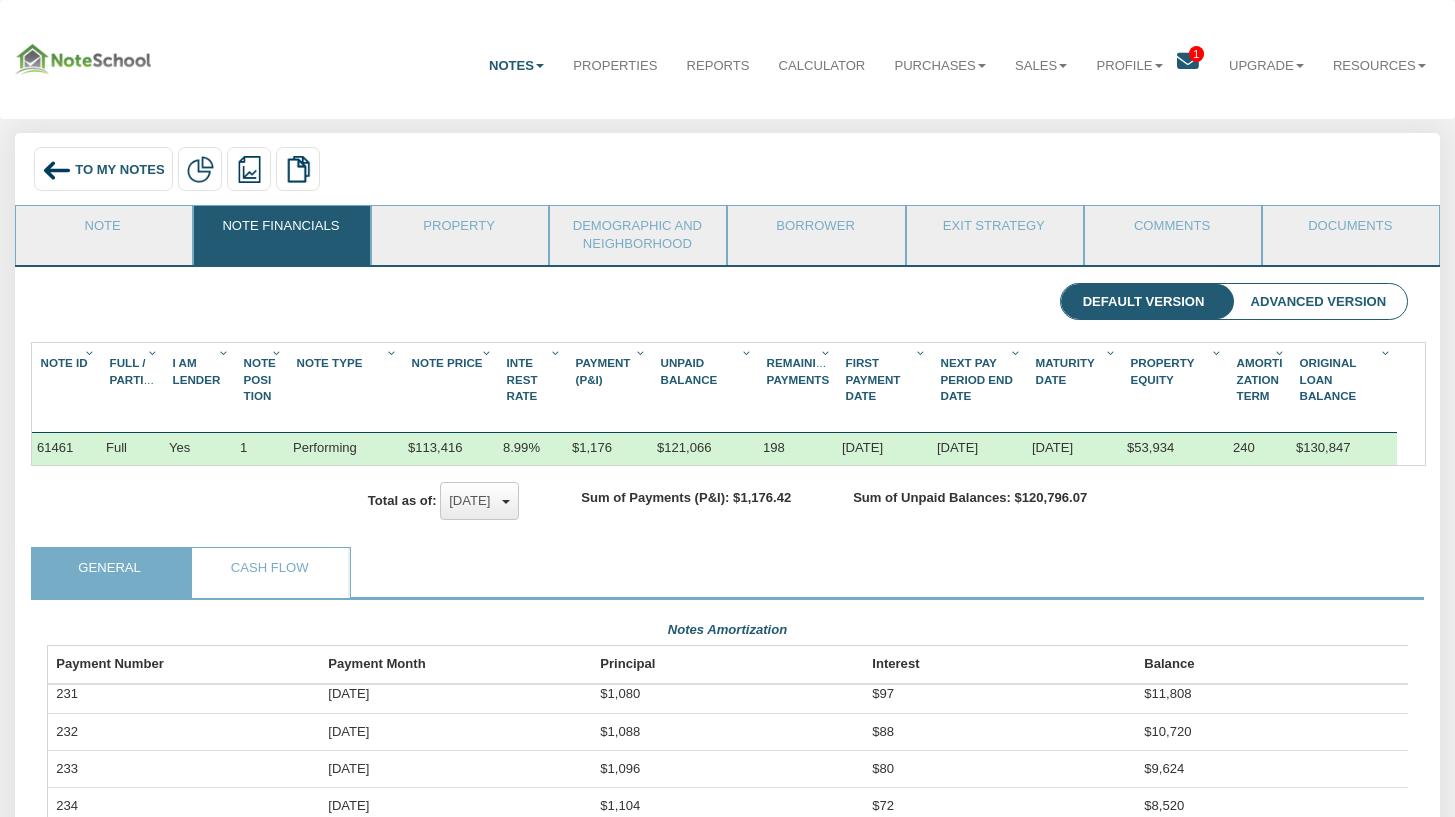 click at bounding box center [506, 502] 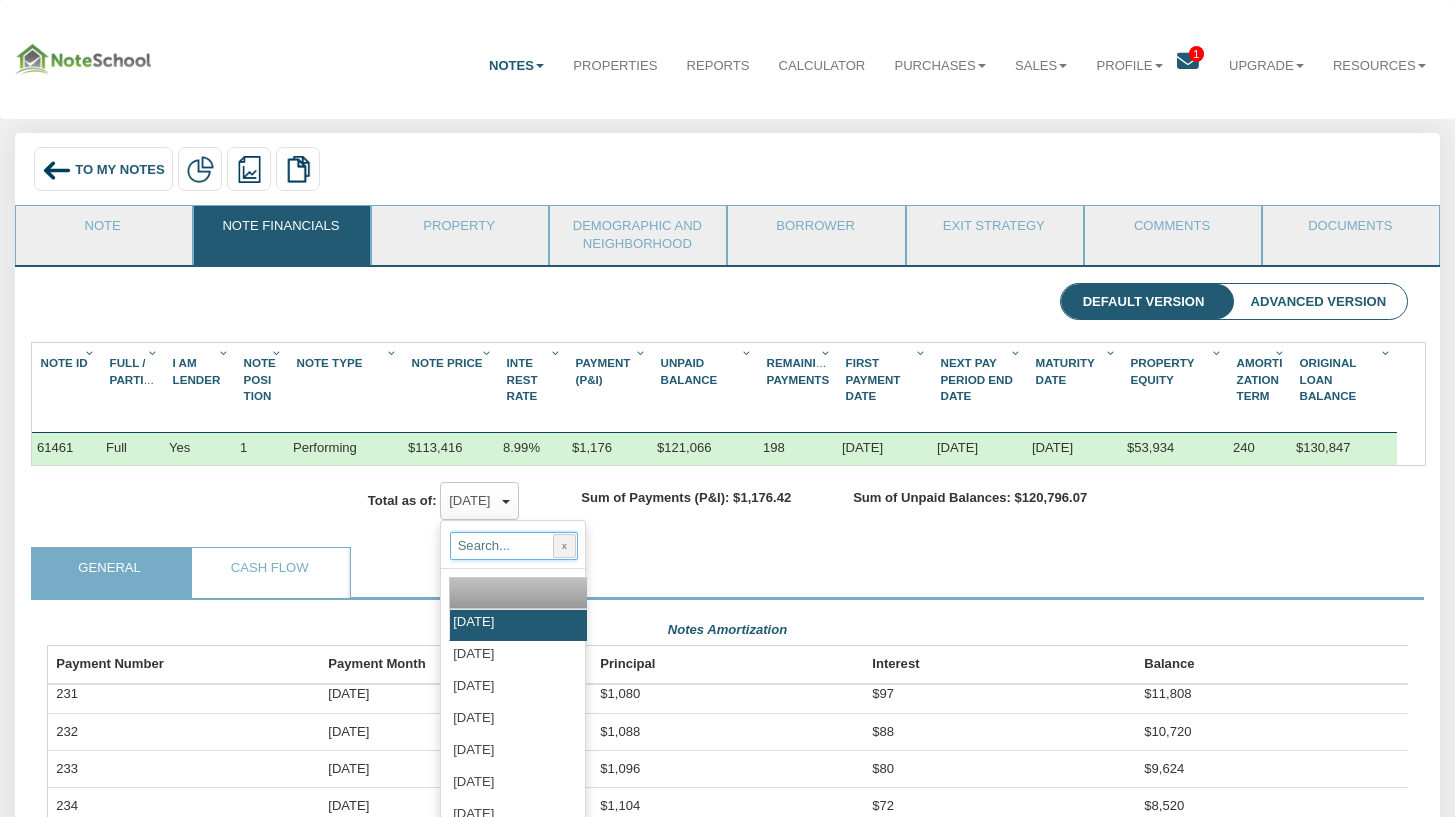 scroll, scrollTop: 18, scrollLeft: 0, axis: vertical 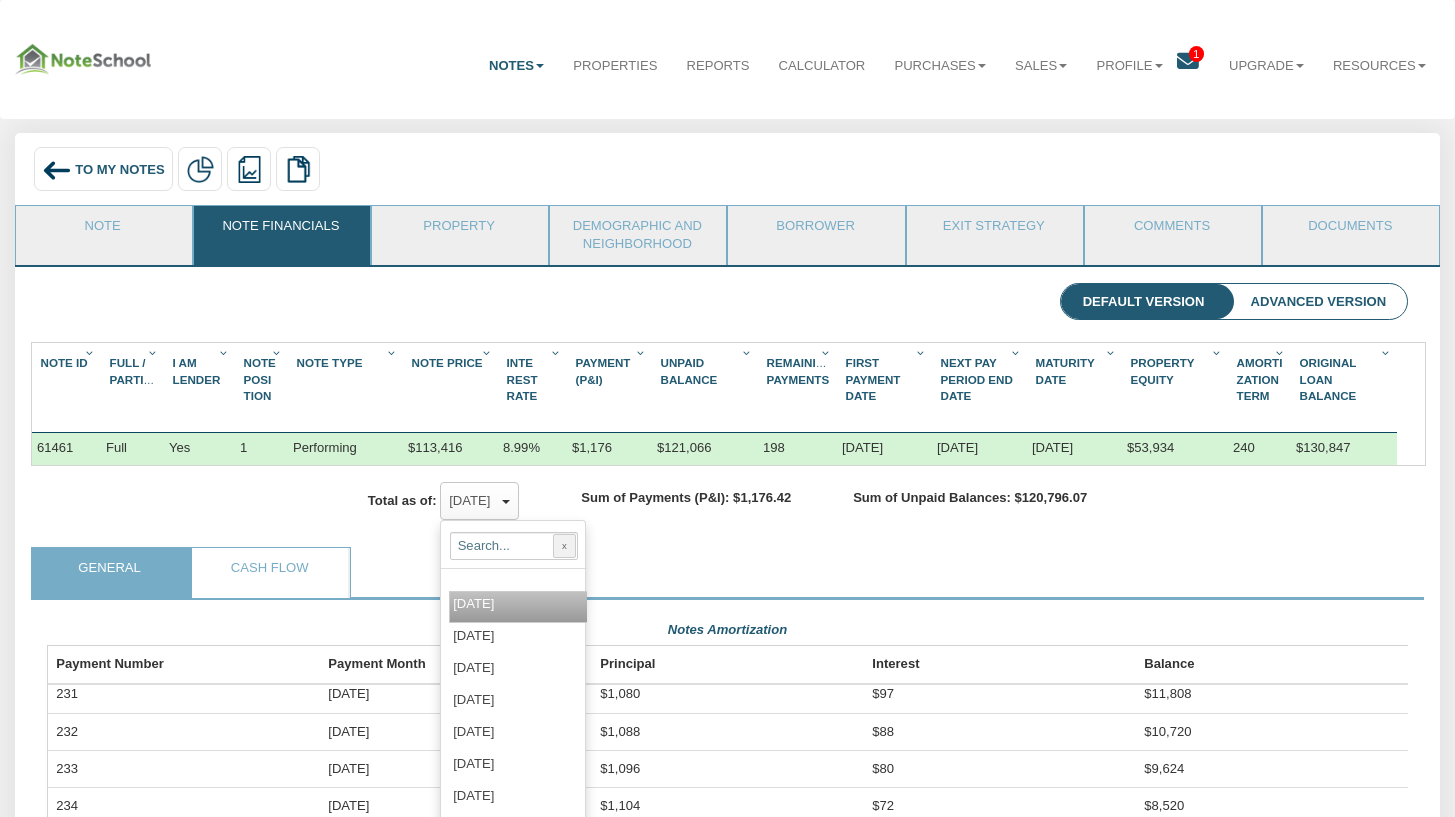 click on "[DATE]" at bounding box center [473, 603] 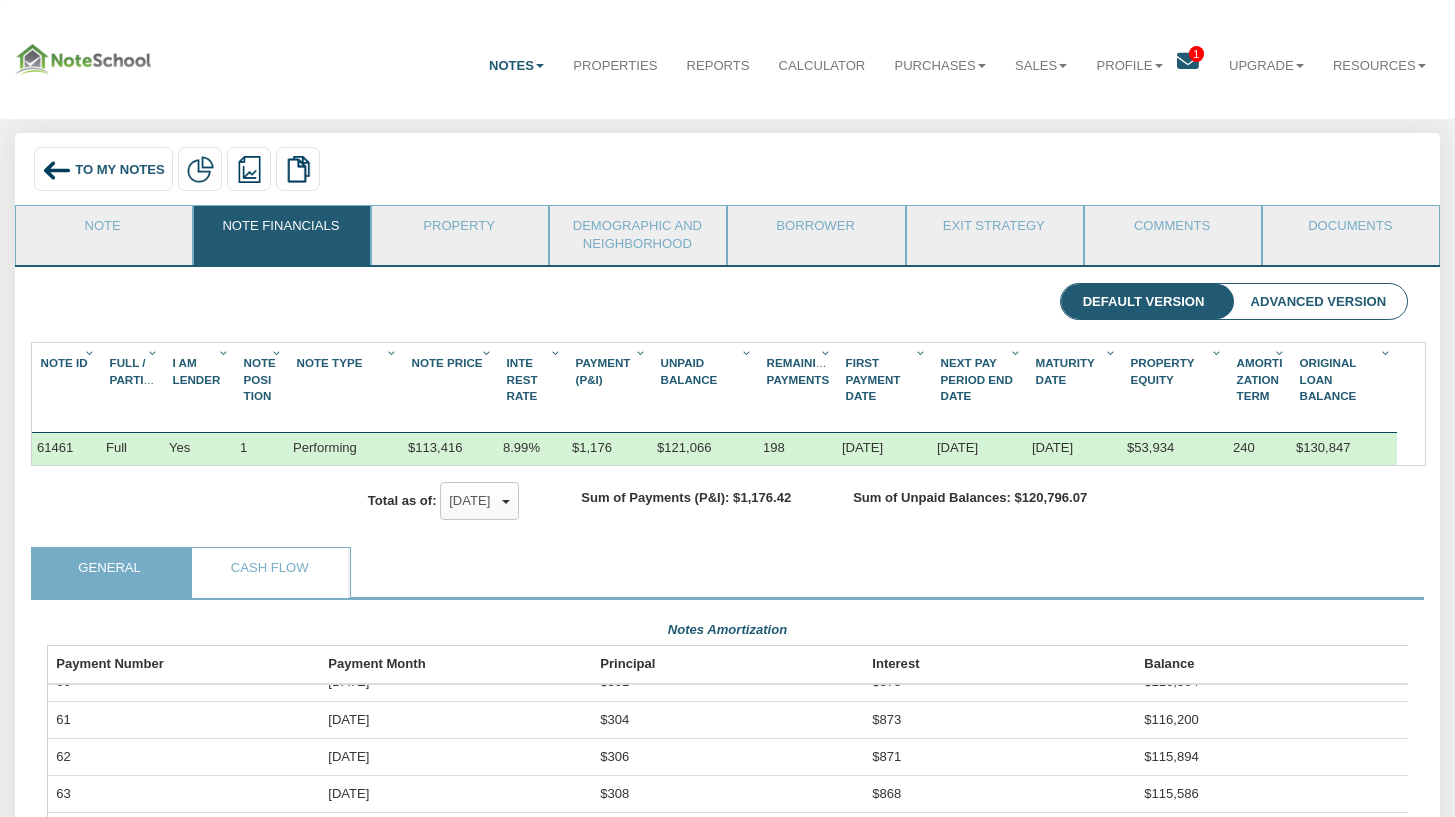 scroll, scrollTop: 0, scrollLeft: 0, axis: both 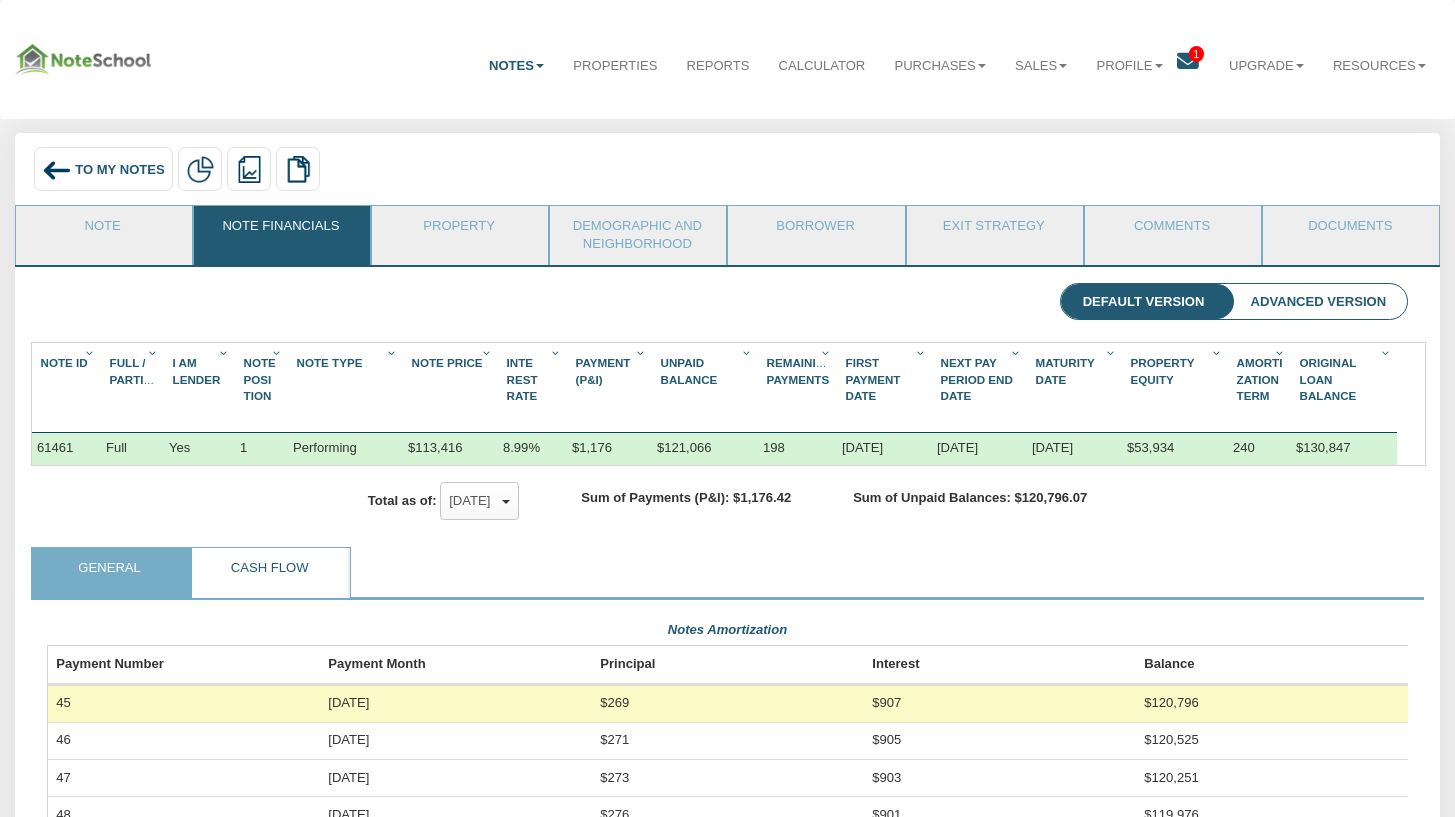 click on "Cash Flow" at bounding box center [270, 573] 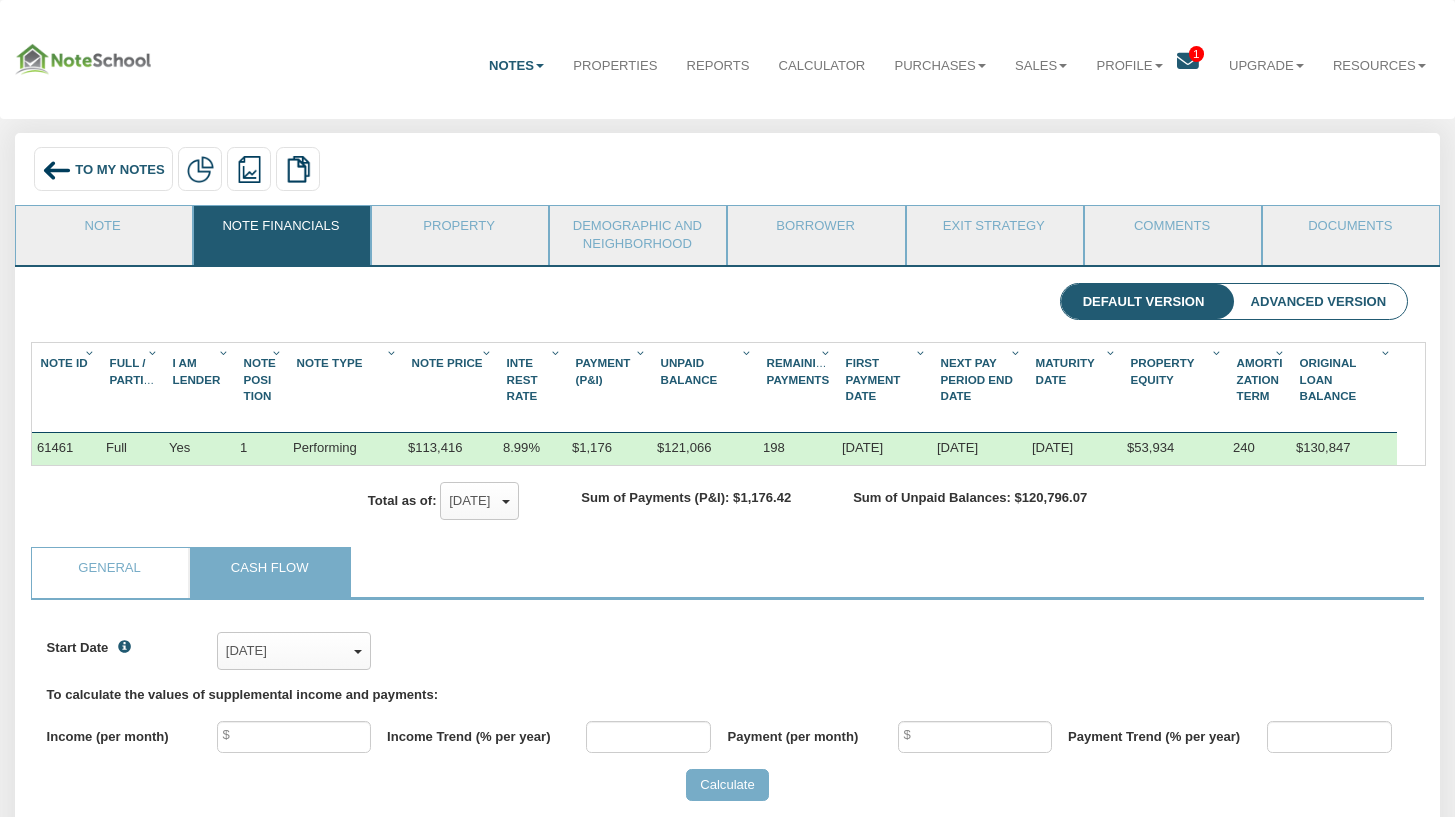 scroll, scrollTop: 999709, scrollLeft: 998638, axis: both 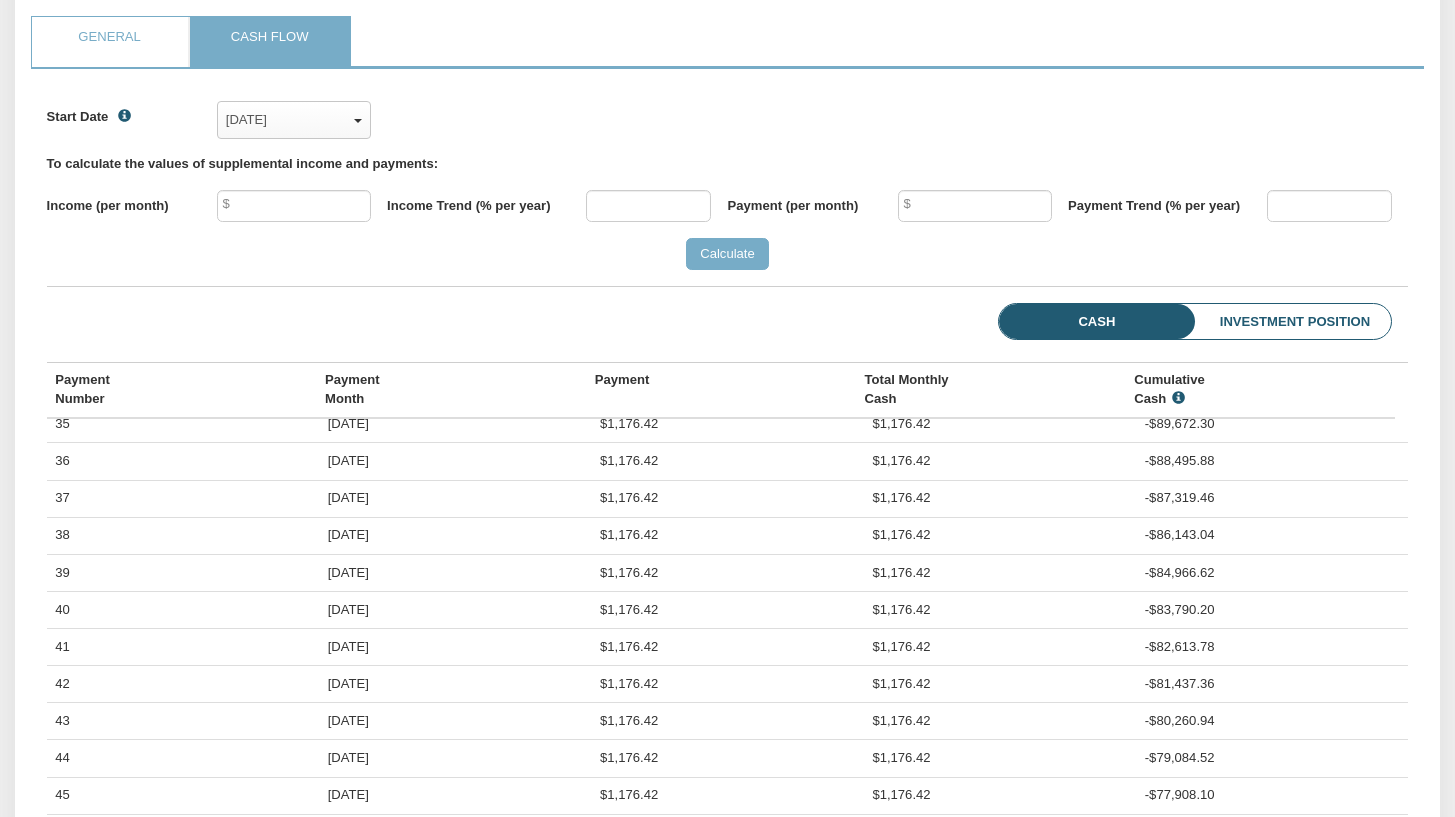 click on "Investment Position" at bounding box center (1265, 322) 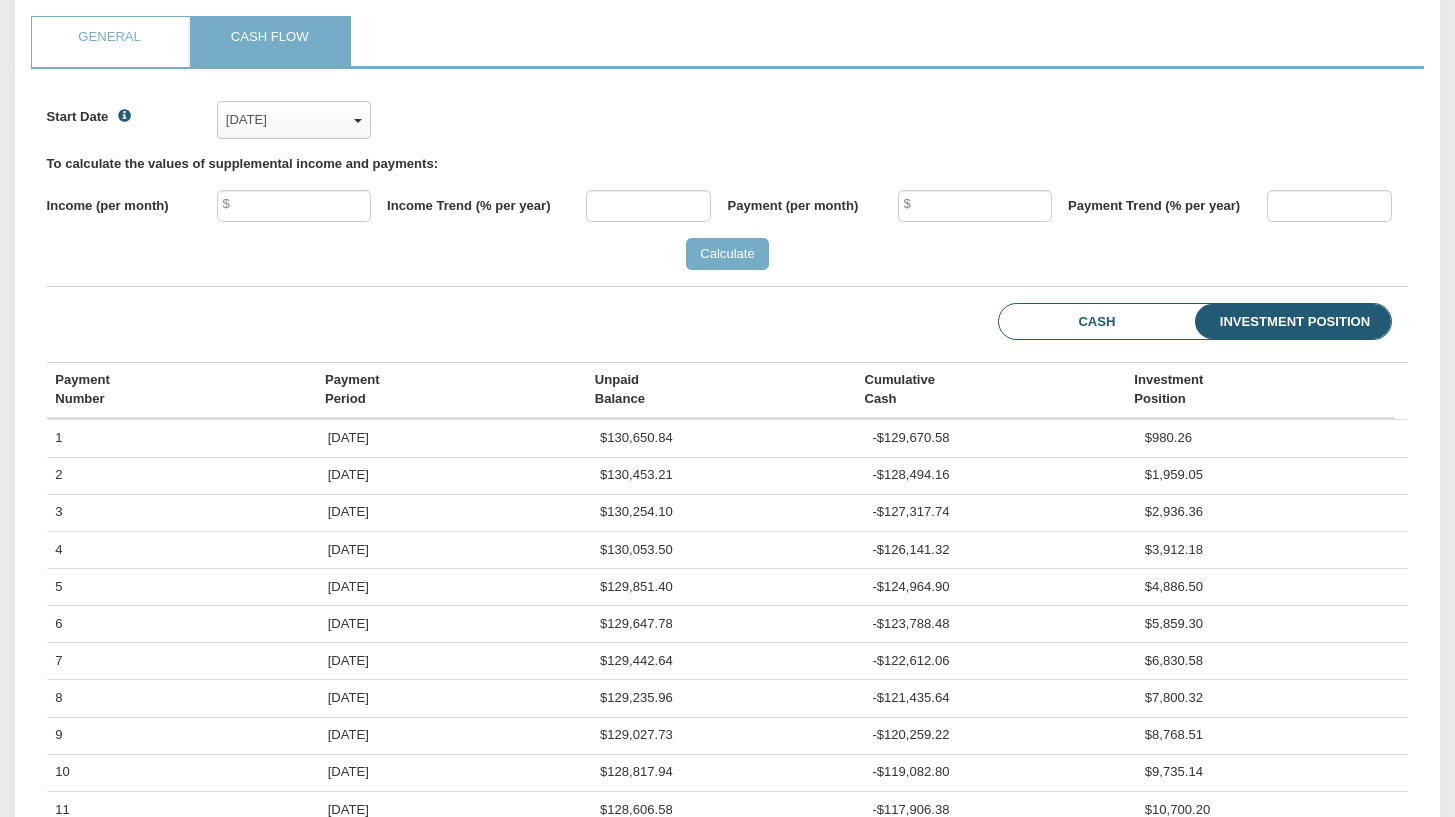 scroll, scrollTop: 999709, scrollLeft: 998638, axis: both 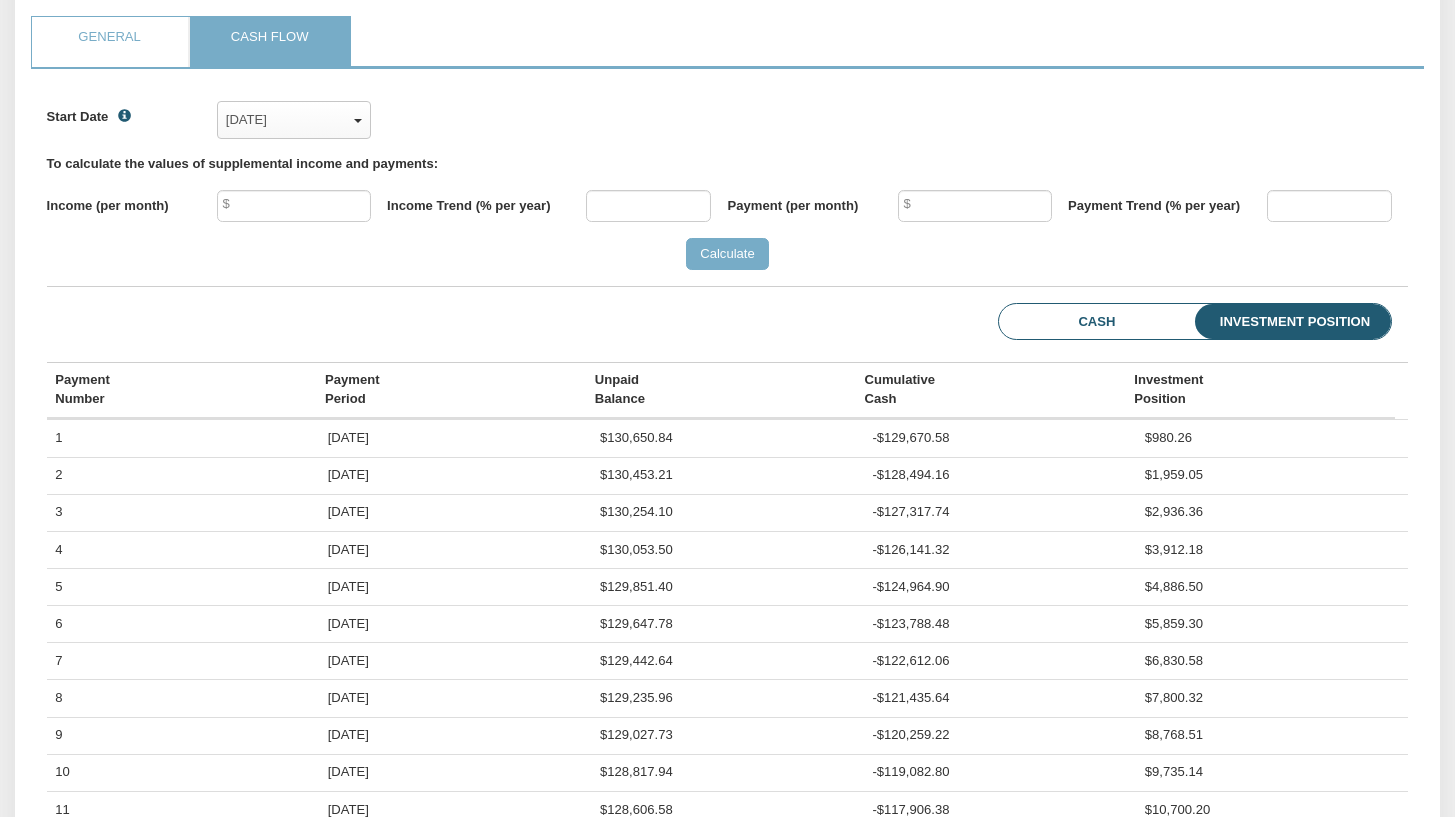 click on "Investment Position" at bounding box center (1265, 322) 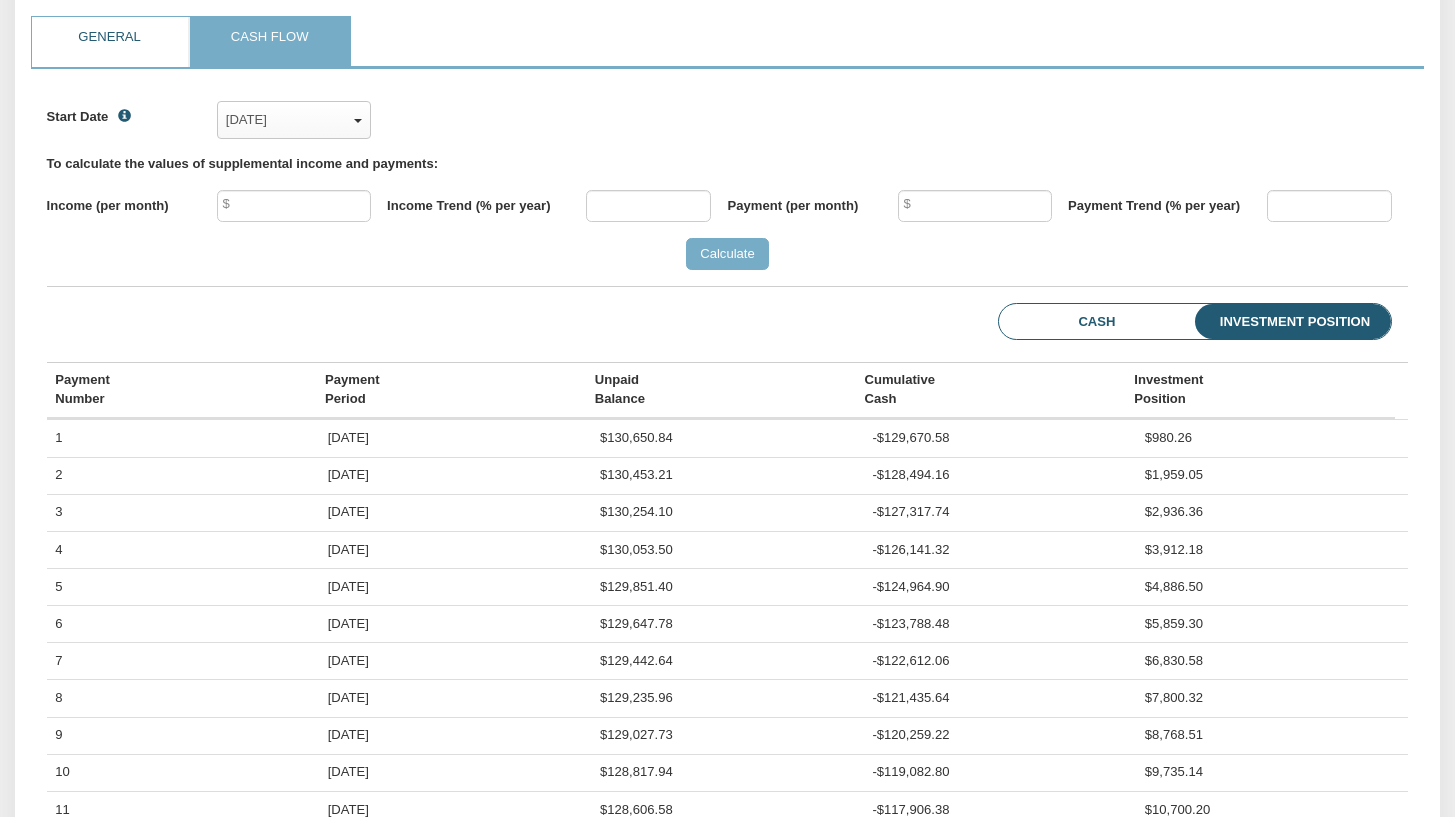 click on "General" at bounding box center [110, 42] 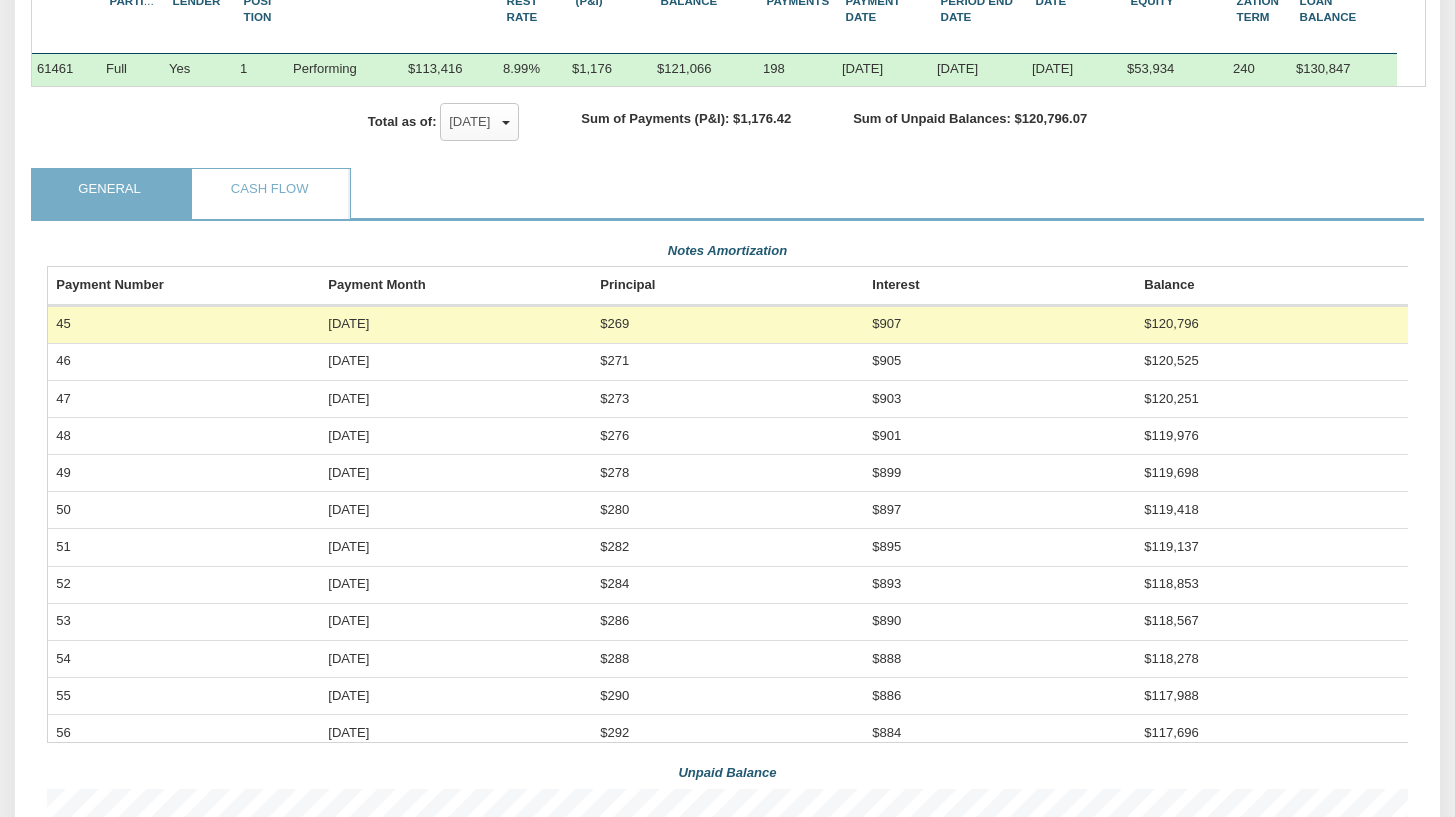 scroll, scrollTop: 378, scrollLeft: 0, axis: vertical 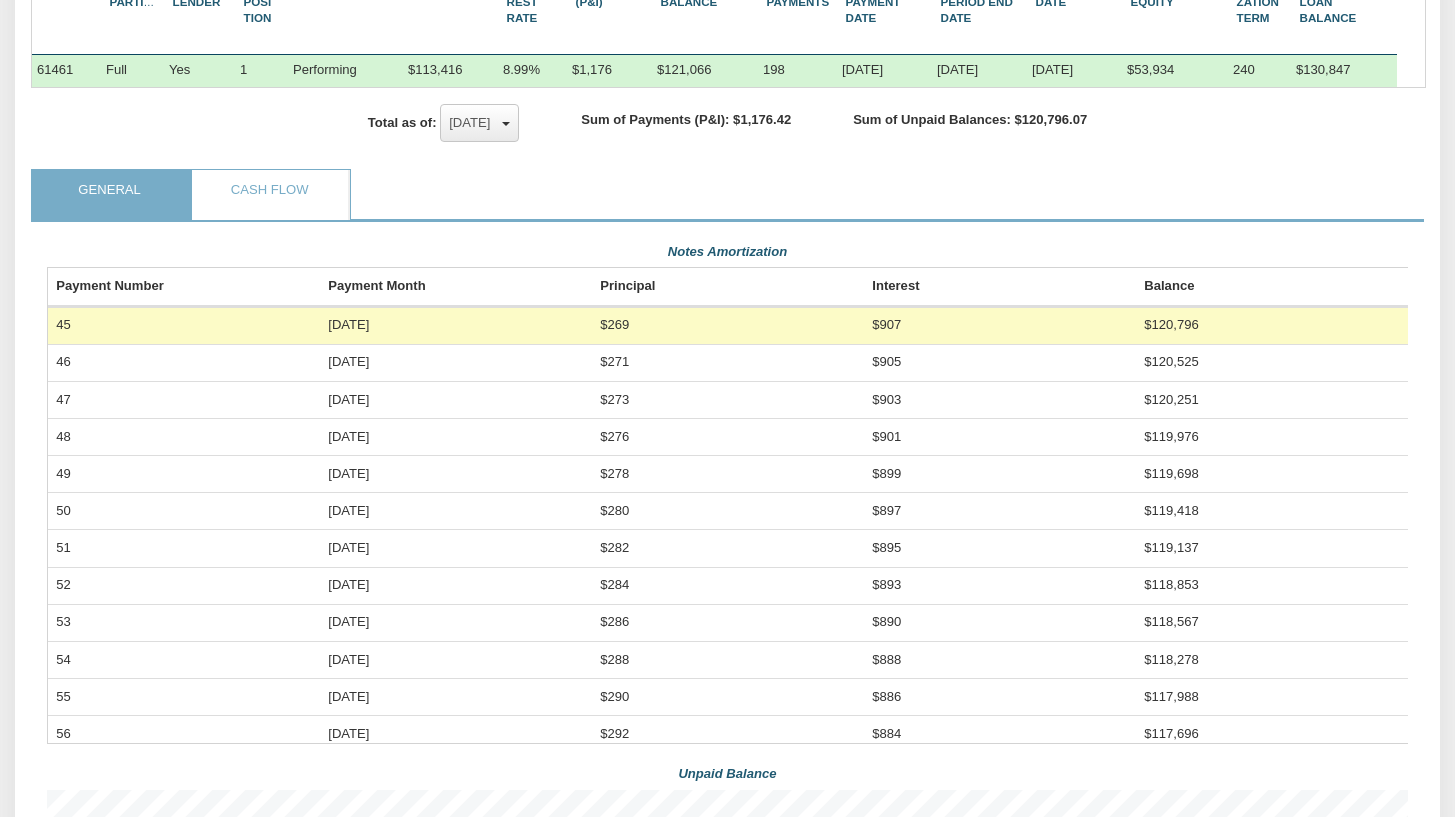 click at bounding box center [506, 124] 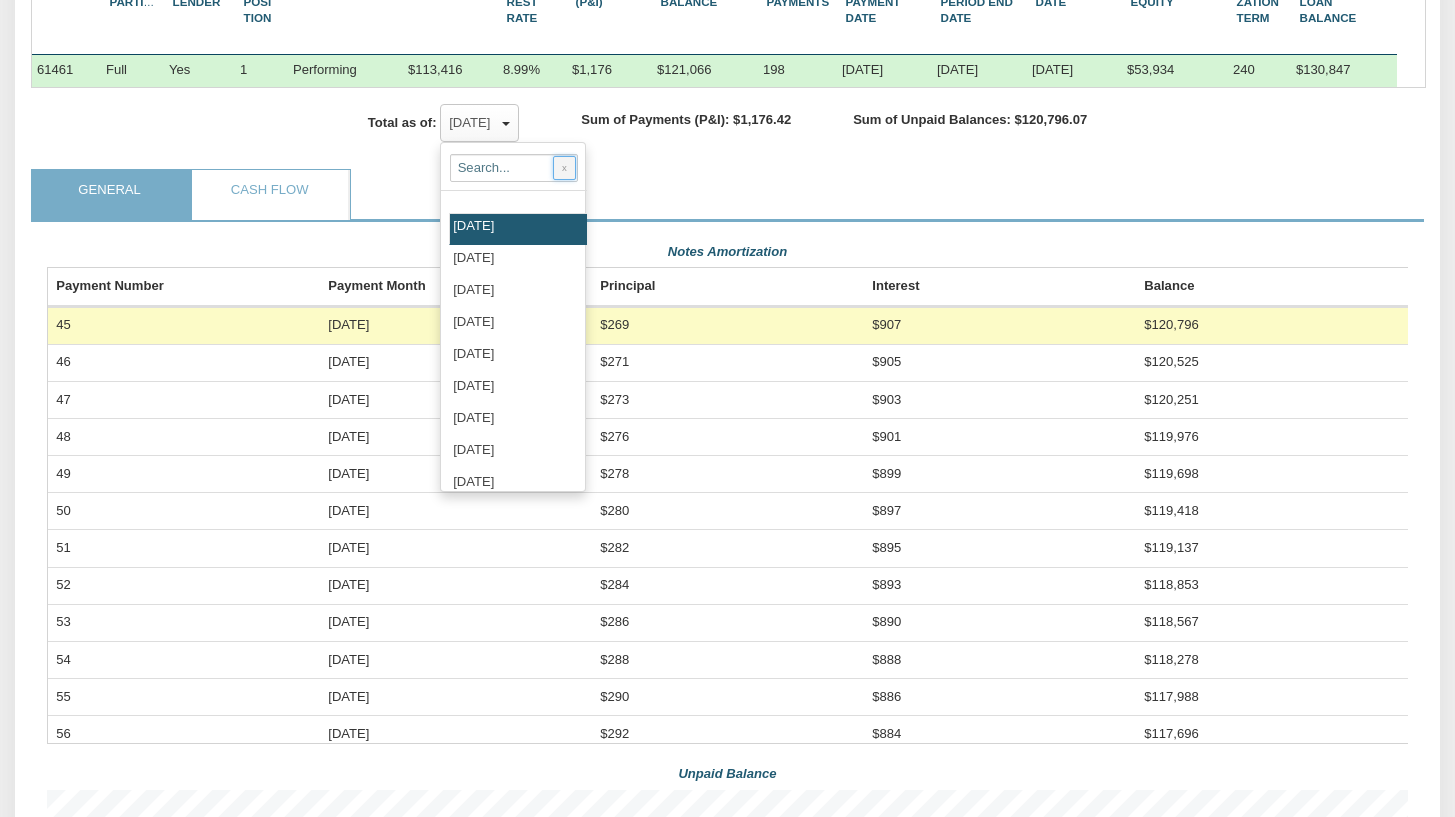 click on "x" at bounding box center (564, 167) 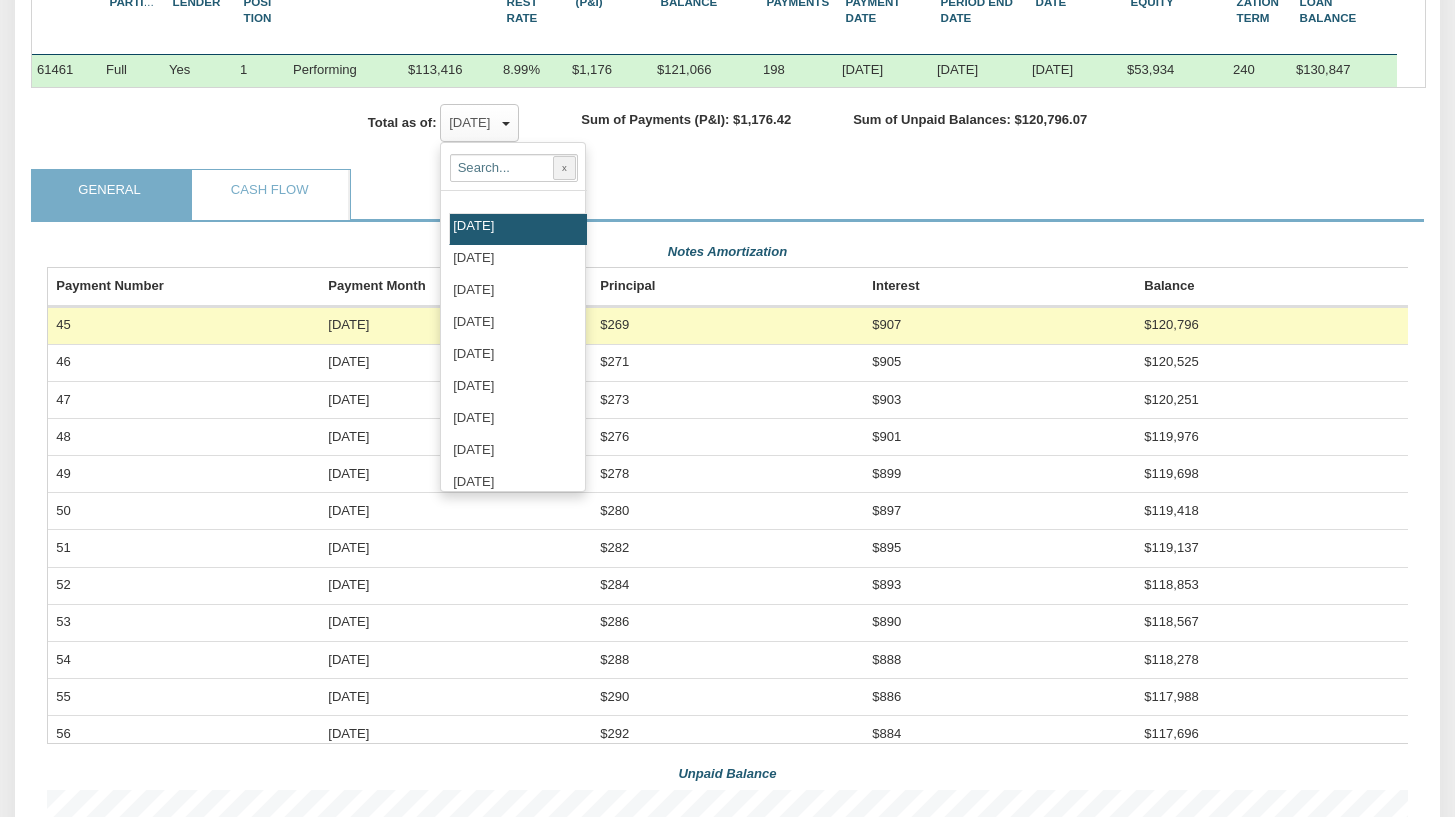 click on "Total as of:
Jul, 2025 x                             Jul, 2025 ✓       Aug, 2025       Sep, 2025       Oct, 2025       Nov, 2025       Dec, 2025       Jan, 2026       Feb, 2026       Mar, 2026       Apr, 2026       May, 2026       Jun, 2026       Jul, 2026       Aug, 2026       Sep, 2026       Oct, 2026       Nov, 2026       Dec, 2026       Jan, 2027       Feb, 2027       Mar, 2027       Apr, 2027       May, 2027       Jun, 2027       Jul, 2027       Aug, 2027       Sep, 2027       Oct, 2027       Nov, 2027       Dec, 2027       Jan, 2028       Feb, 2028       Mar, 2028       Apr, 2028       May, 2028       Jun, 2028       Jul, 2028       Aug, 2028       Sep, 2028       Oct, 2028       Nov, 2028       Dec, 2028       Jan, 2029       Feb, 2029       Mar, 2029       Apr, 2029       May, 2029       Jun, 2029       Jul, 2029       Aug, 2029" at bounding box center (728, 128) 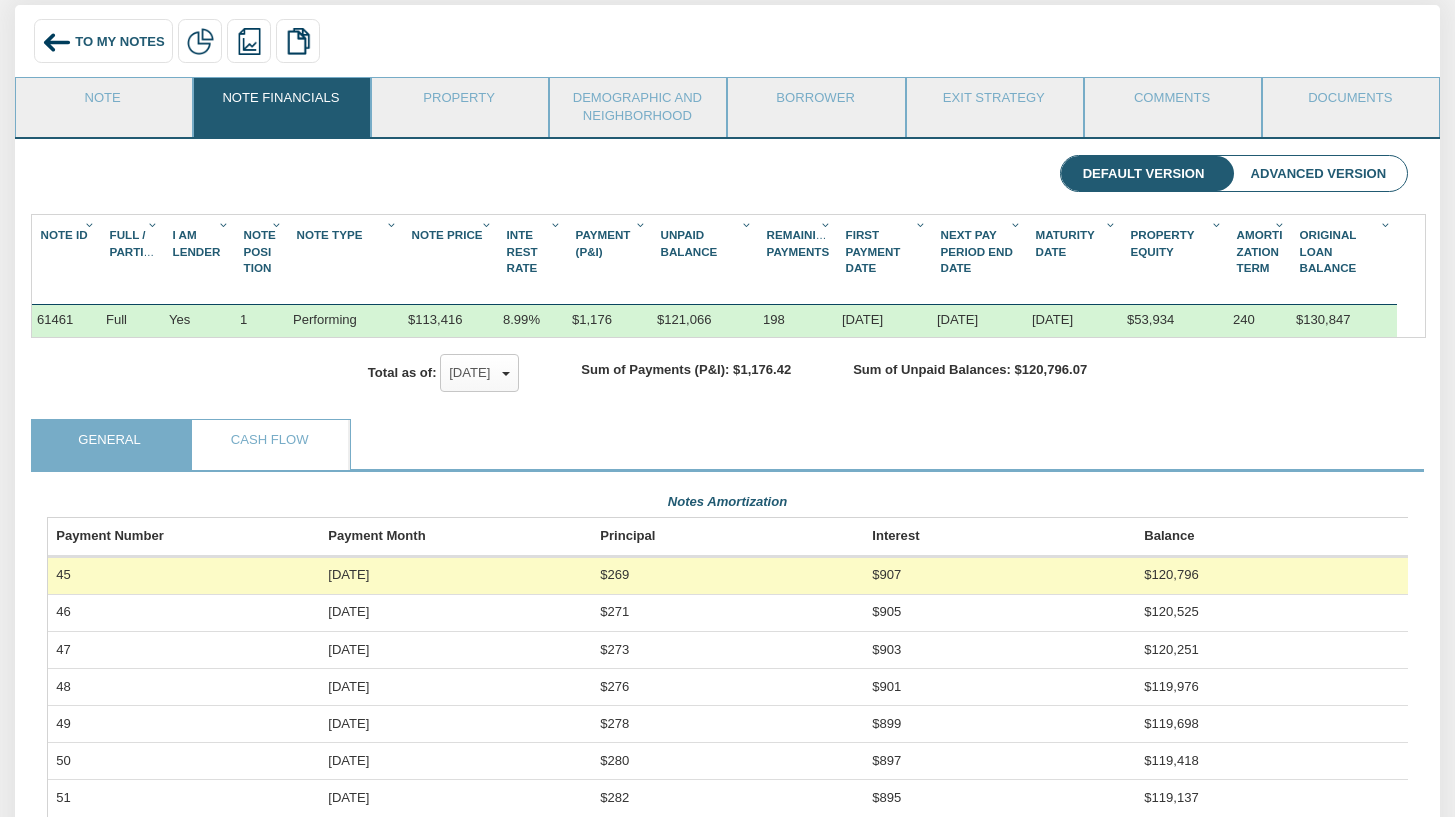 scroll, scrollTop: 125, scrollLeft: 0, axis: vertical 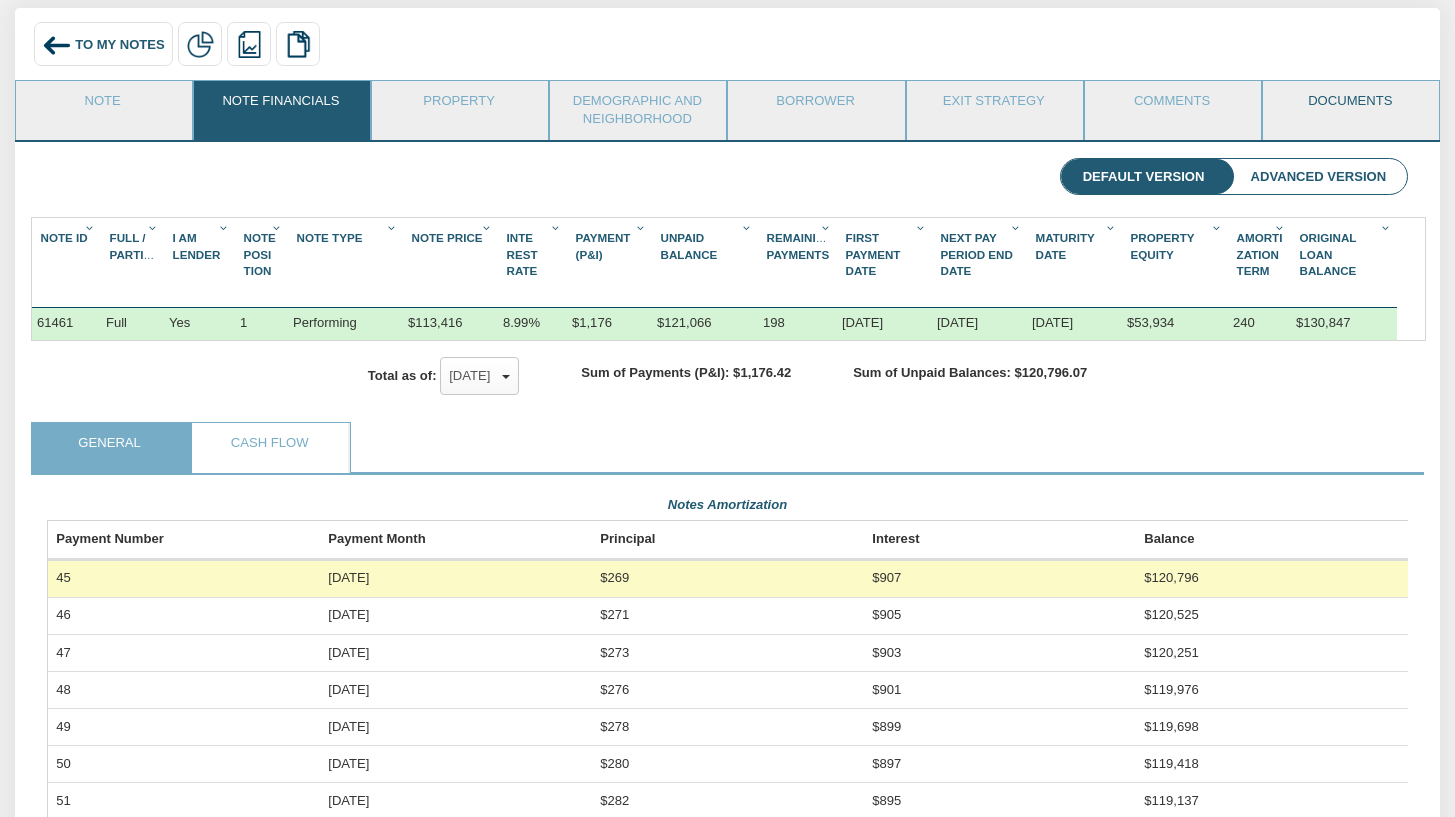 click on "Documents" at bounding box center [1350, 106] 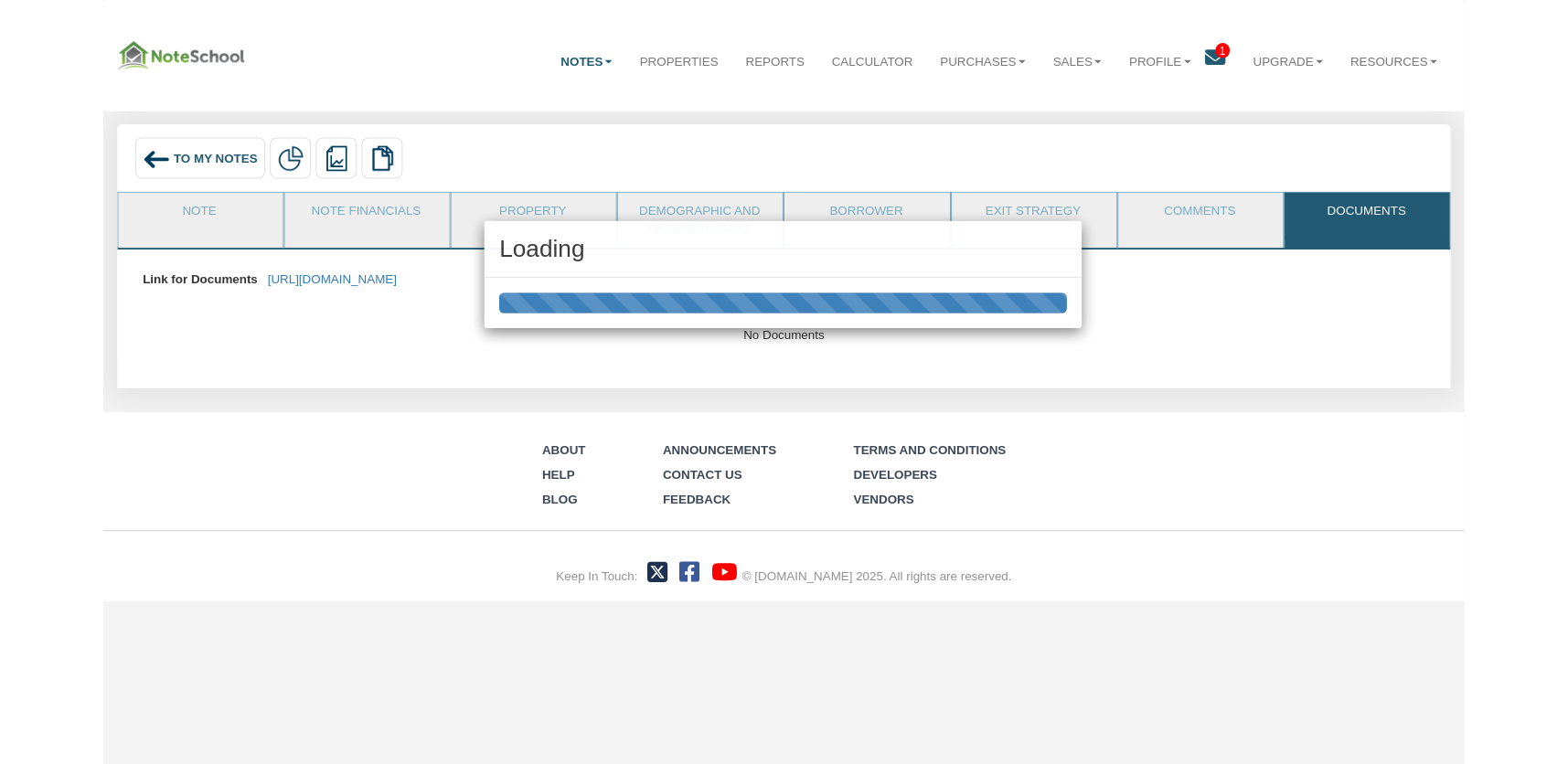 scroll, scrollTop: 0, scrollLeft: 0, axis: both 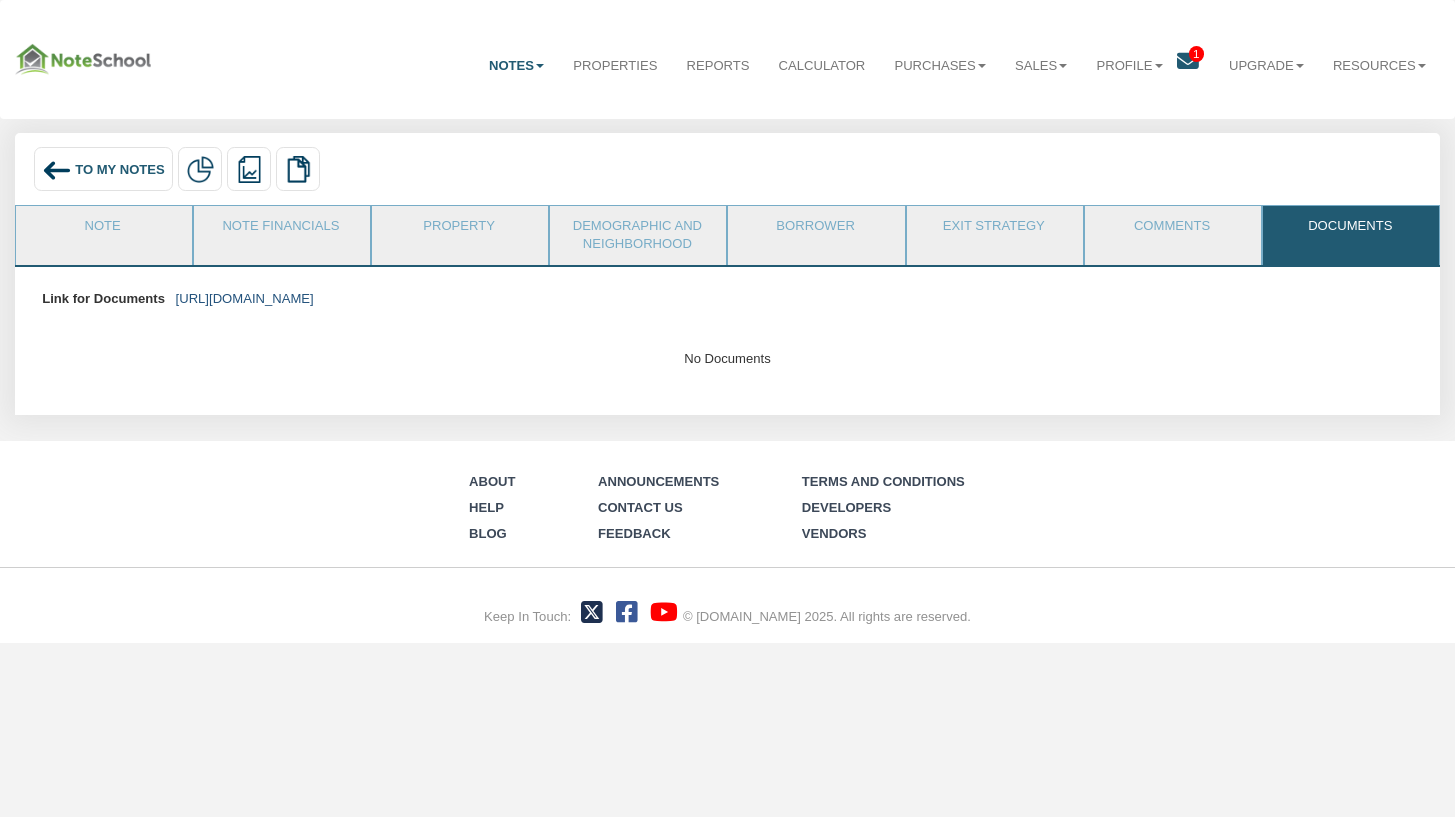 click on "https://colonialfundinggroup.sharepoint.com/:f:/s/operationsteam/Euf2kEiCyh9At3NL5IWE7p8BLcsmNt3KoHHZLfPoJIpMMg?e=SWTh3g" at bounding box center [245, 298] 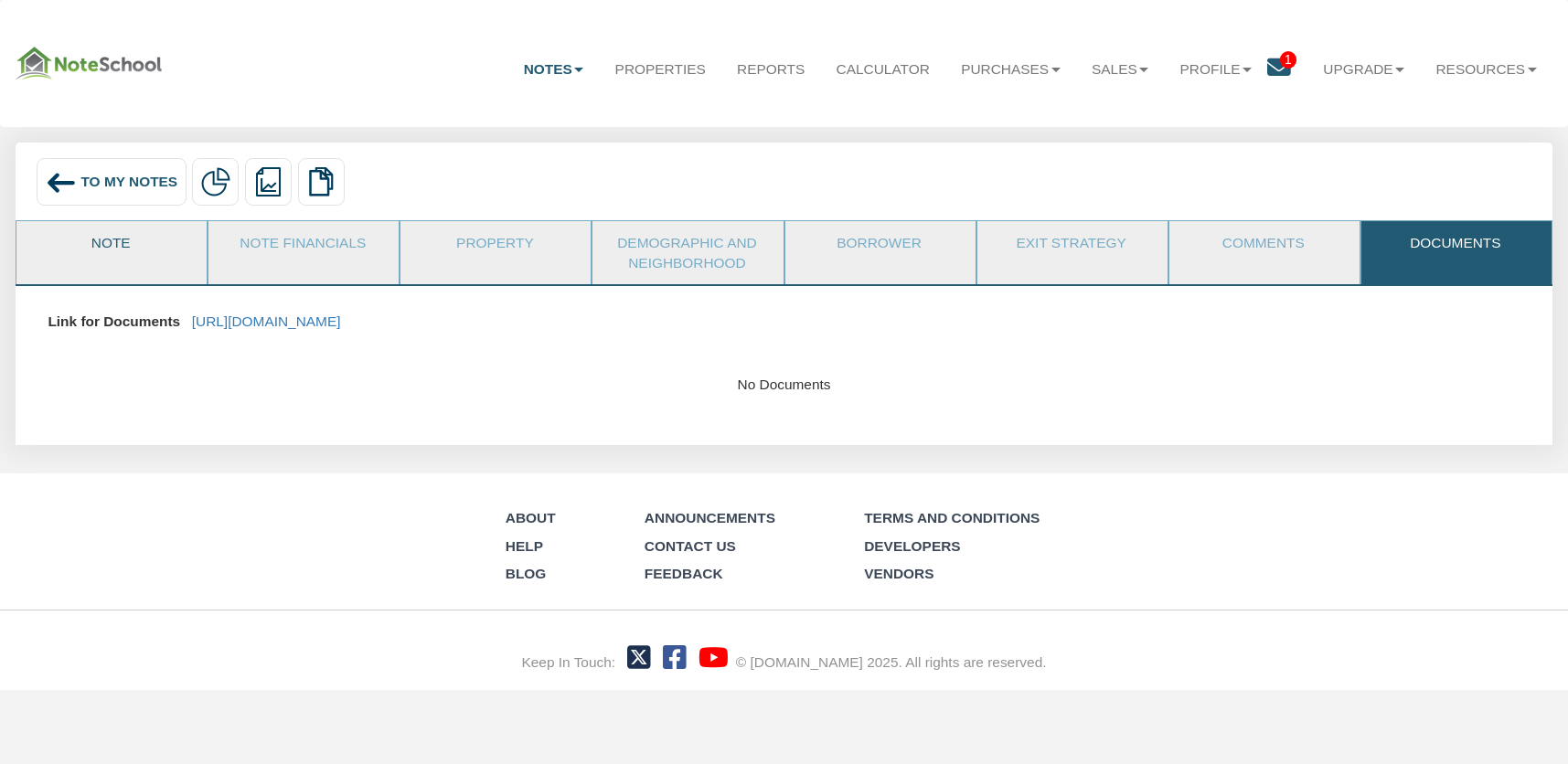 click on "Note" at bounding box center [111, 244] 